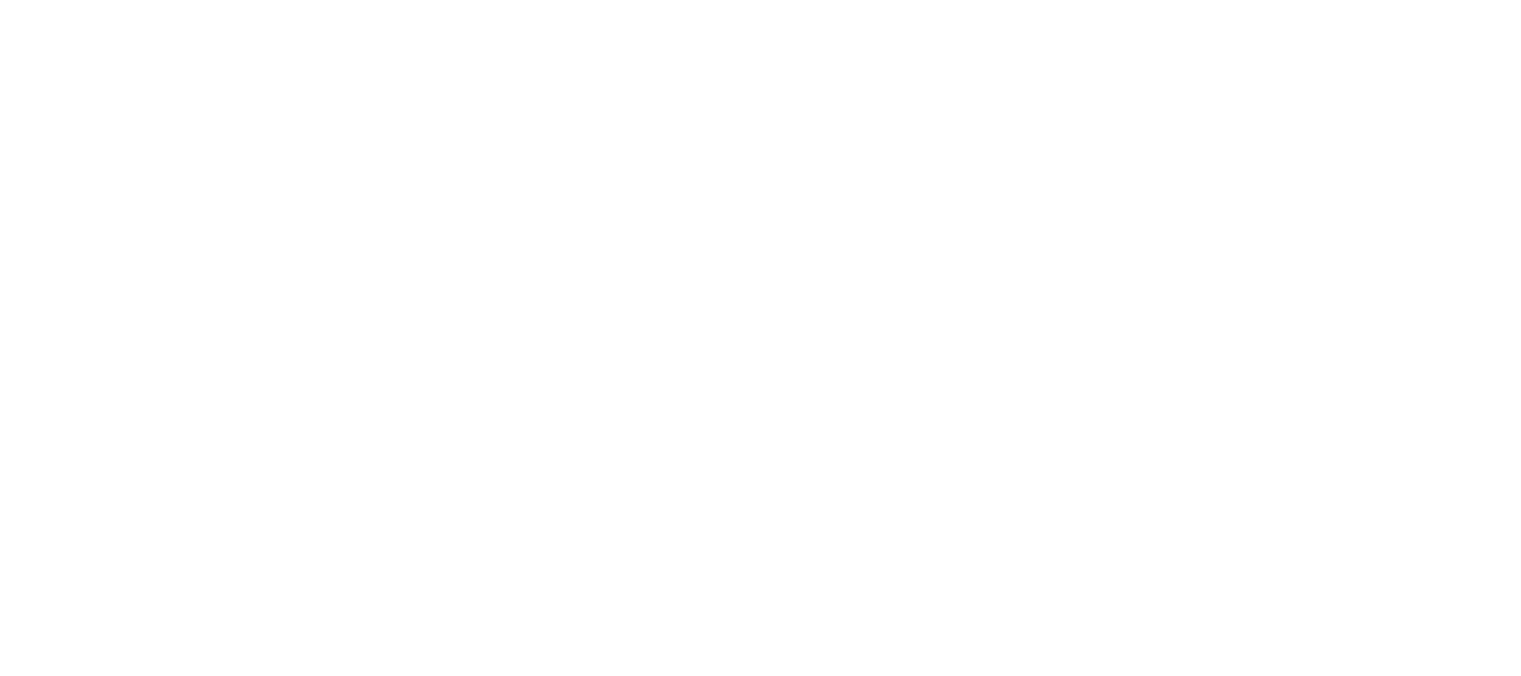 scroll, scrollTop: 0, scrollLeft: 0, axis: both 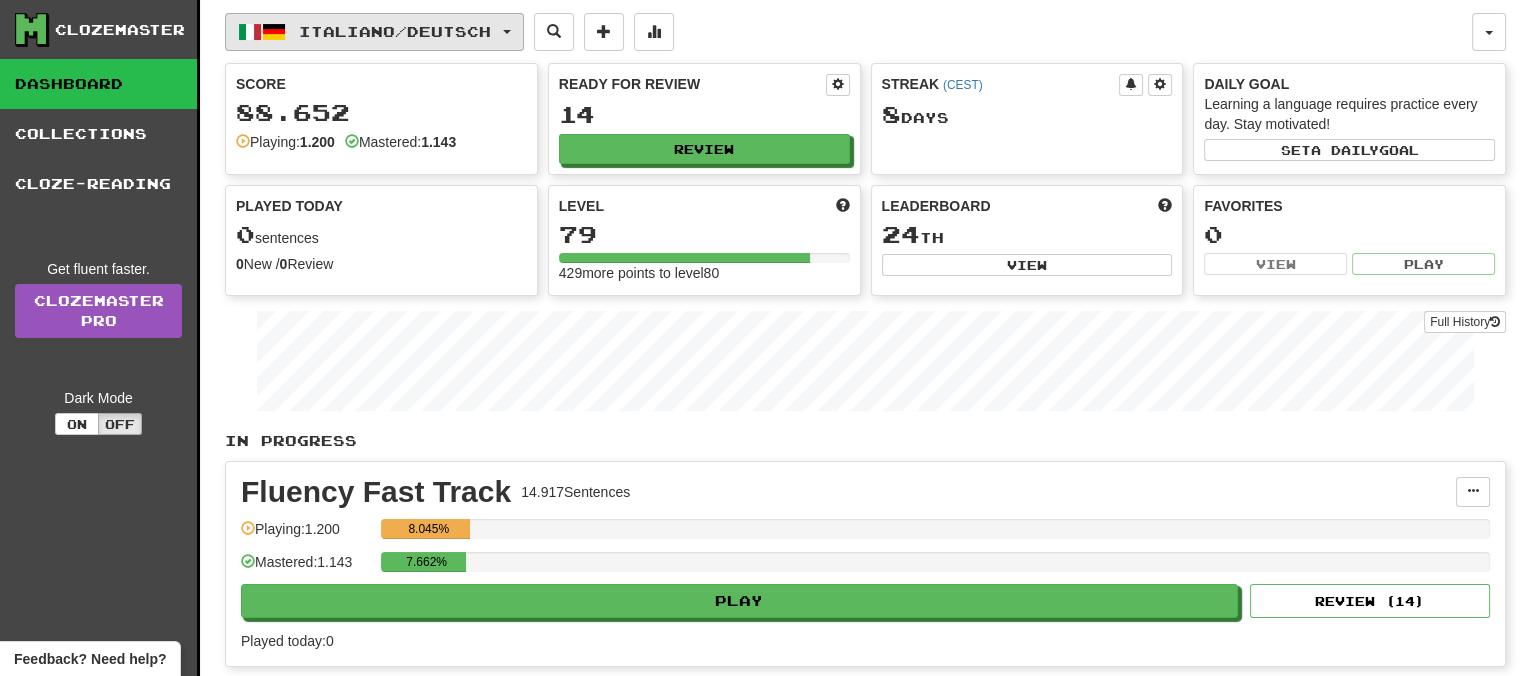 click at bounding box center [507, 32] 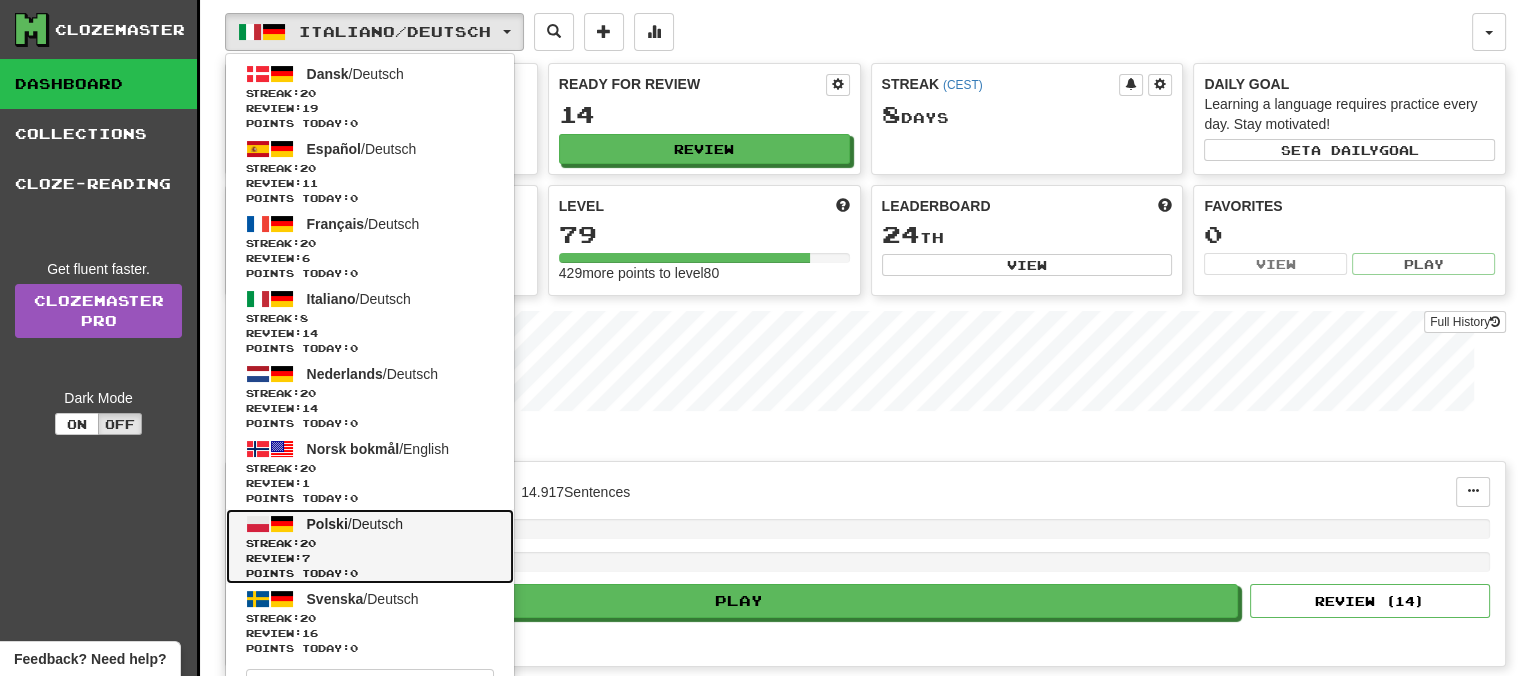 click on "Polski" at bounding box center [327, 524] 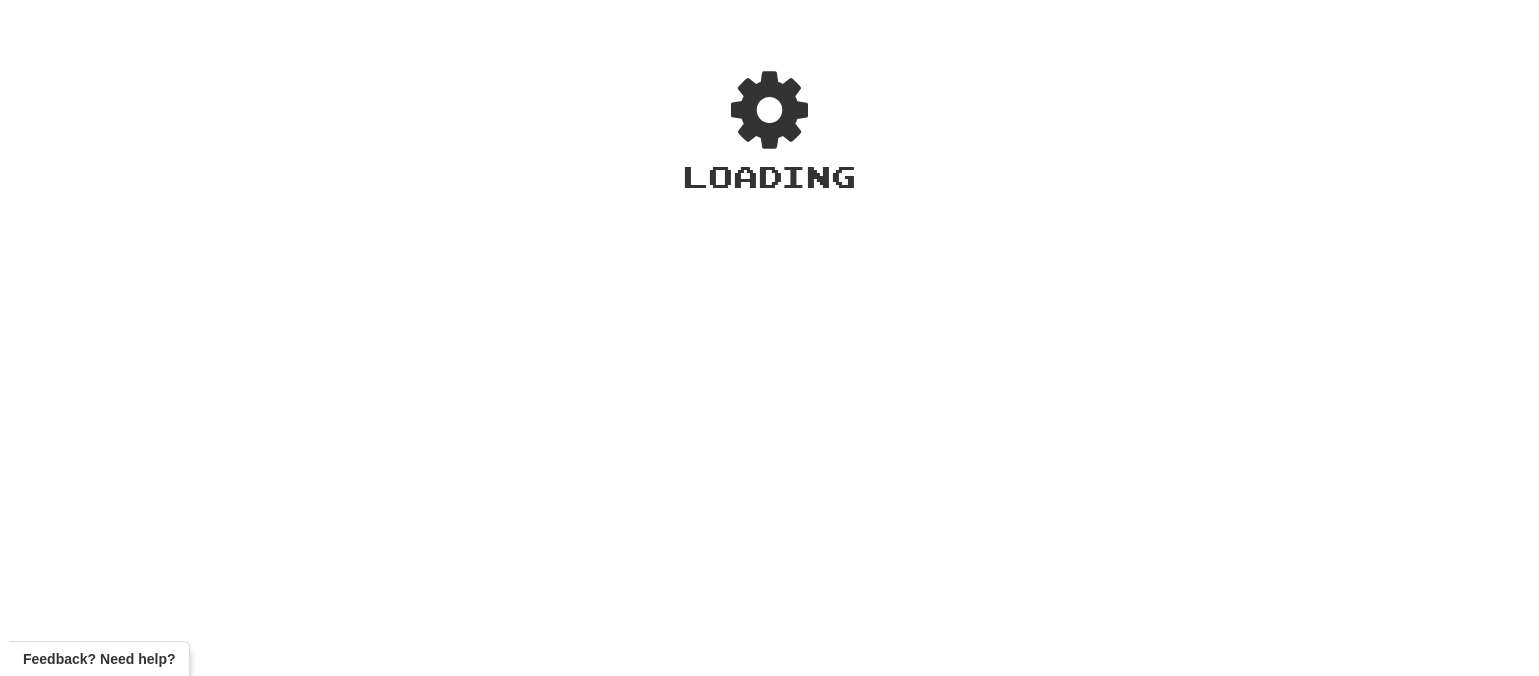 scroll, scrollTop: 0, scrollLeft: 0, axis: both 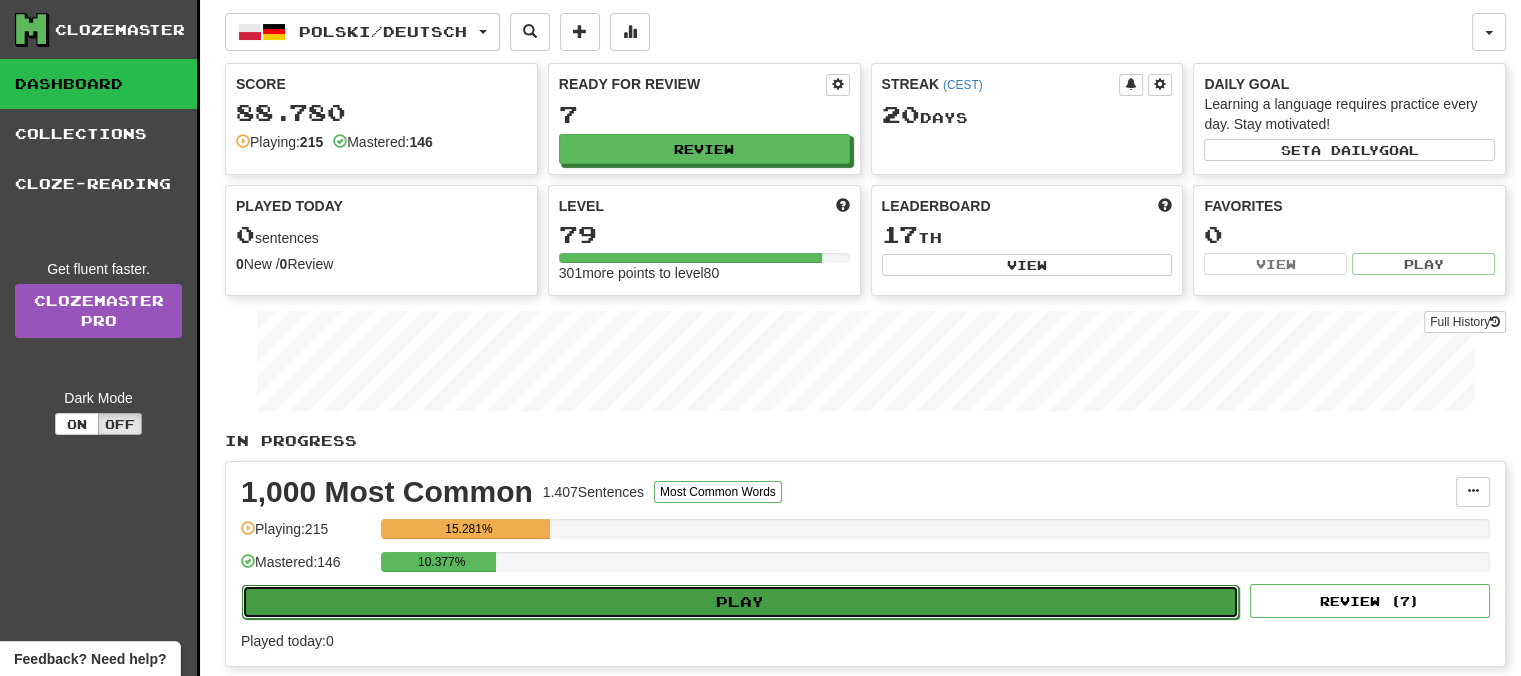 click on "Play" at bounding box center [740, 602] 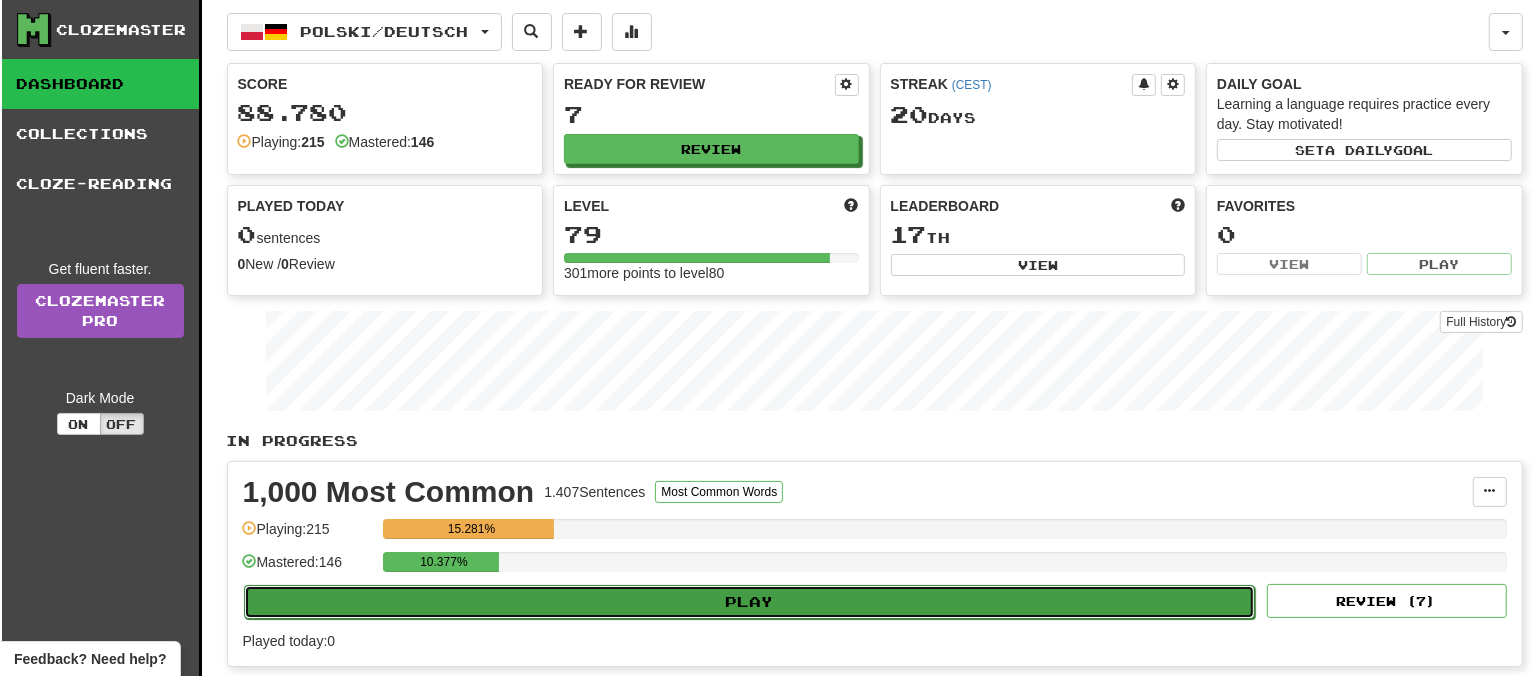 select on "**" 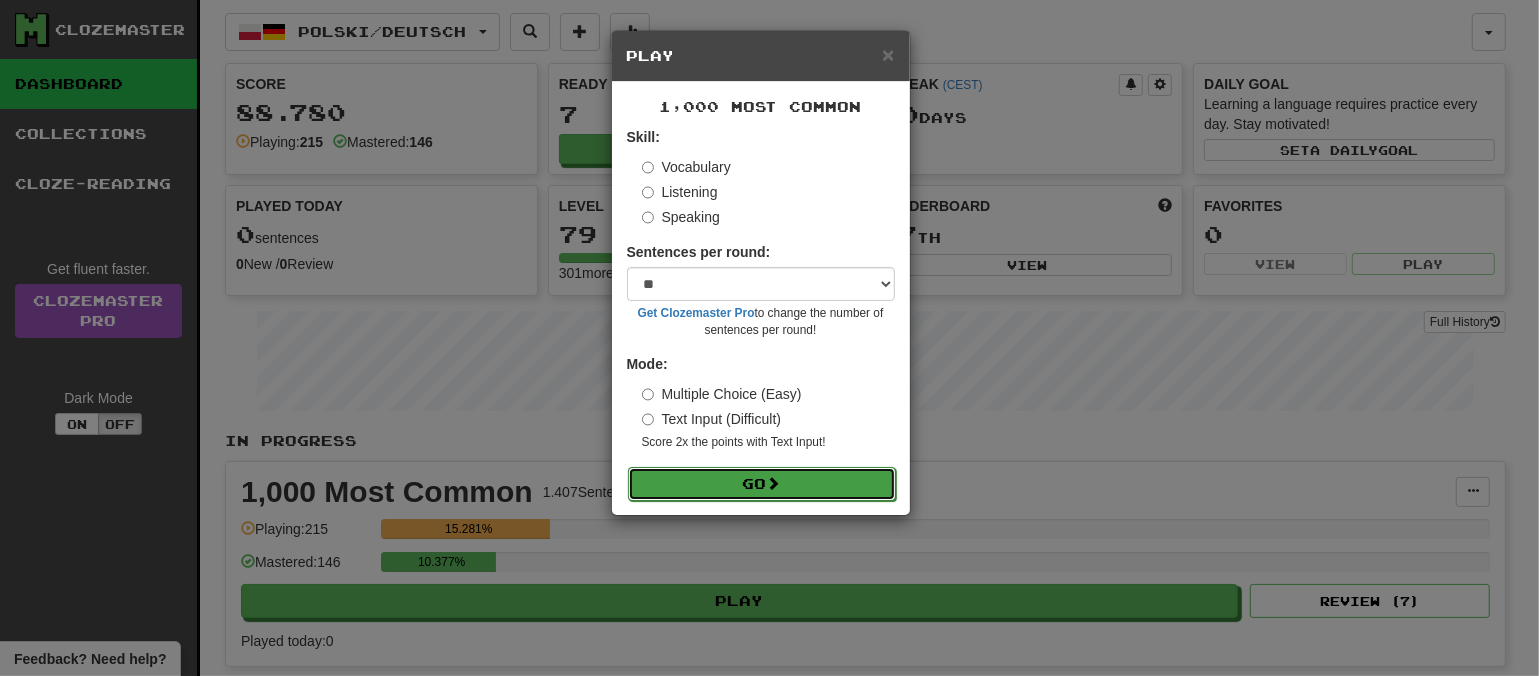 click on "Go" at bounding box center (762, 484) 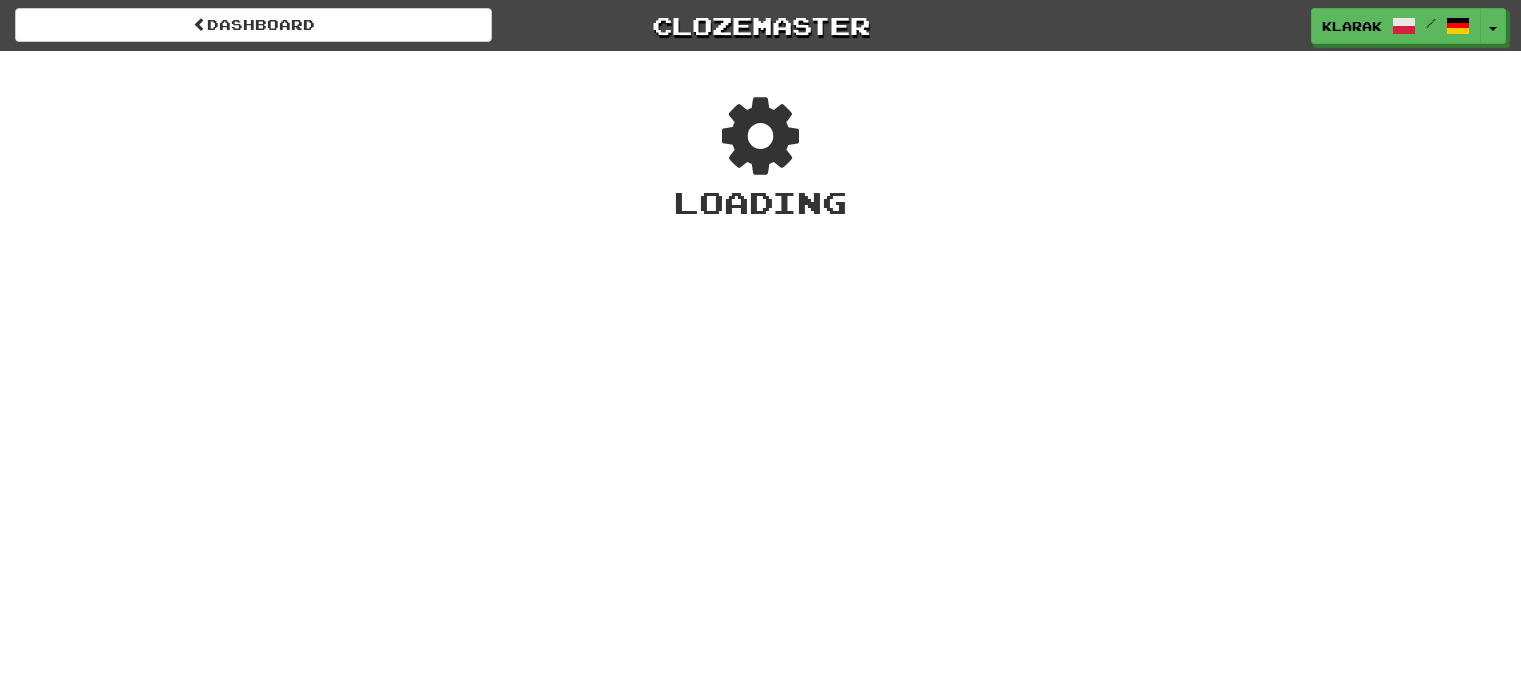scroll, scrollTop: 0, scrollLeft: 0, axis: both 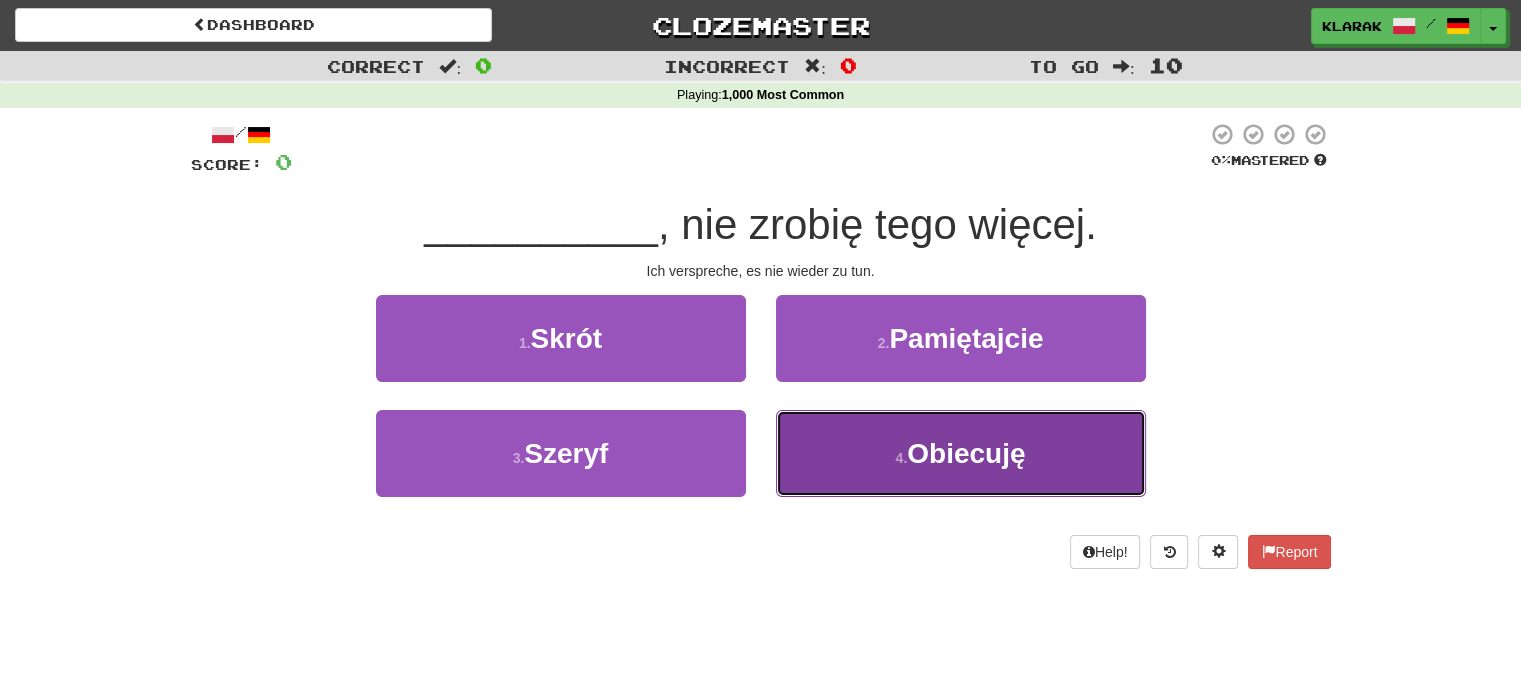 click on "4 .  Obiecuję" at bounding box center (961, 453) 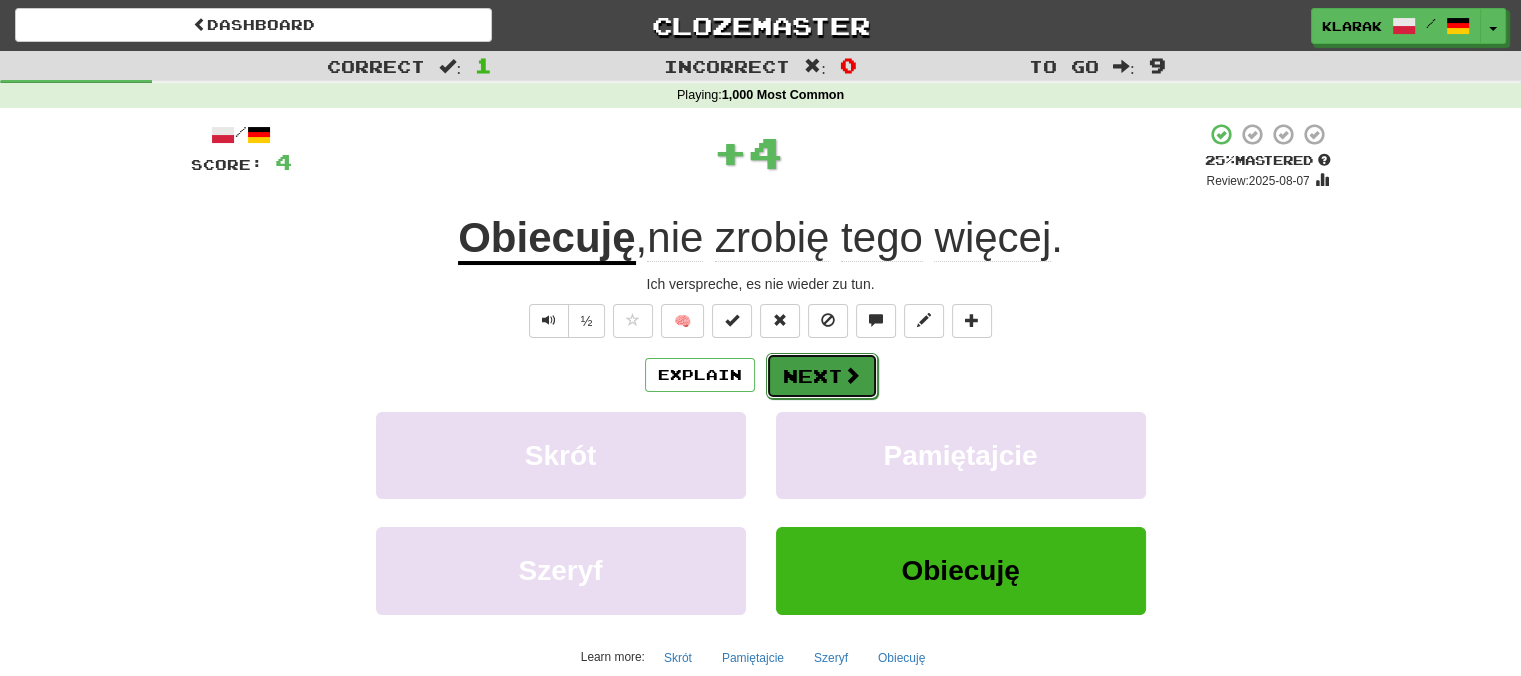 click on "Next" at bounding box center (822, 376) 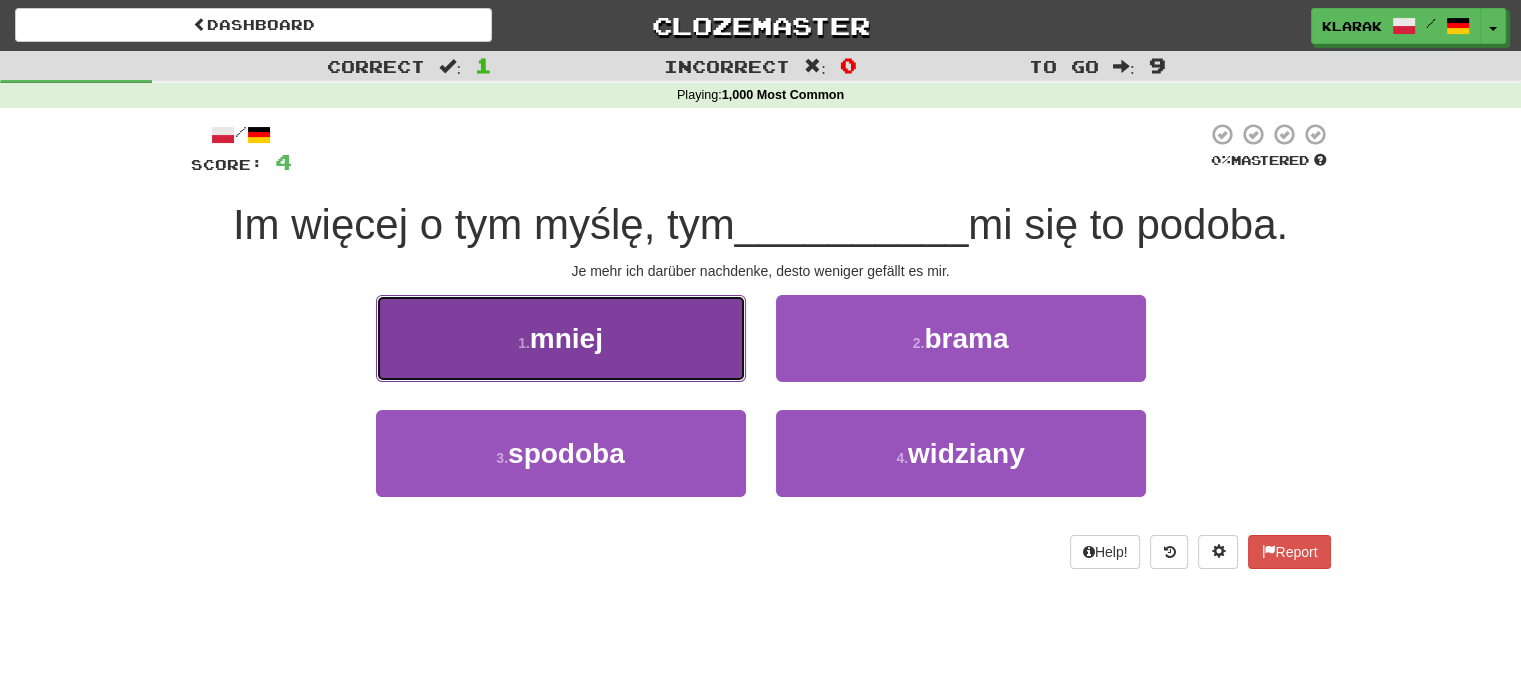 click on "1 .  mniej" at bounding box center (561, 338) 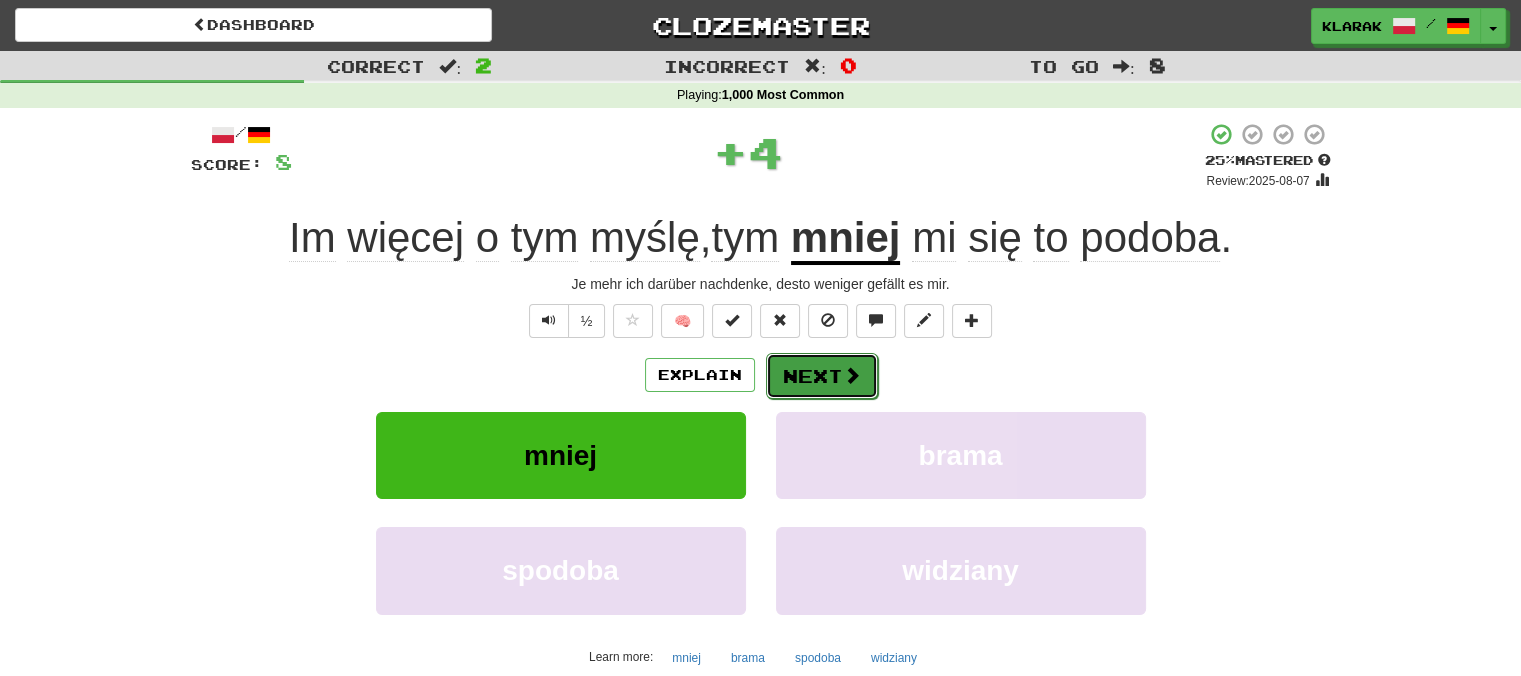 click on "Next" at bounding box center [822, 376] 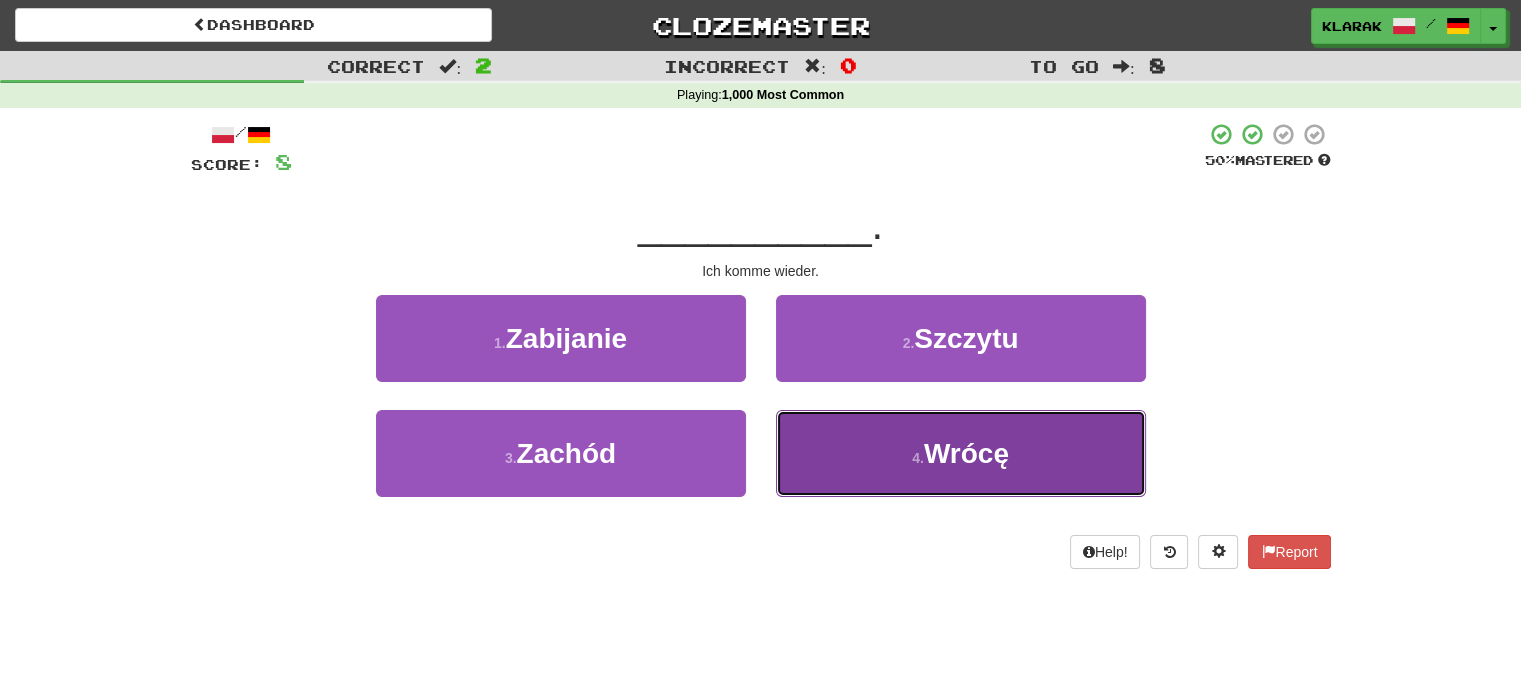 click on "4 .  Wrócę" at bounding box center [961, 453] 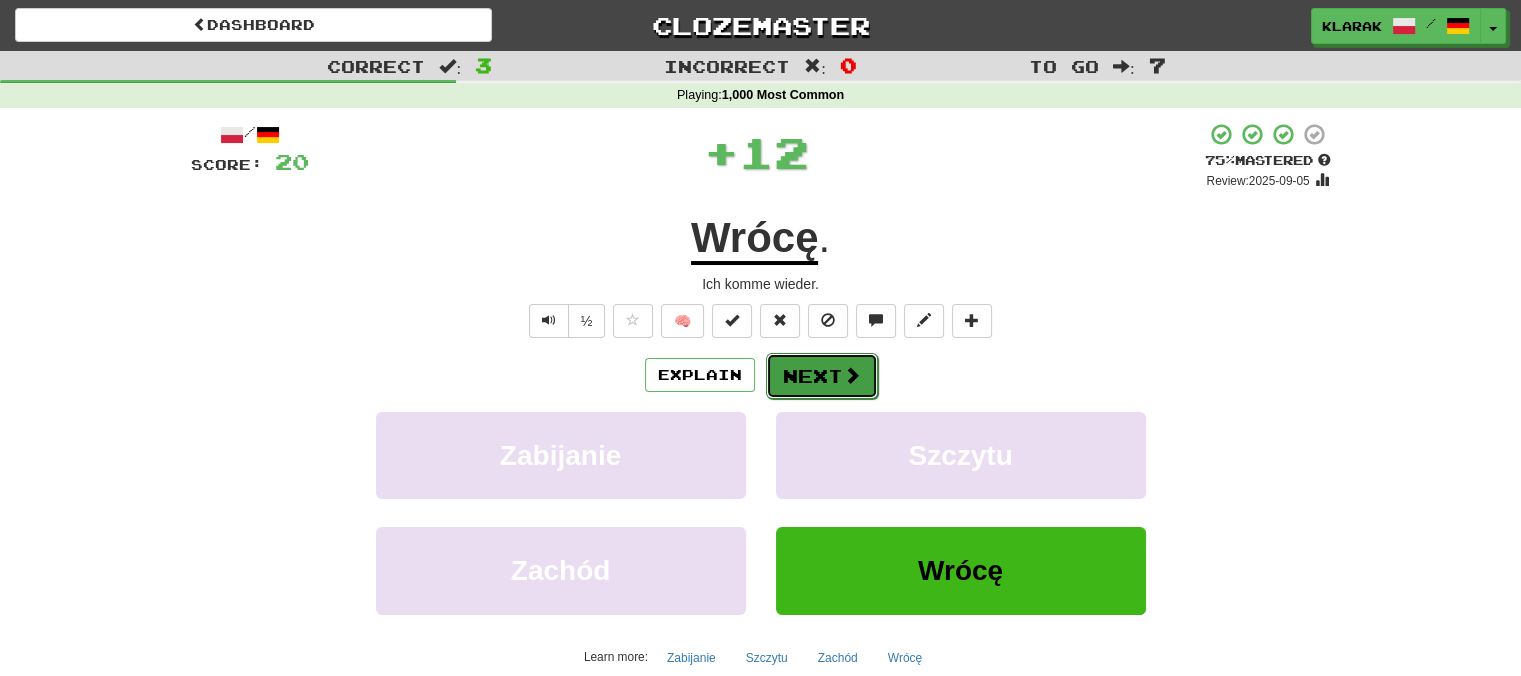 click on "Next" at bounding box center (822, 376) 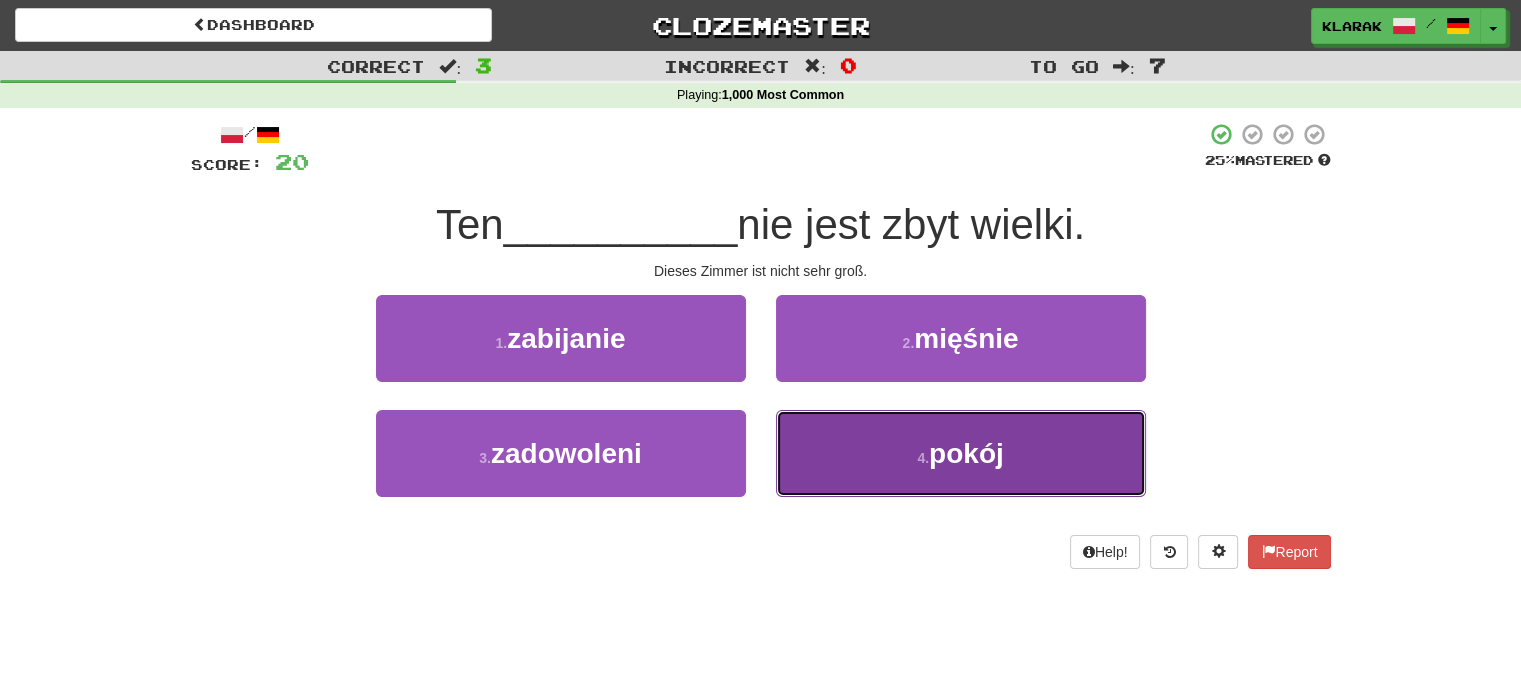 click on "4 .  pokój" at bounding box center (961, 453) 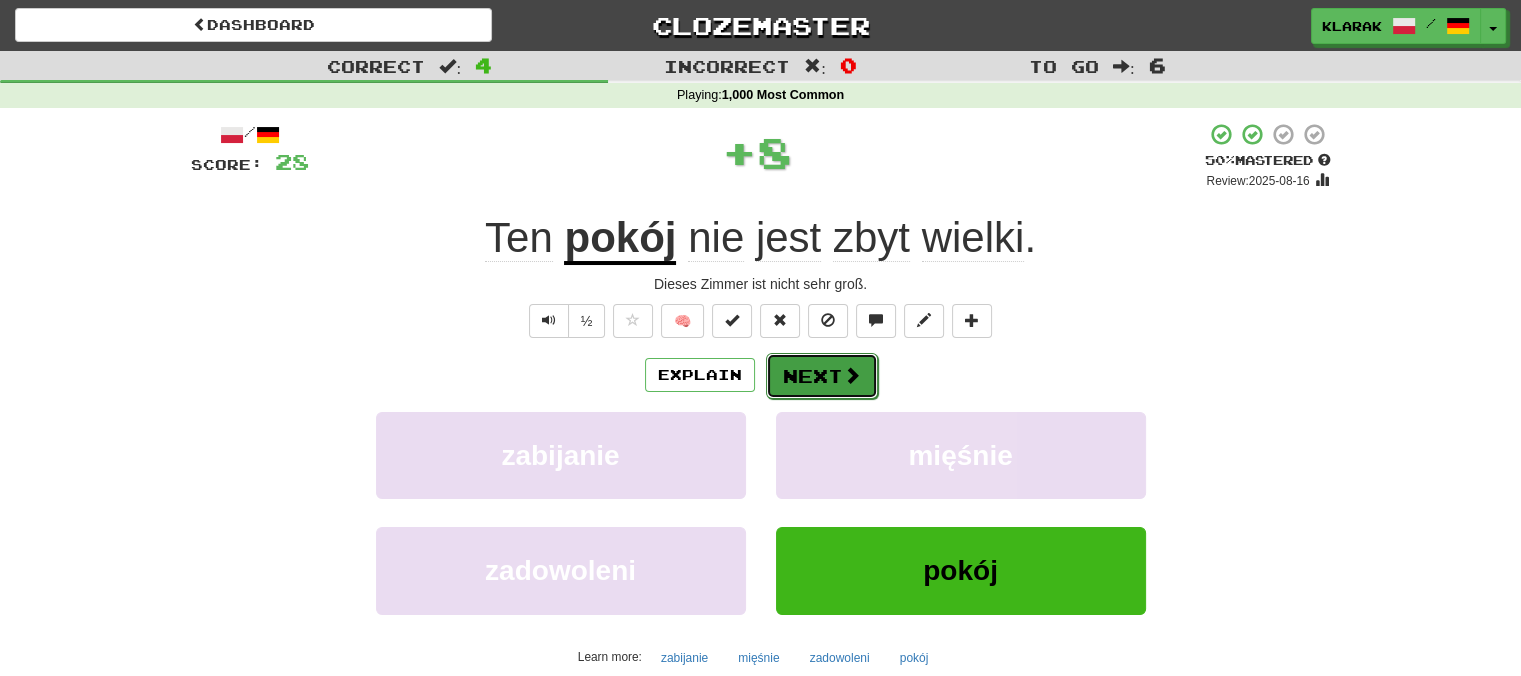 click on "Next" at bounding box center (822, 376) 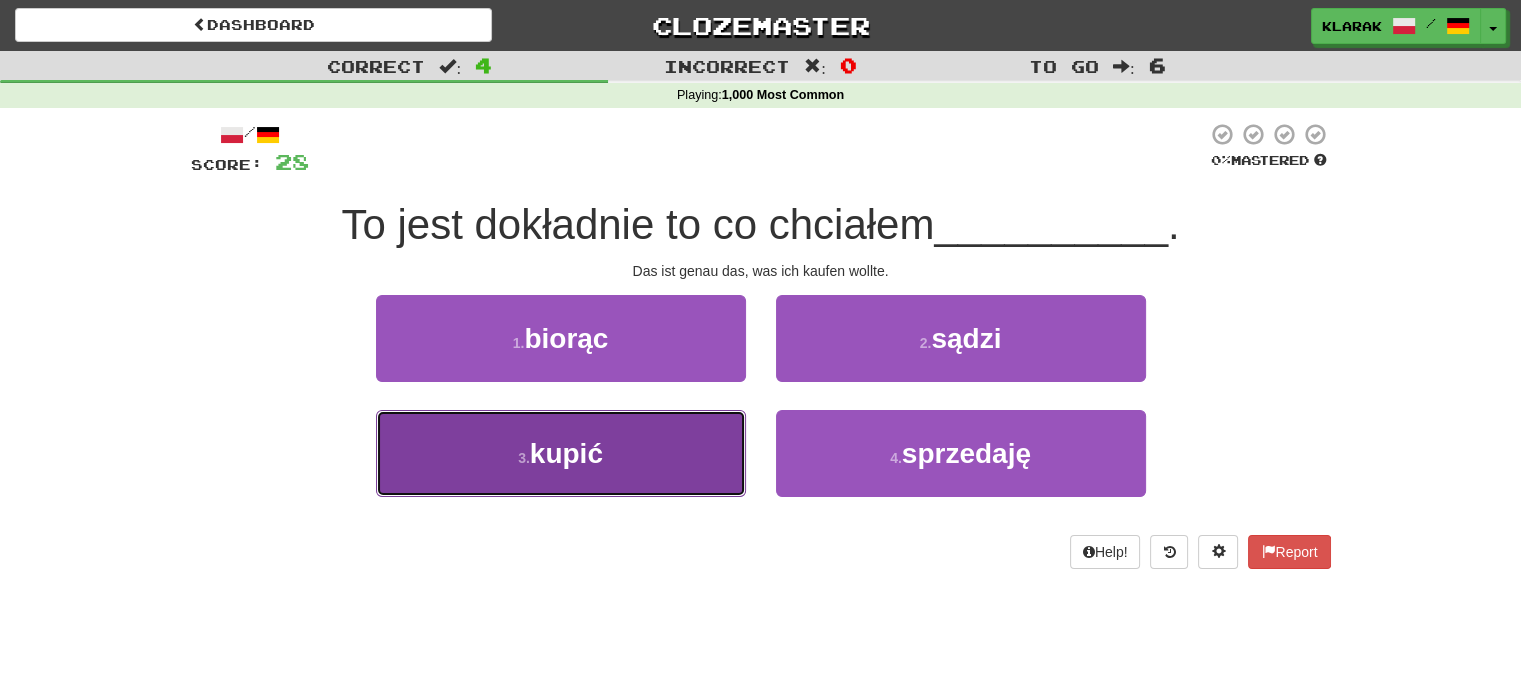 click on "3 .  kupić" at bounding box center (561, 453) 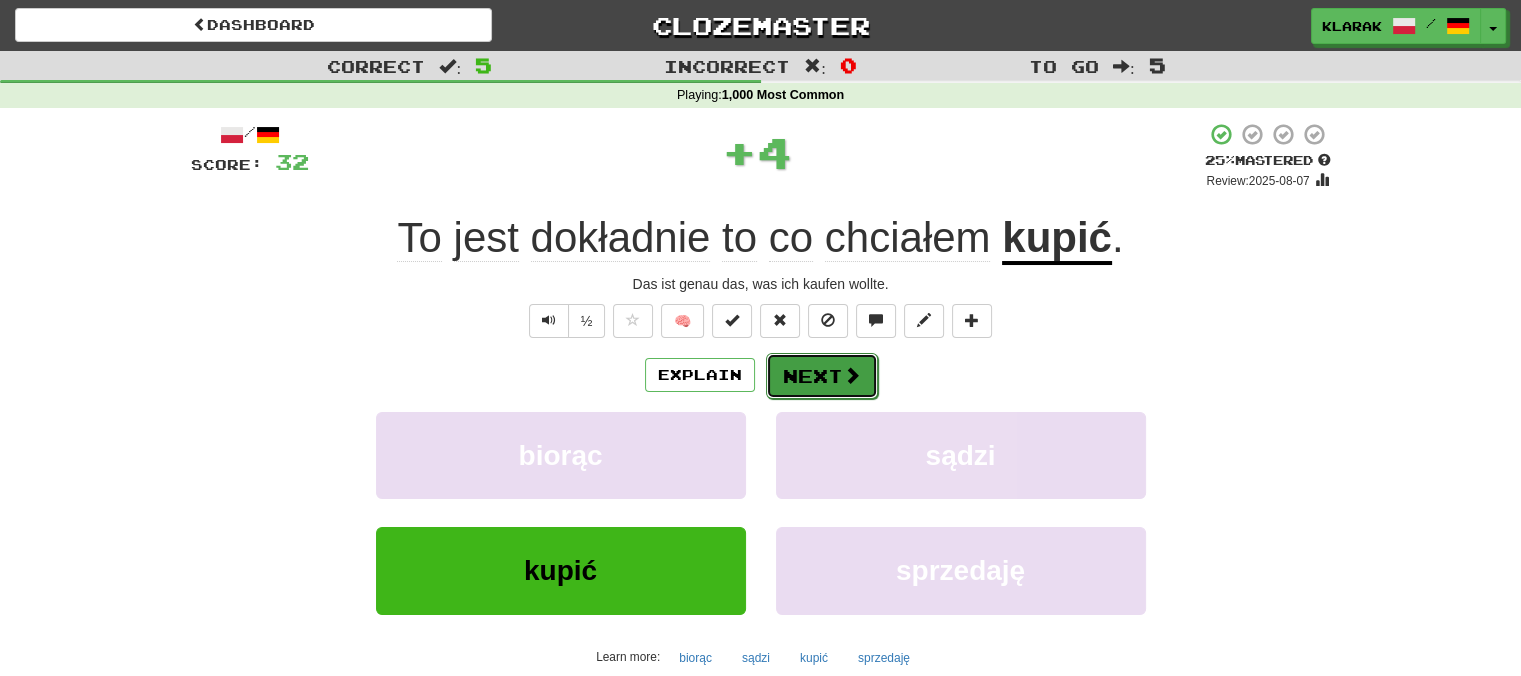 click on "Next" at bounding box center (822, 376) 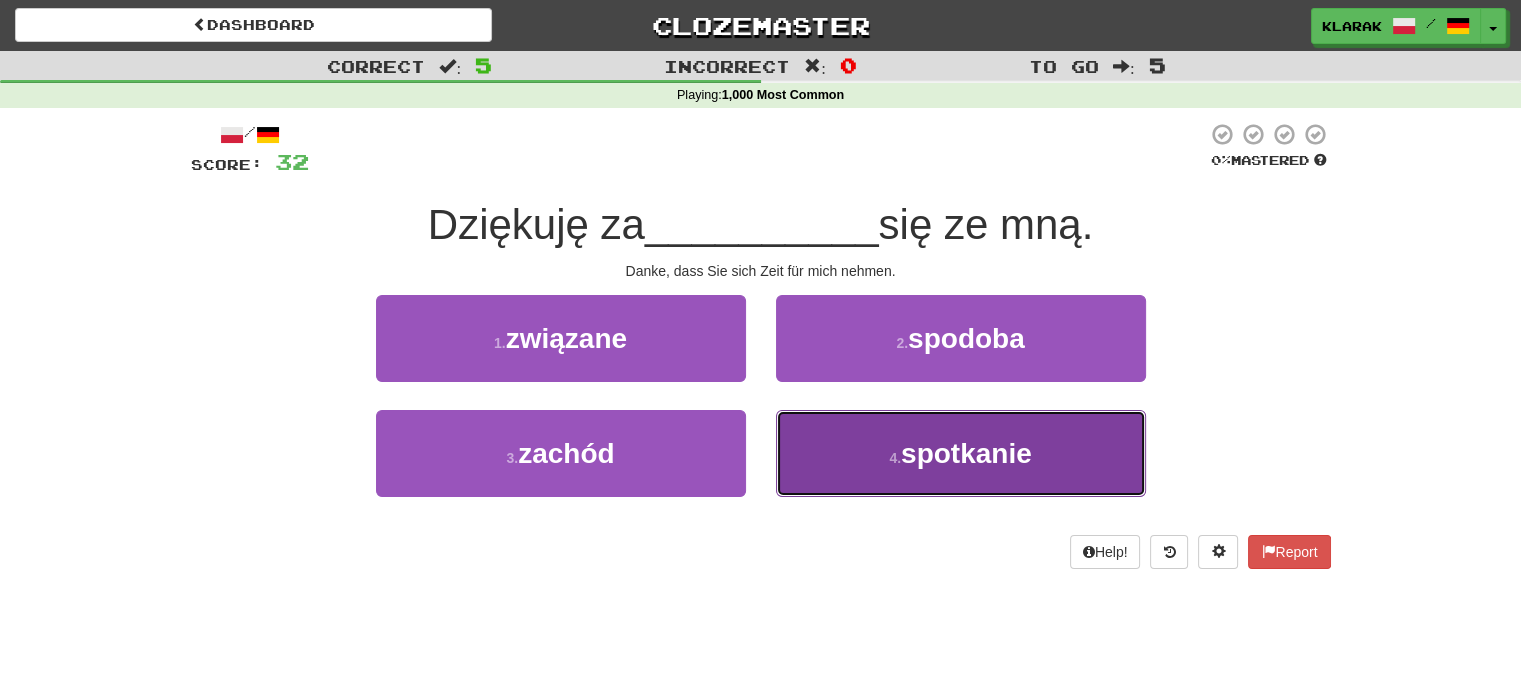 click on "4 .  spotkanie" at bounding box center (961, 453) 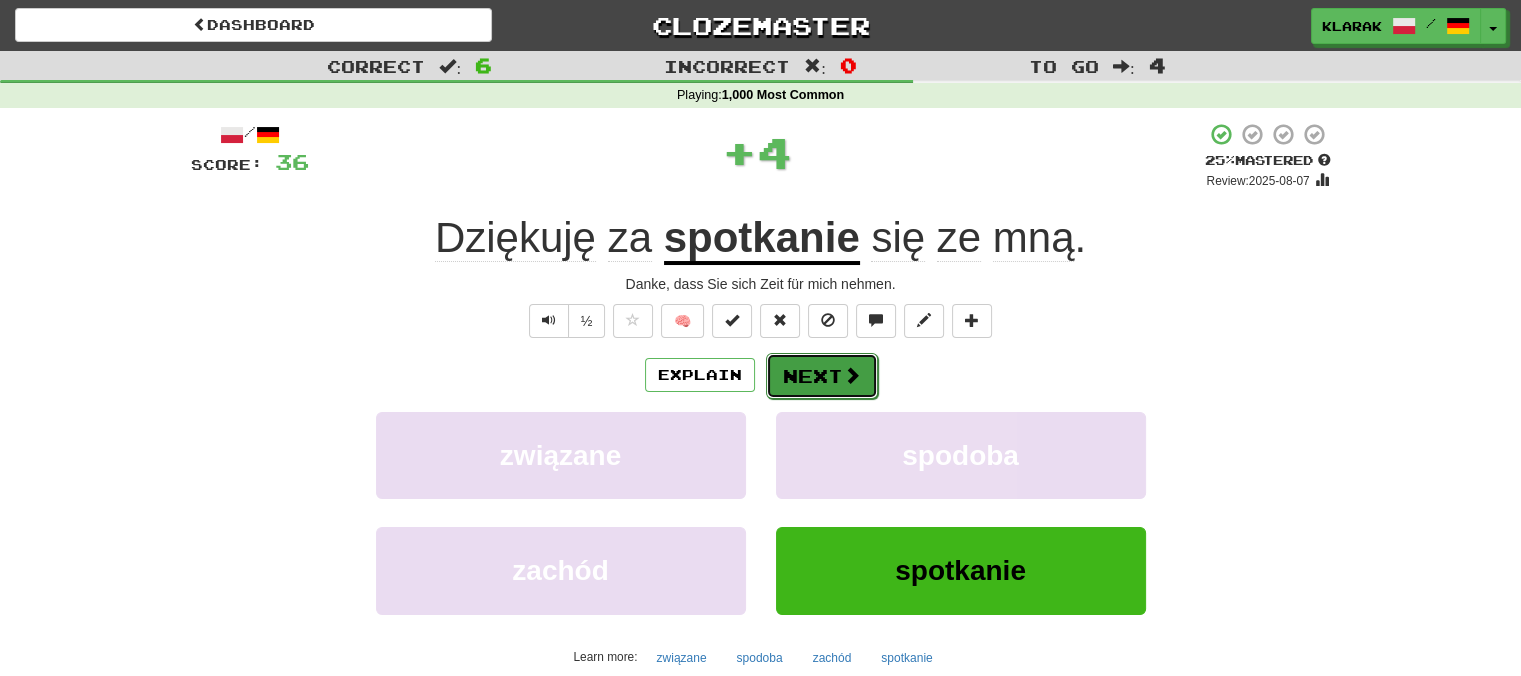 click on "Next" at bounding box center (822, 376) 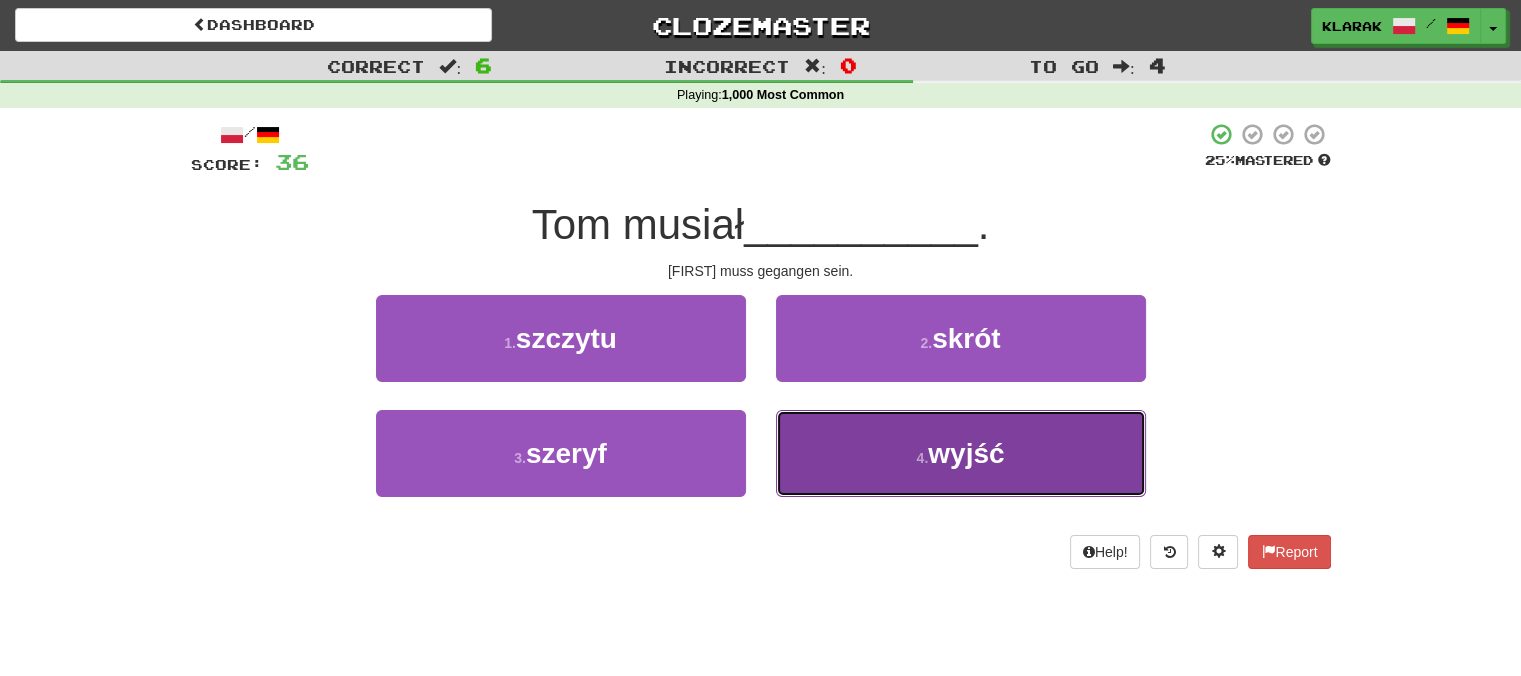 click on "4 .  wyjść" at bounding box center [961, 453] 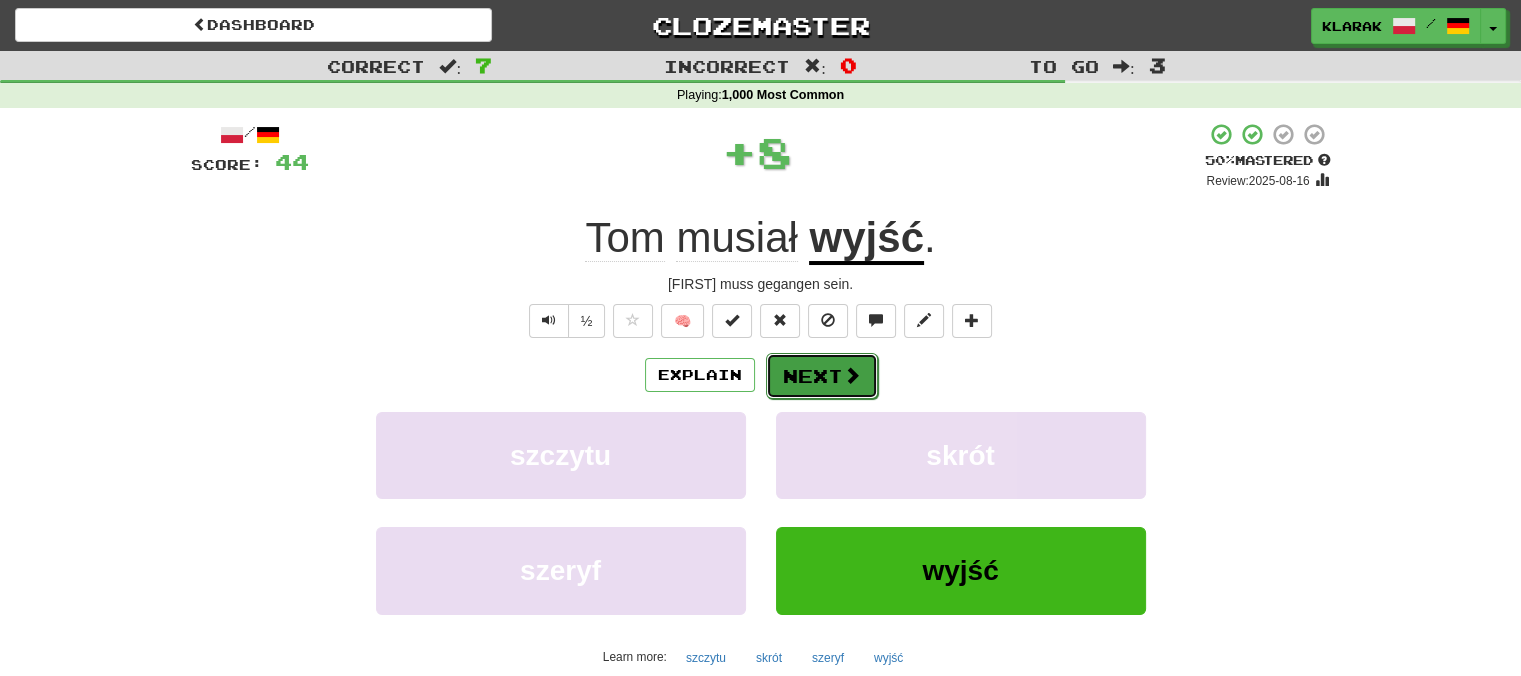 click on "Next" at bounding box center (822, 376) 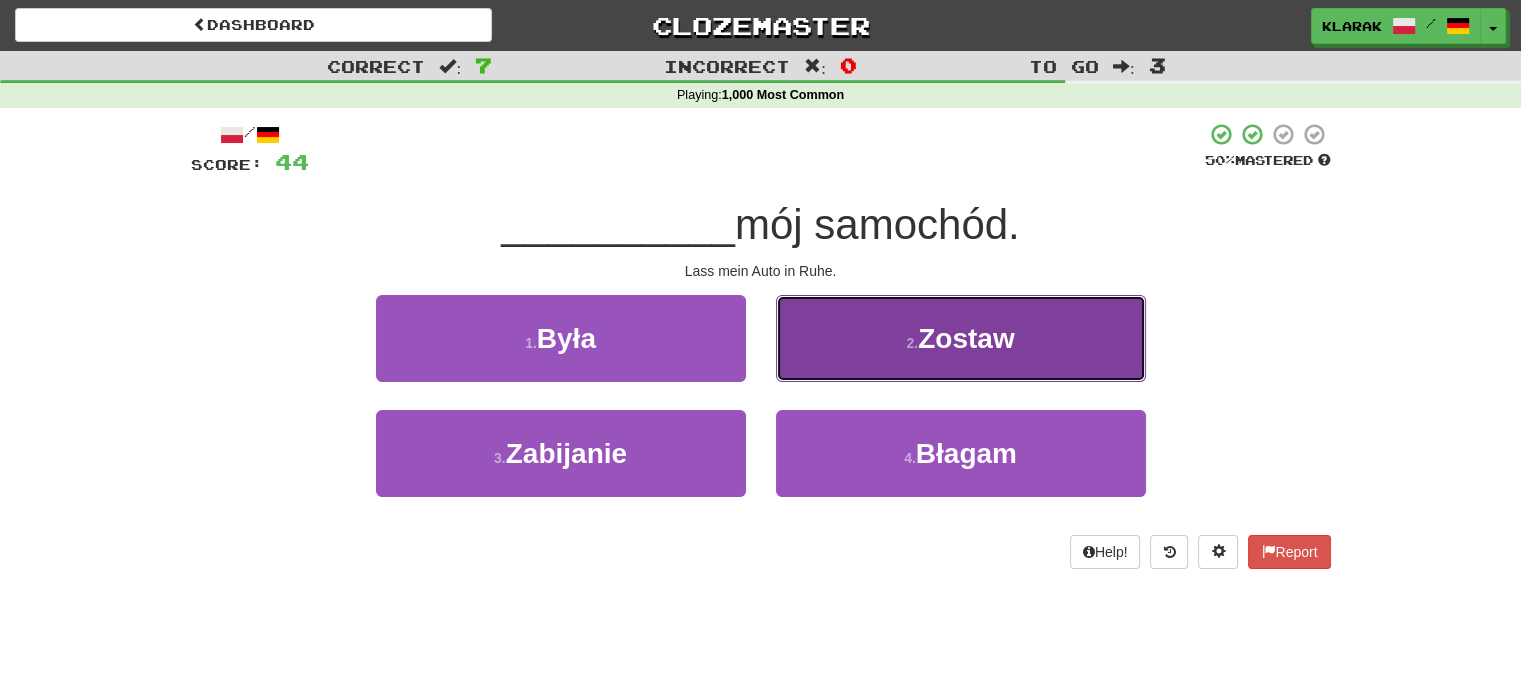 click on "2 .  Zostaw" at bounding box center [961, 338] 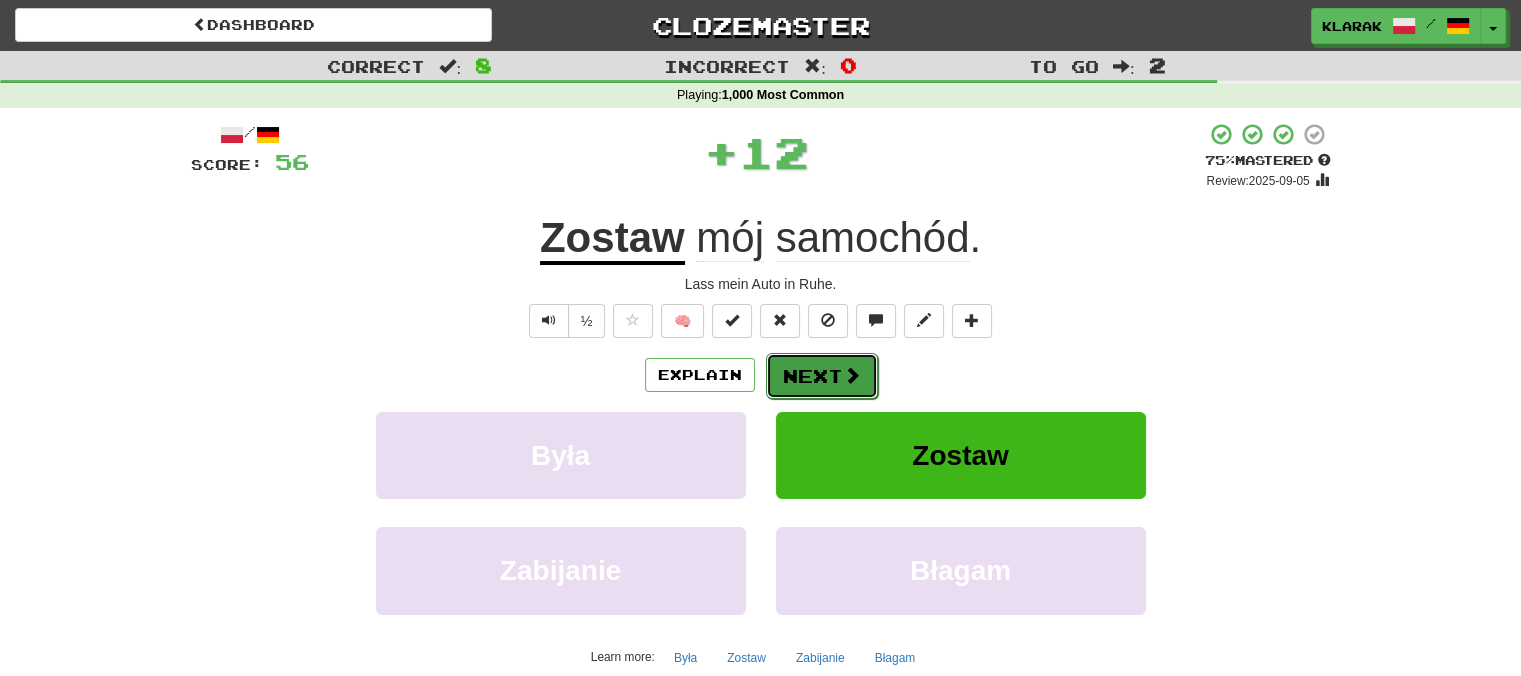 click on "Next" at bounding box center (822, 376) 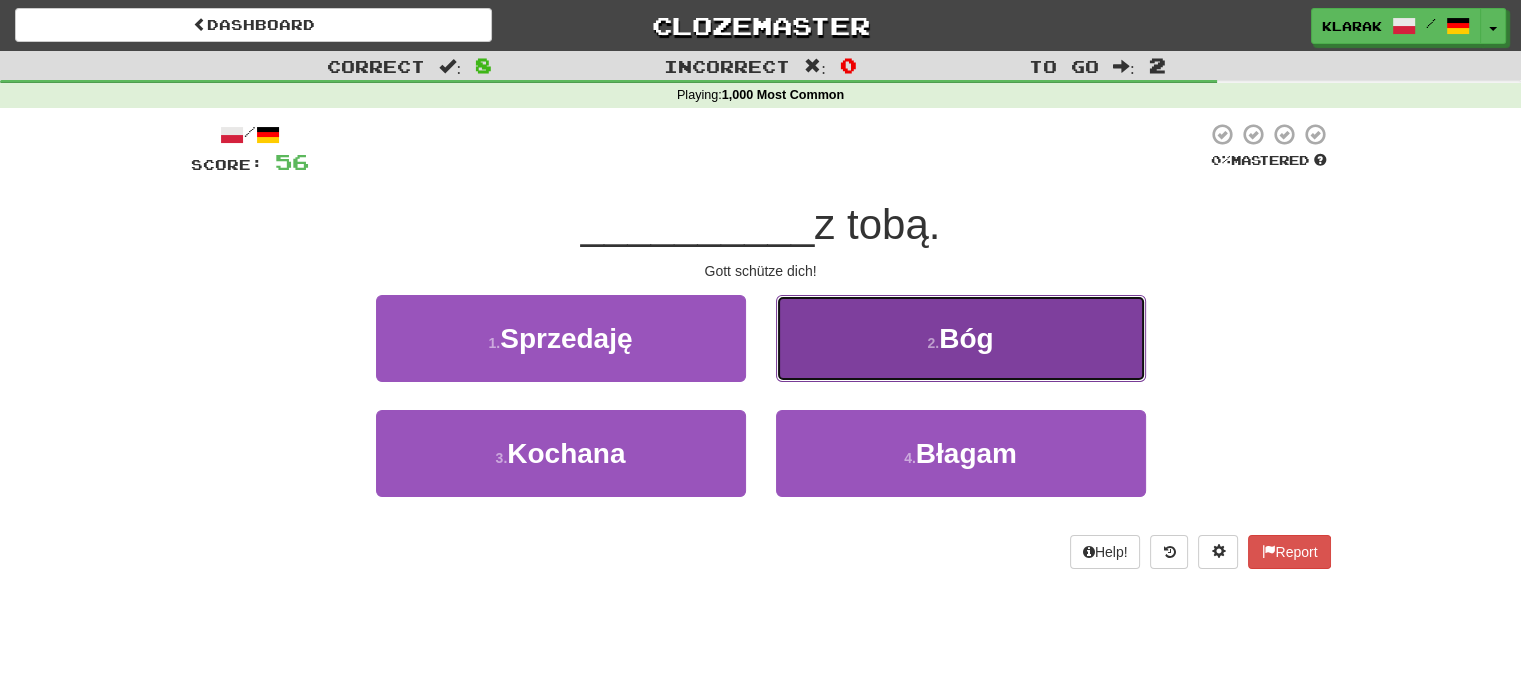 click on "2 .  Bóg" at bounding box center [961, 338] 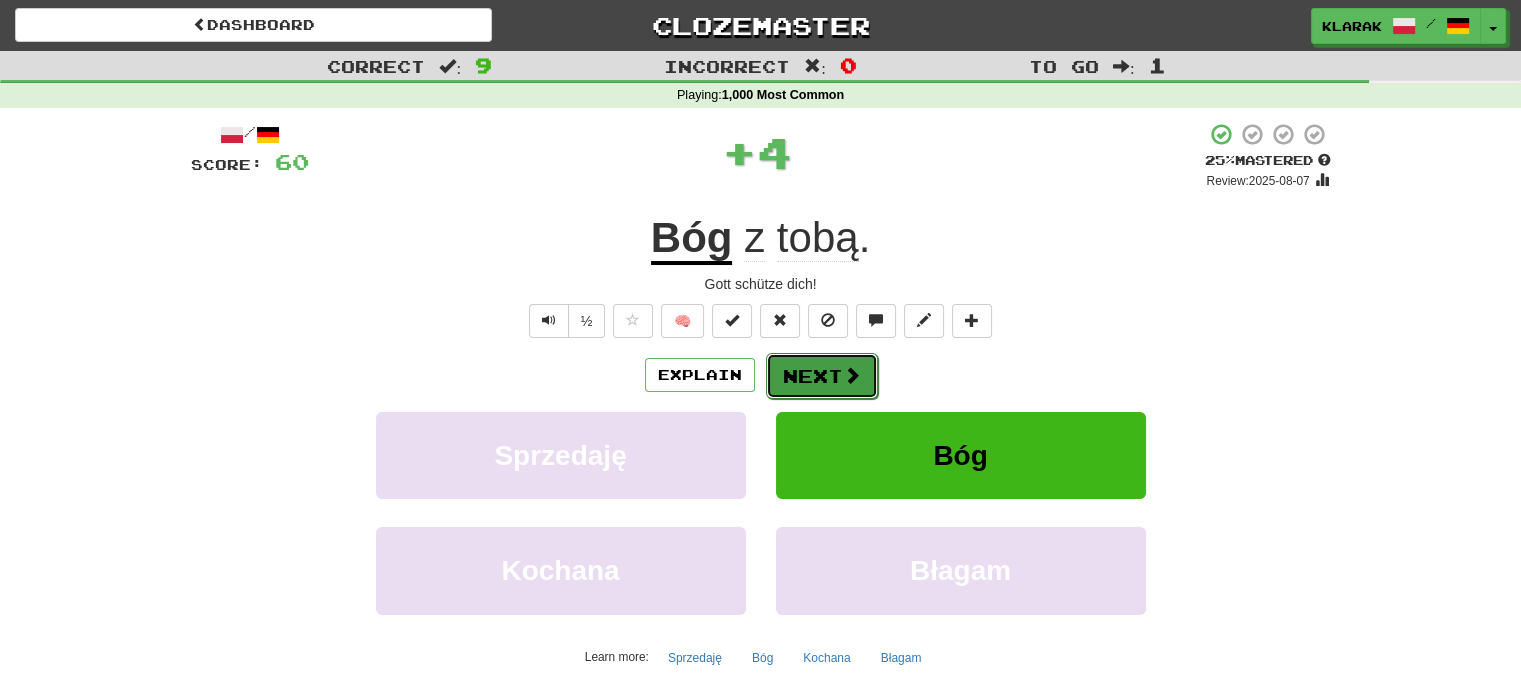 click on "Next" at bounding box center (822, 376) 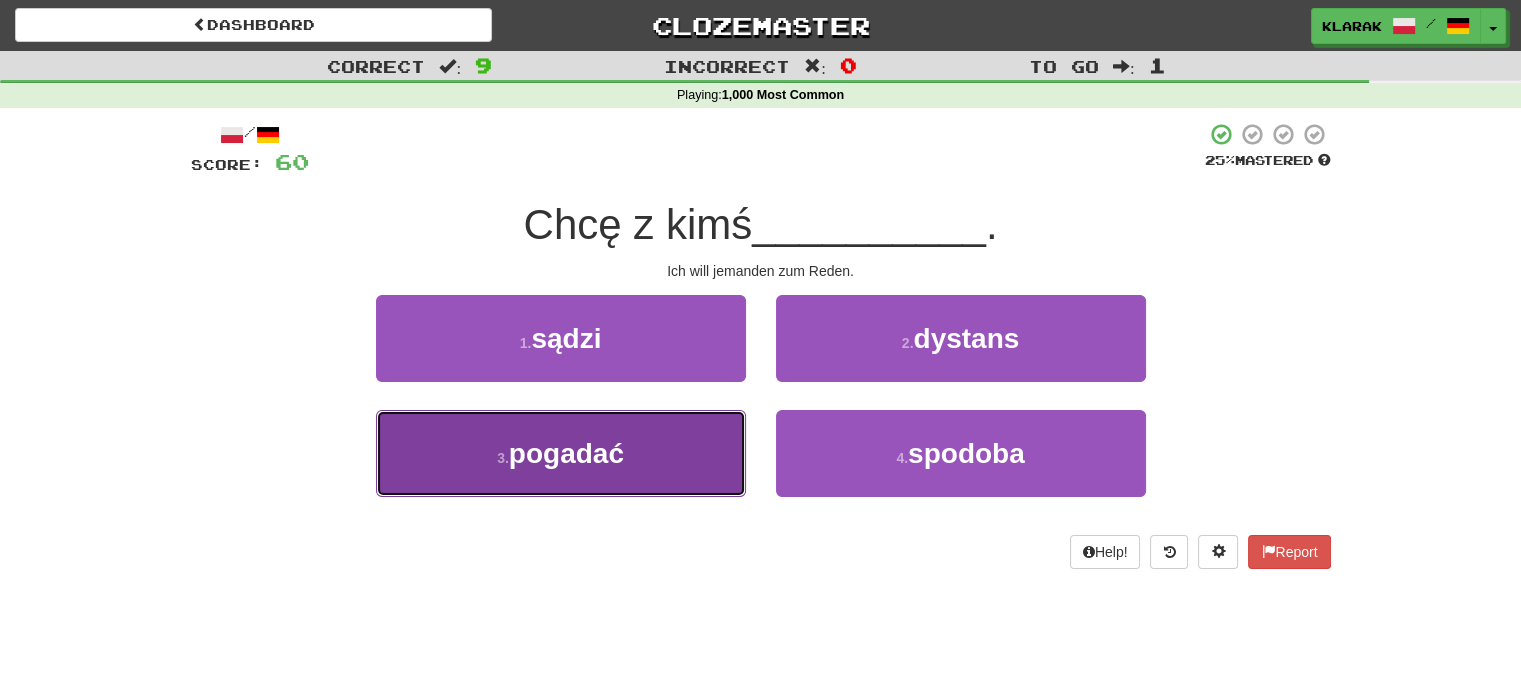click on "3 .  pogadać" at bounding box center [561, 453] 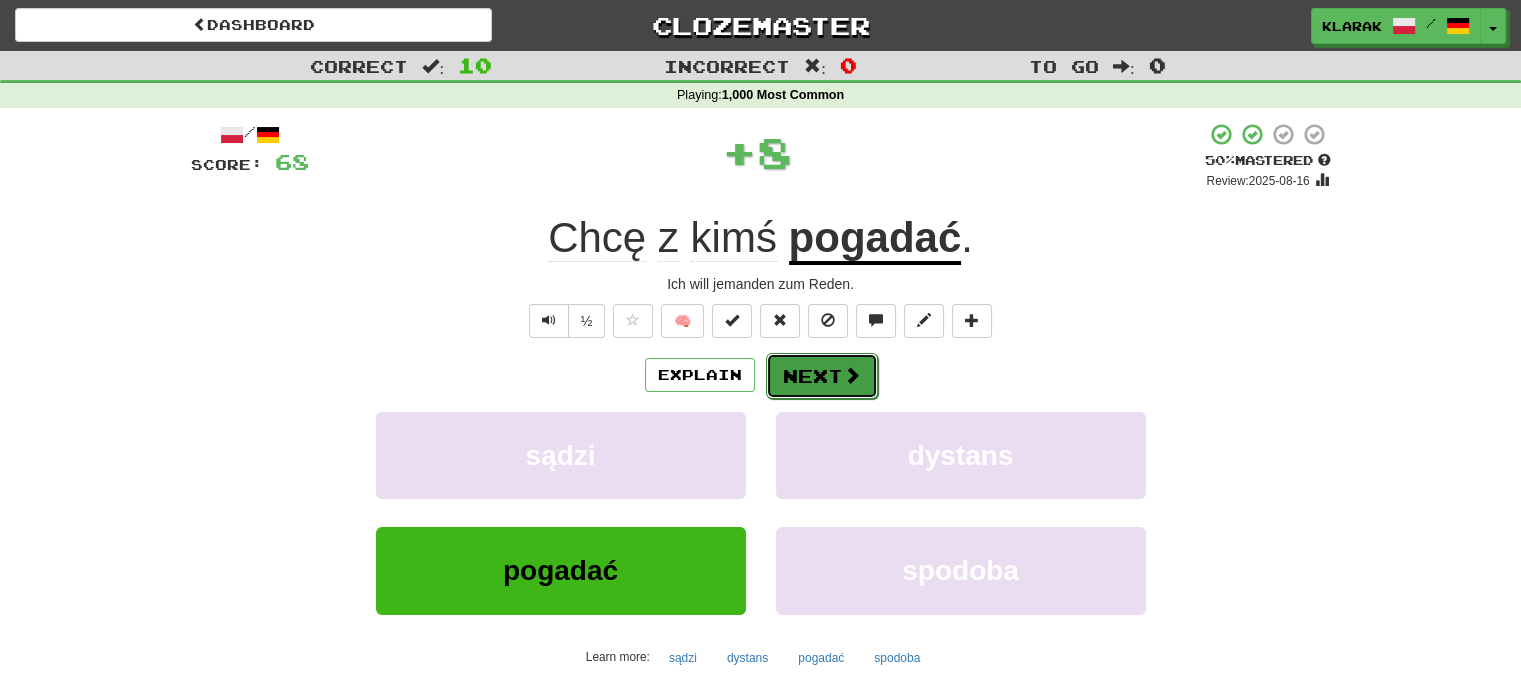 click on "Next" at bounding box center [822, 376] 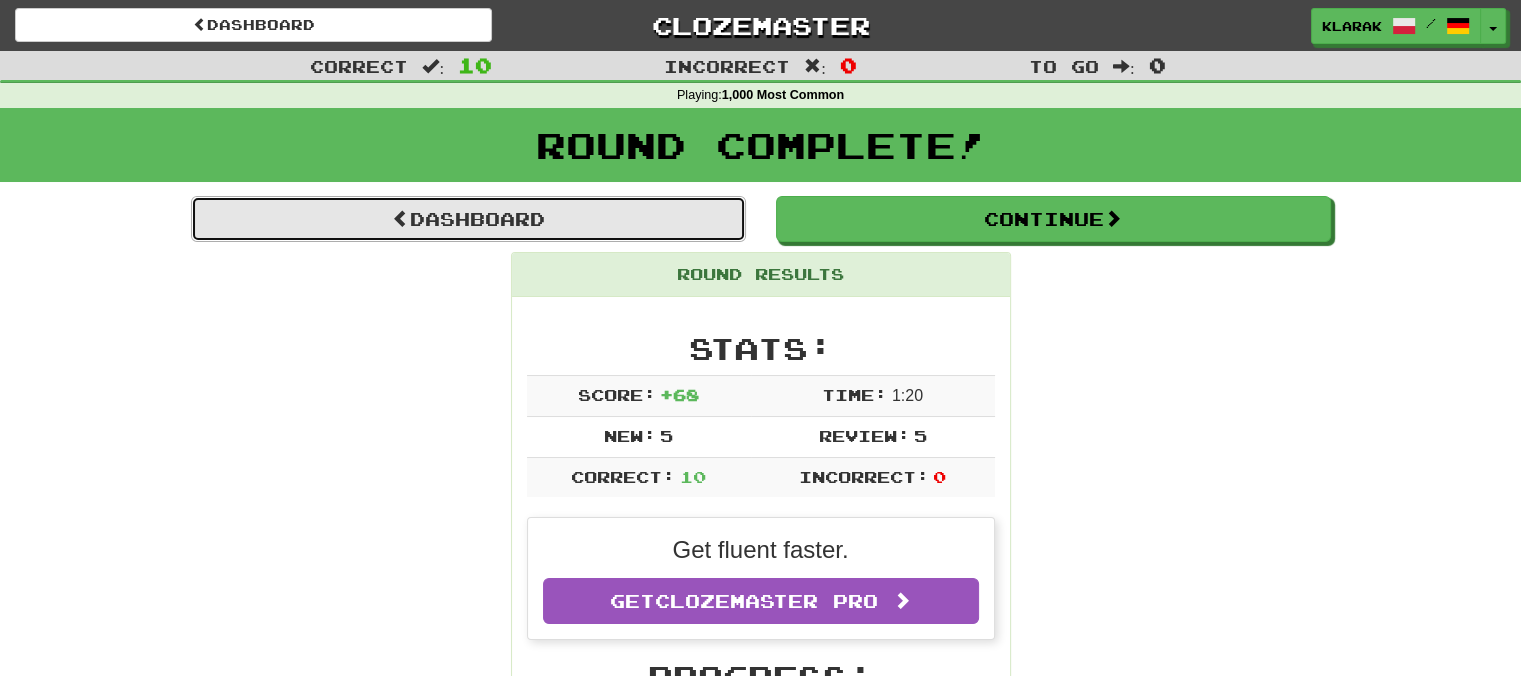 click on "Dashboard" at bounding box center [468, 219] 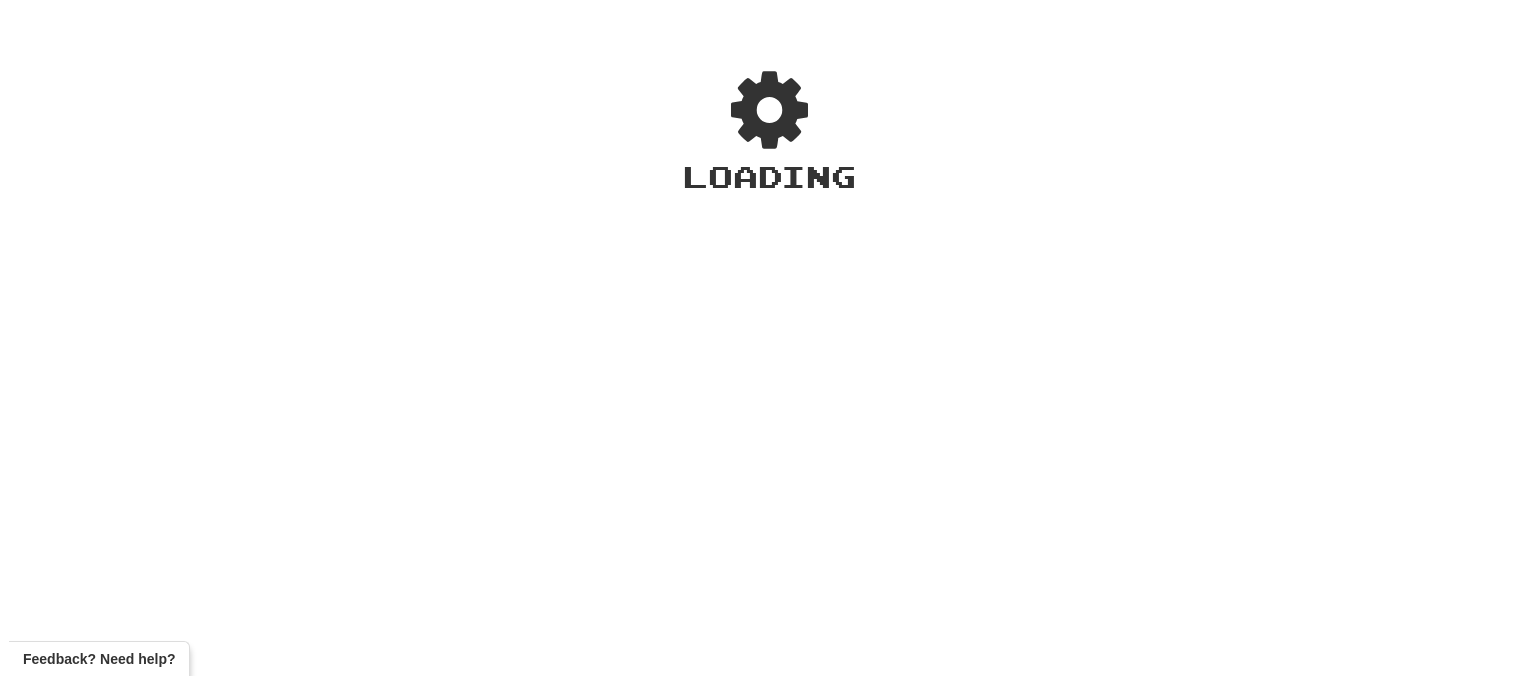 scroll, scrollTop: 0, scrollLeft: 0, axis: both 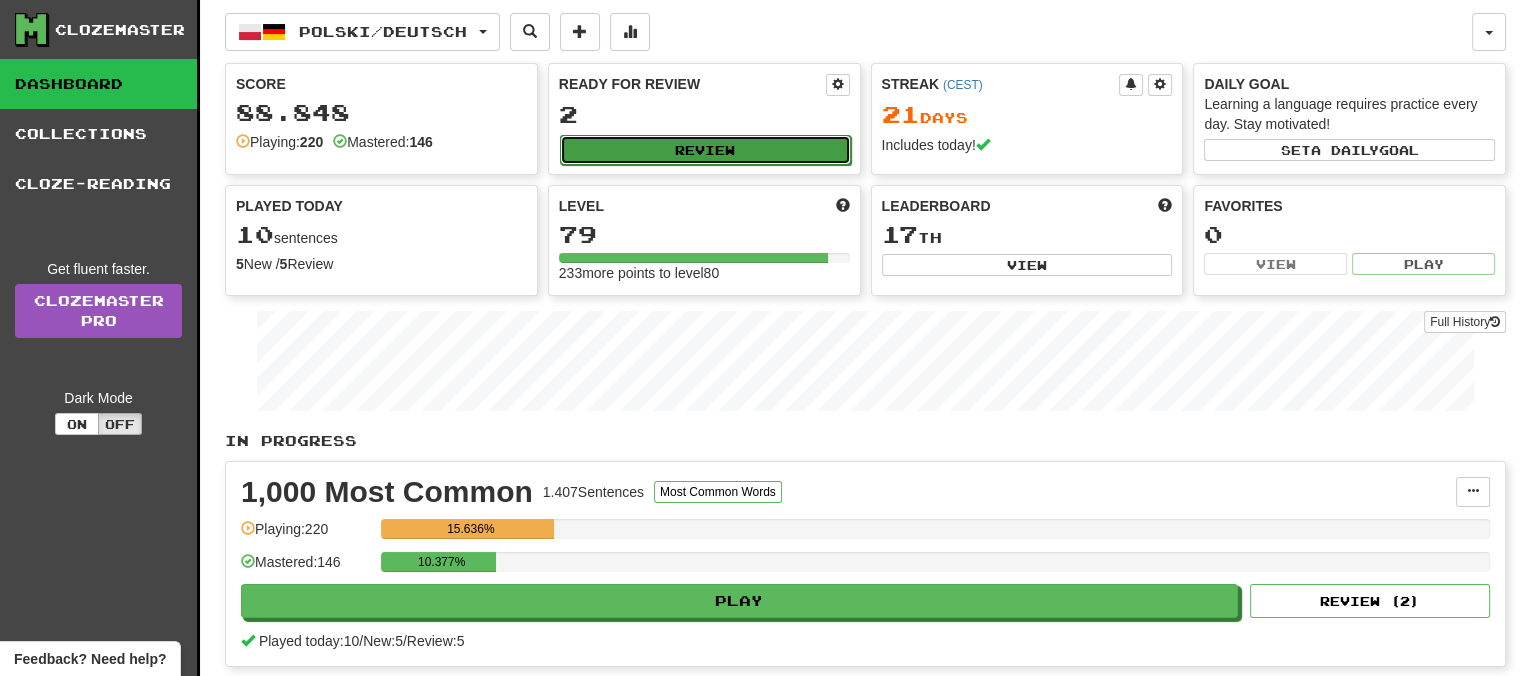 click on "Review" at bounding box center [705, 150] 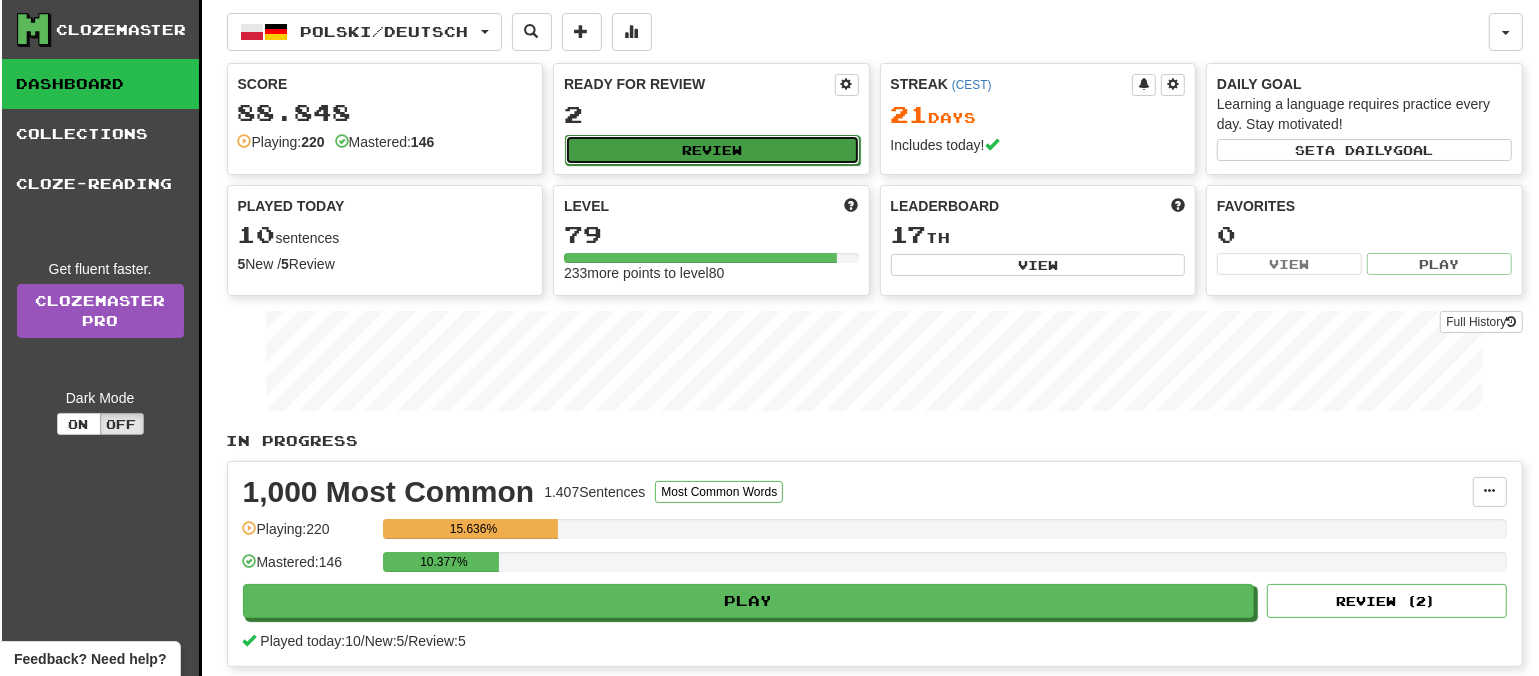 select on "**" 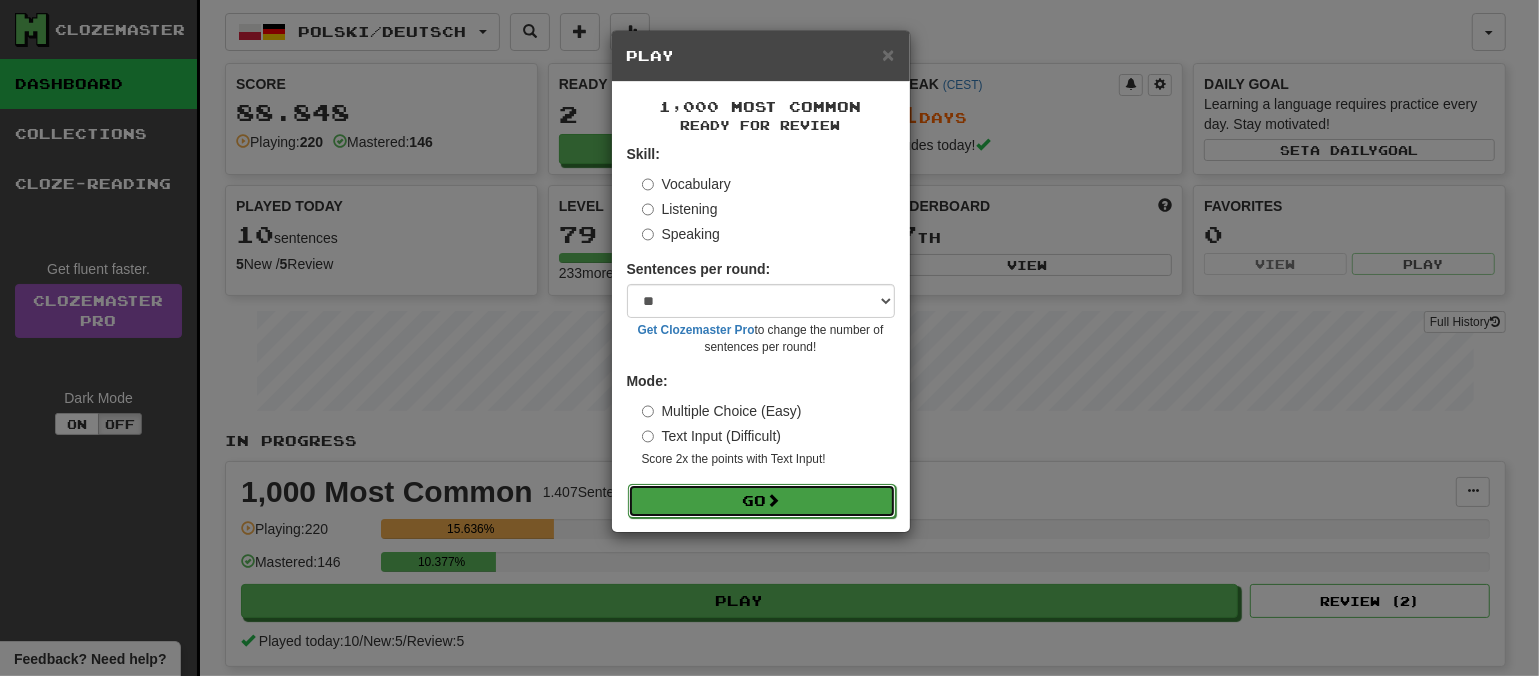 click on "Go" 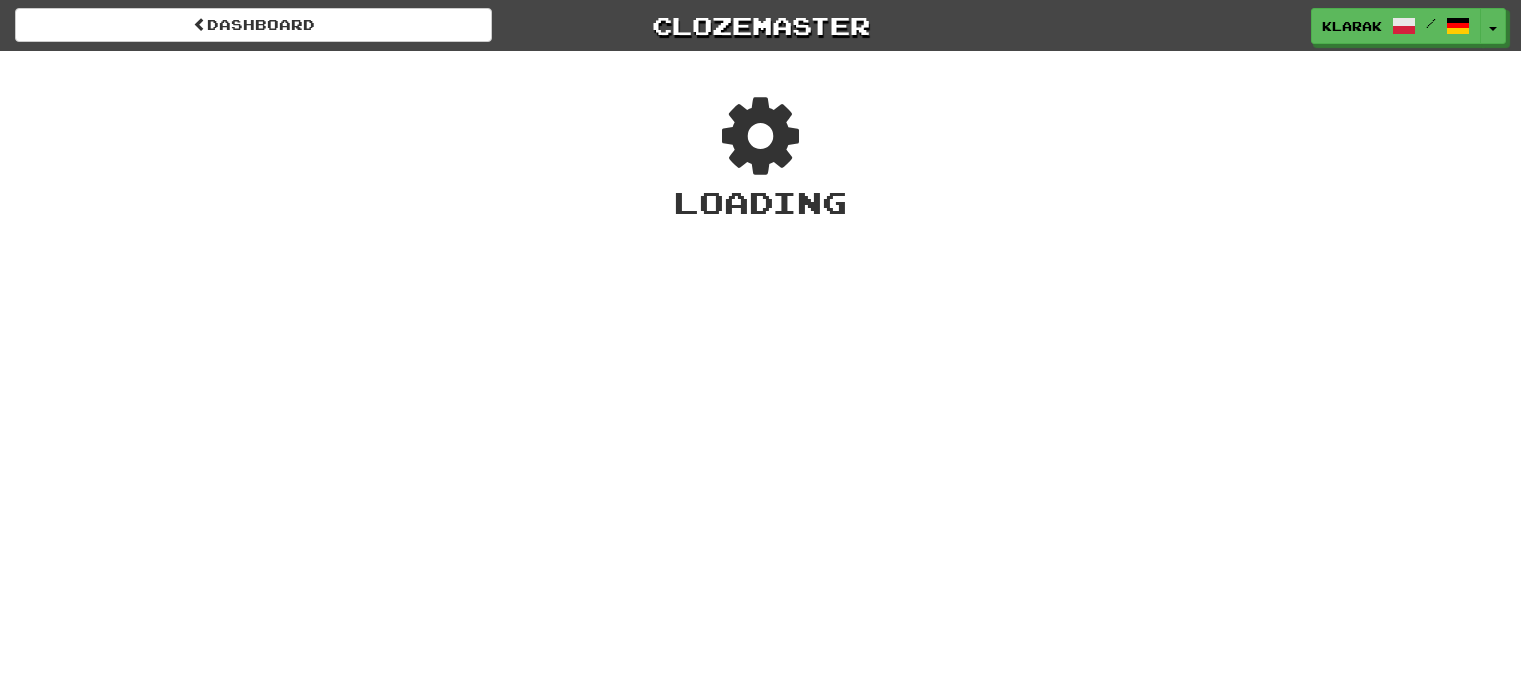 scroll, scrollTop: 0, scrollLeft: 0, axis: both 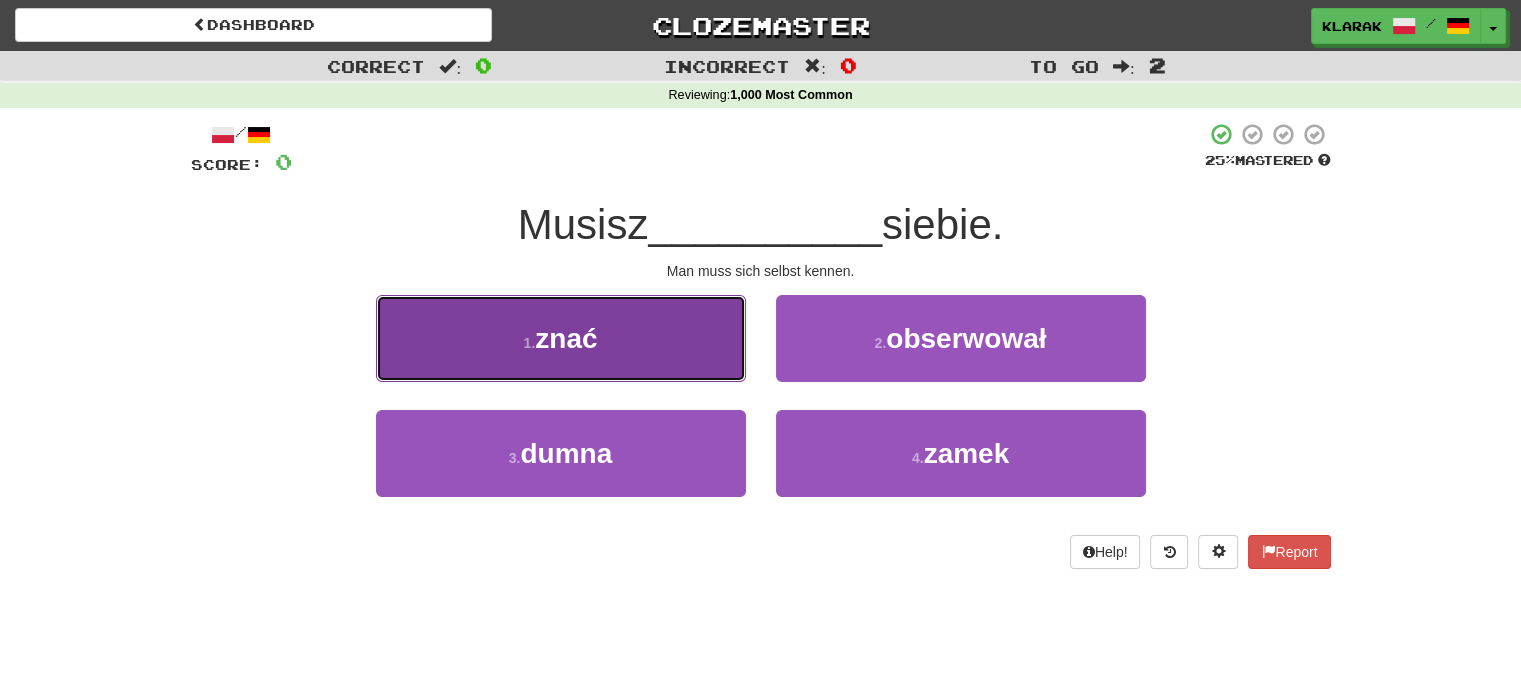 click on "1 .  znać" at bounding box center [561, 338] 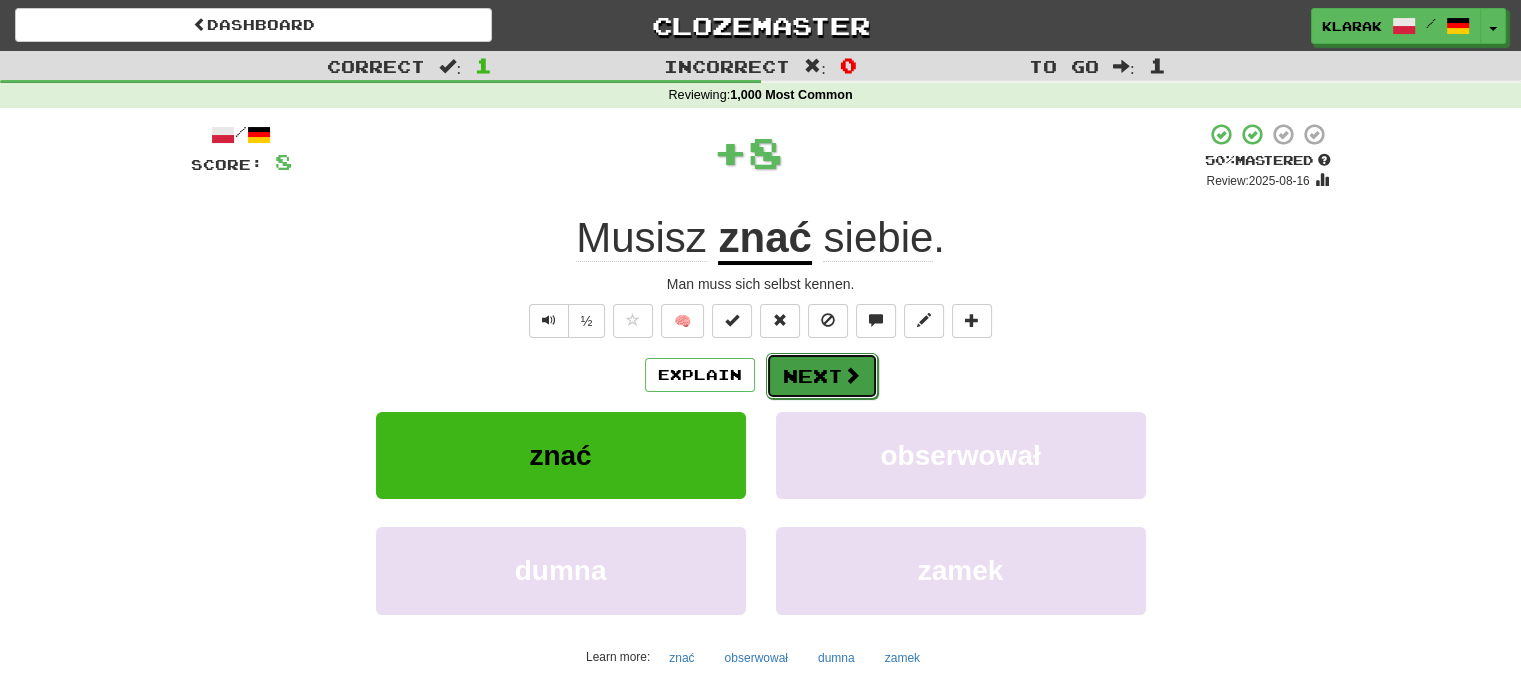 click on "Next" at bounding box center [822, 376] 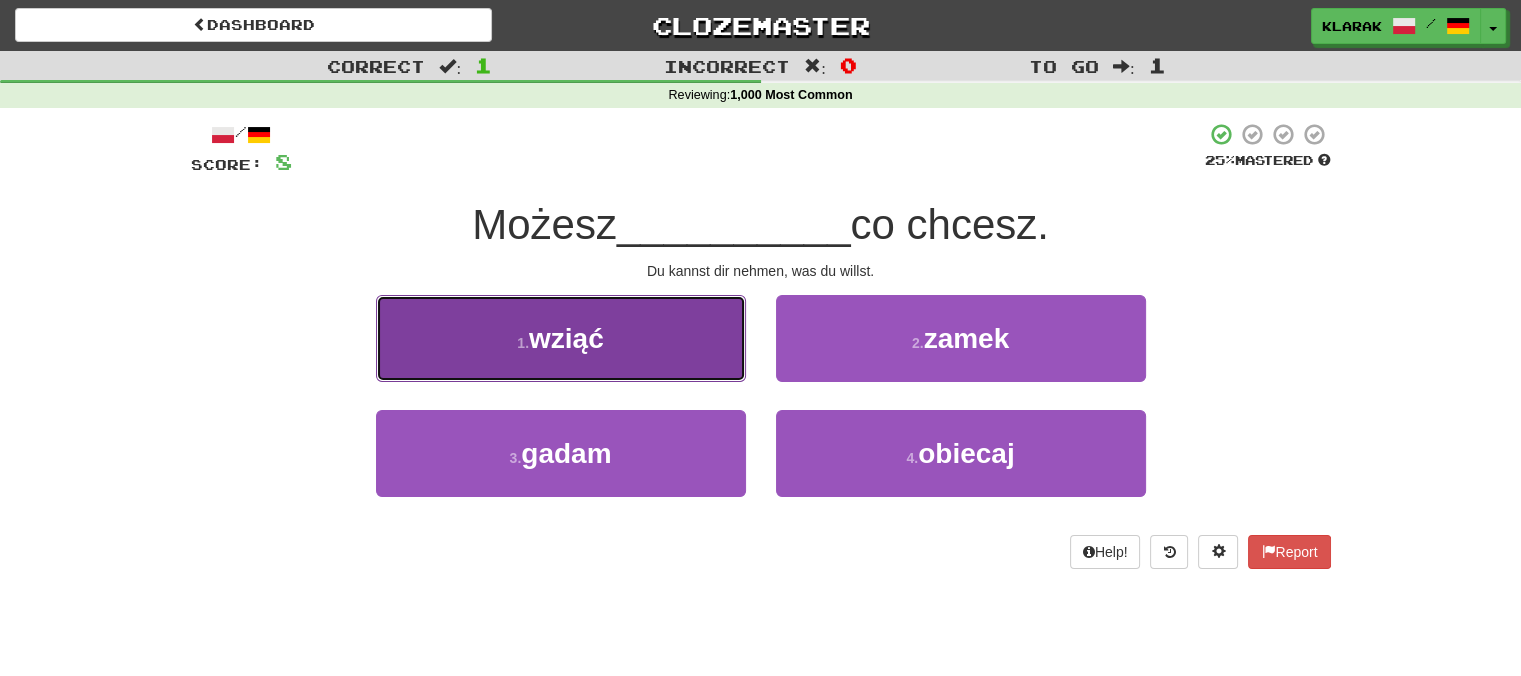 click on "1 .  wziąć" at bounding box center (561, 338) 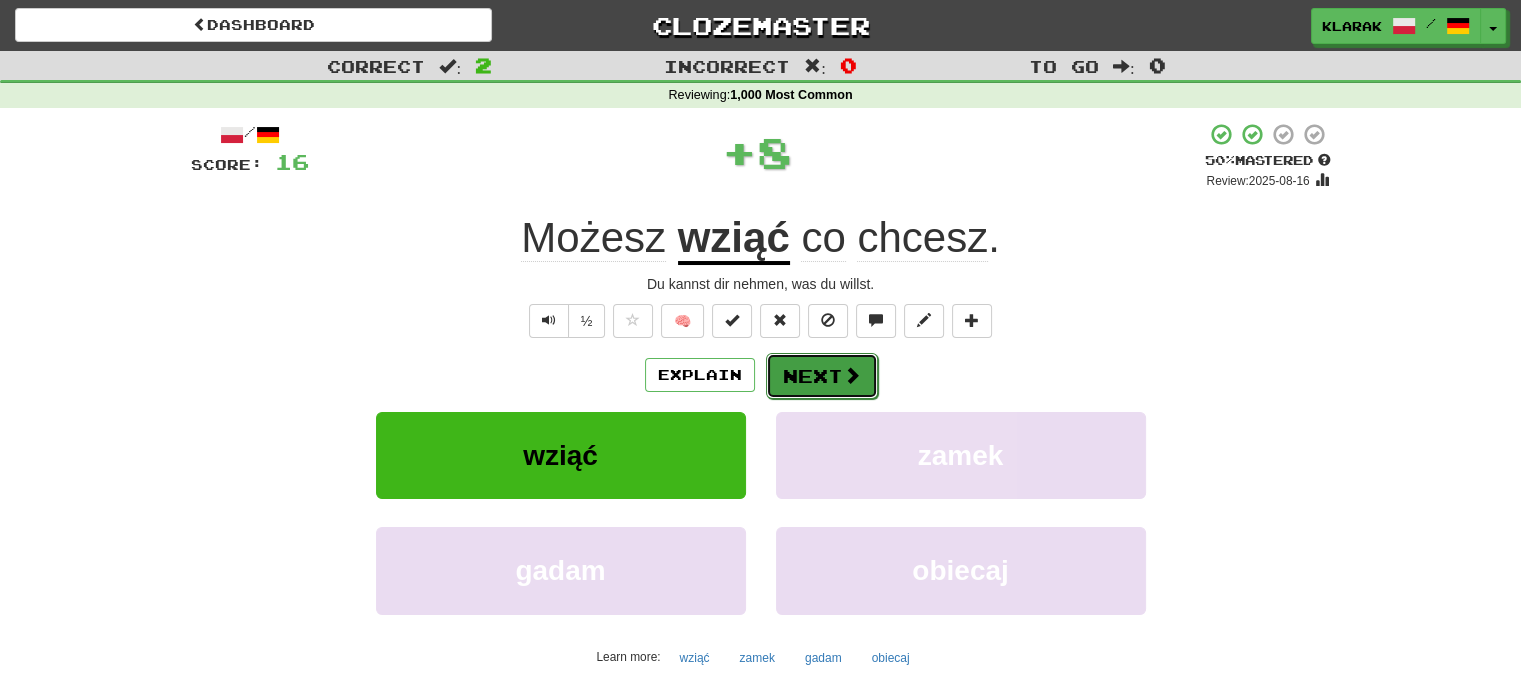click on "Next" at bounding box center (822, 376) 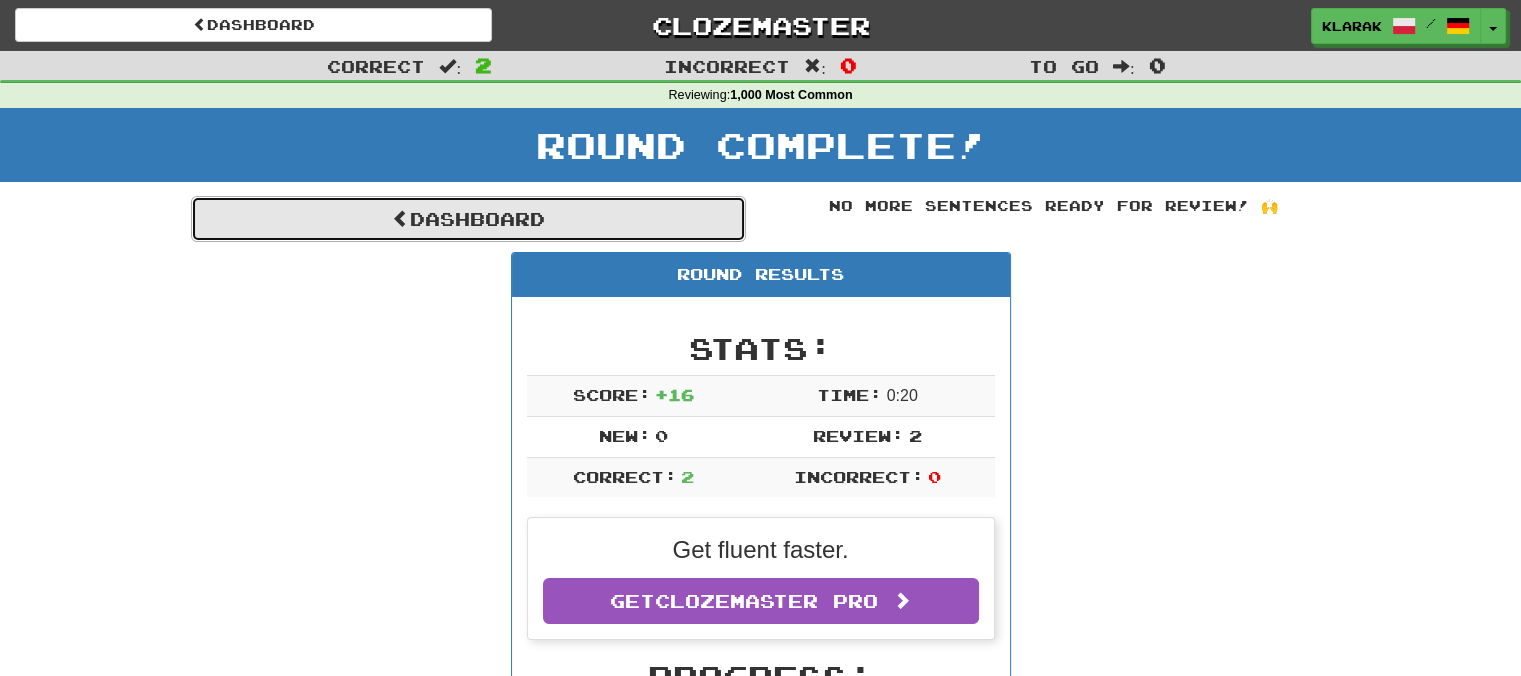click on "Dashboard" at bounding box center [468, 219] 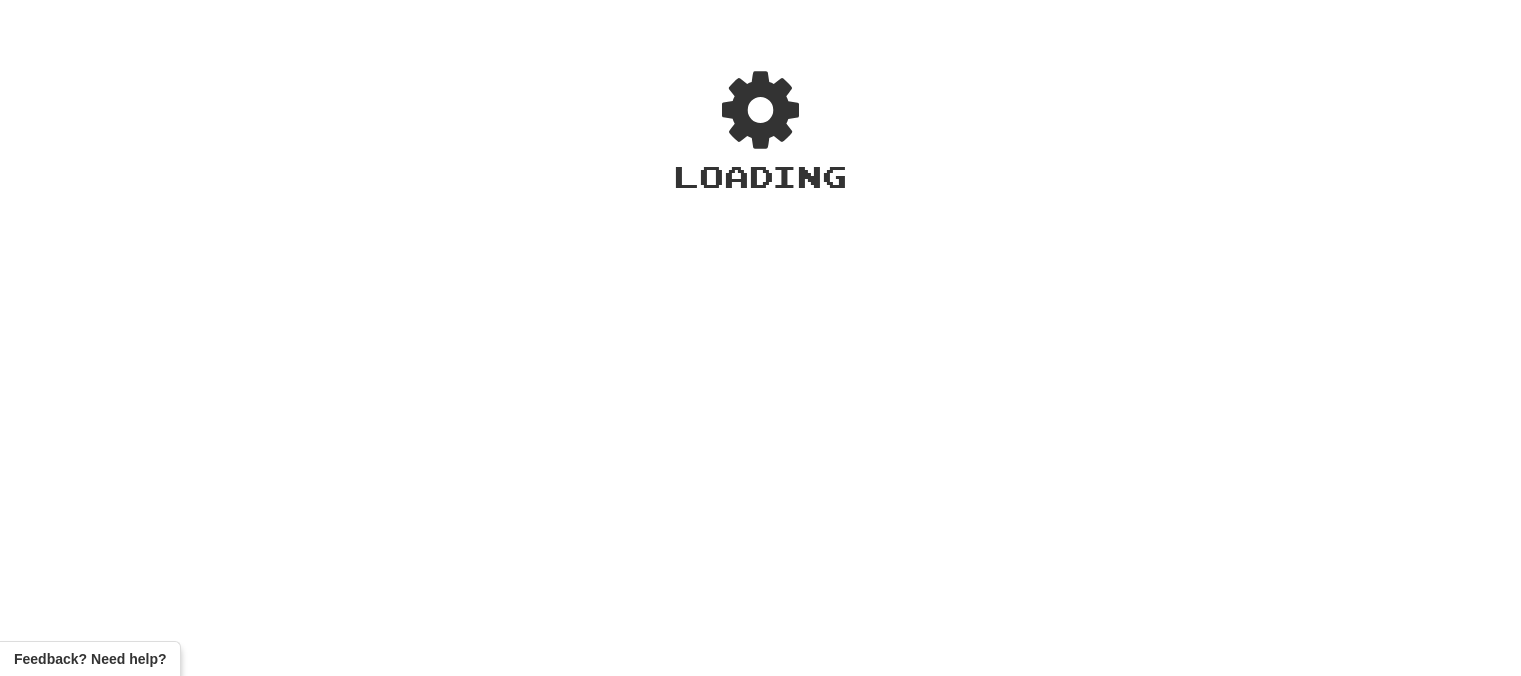 scroll, scrollTop: 0, scrollLeft: 0, axis: both 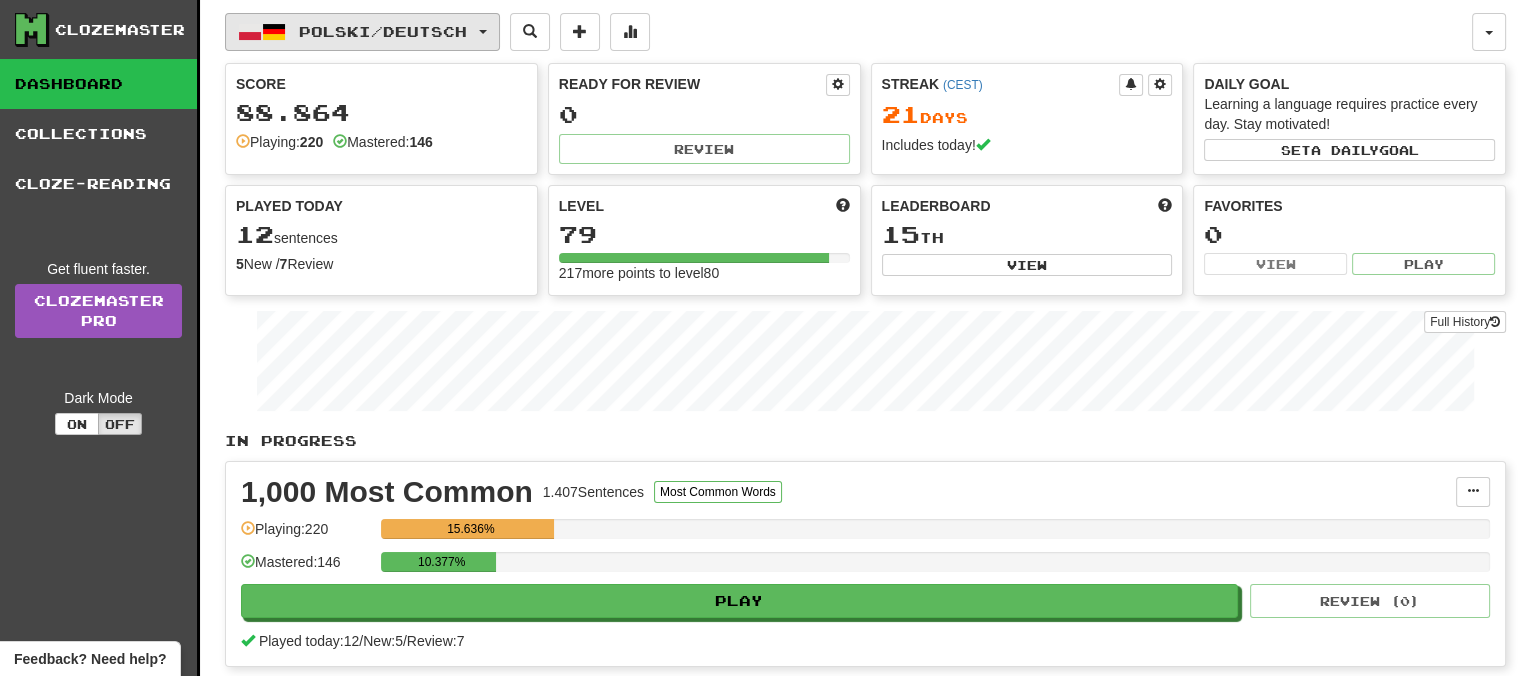 click at bounding box center (483, 32) 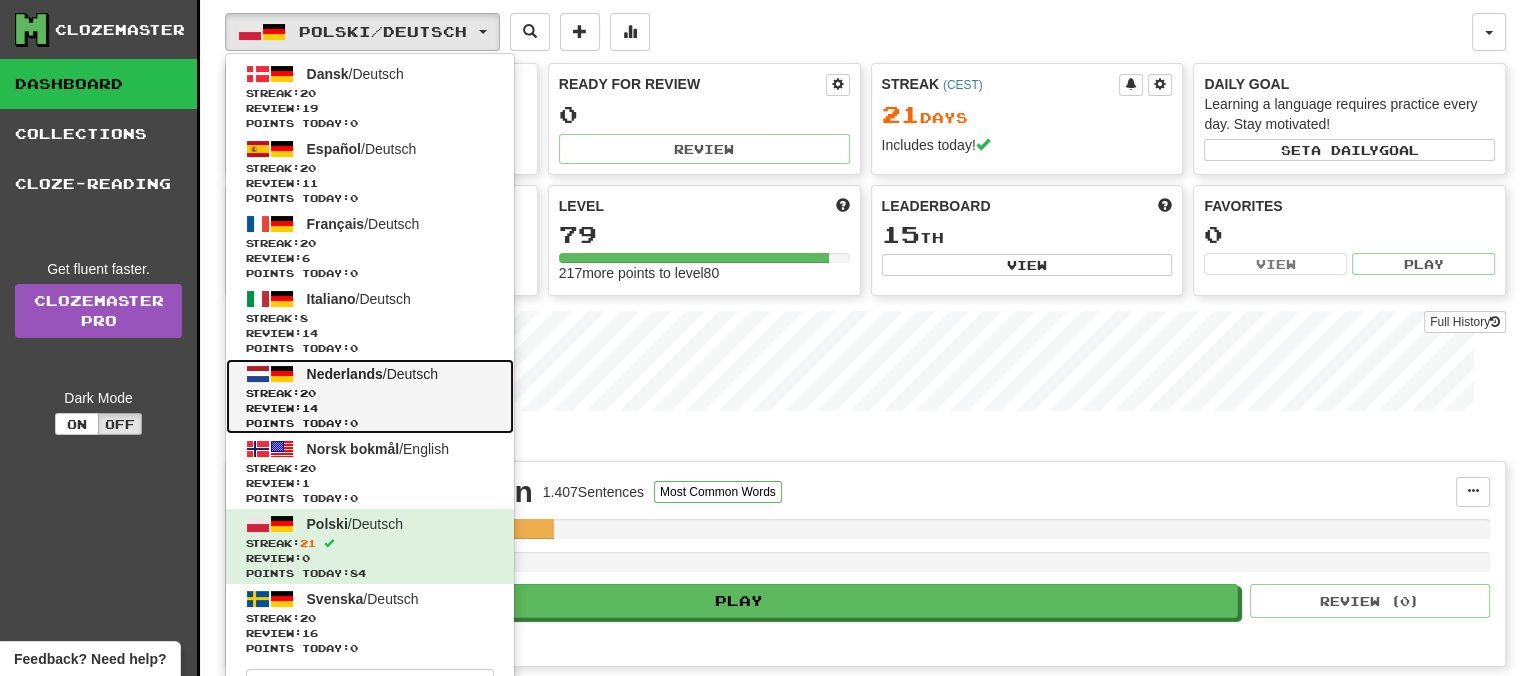 click on "Nederlands" at bounding box center (345, 374) 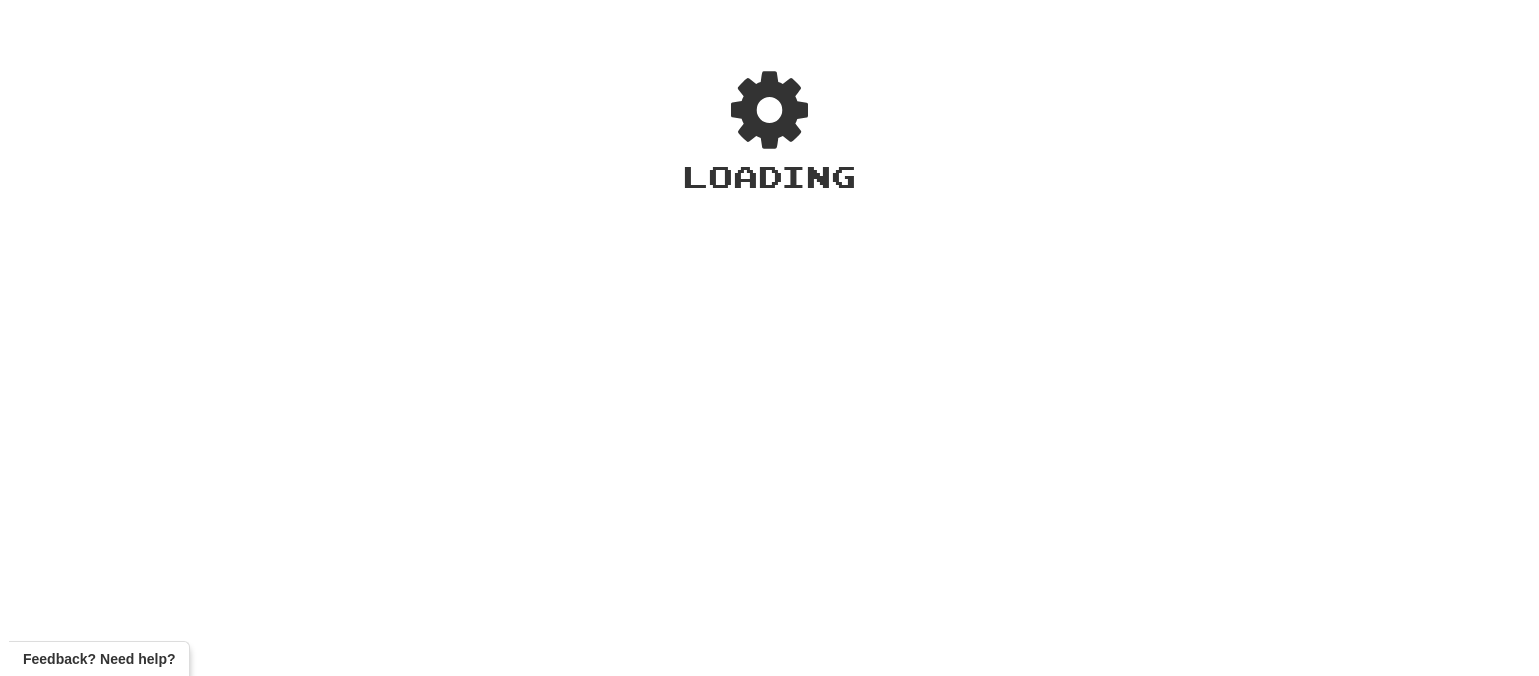 scroll, scrollTop: 0, scrollLeft: 0, axis: both 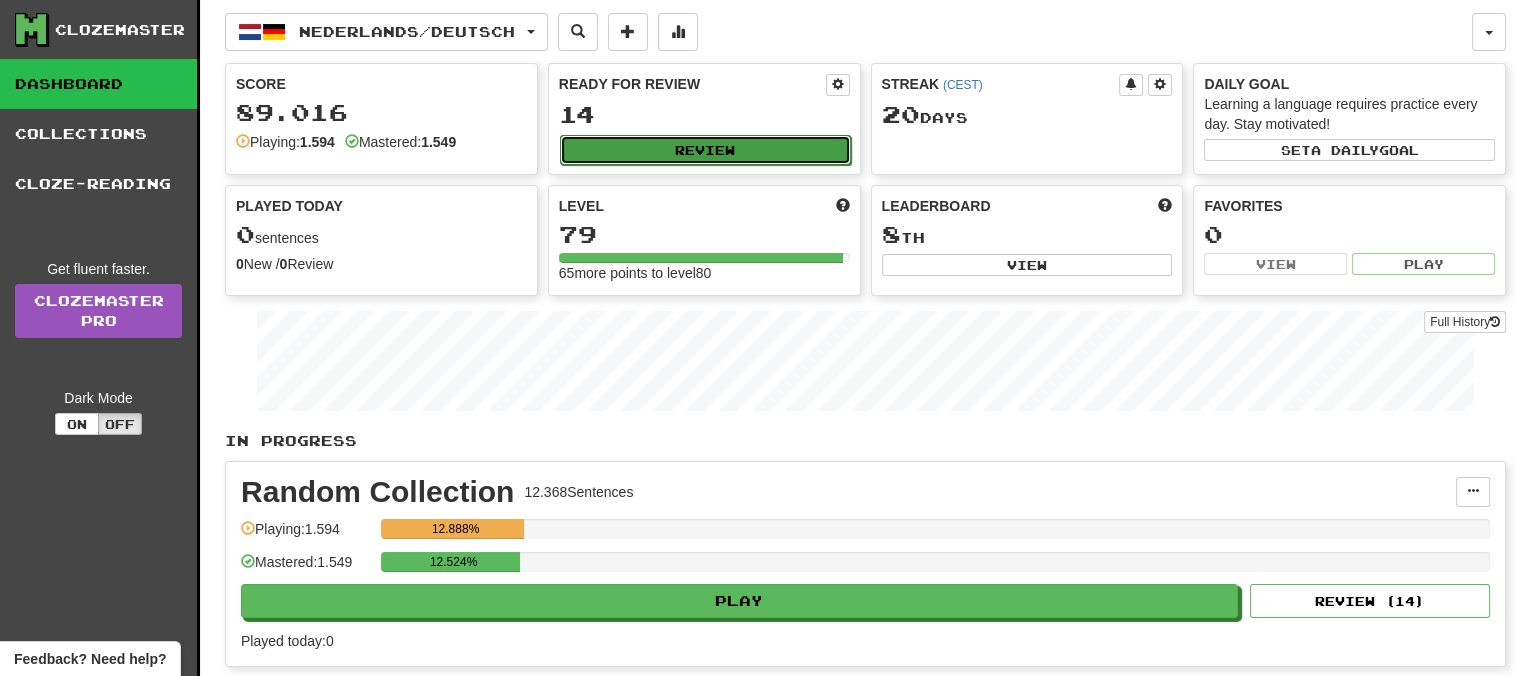 click on "Review" at bounding box center [705, 150] 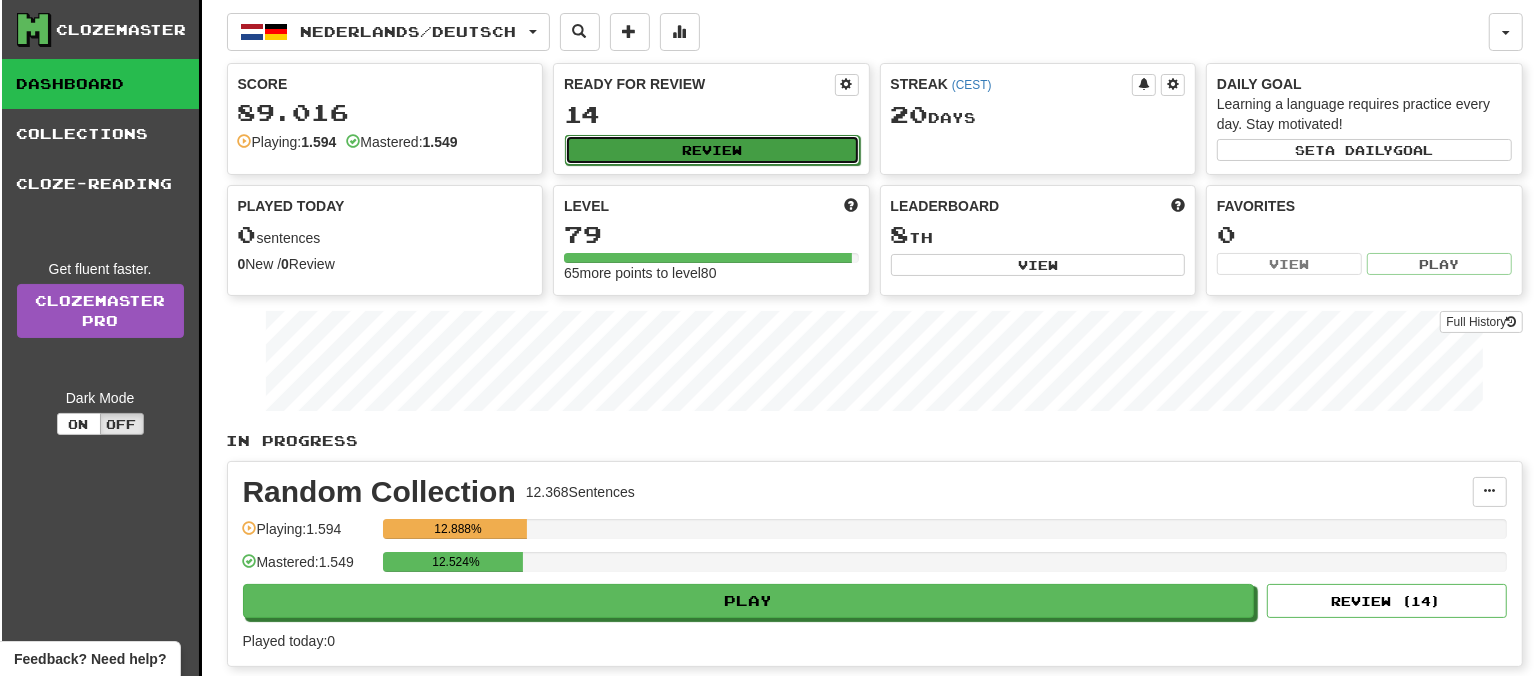 select on "**" 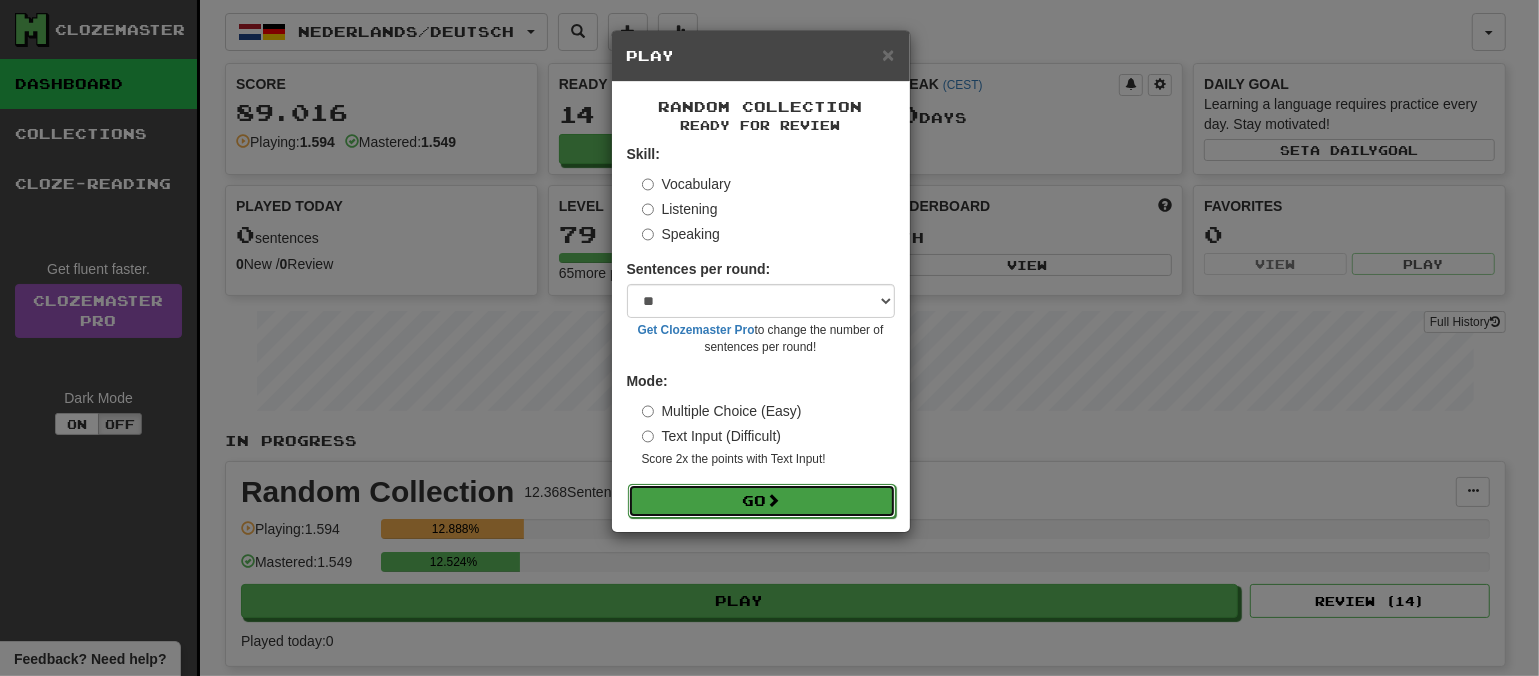 click on "Go" at bounding box center (762, 501) 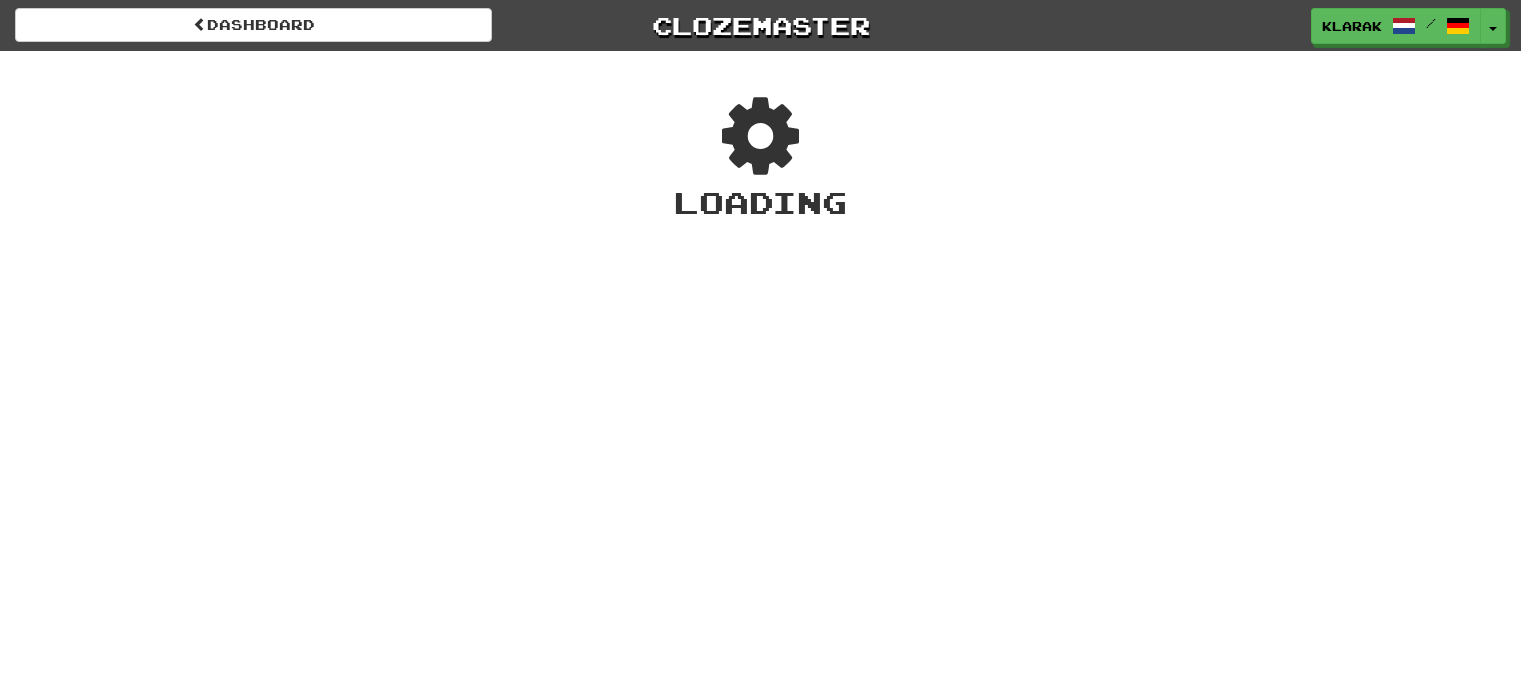scroll, scrollTop: 0, scrollLeft: 0, axis: both 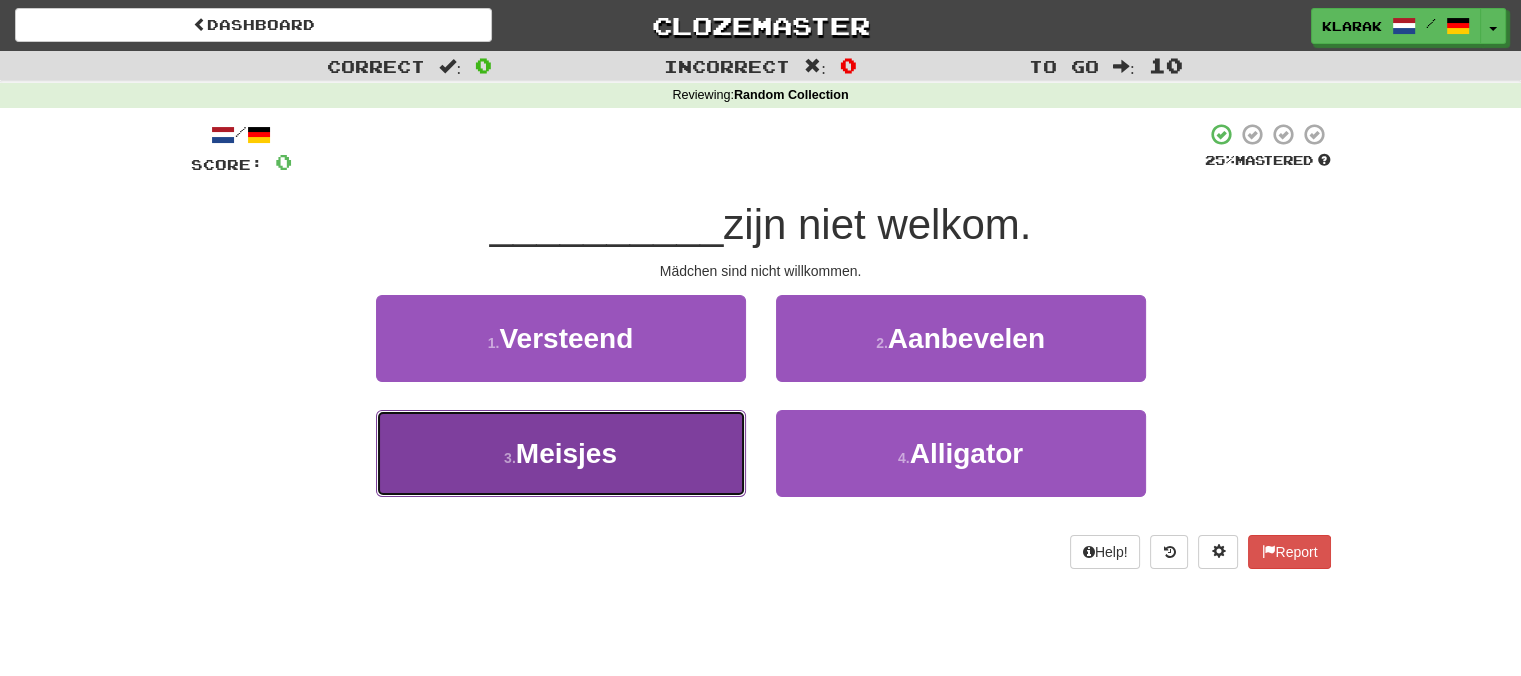 click on "Meisjes" at bounding box center (566, 453) 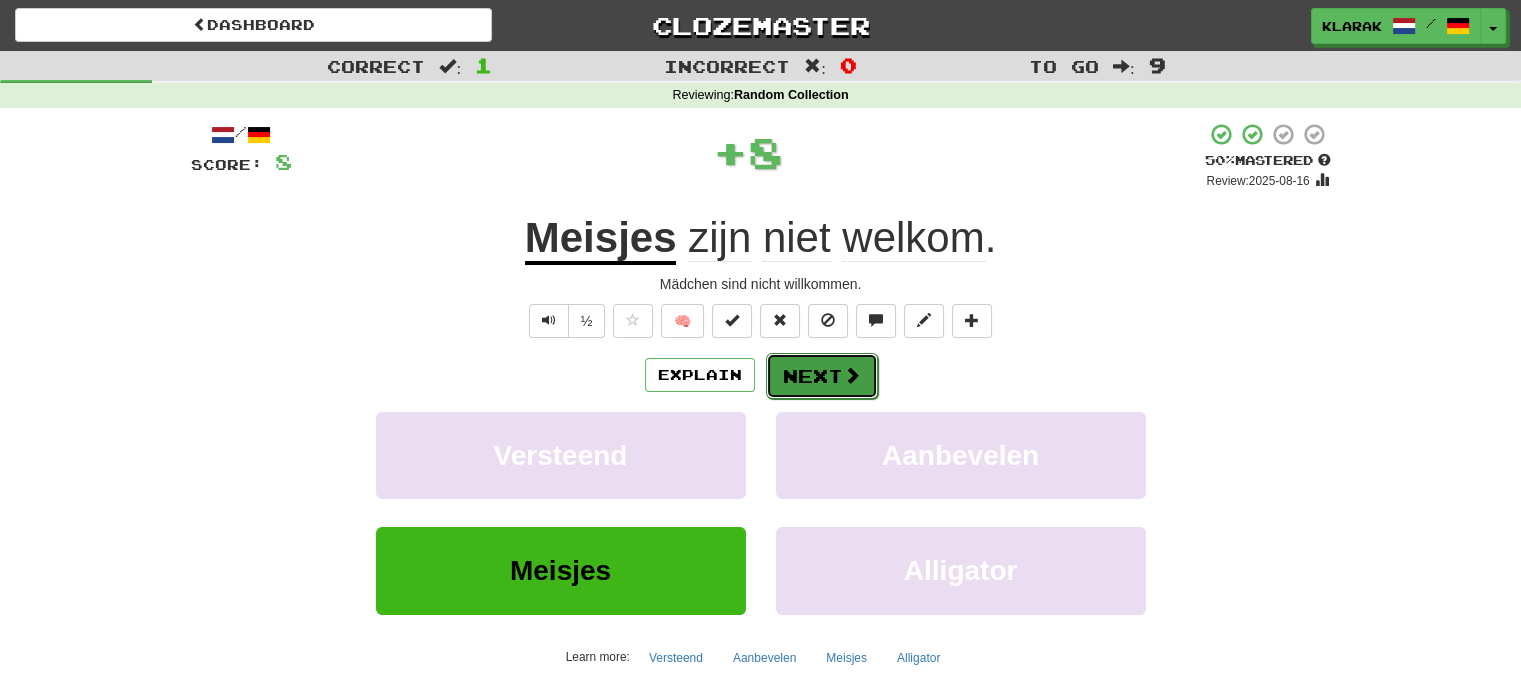 click on "Next" at bounding box center [822, 376] 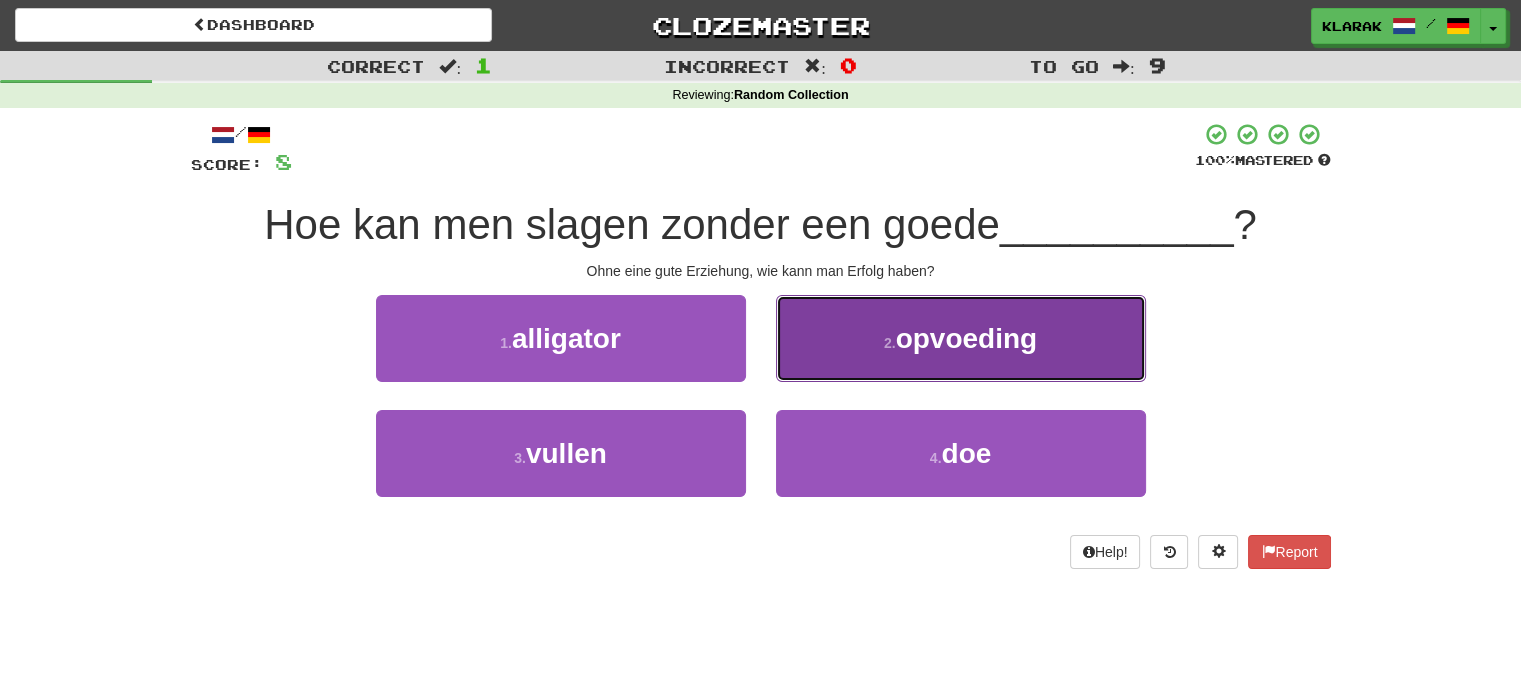 click on "2 .  opvoeding" at bounding box center (961, 338) 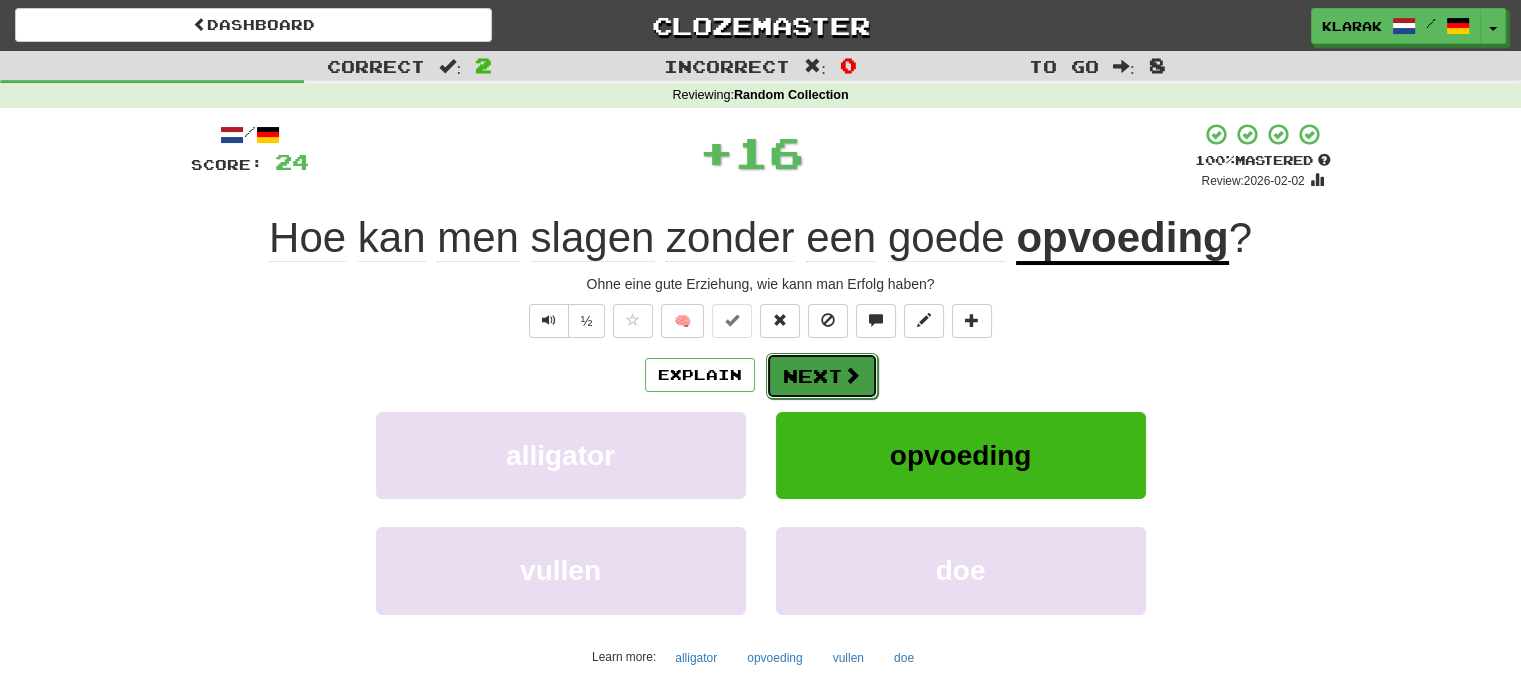click on "Next" at bounding box center [822, 376] 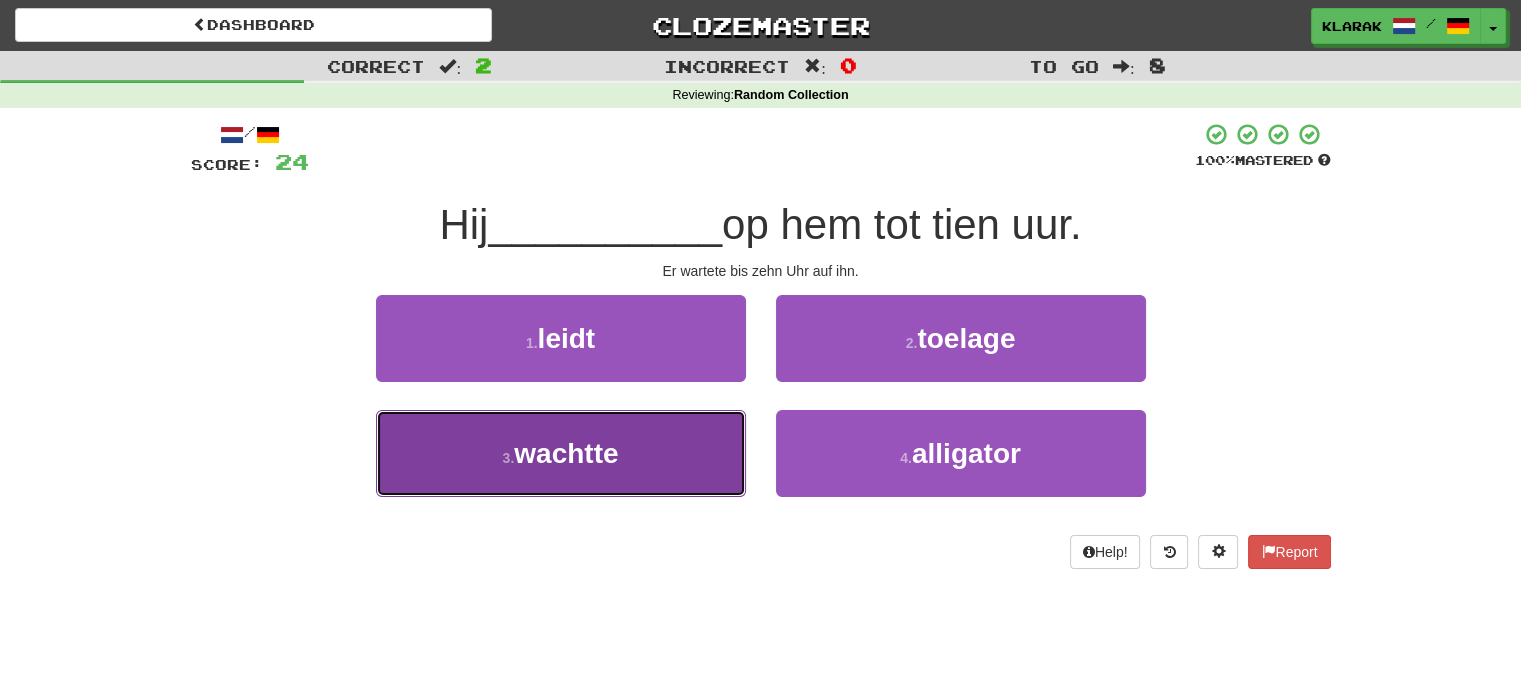 click on "3 .  wachtte" at bounding box center (561, 453) 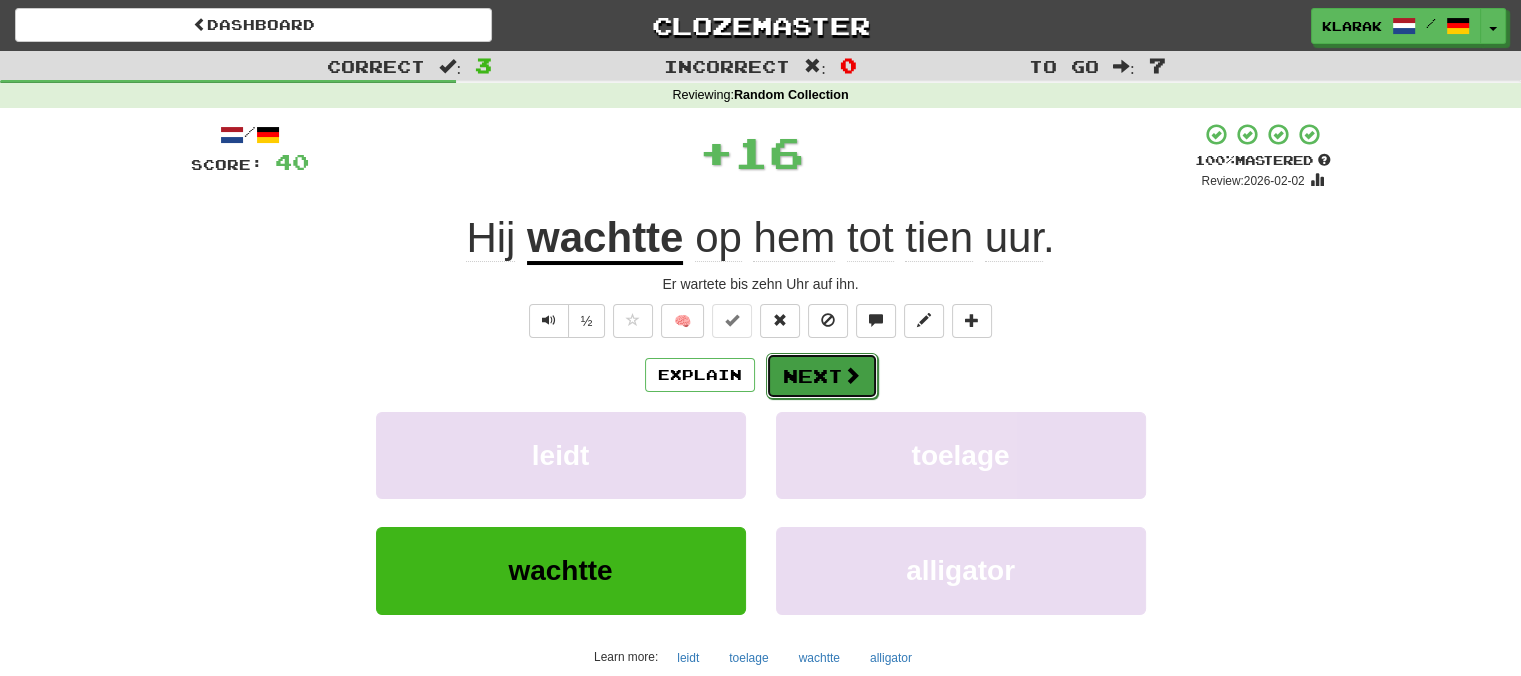 click on "Next" at bounding box center [822, 376] 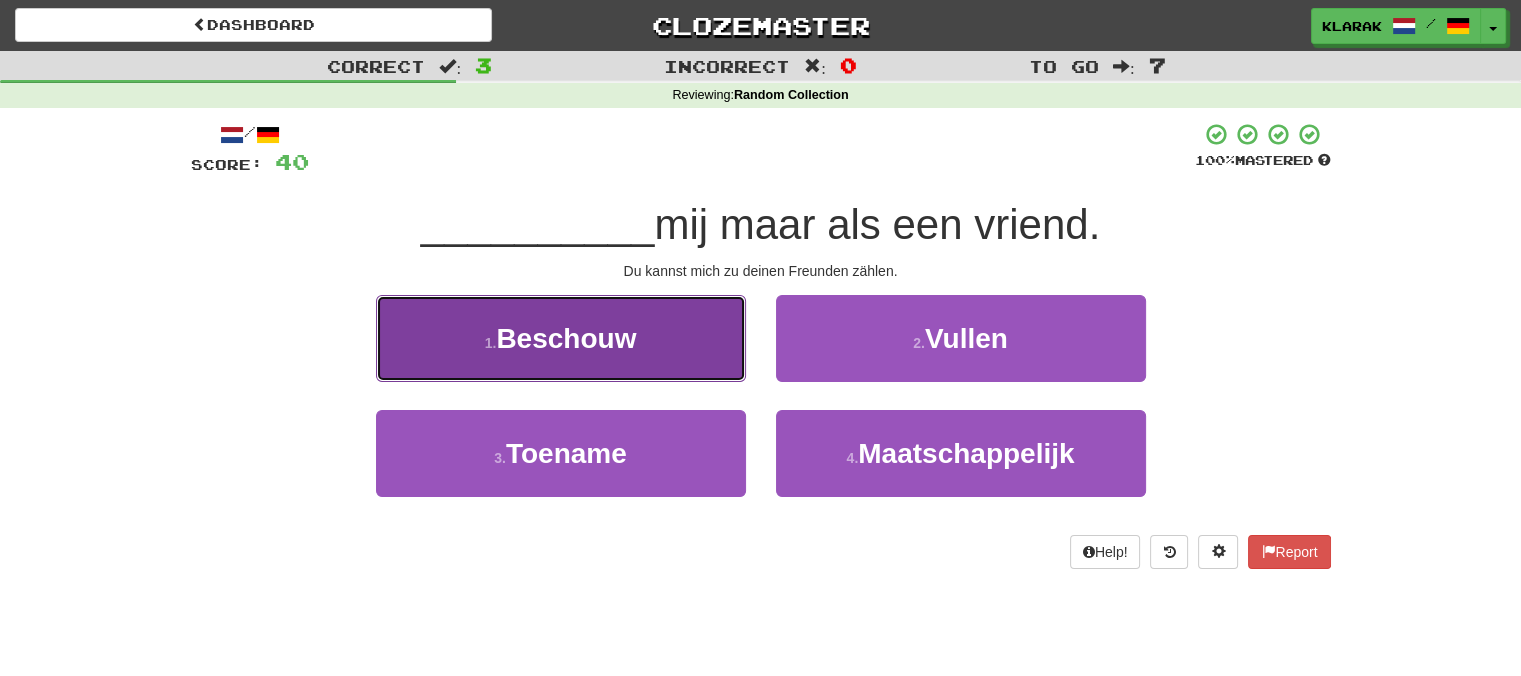 click on "1 .  Beschouw" at bounding box center [561, 338] 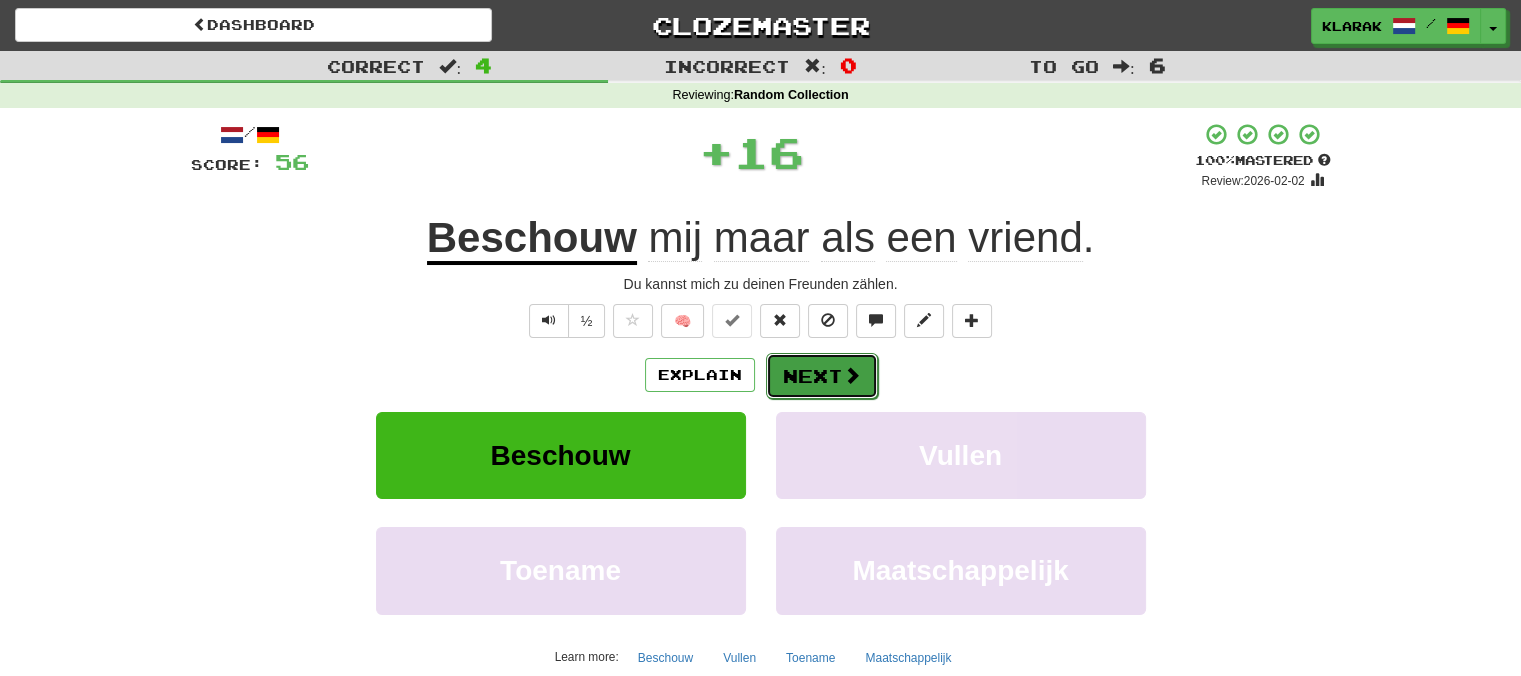 click on "Next" at bounding box center (822, 376) 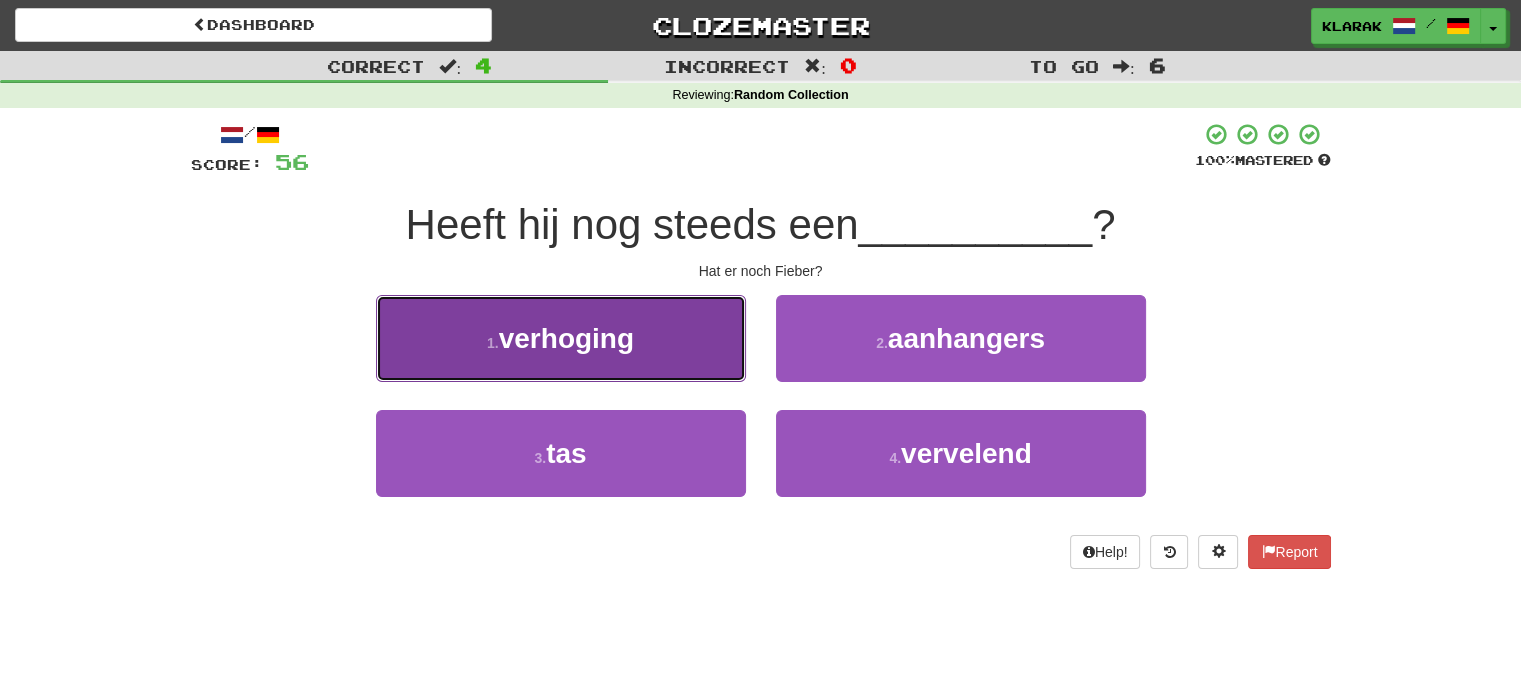click on "1 .  verhoging" at bounding box center [561, 338] 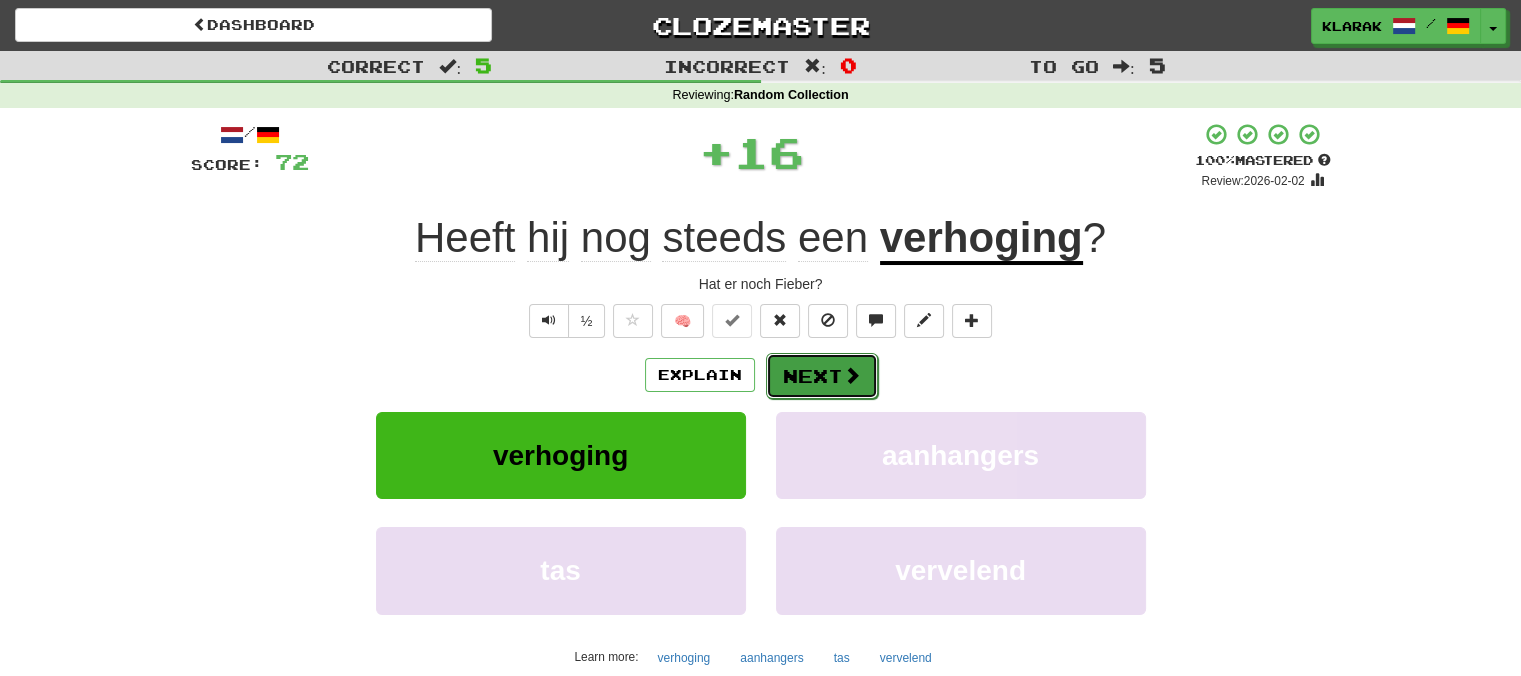 click on "Next" at bounding box center [822, 376] 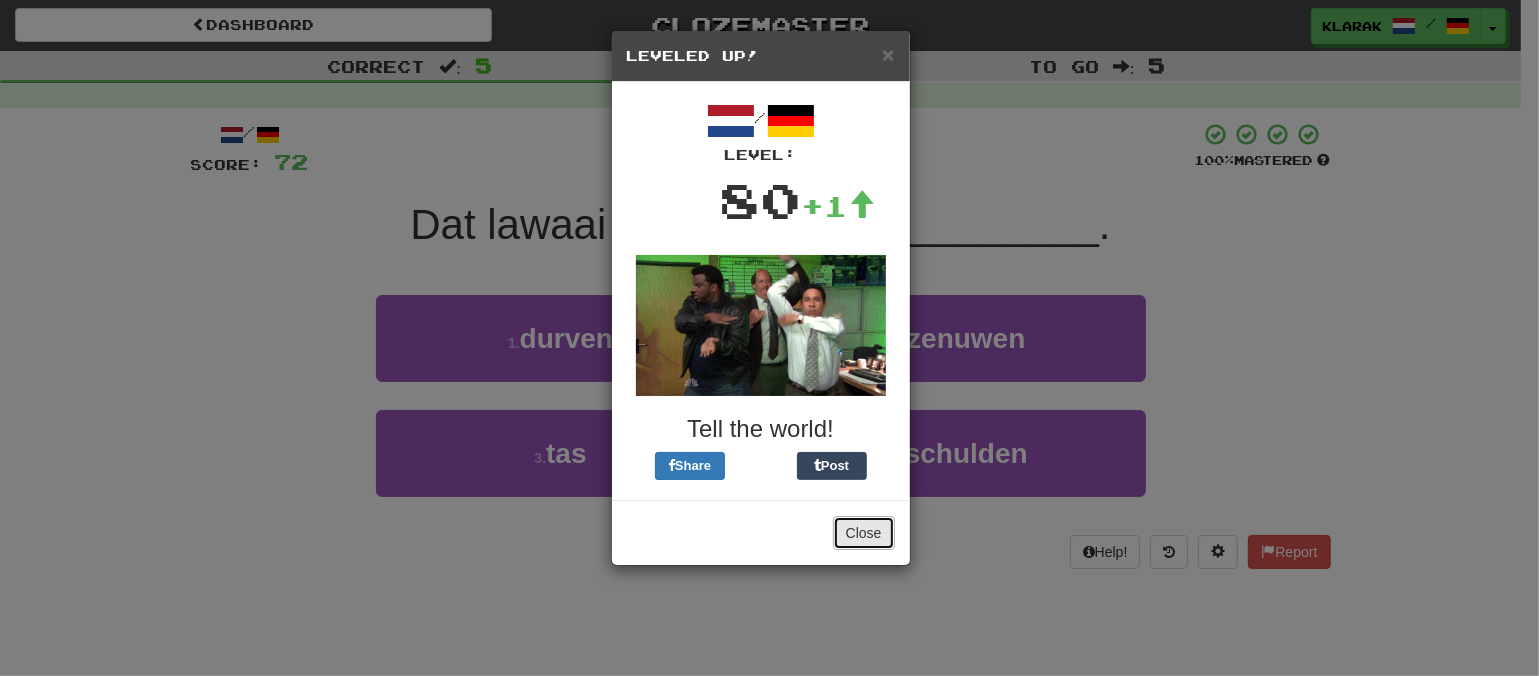 click on "Close" at bounding box center (864, 533) 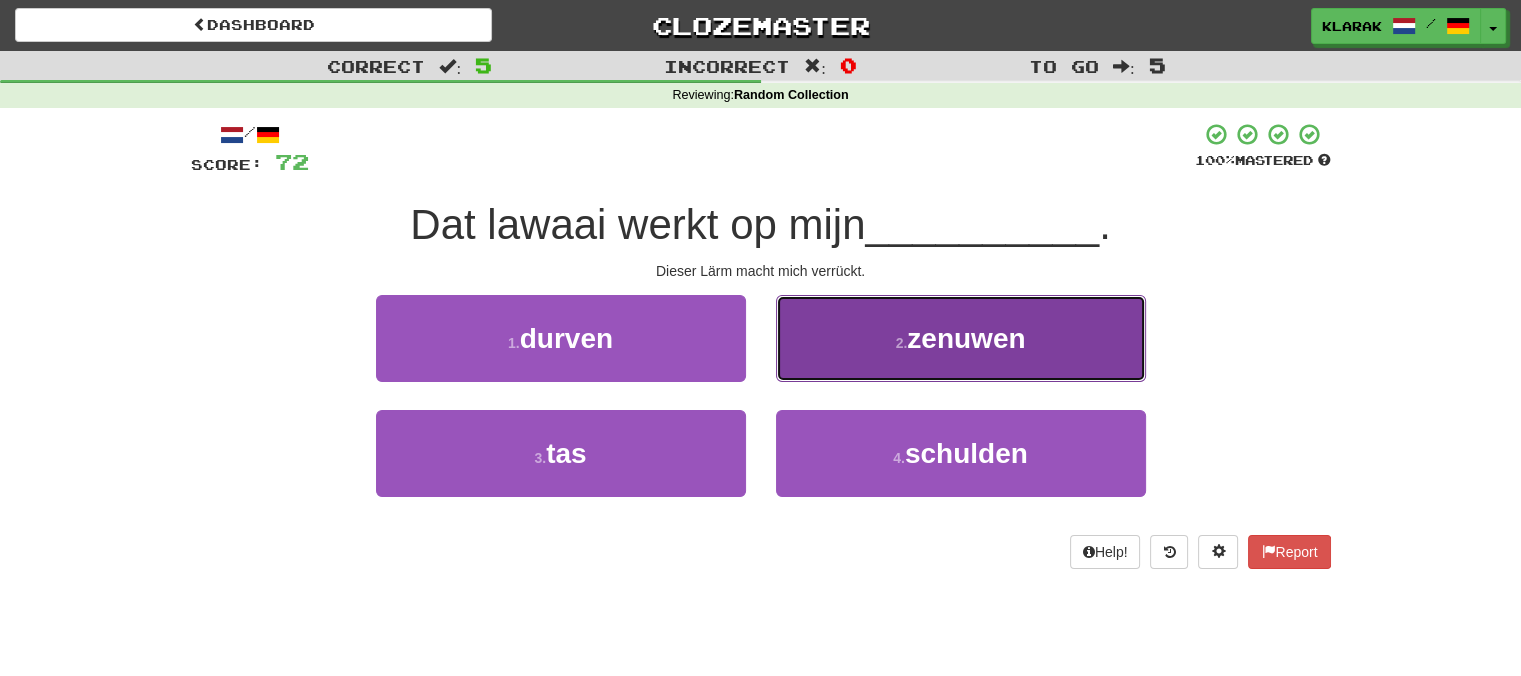 click on "2 .  zenuwen" at bounding box center (961, 338) 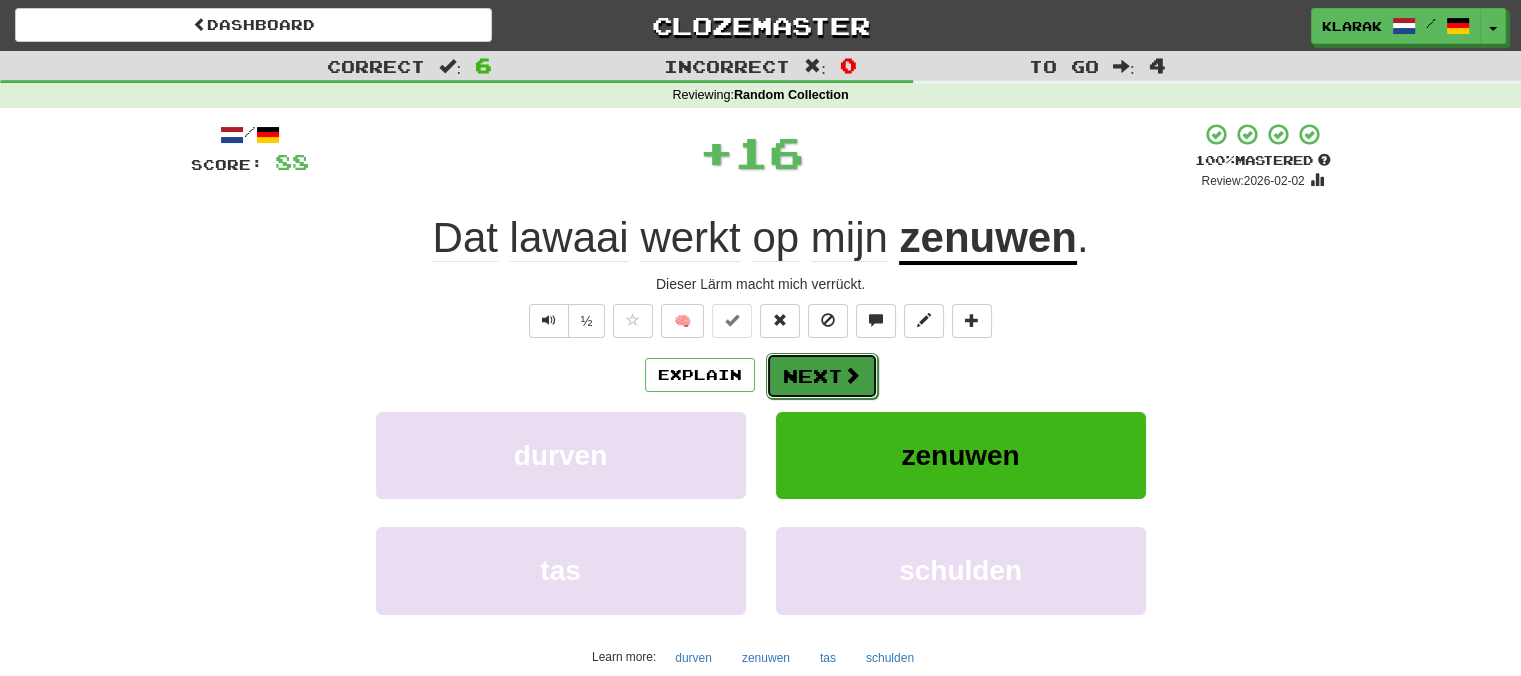 click on "Next" at bounding box center (822, 376) 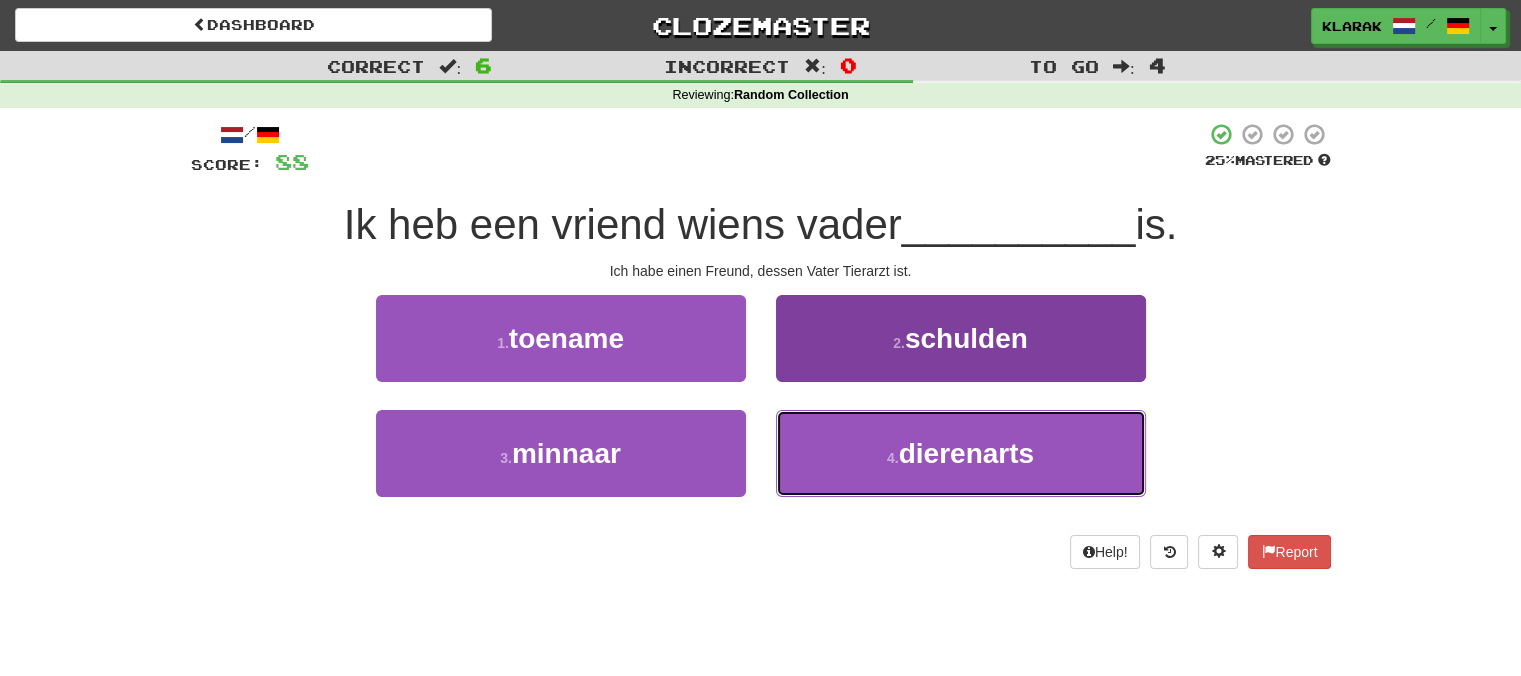 click on "4 .  dierenarts" at bounding box center [961, 453] 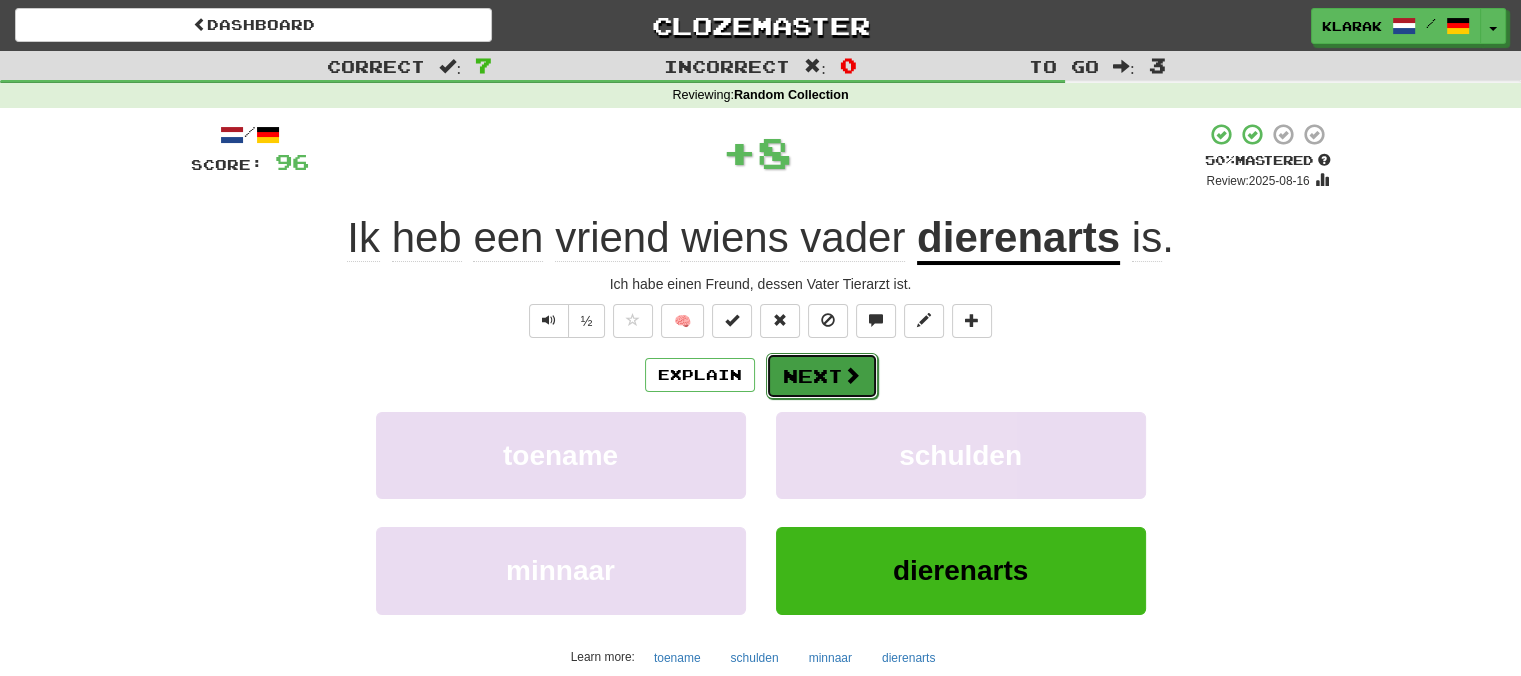 click on "Next" at bounding box center [822, 376] 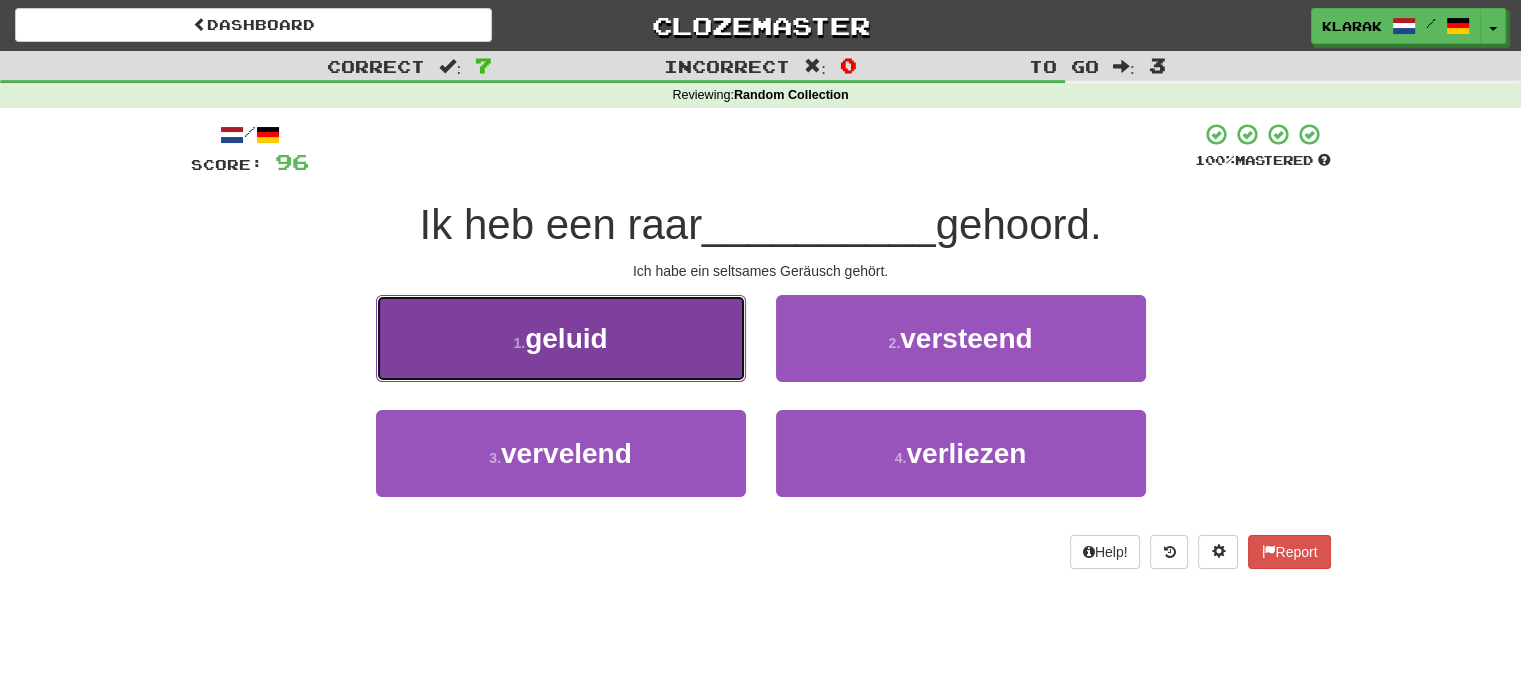 click on "1 .  geluid" at bounding box center [561, 338] 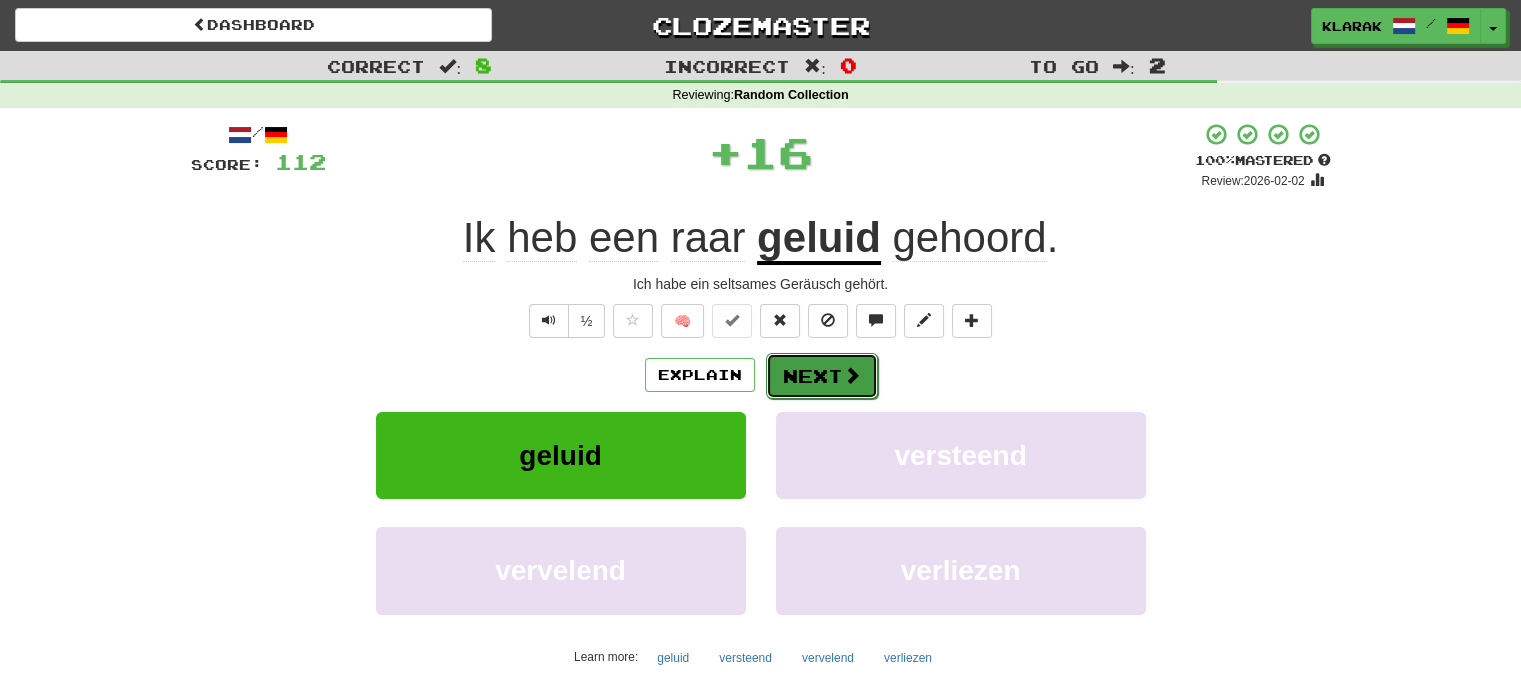 click on "Next" at bounding box center [822, 376] 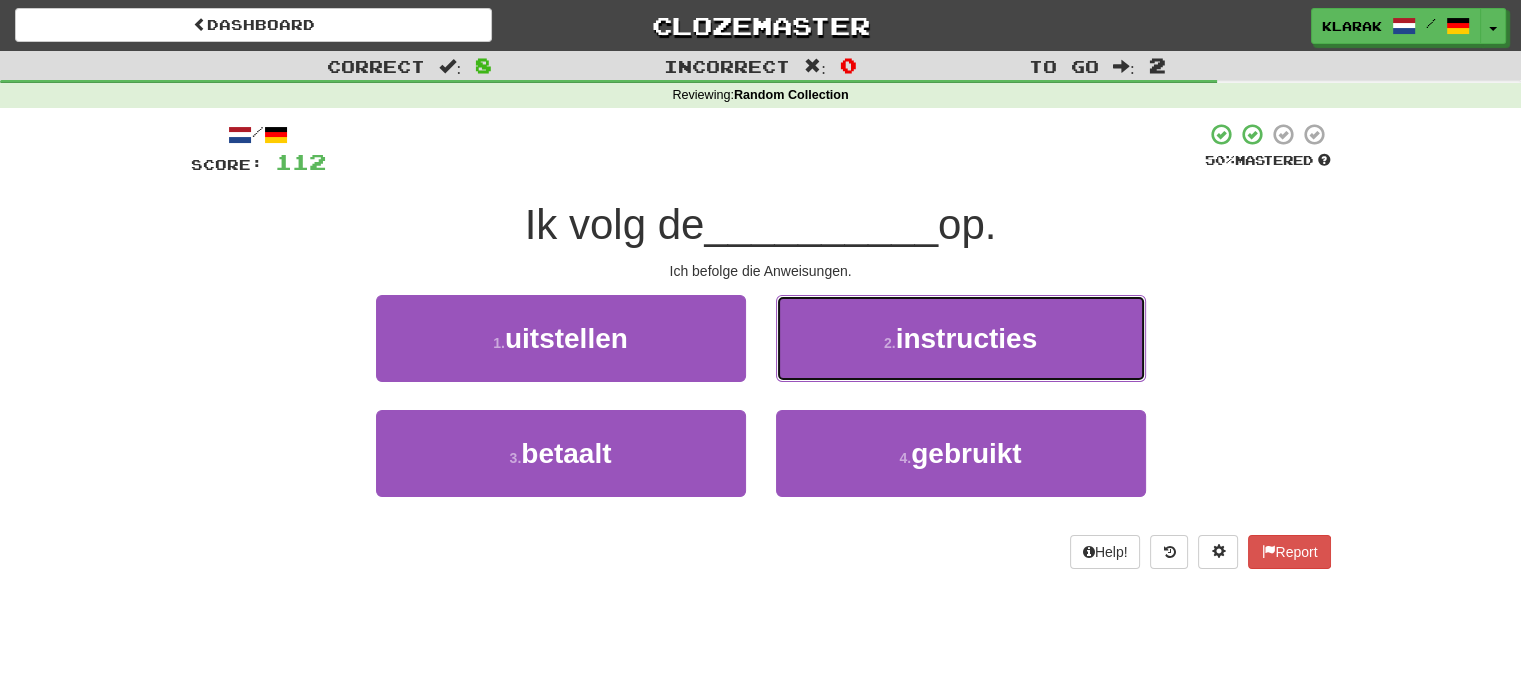 click on "2 .  instructies" at bounding box center [961, 338] 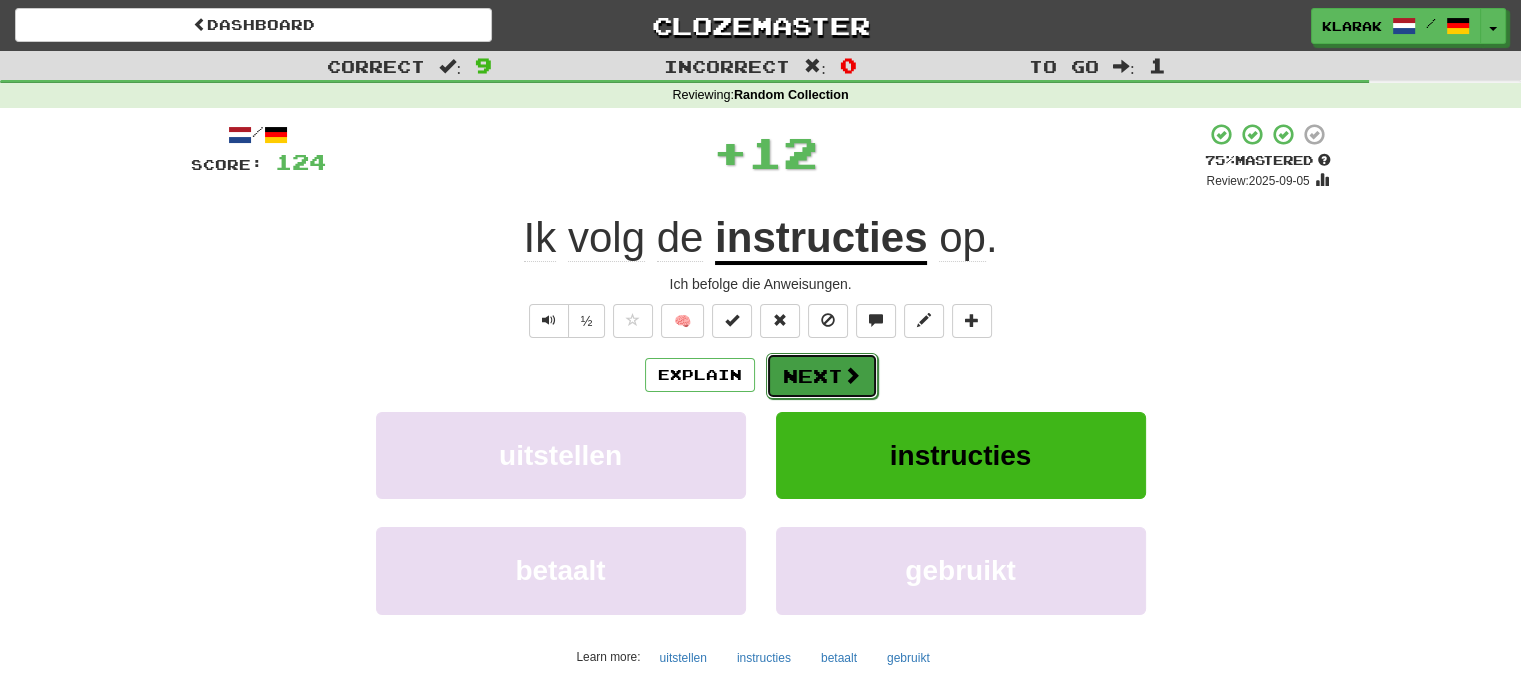 click on "Next" at bounding box center (822, 376) 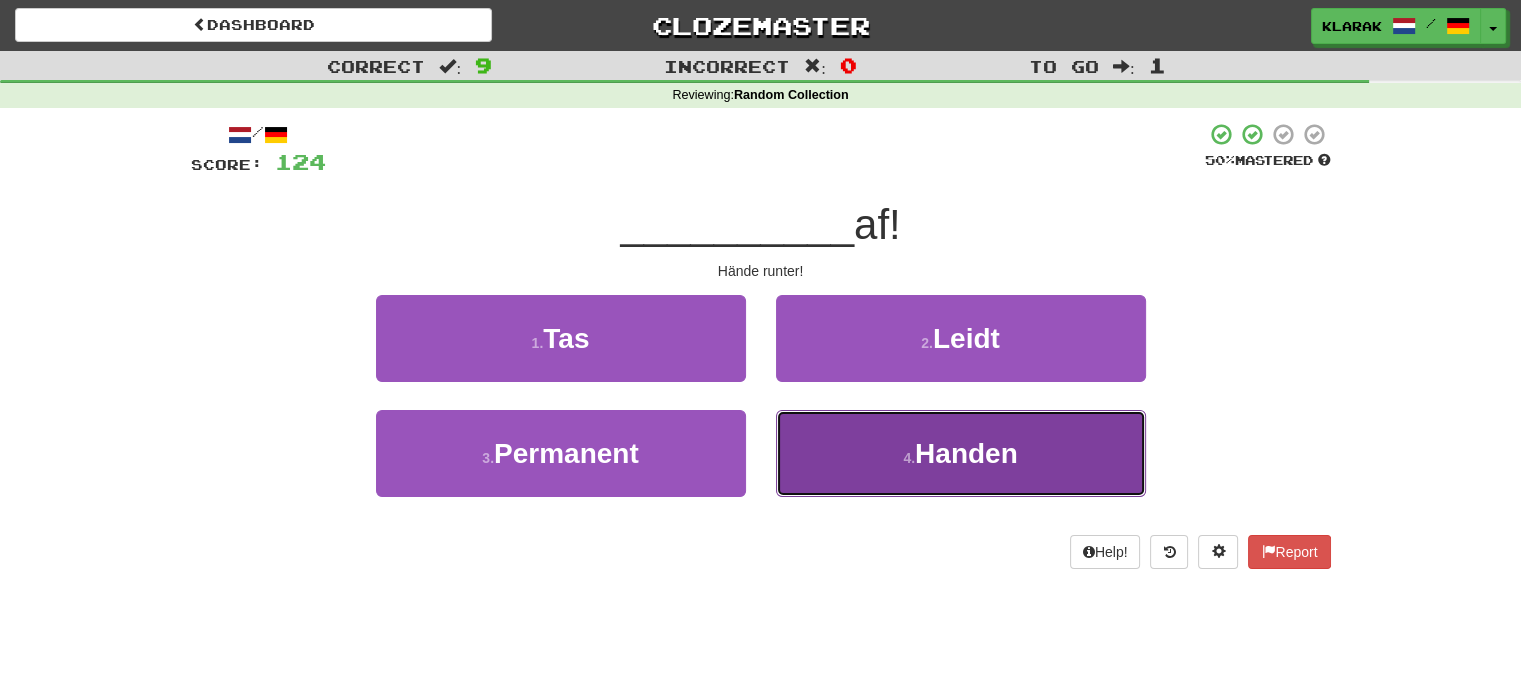click on "4 .  Handen" at bounding box center (961, 453) 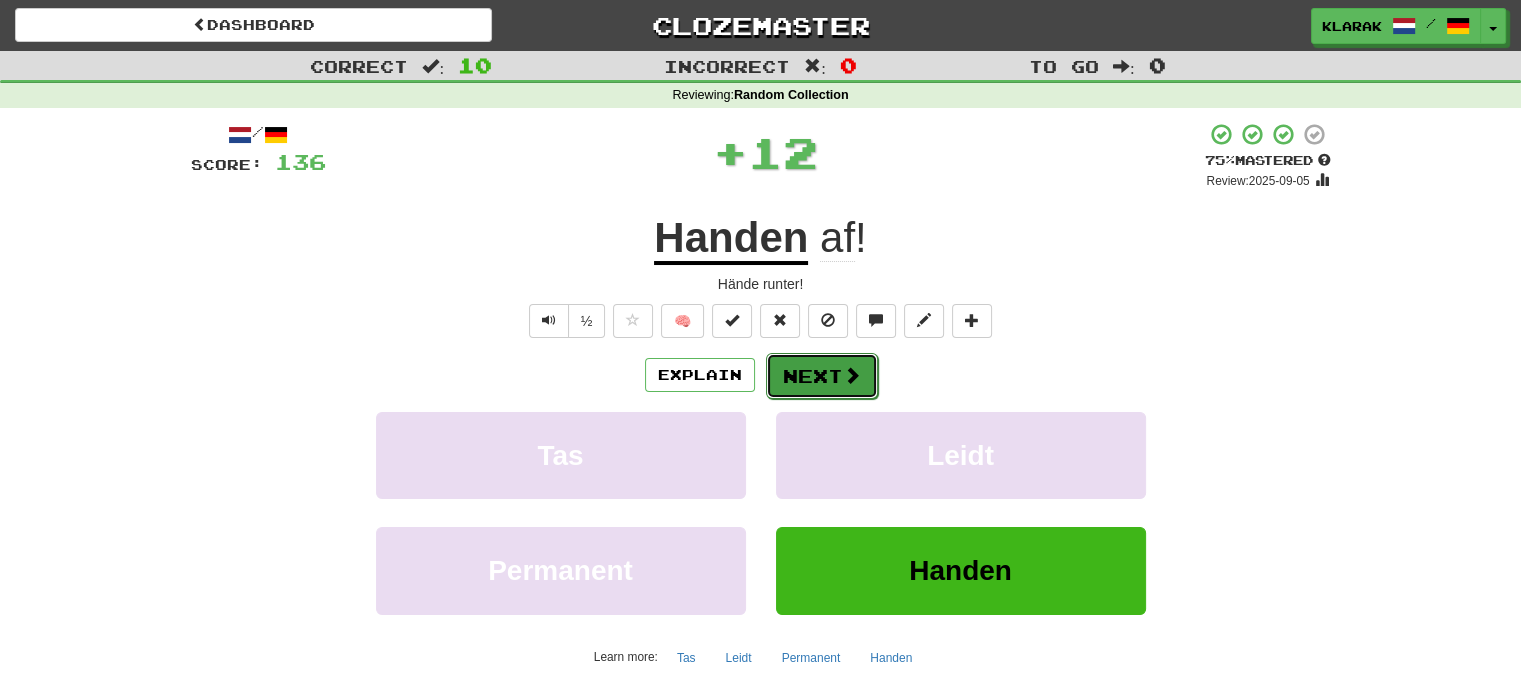 click on "Next" at bounding box center (822, 376) 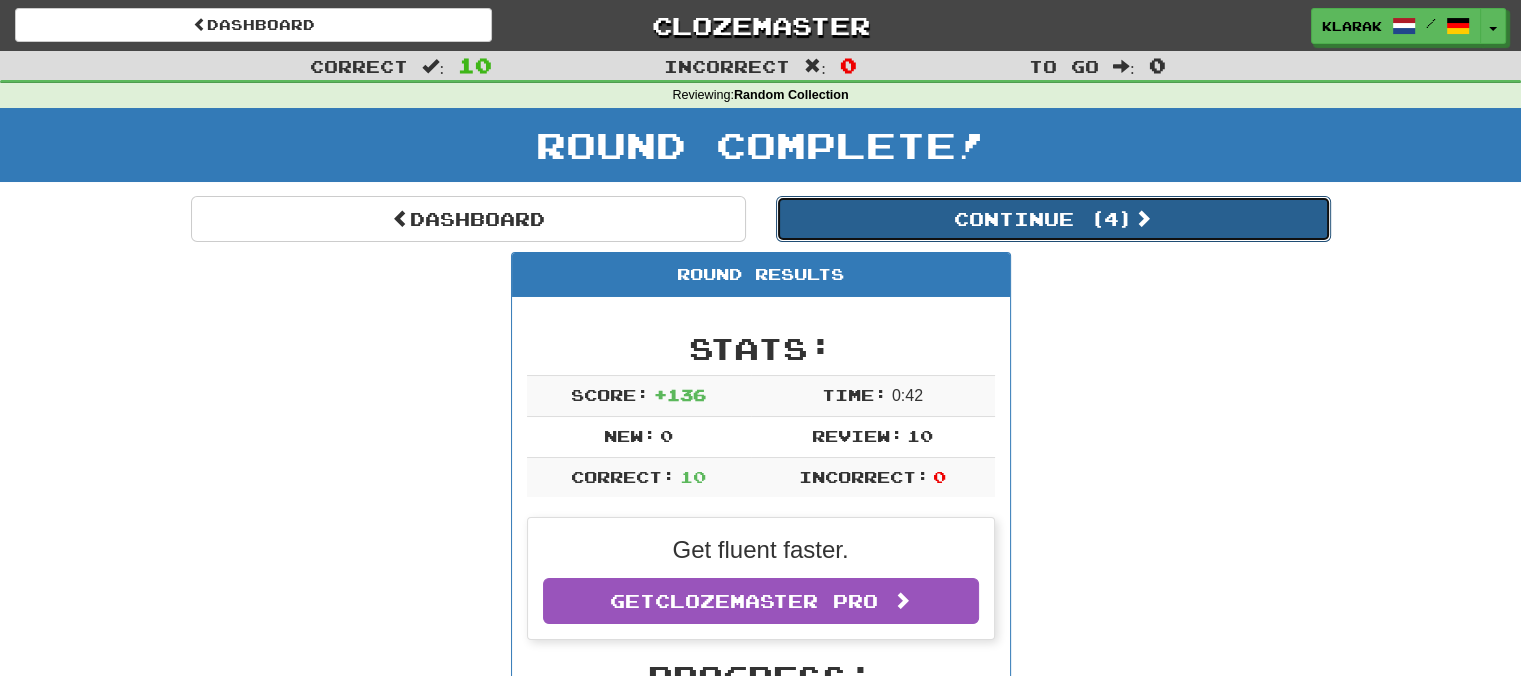 click on "Continue ( 4 )" at bounding box center (1053, 219) 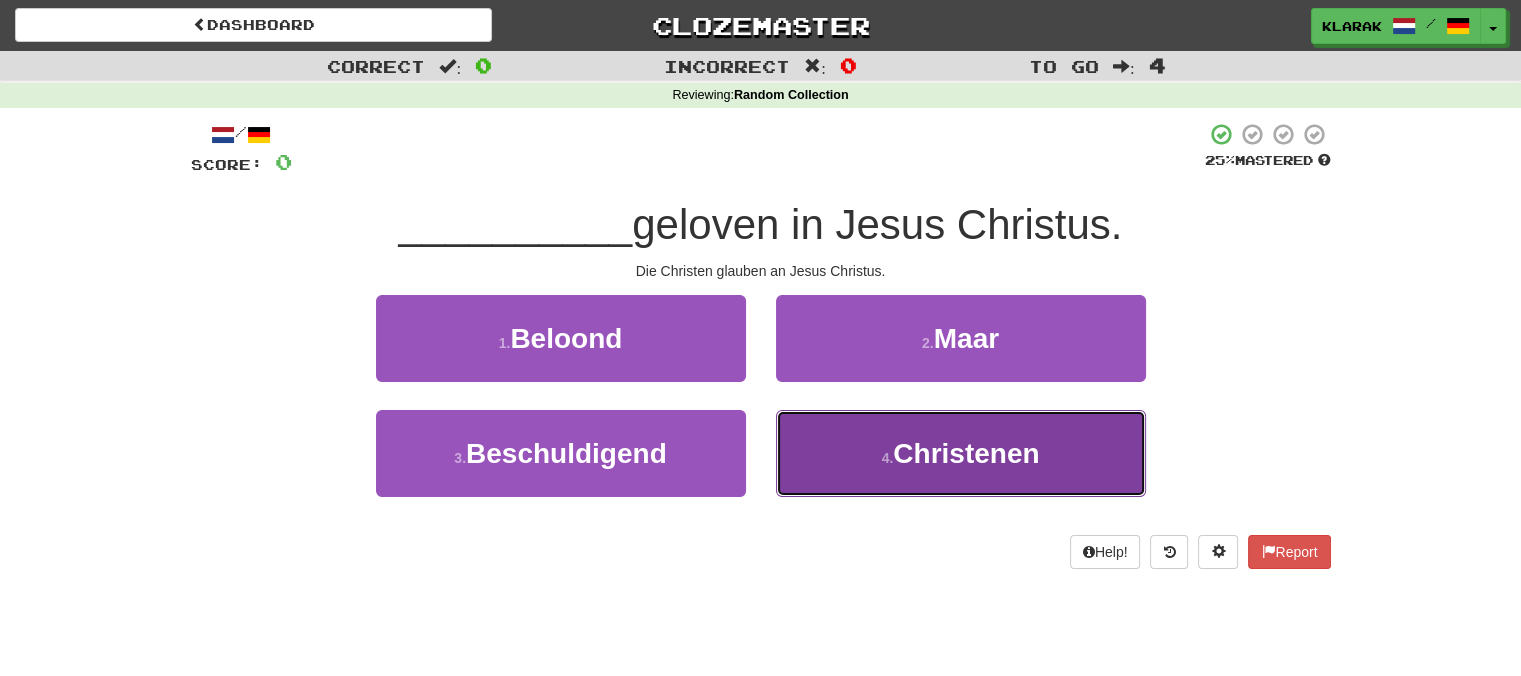 click on "4 .  Christenen" at bounding box center [961, 453] 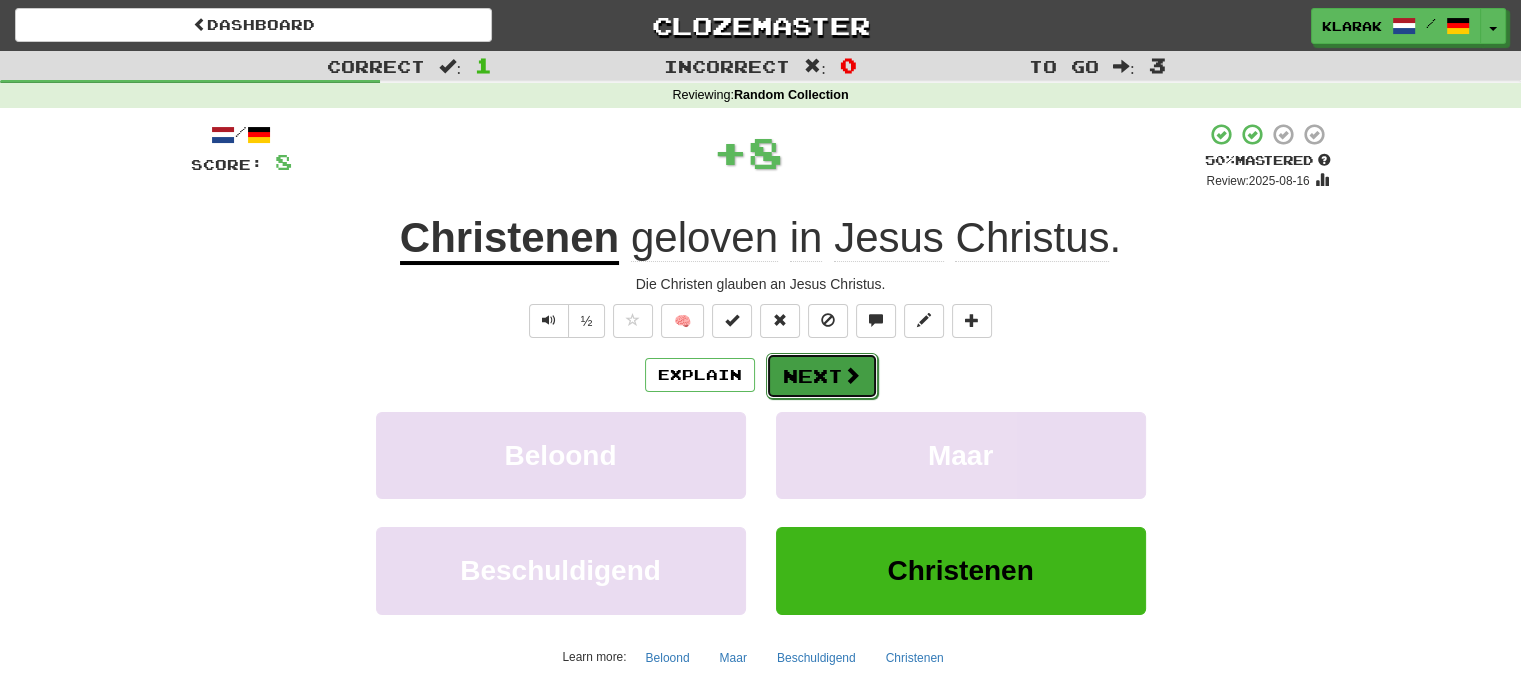 click on "Next" at bounding box center (822, 376) 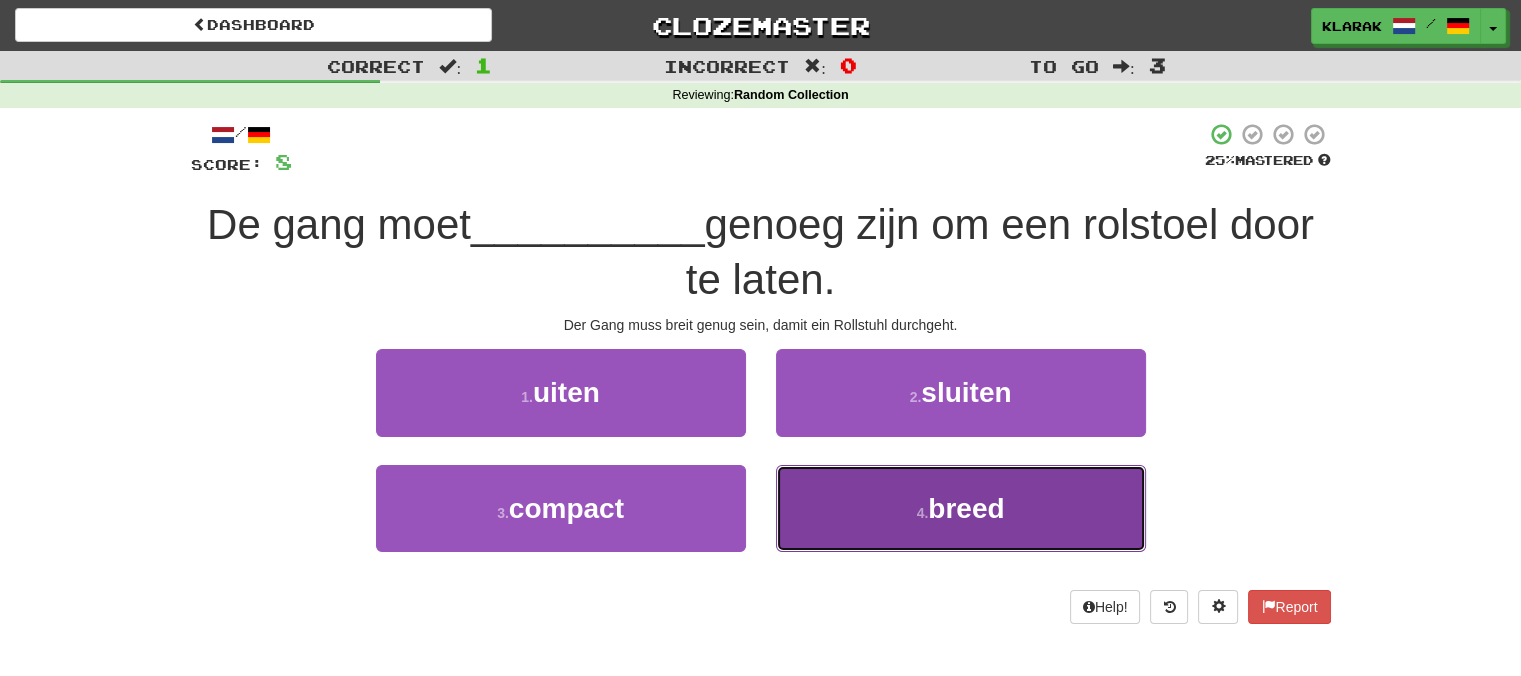 click on "4 .  breed" at bounding box center [961, 508] 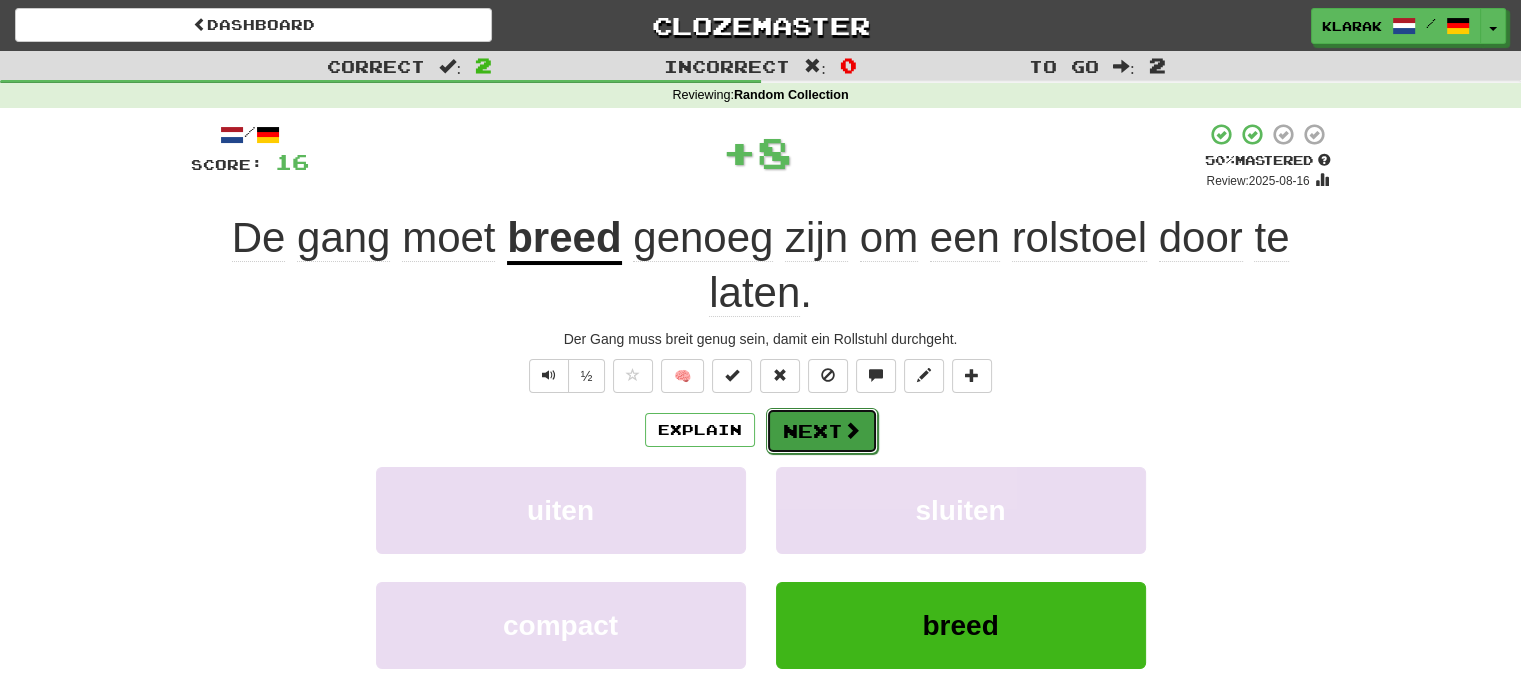 click on "Next" at bounding box center [822, 431] 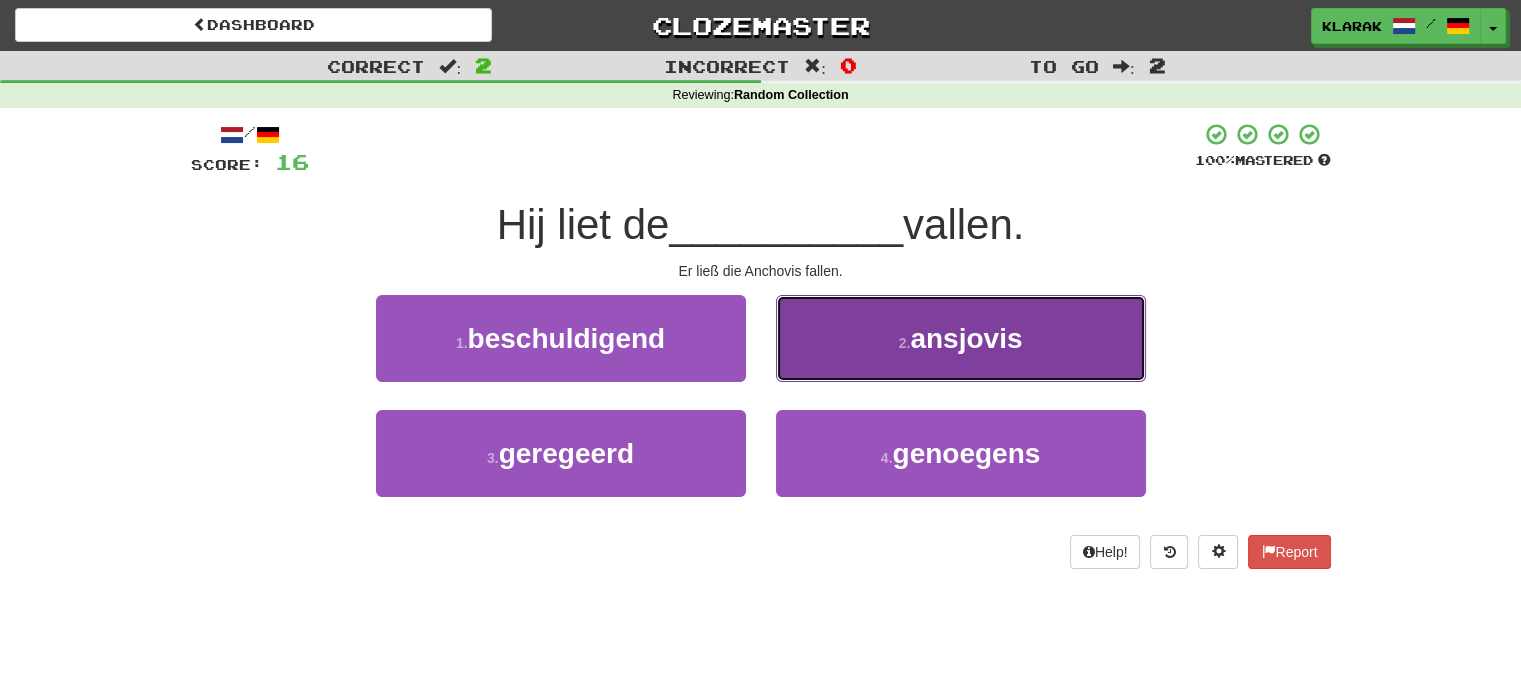 click on "2 .  ansjovis" at bounding box center [961, 338] 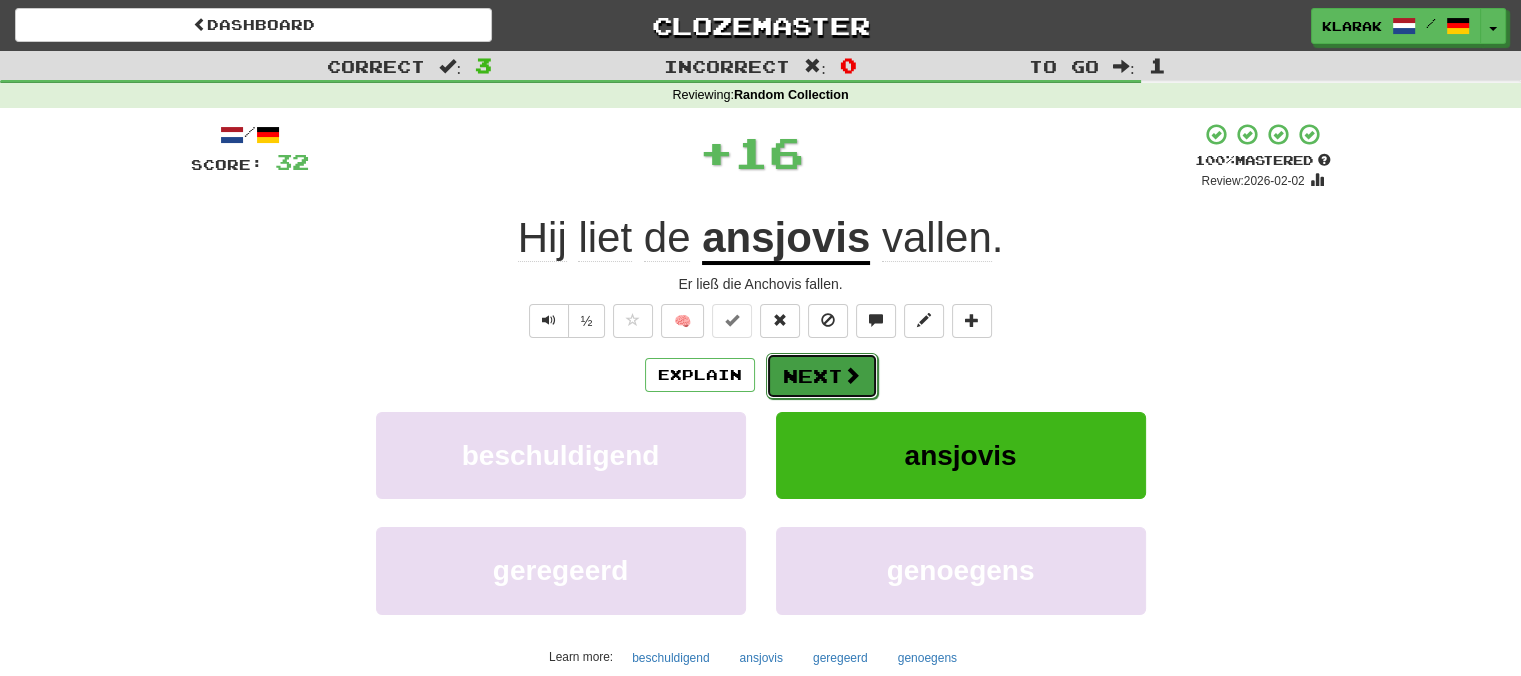 click on "Next" at bounding box center (822, 376) 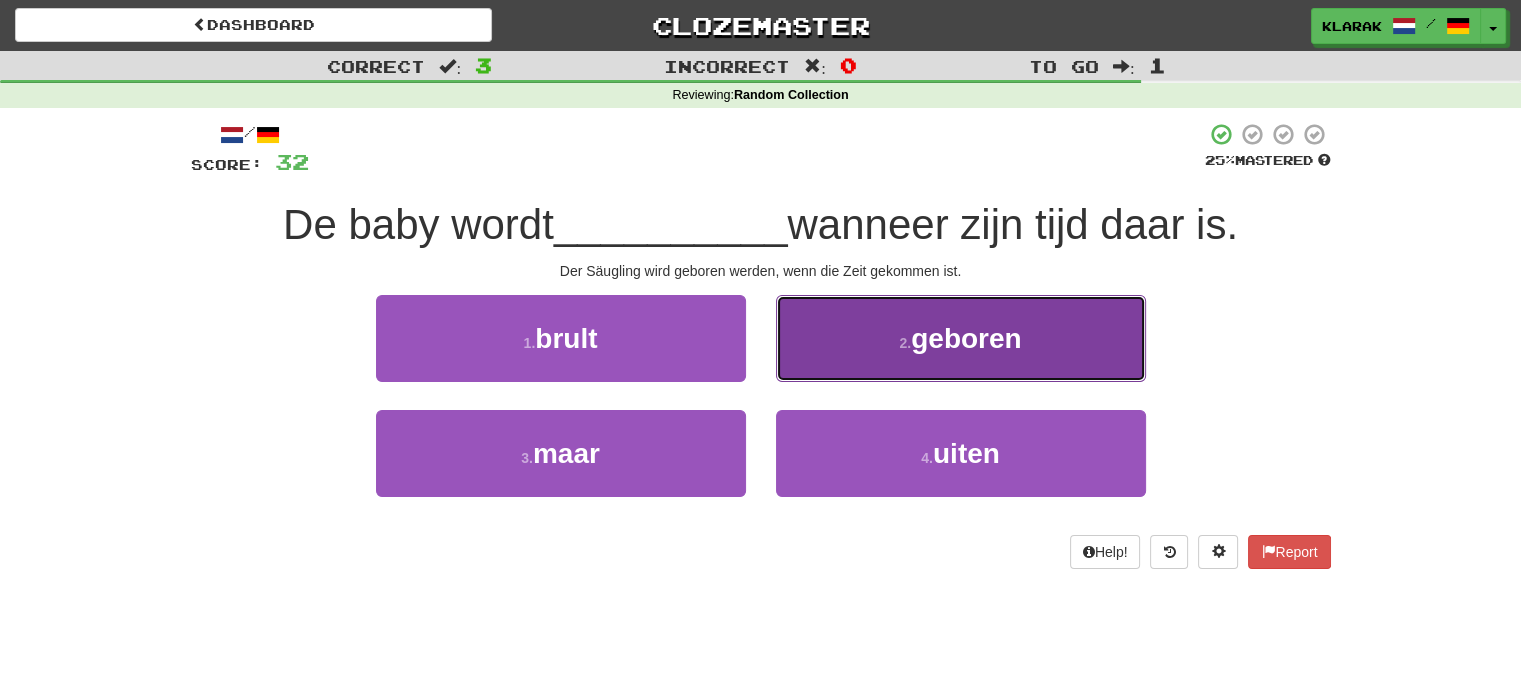 click on "2 .  geboren" at bounding box center (961, 338) 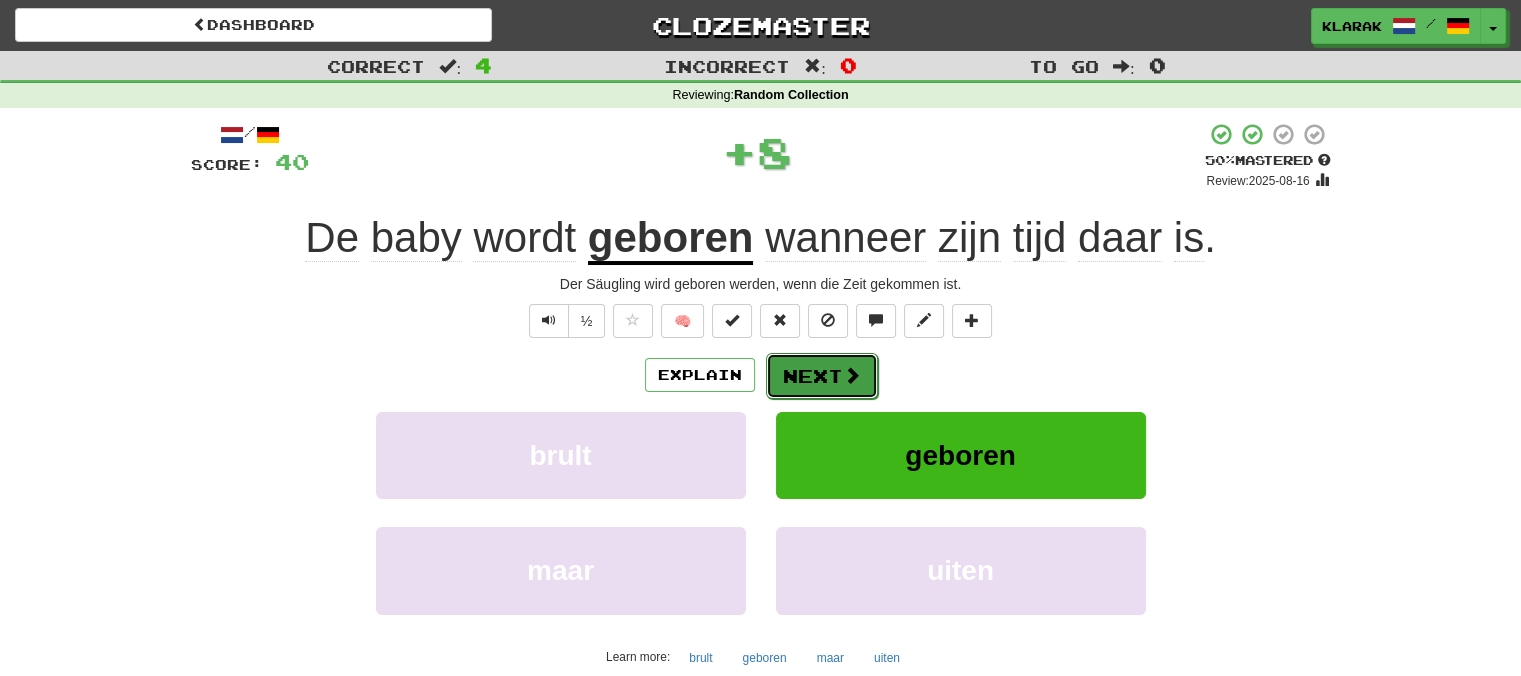 click on "Next" at bounding box center [822, 376] 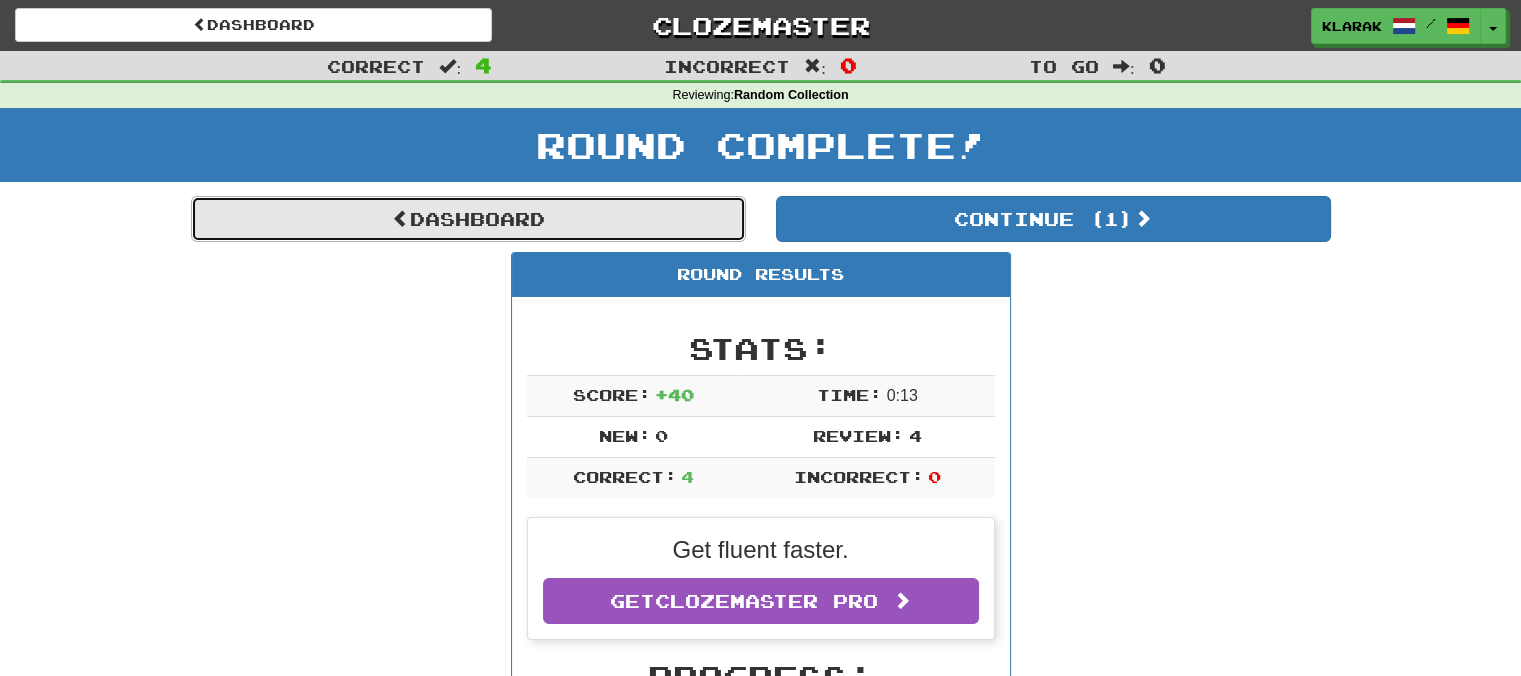 click on "Dashboard" at bounding box center [468, 219] 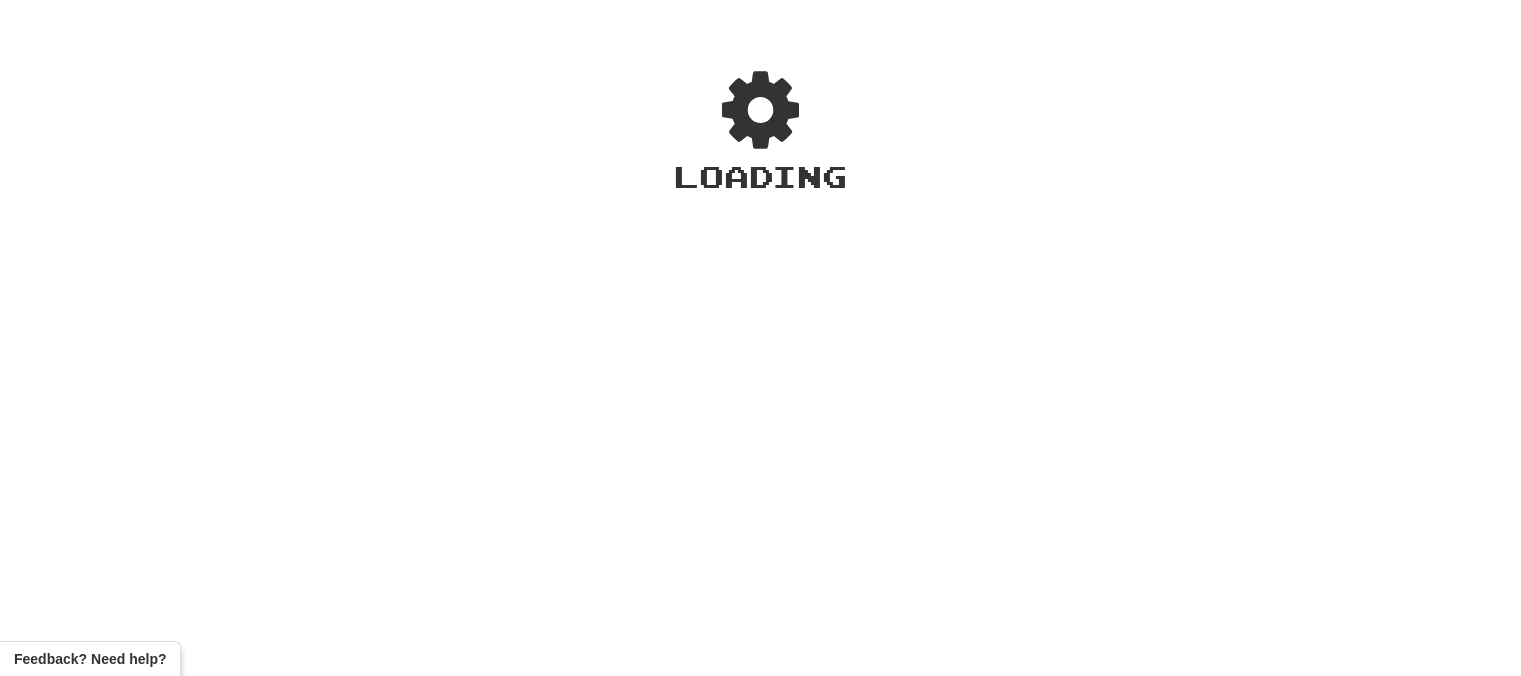 scroll, scrollTop: 0, scrollLeft: 0, axis: both 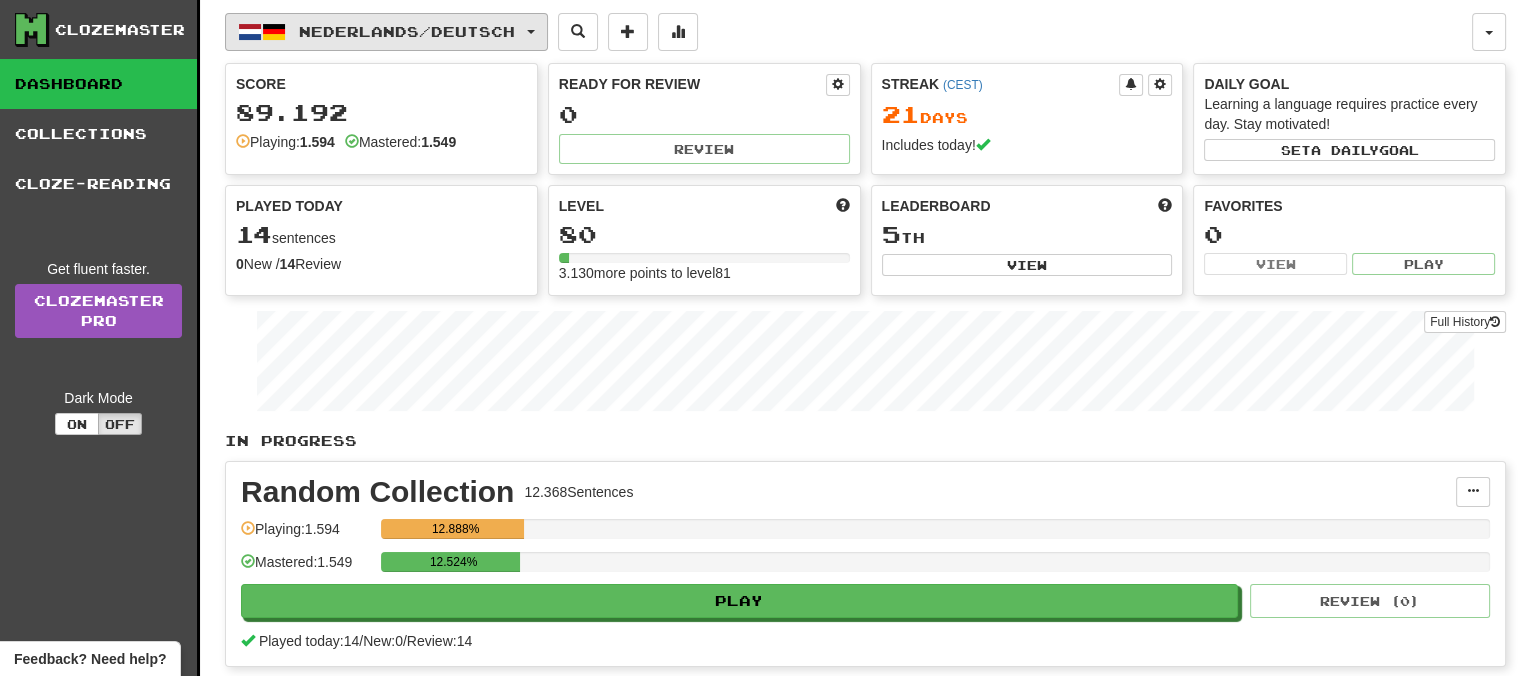 click on "Nederlands  /  Deutsch" at bounding box center [386, 32] 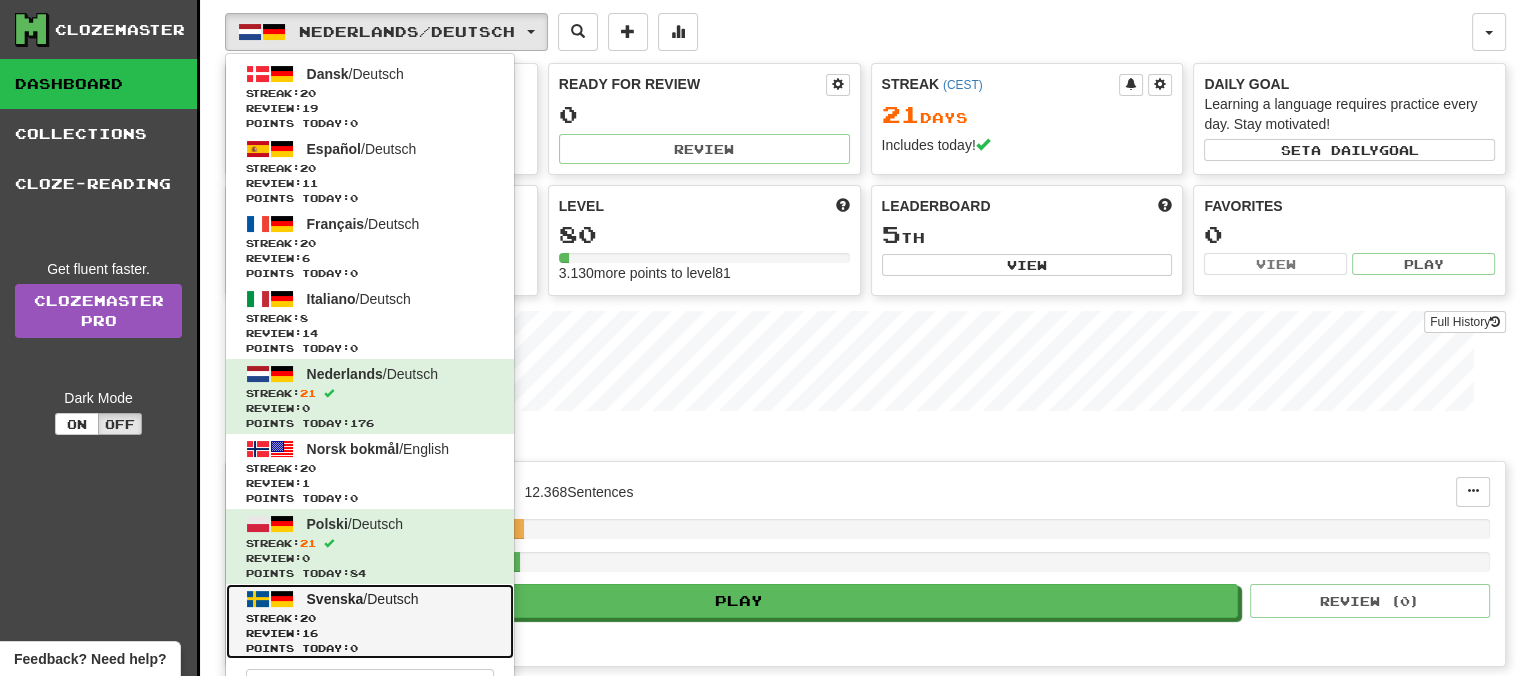 click on "Svenska" at bounding box center (335, 599) 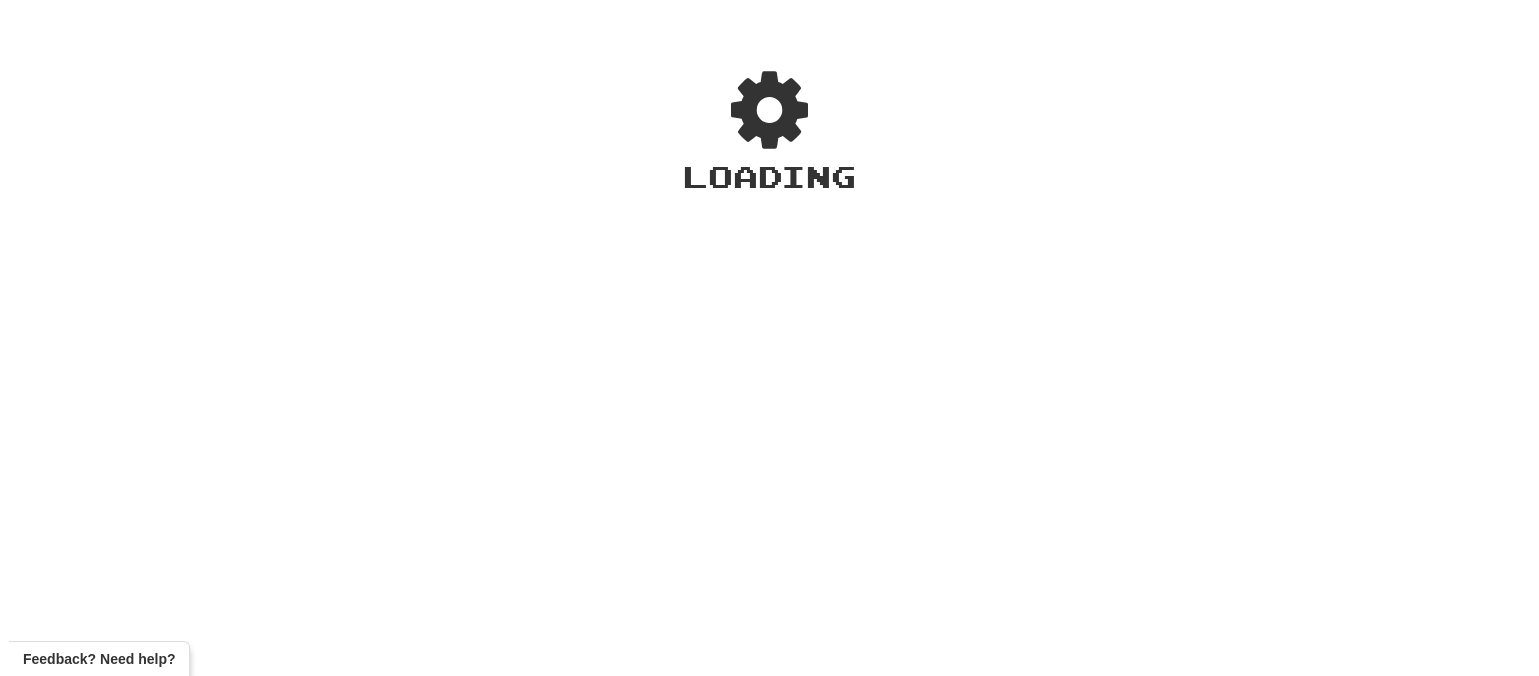 scroll, scrollTop: 0, scrollLeft: 0, axis: both 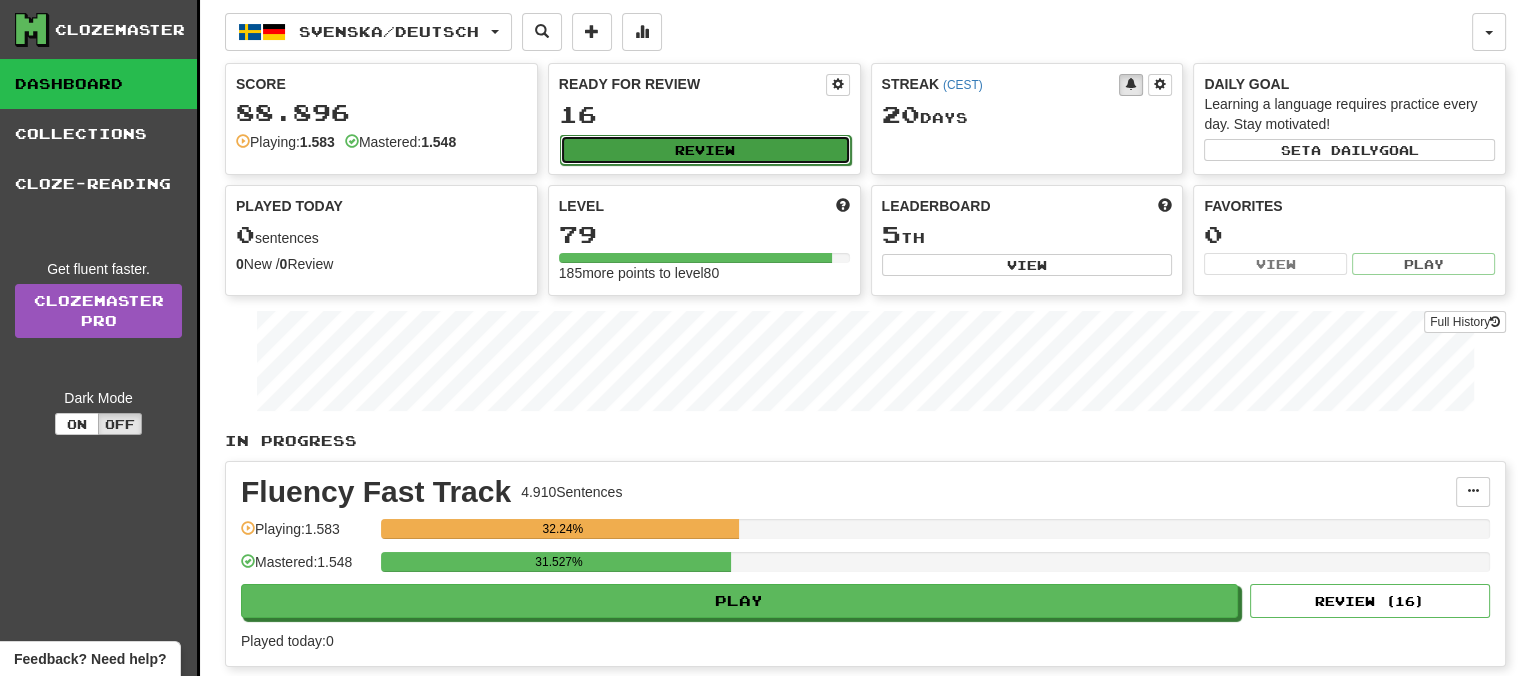 click on "Review" at bounding box center [705, 150] 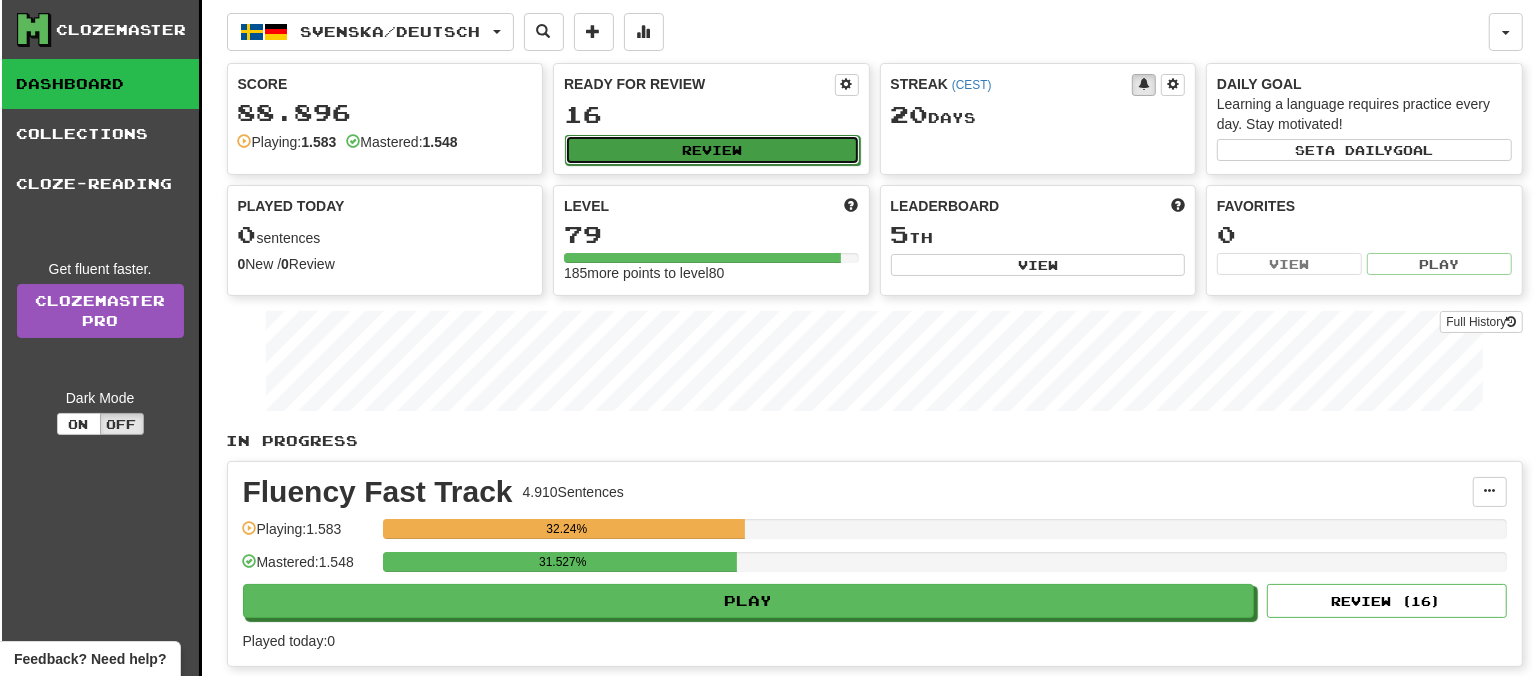 select on "**" 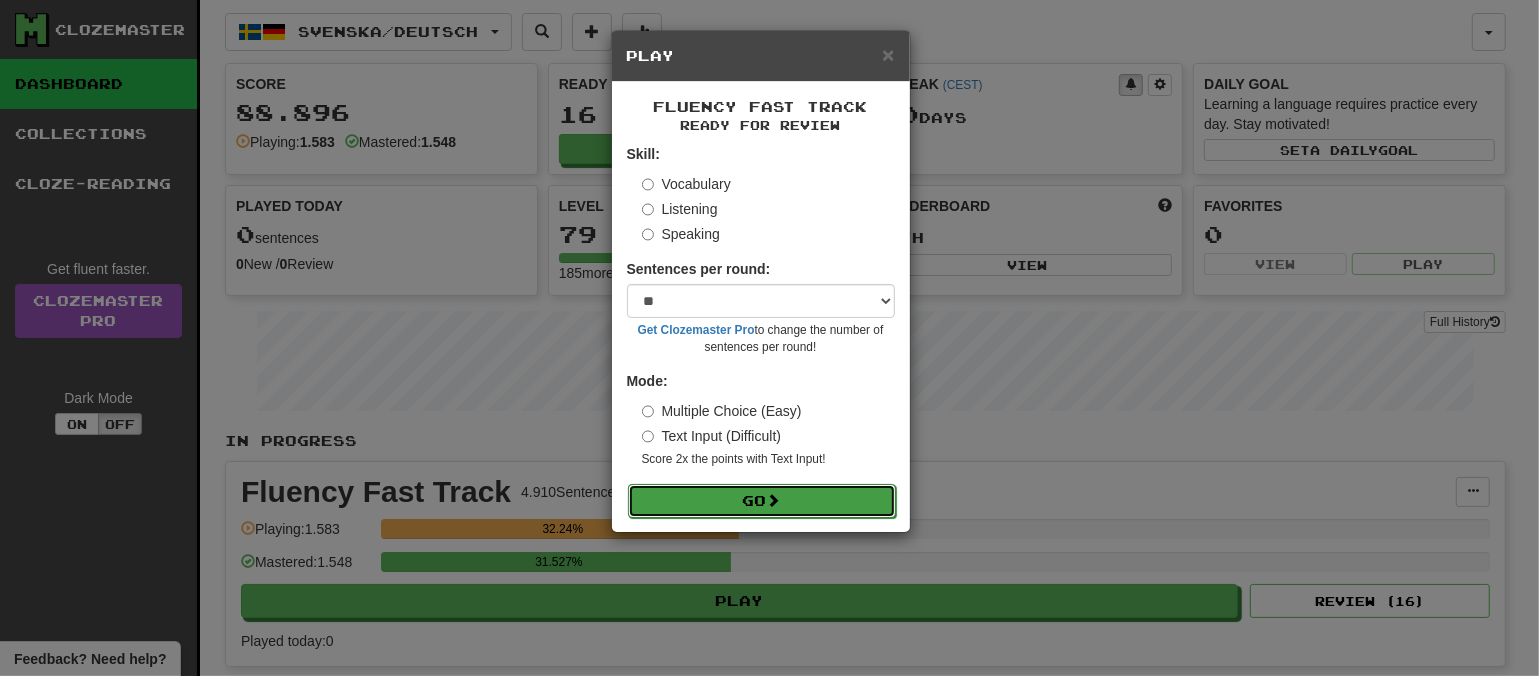 click at bounding box center [774, 500] 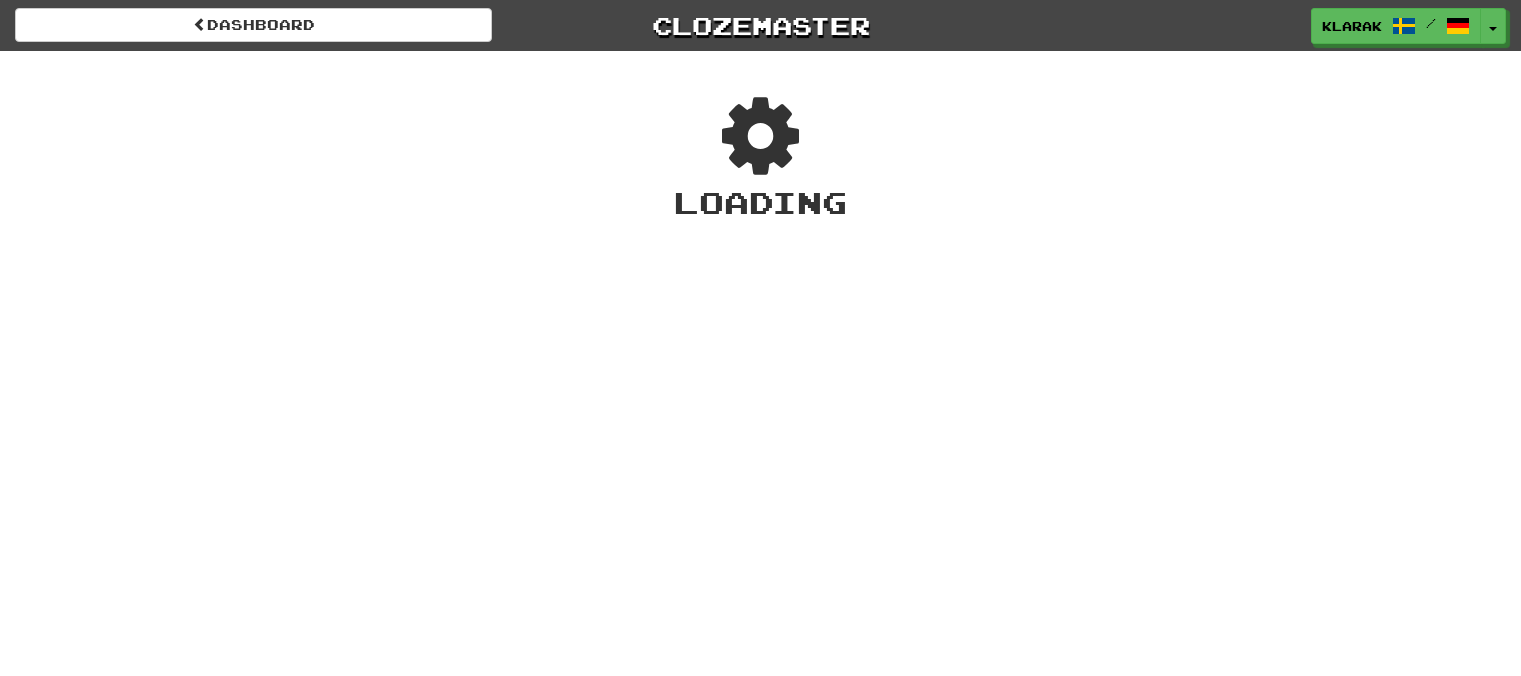 scroll, scrollTop: 0, scrollLeft: 0, axis: both 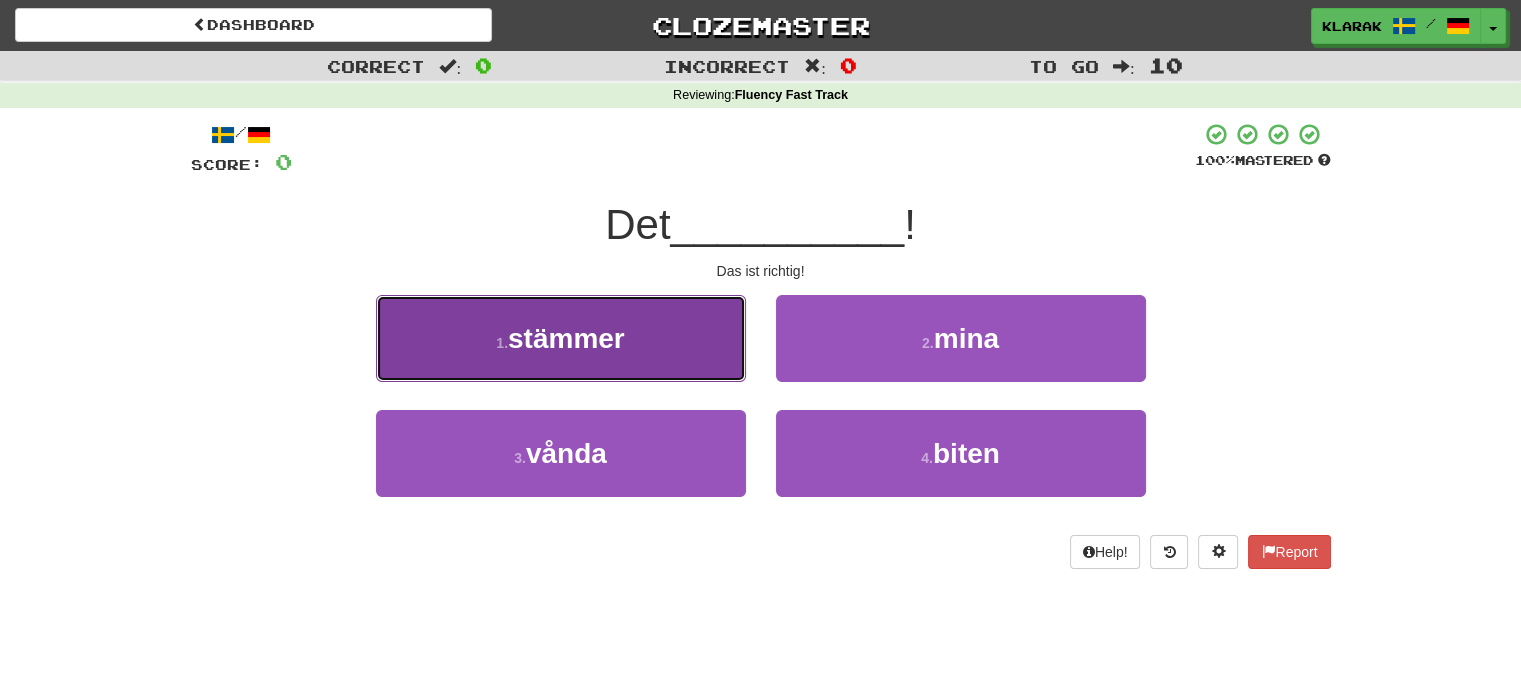 click on "1 .  stämmer" at bounding box center [561, 338] 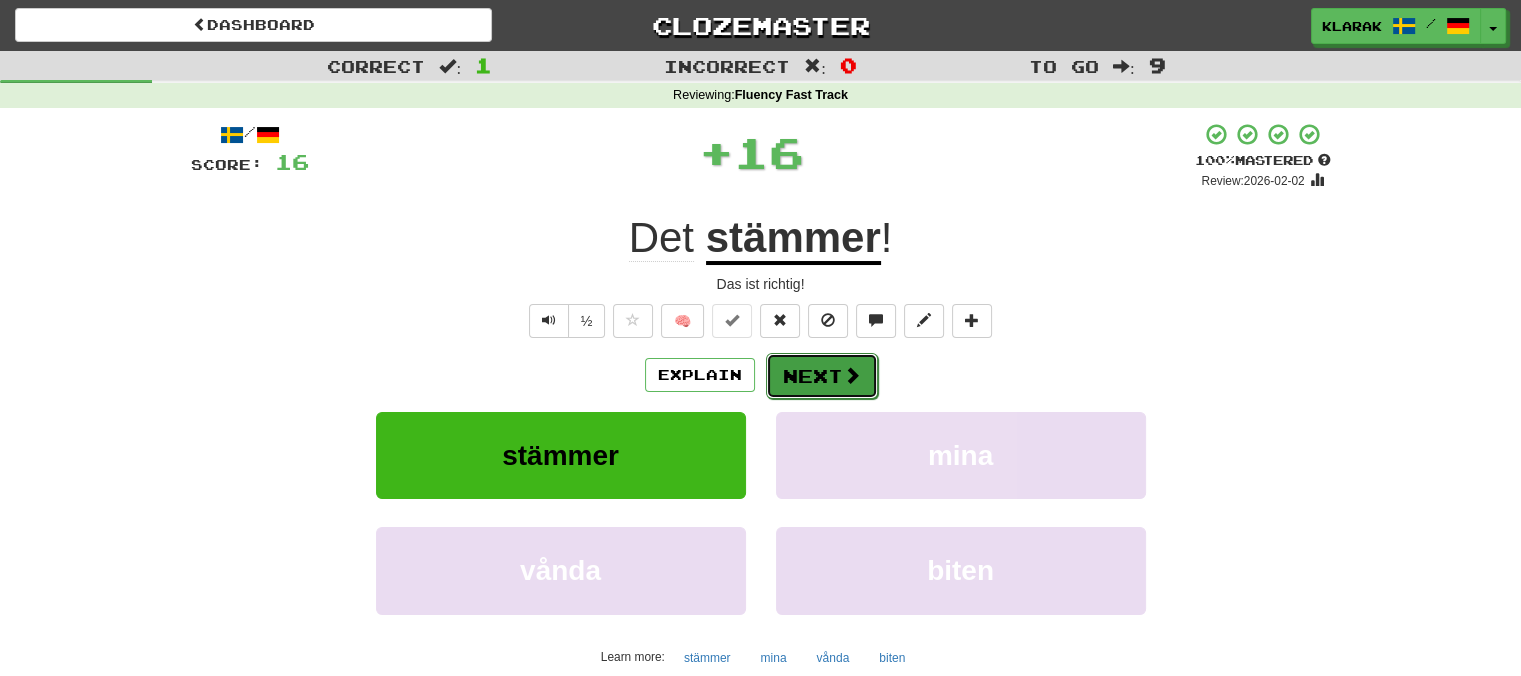 click on "Next" at bounding box center [822, 376] 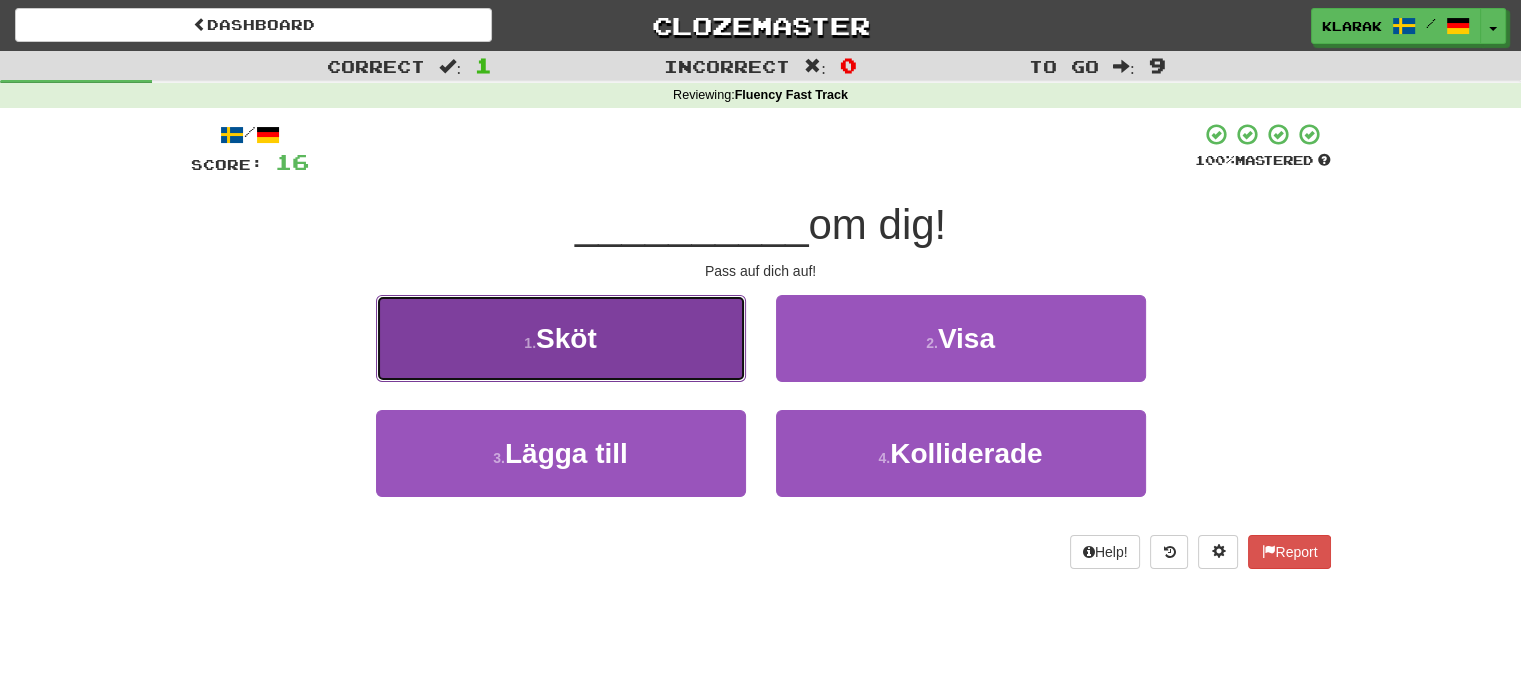 click on "1 .  Sköt" at bounding box center (561, 338) 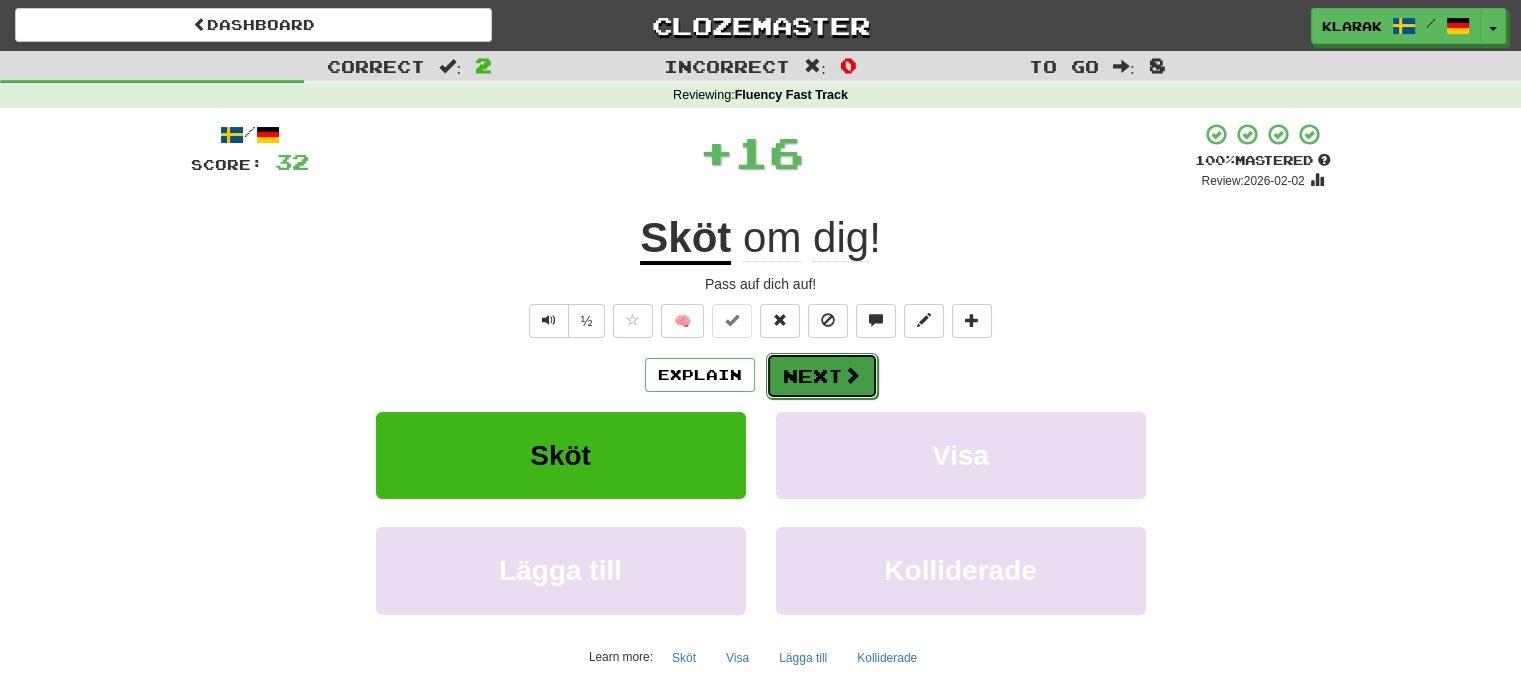 click on "Next" at bounding box center (822, 376) 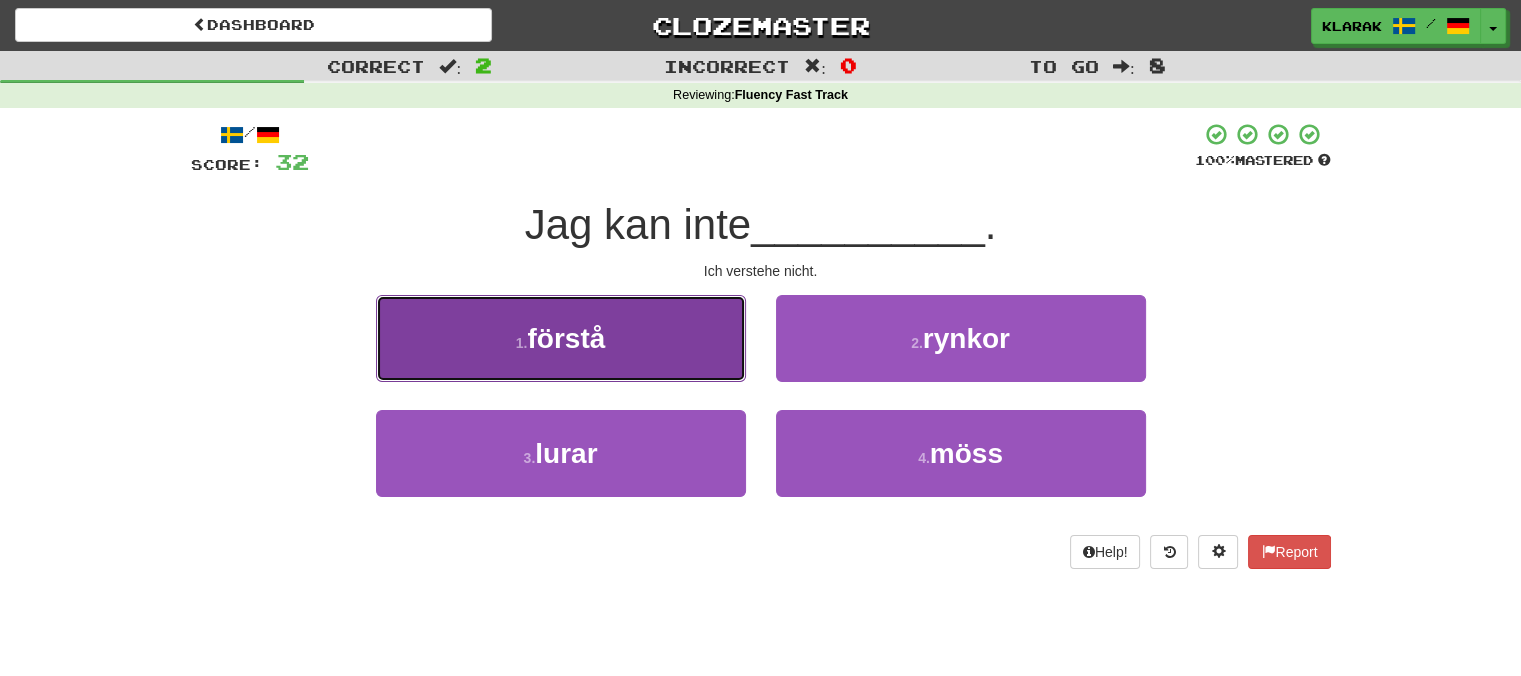 click on "1 .  förstå" at bounding box center (561, 338) 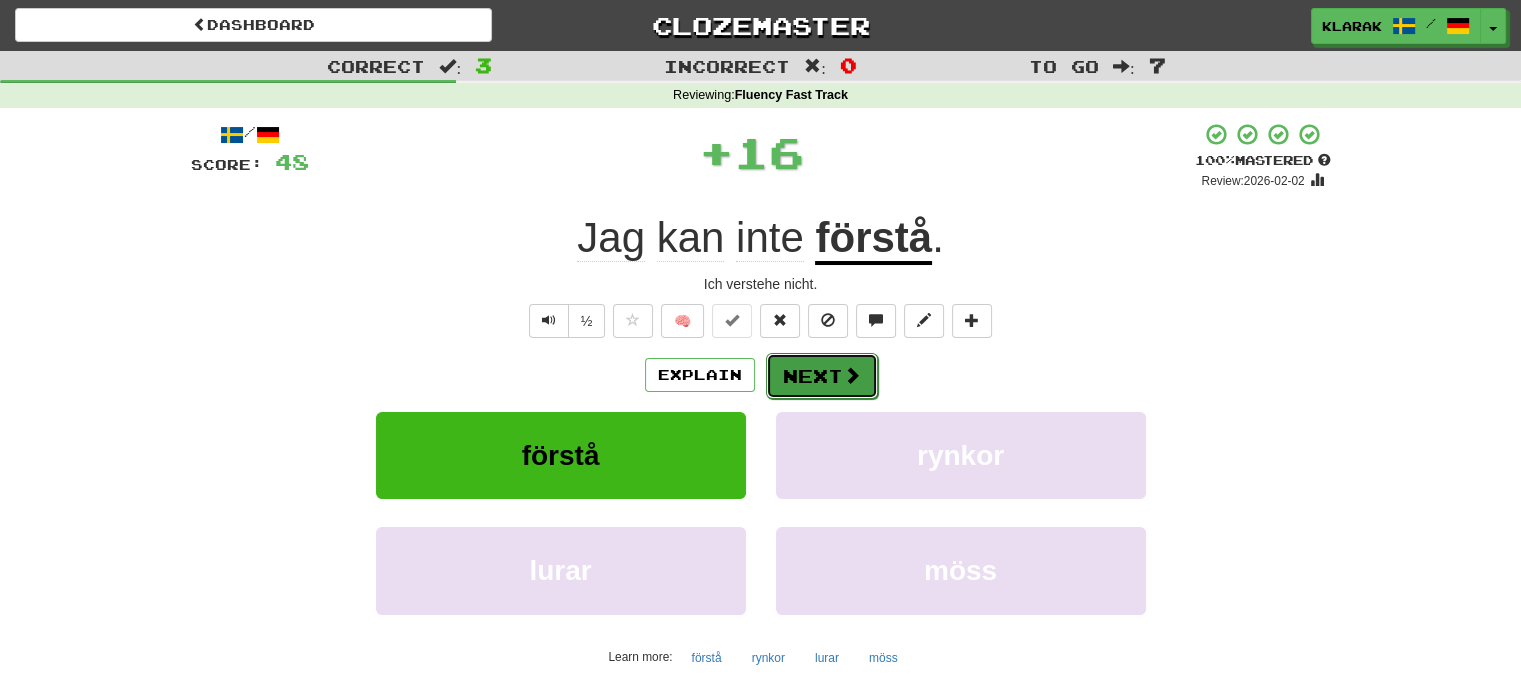 click on "Next" at bounding box center [822, 376] 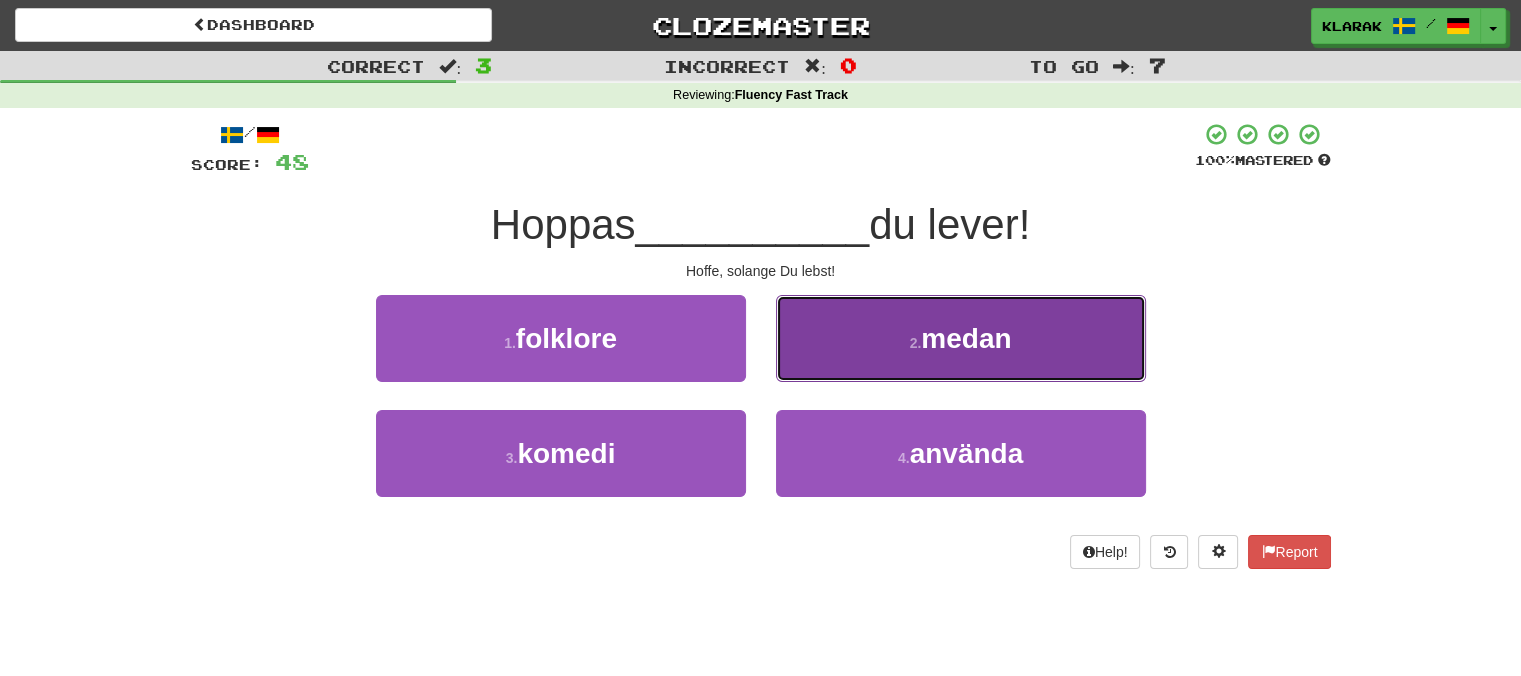 click on "2 .  medan" at bounding box center [961, 338] 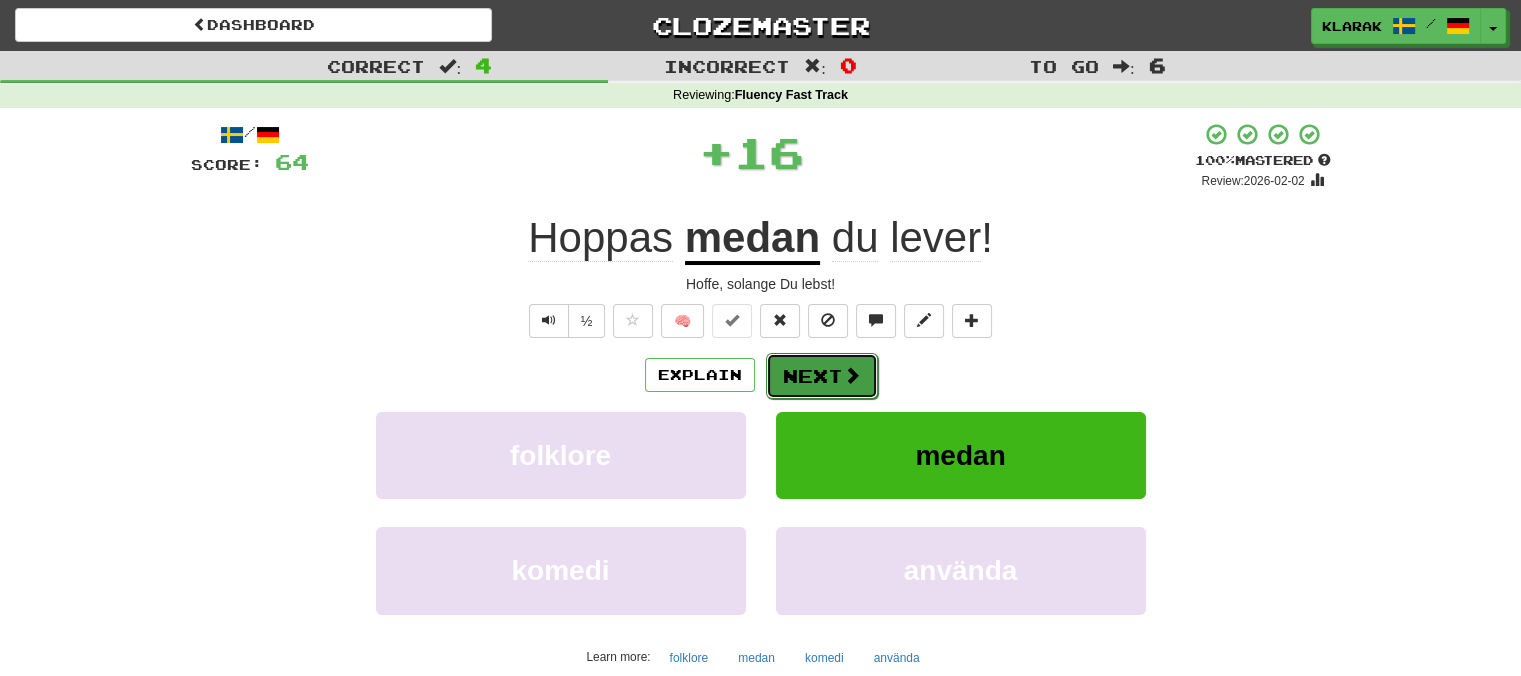 click on "Next" at bounding box center (822, 376) 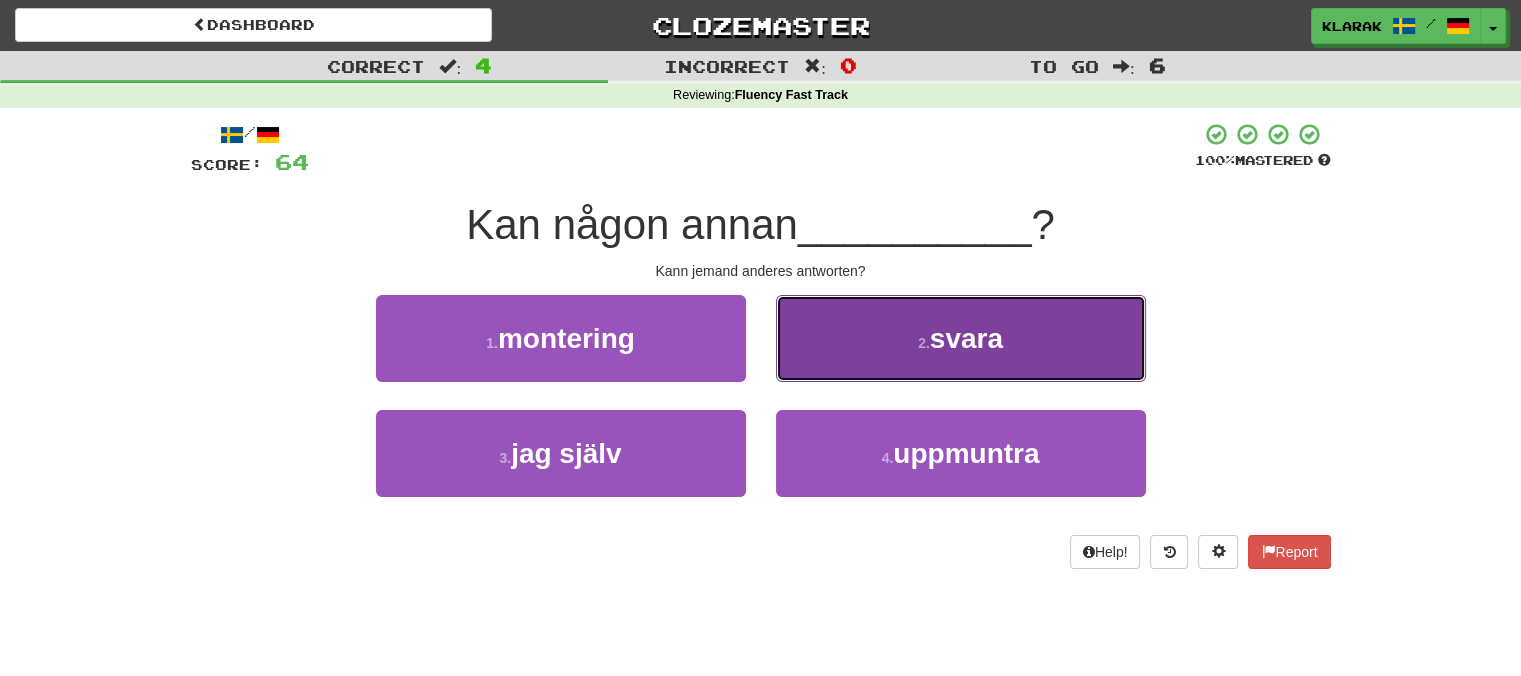 click on "2 .  svara" at bounding box center [961, 338] 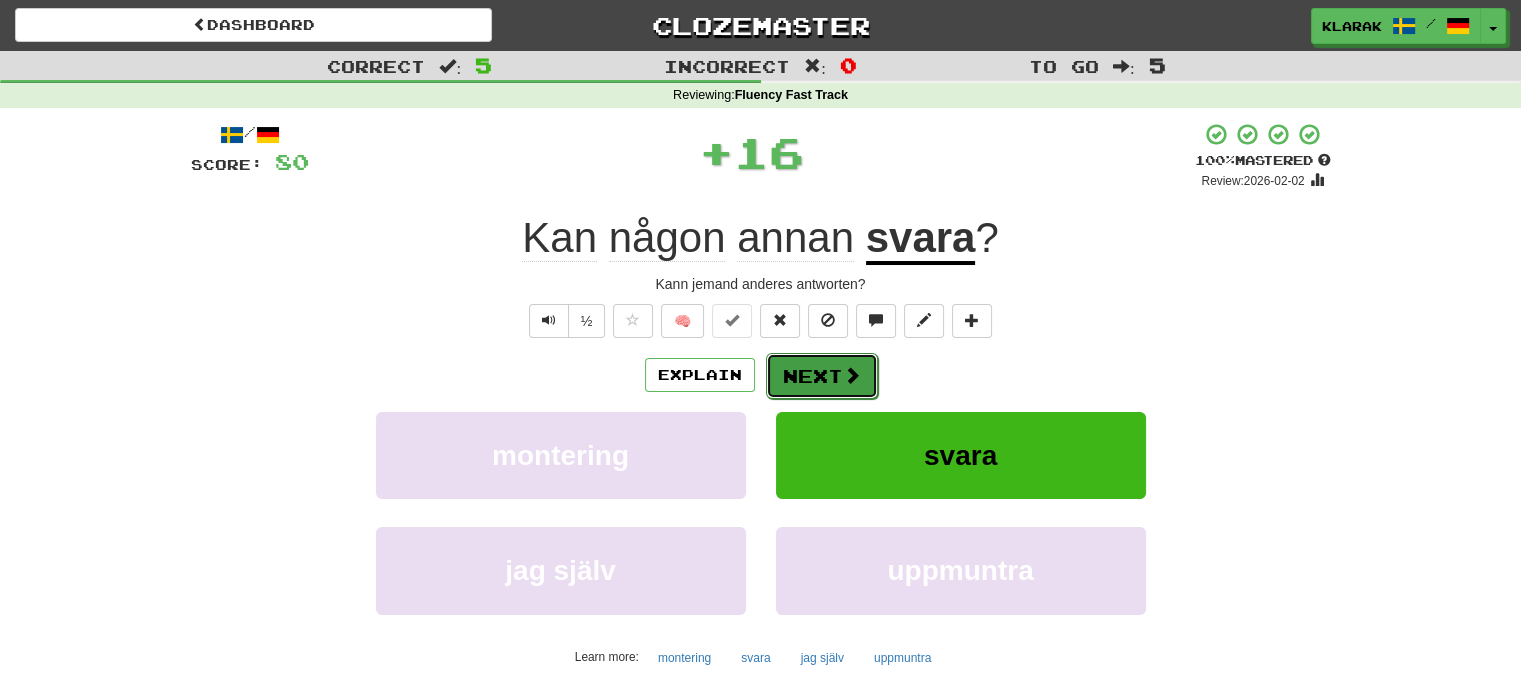 click on "Next" at bounding box center [822, 376] 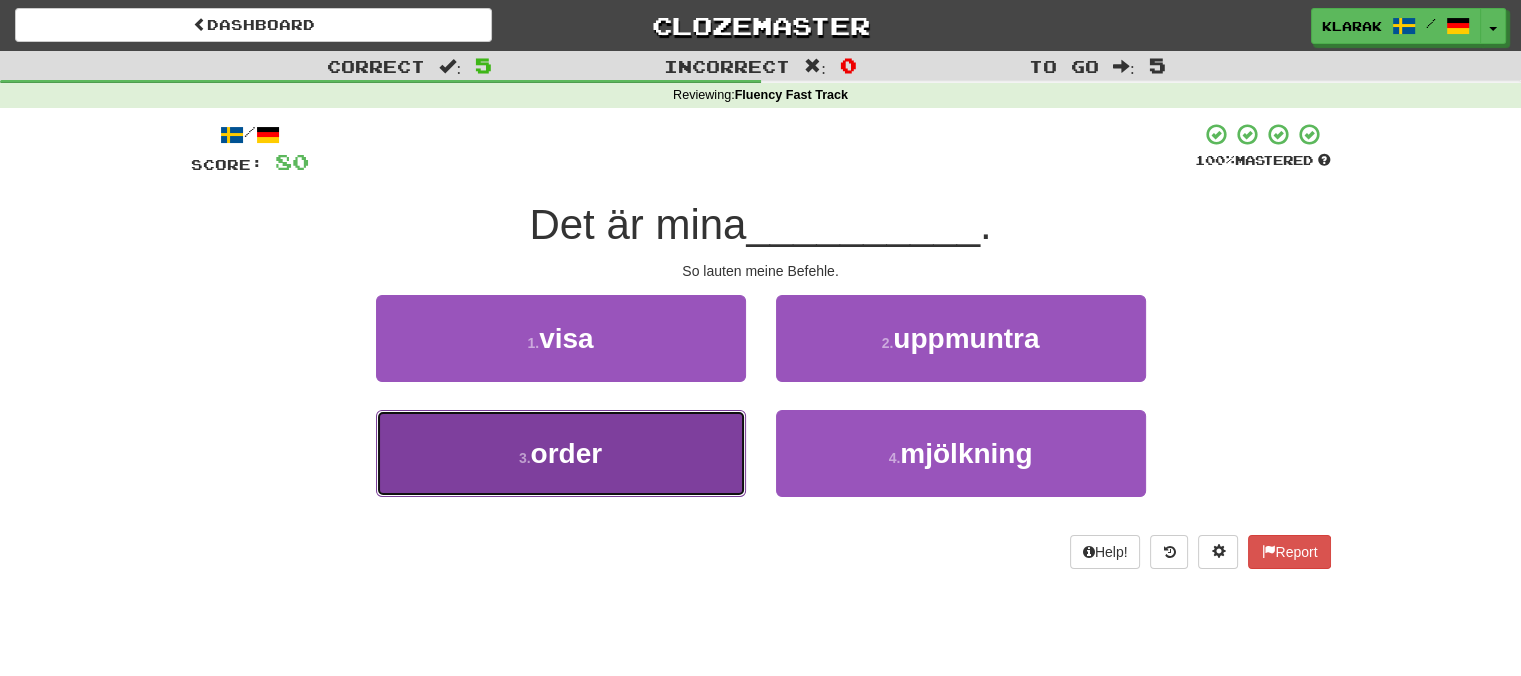 click on "3 .  order" at bounding box center (561, 453) 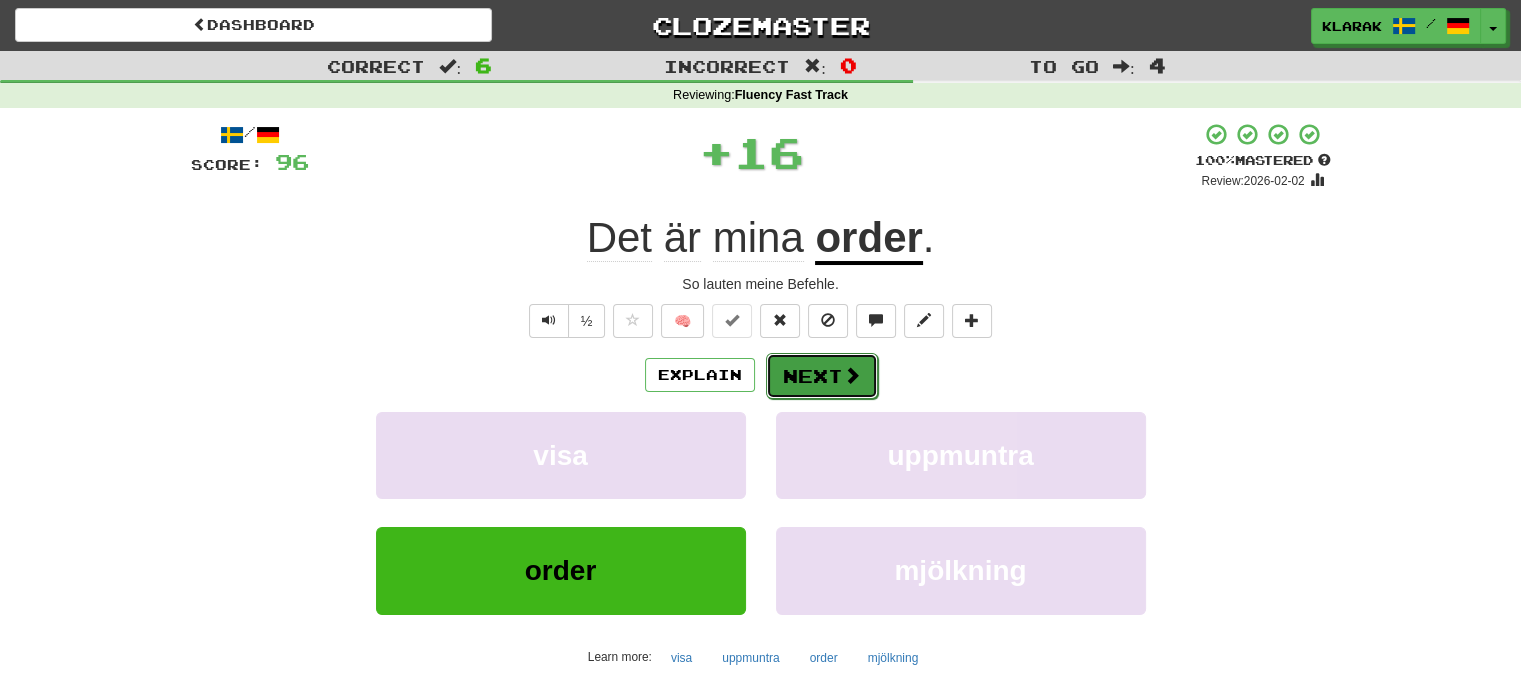 click on "Next" at bounding box center [822, 376] 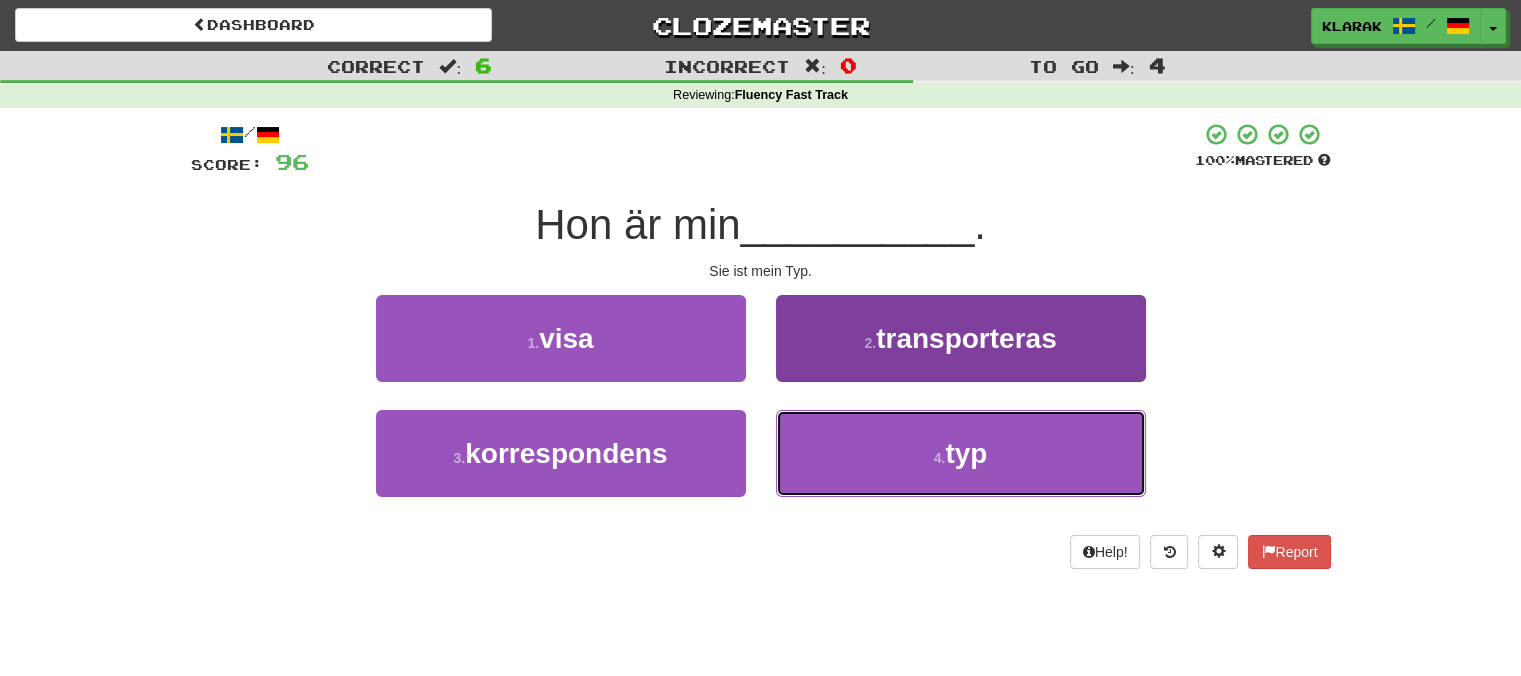 click on "4 .  typ" at bounding box center (961, 453) 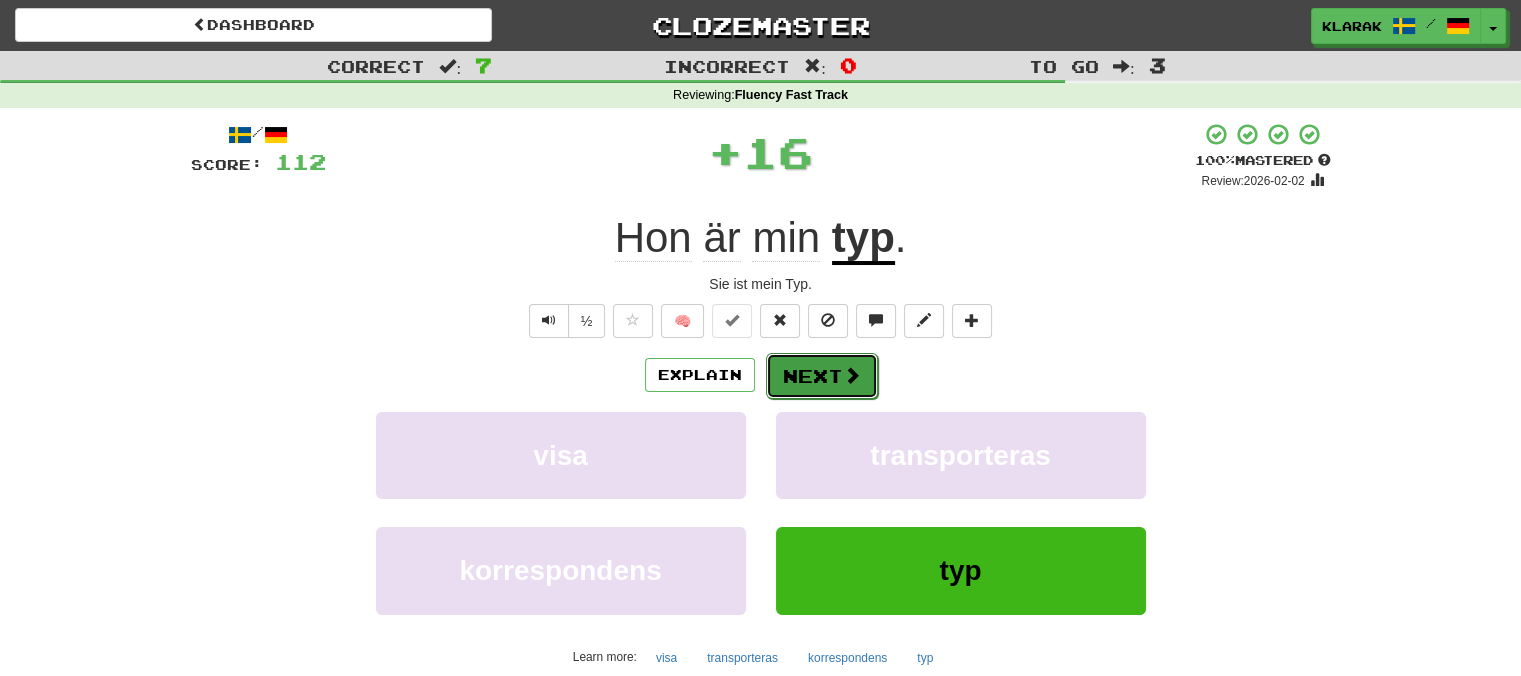 click on "Next" at bounding box center (822, 376) 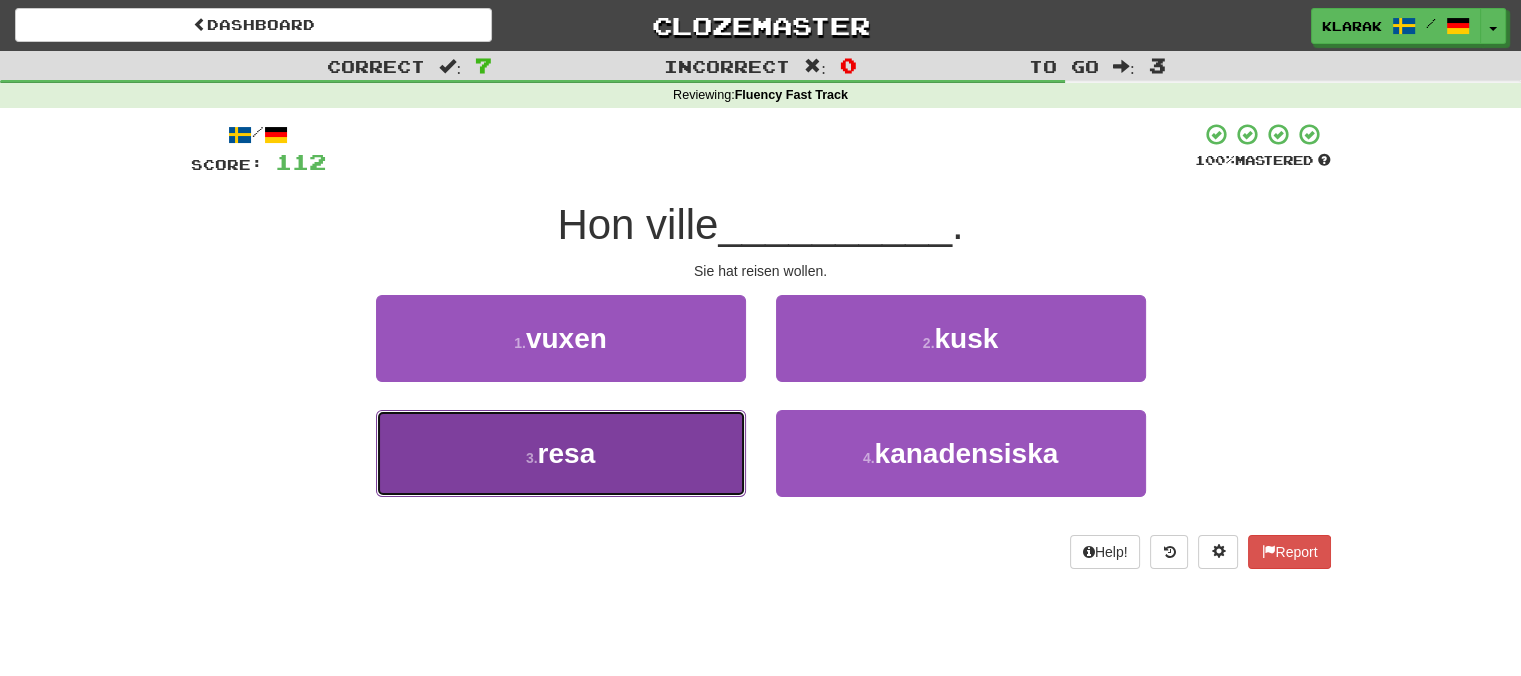 click on "3 .  resa" at bounding box center [561, 453] 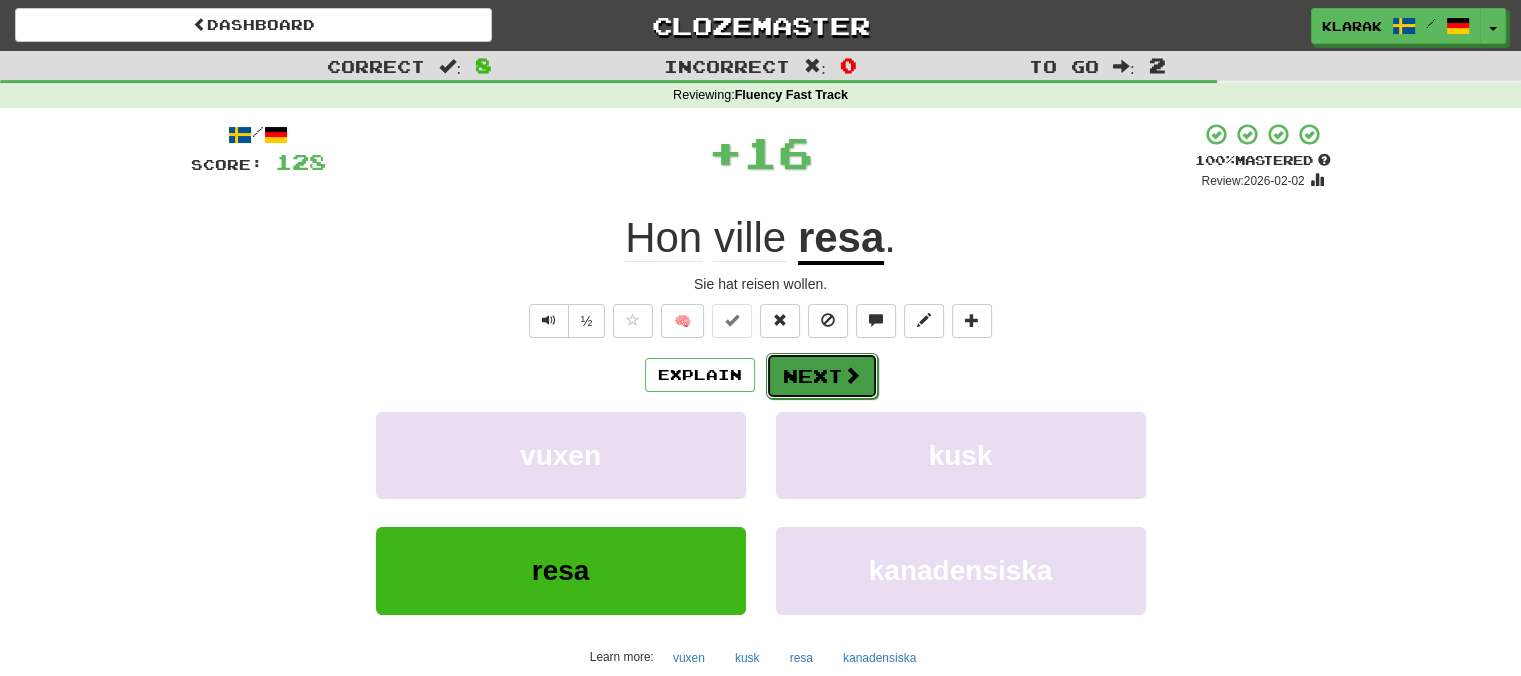 click on "Next" at bounding box center [822, 376] 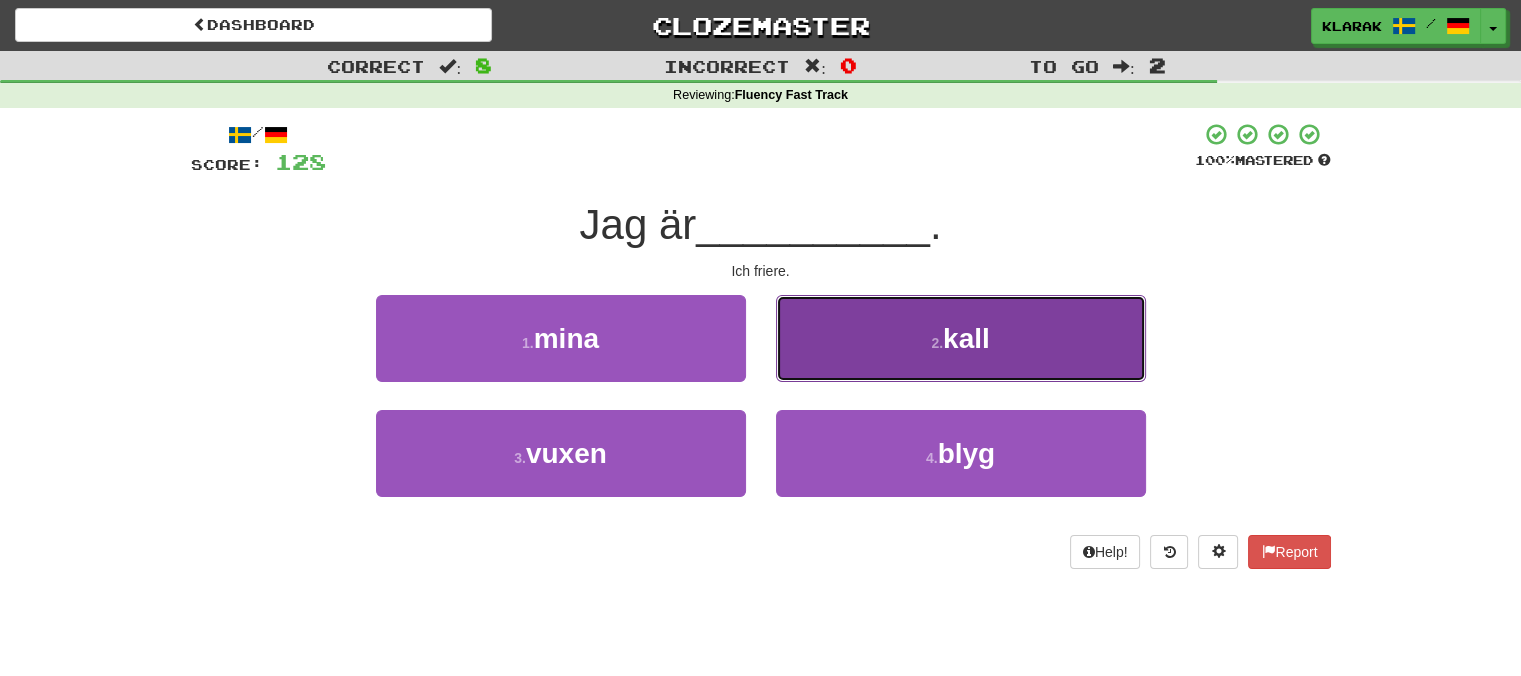 click on "2 .  kall" at bounding box center (961, 338) 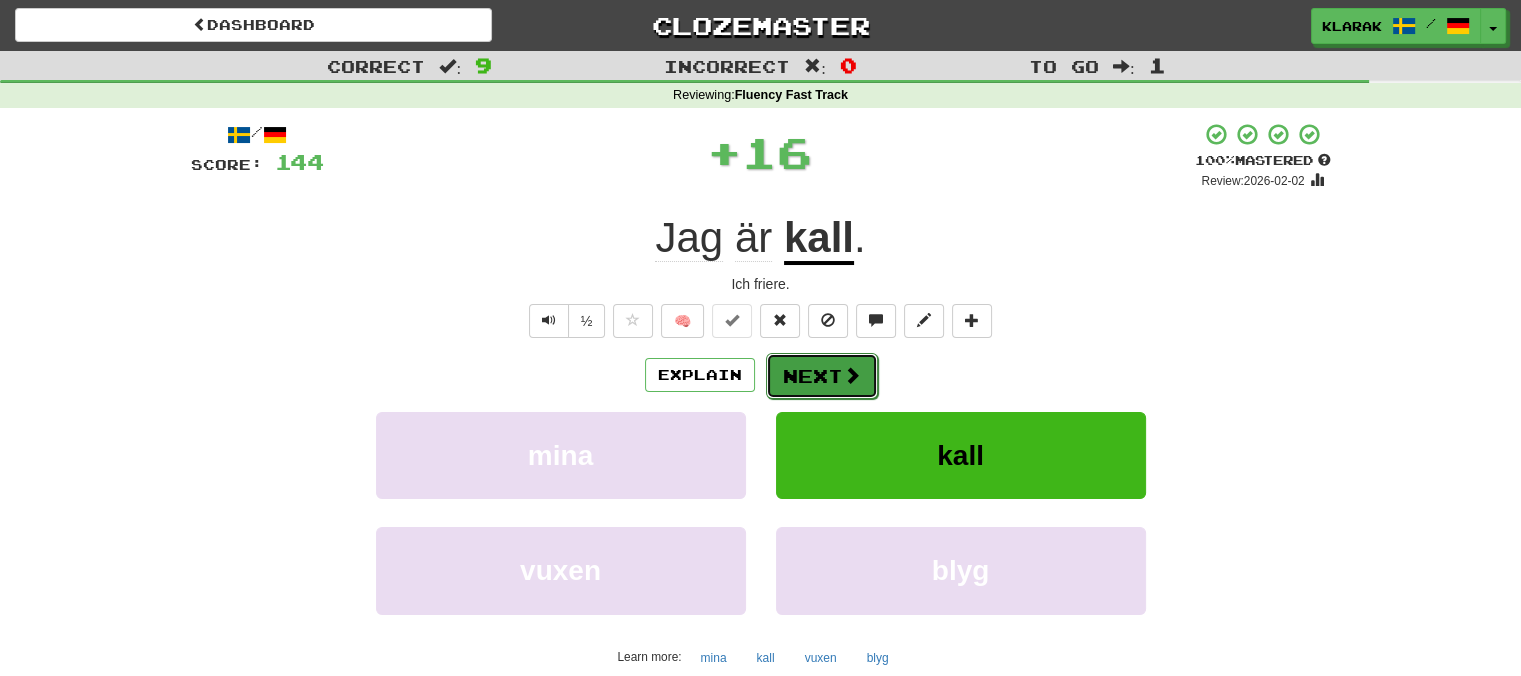 click on "Next" at bounding box center (822, 376) 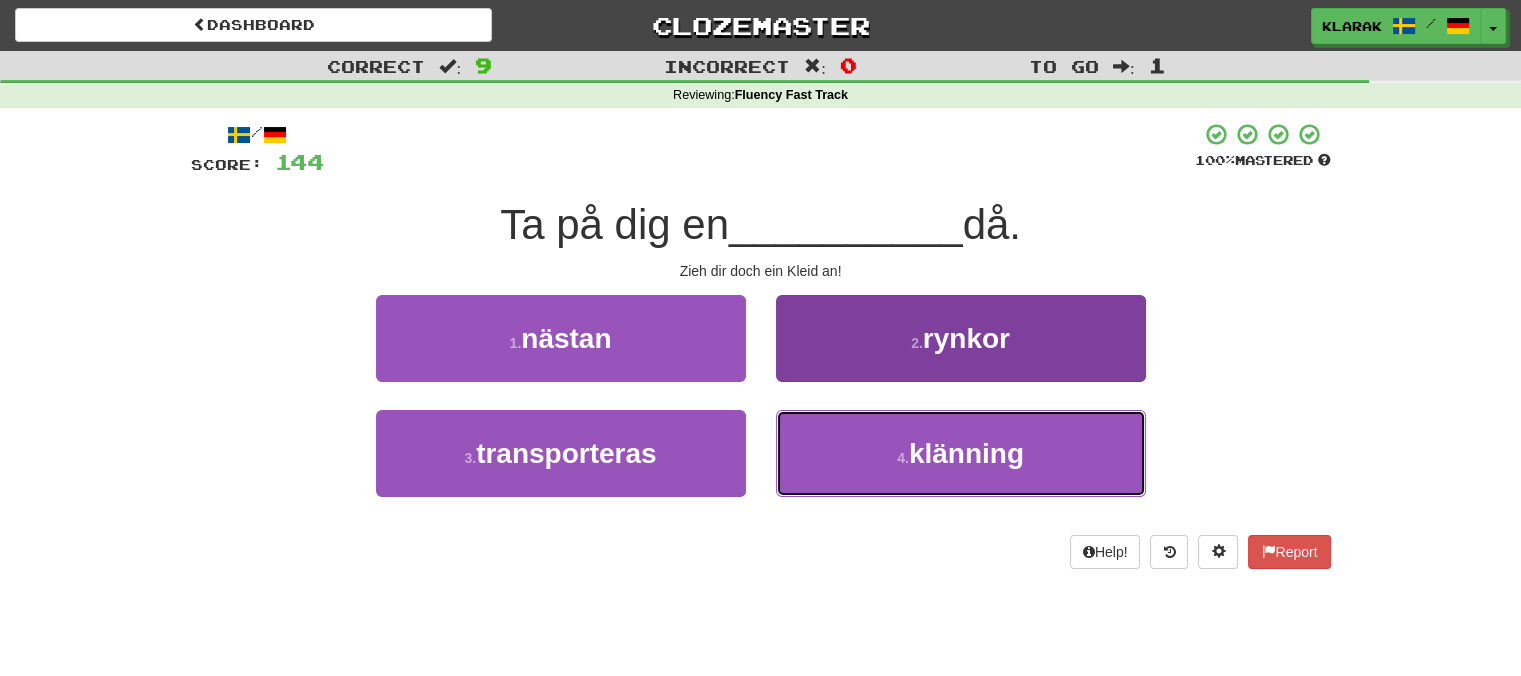 click on "4 .  klänning" at bounding box center [961, 453] 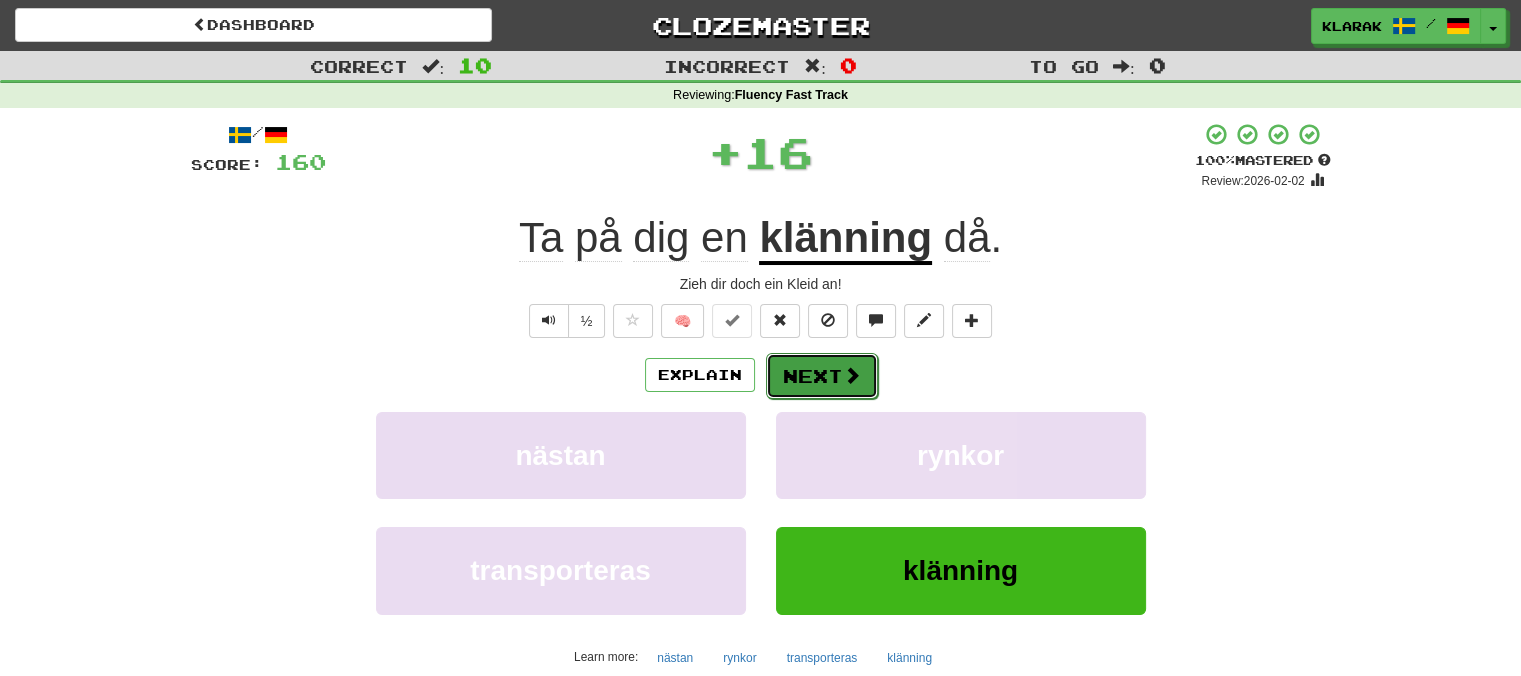 click on "Next" at bounding box center [822, 376] 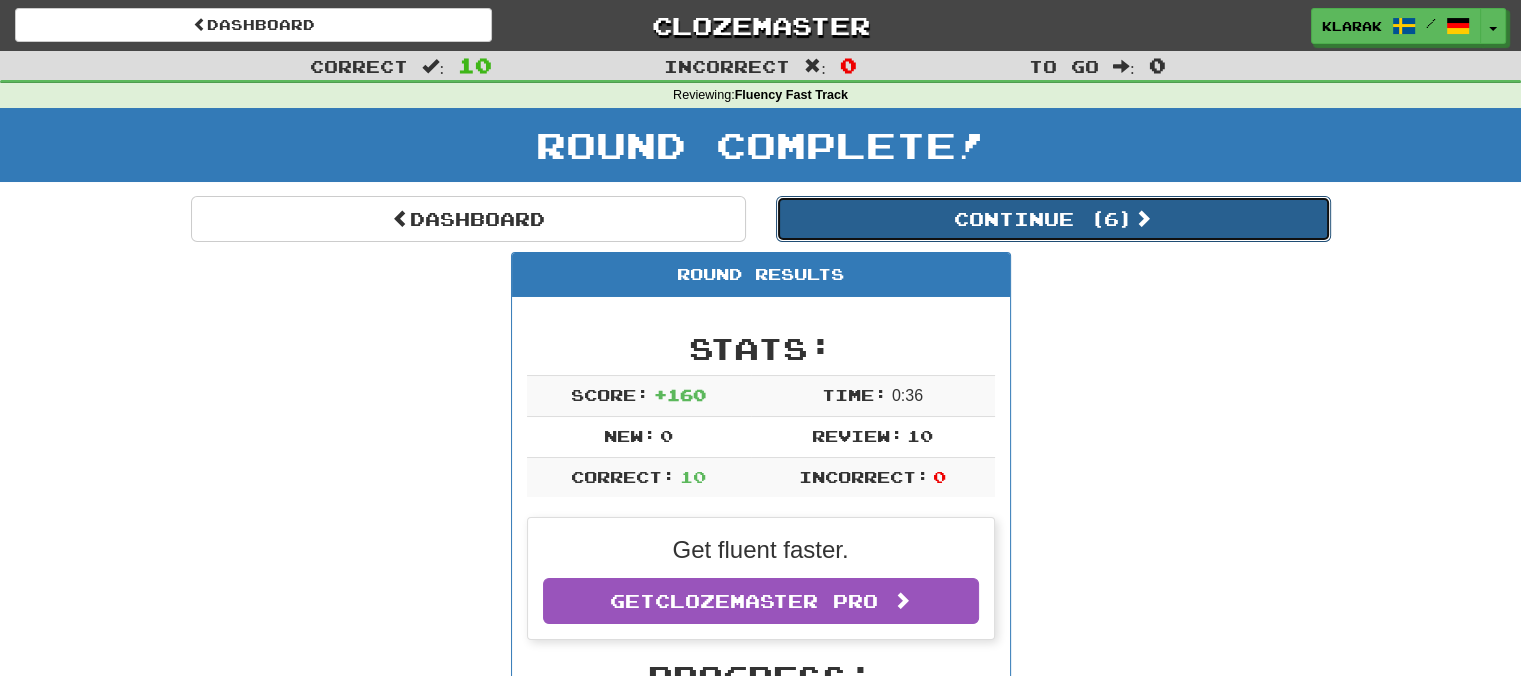 click on "Continue ( 6 )" at bounding box center (1053, 219) 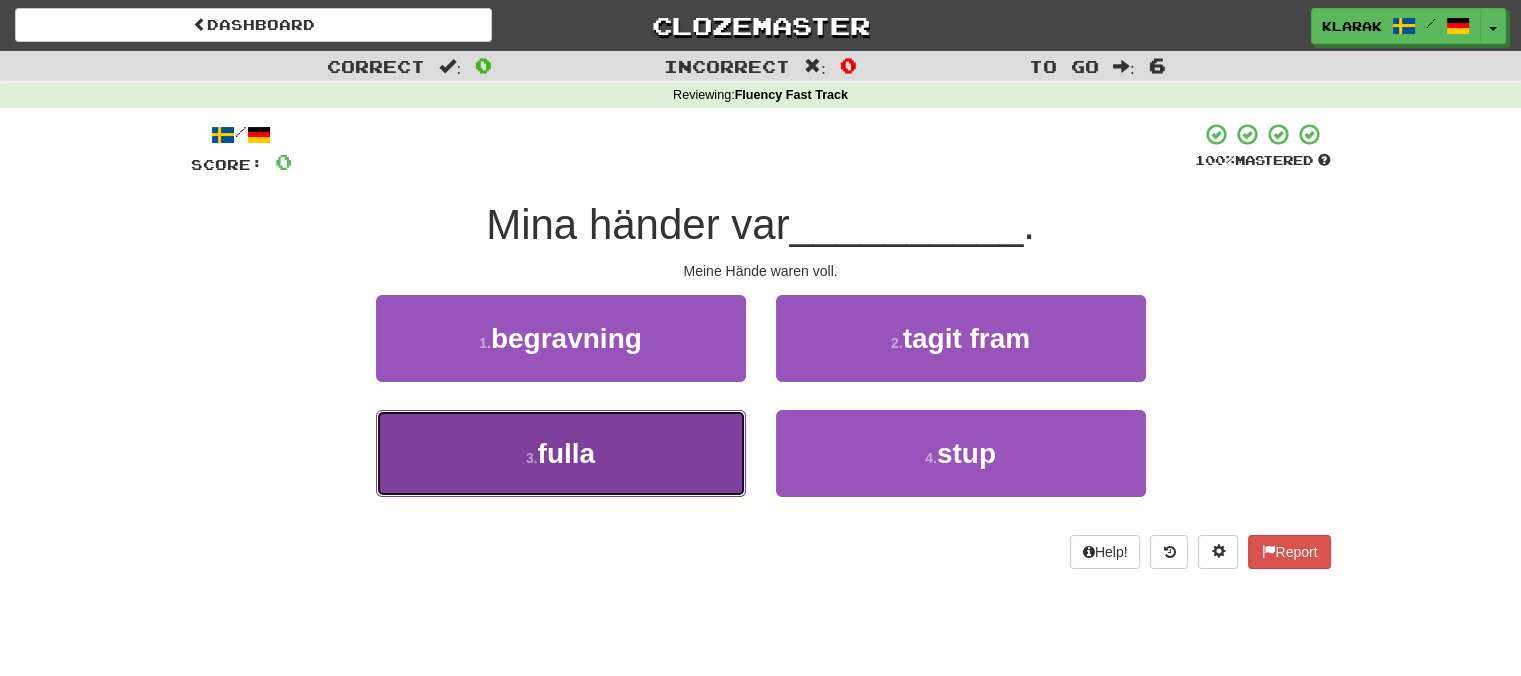 click on "3 .  fulla" at bounding box center [561, 453] 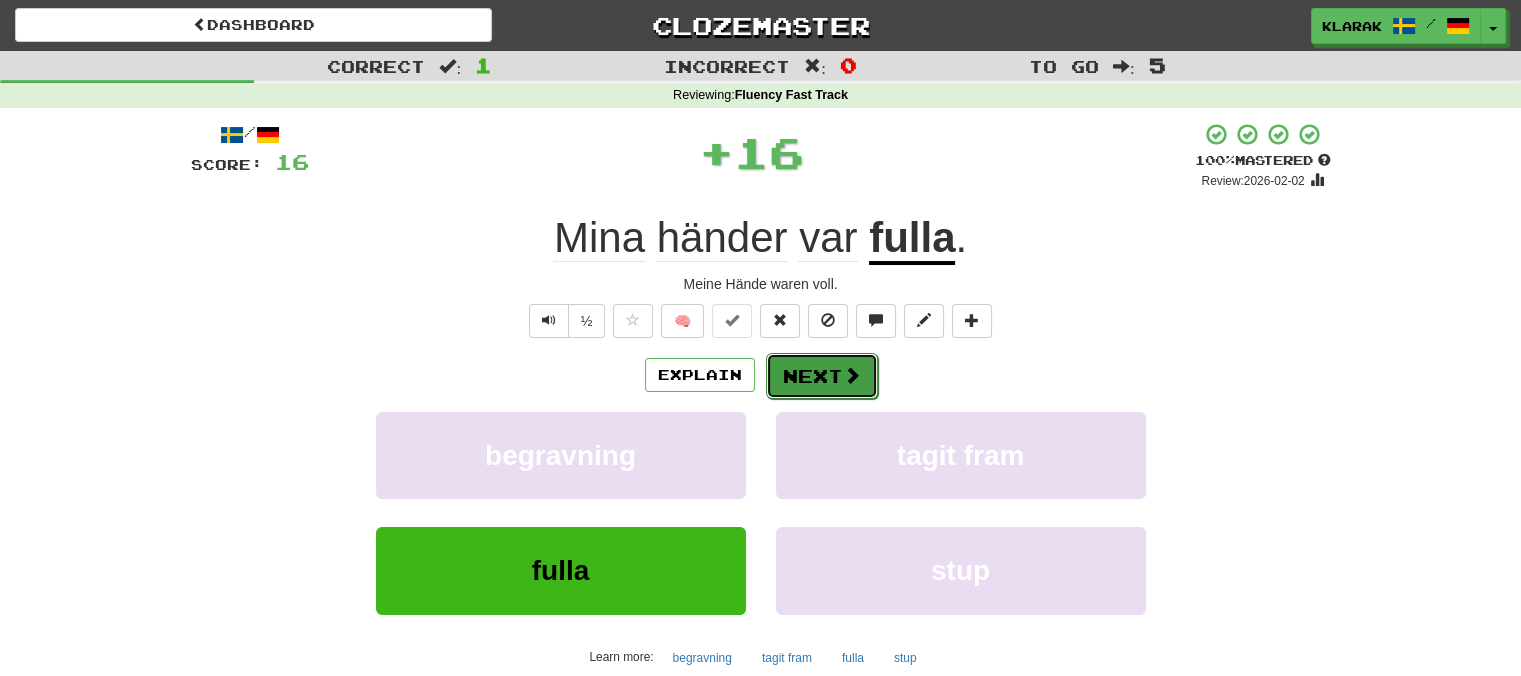 click on "Next" at bounding box center [822, 376] 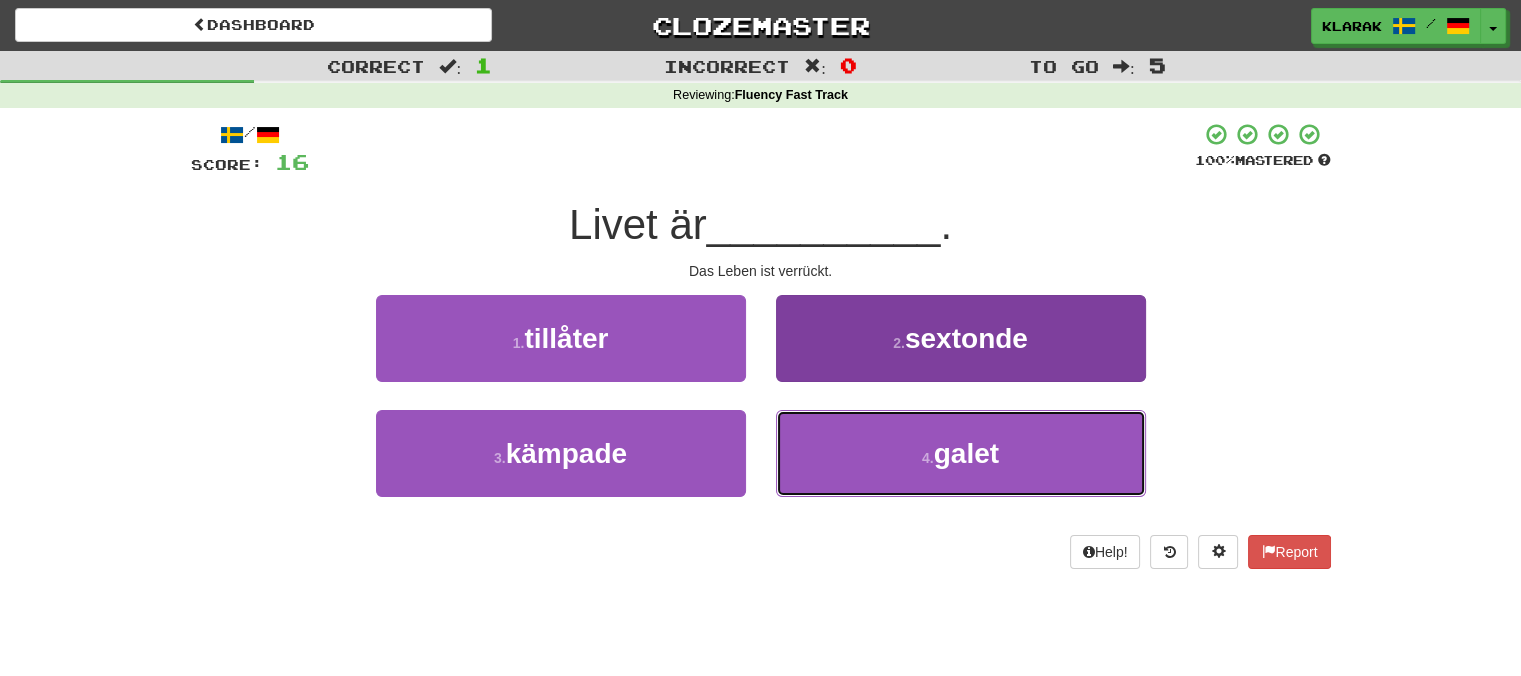 click on "4 .  galet" at bounding box center (961, 453) 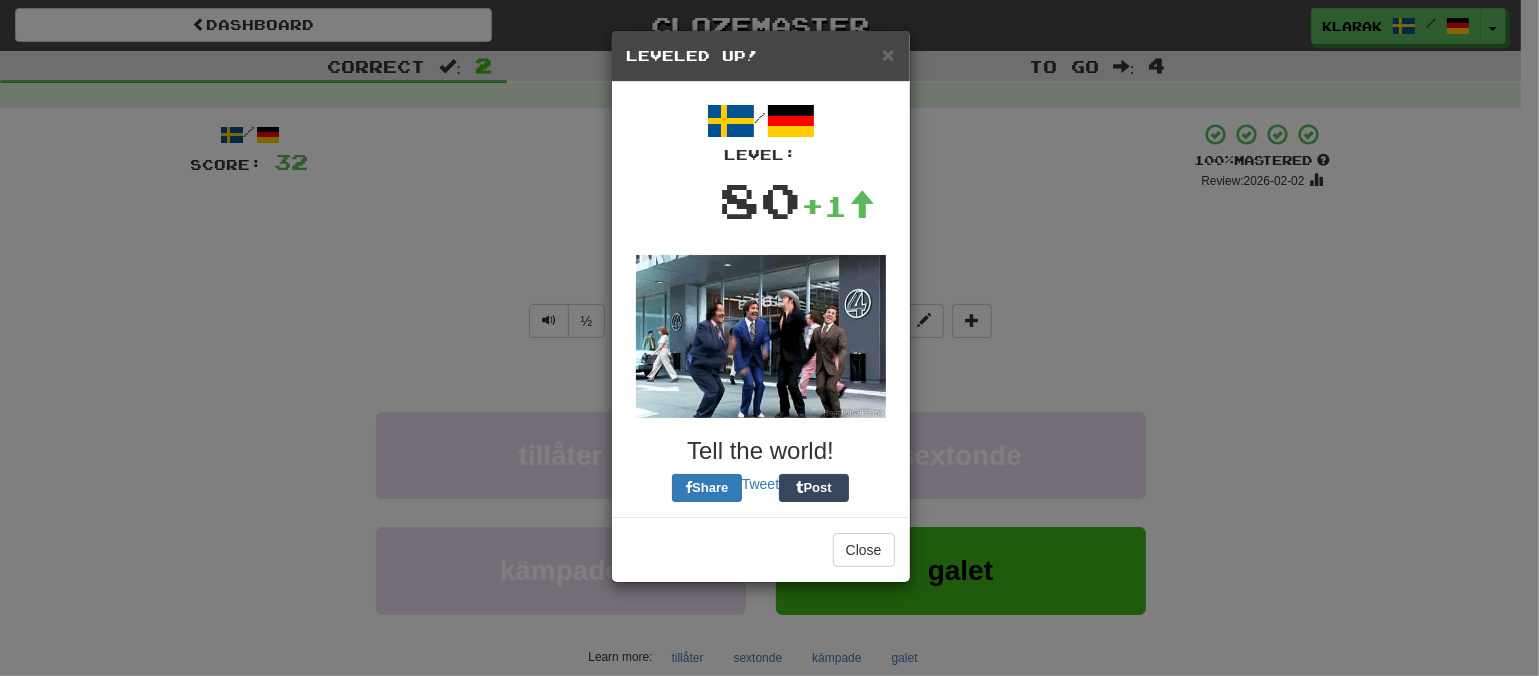 click on "× Leveled Up!  /  Level: 80 +1 Tell the world!  Share Tweet  Post Close" at bounding box center (769, 338) 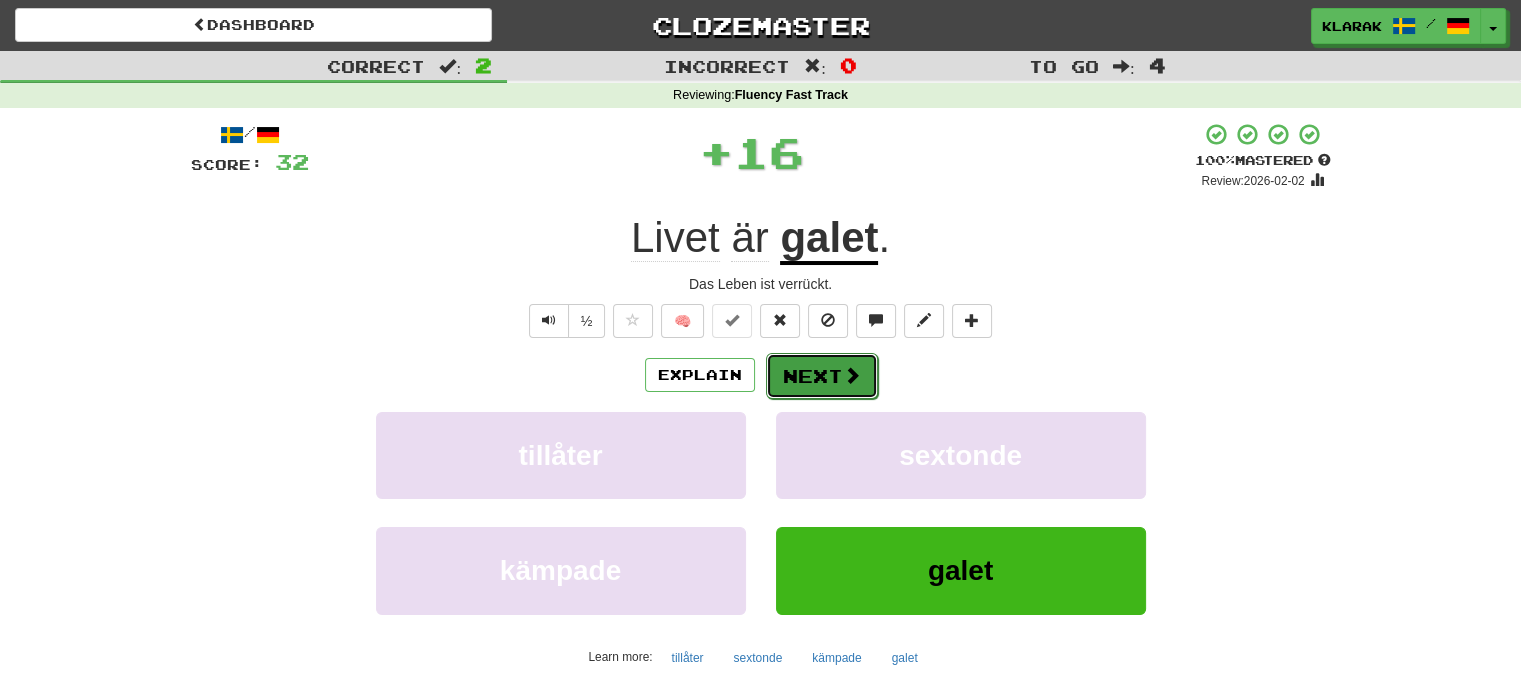 click on "Next" at bounding box center [822, 376] 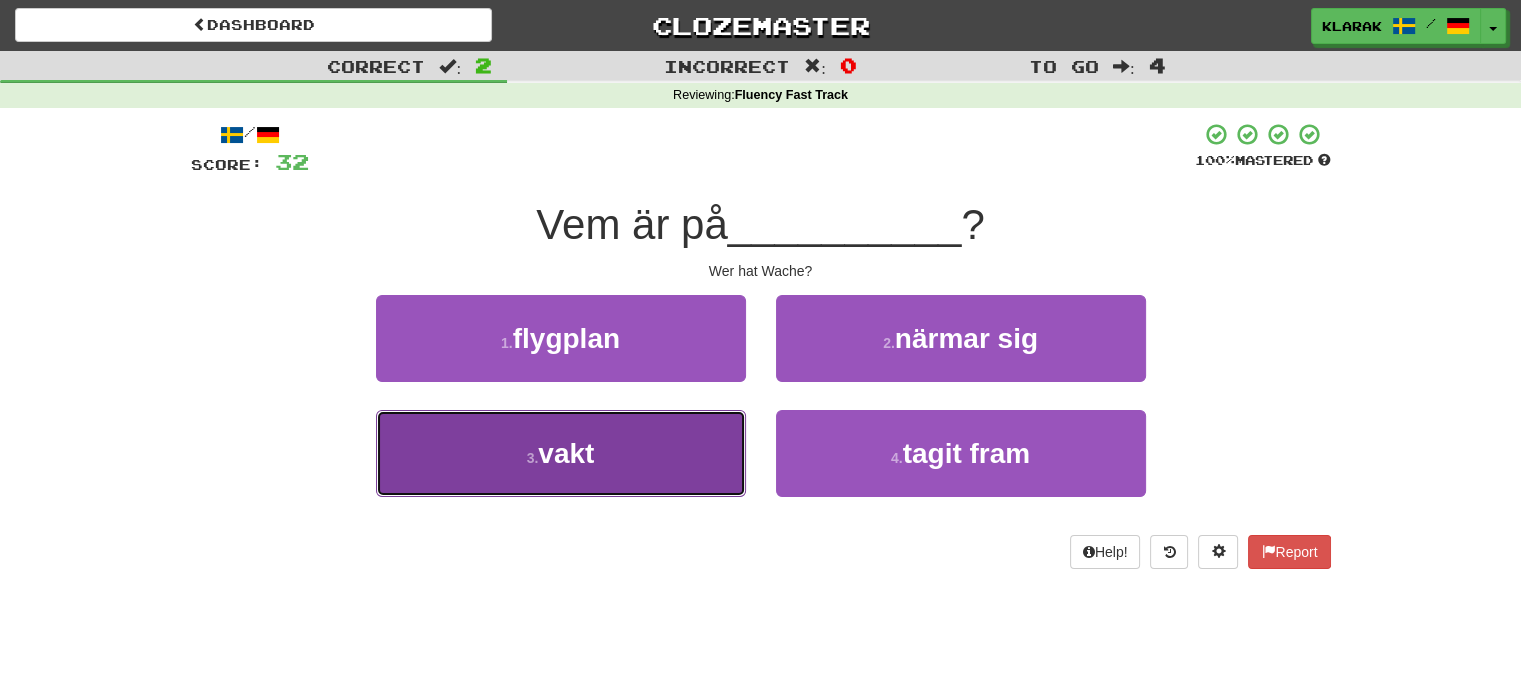click on "3 .  vakt" at bounding box center (561, 453) 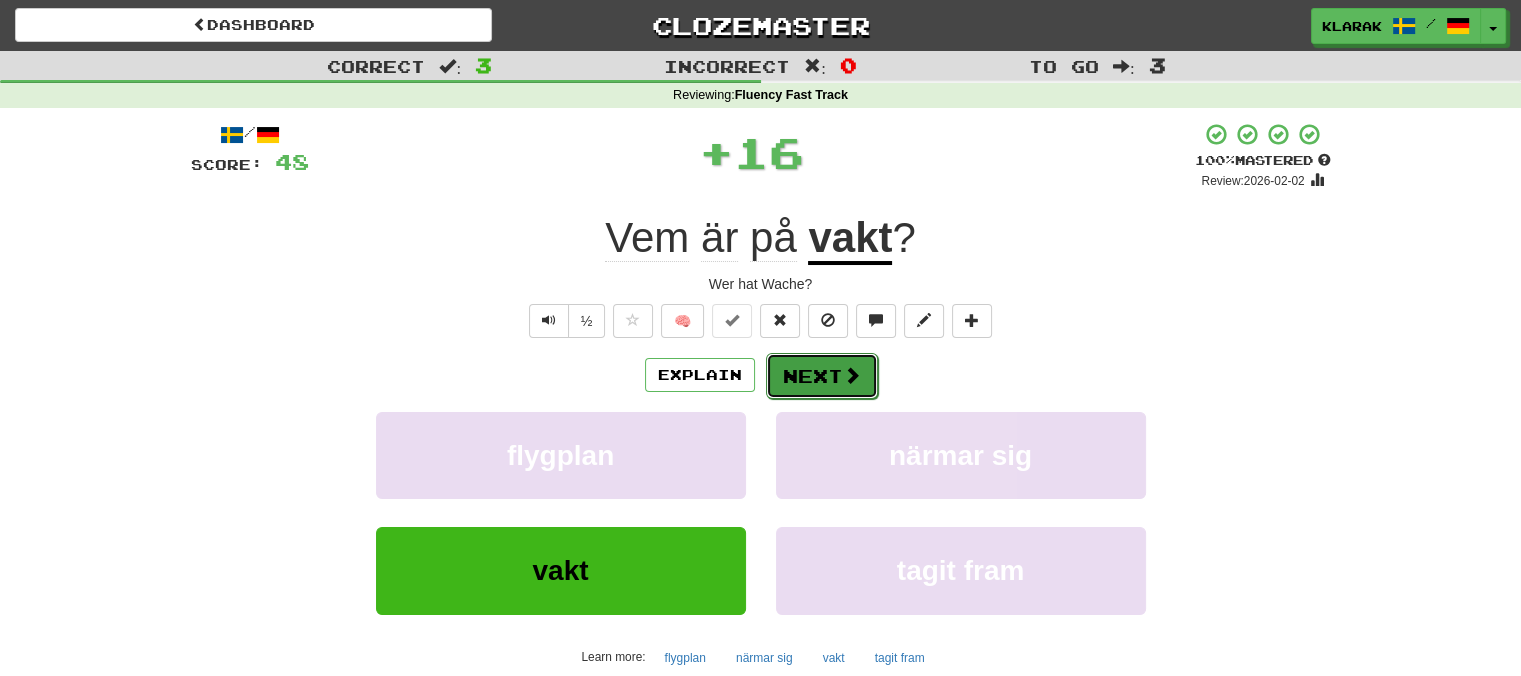 click on "Next" at bounding box center [822, 376] 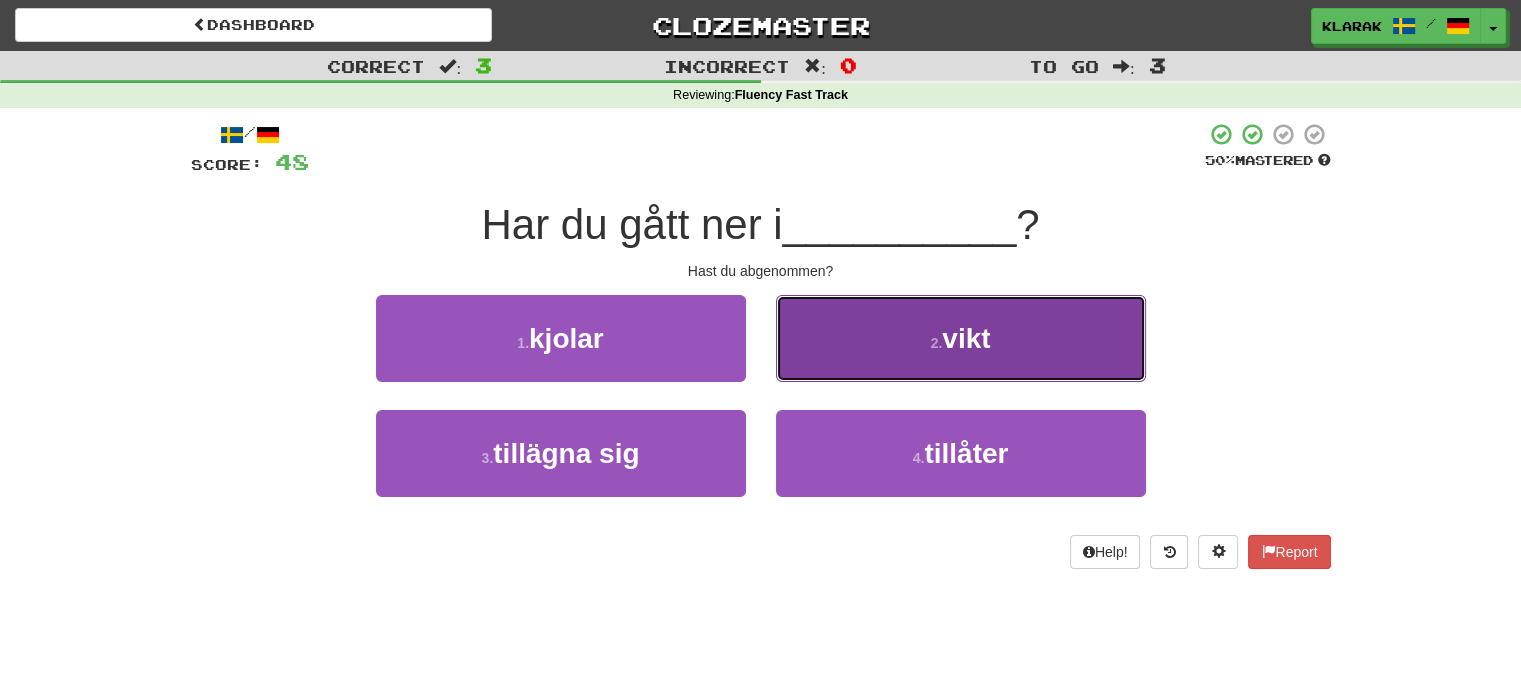 click on "2 .  vikt" at bounding box center [961, 338] 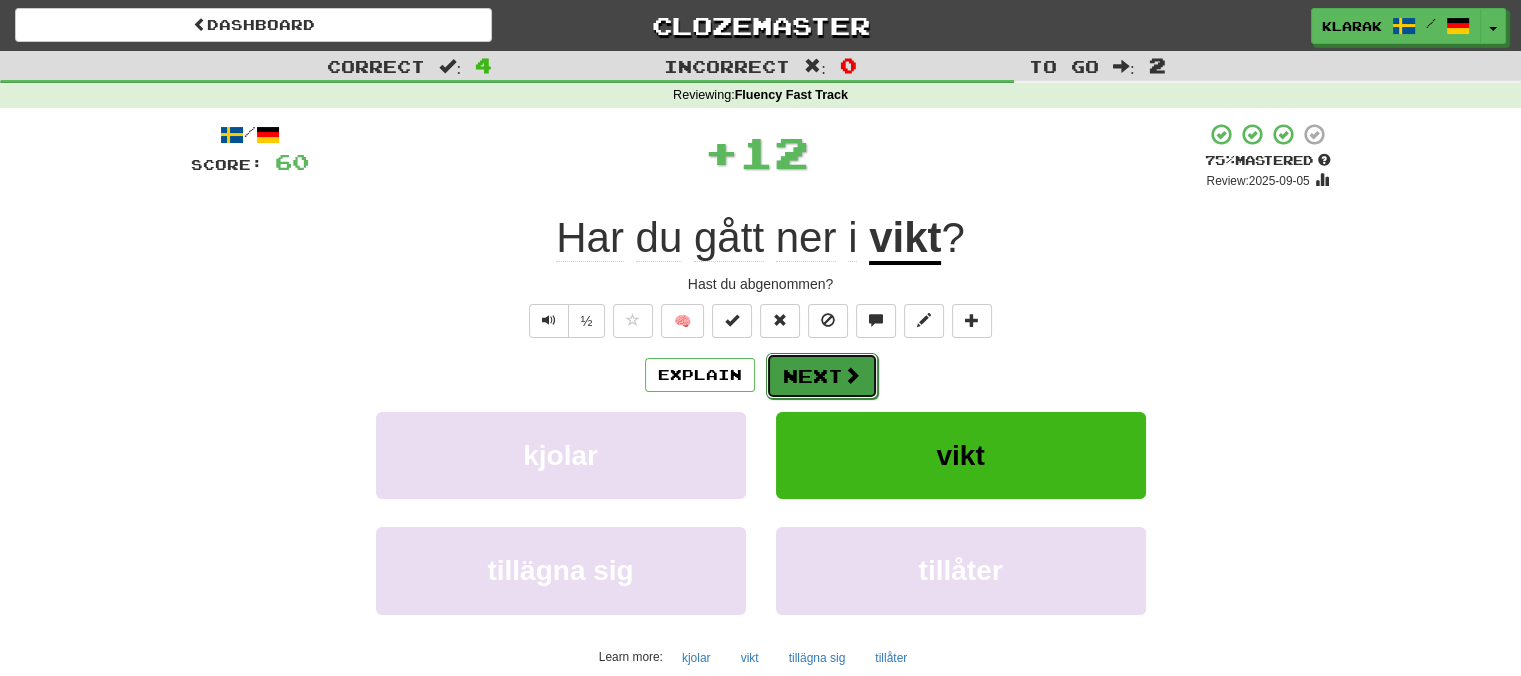 click on "Next" at bounding box center [822, 376] 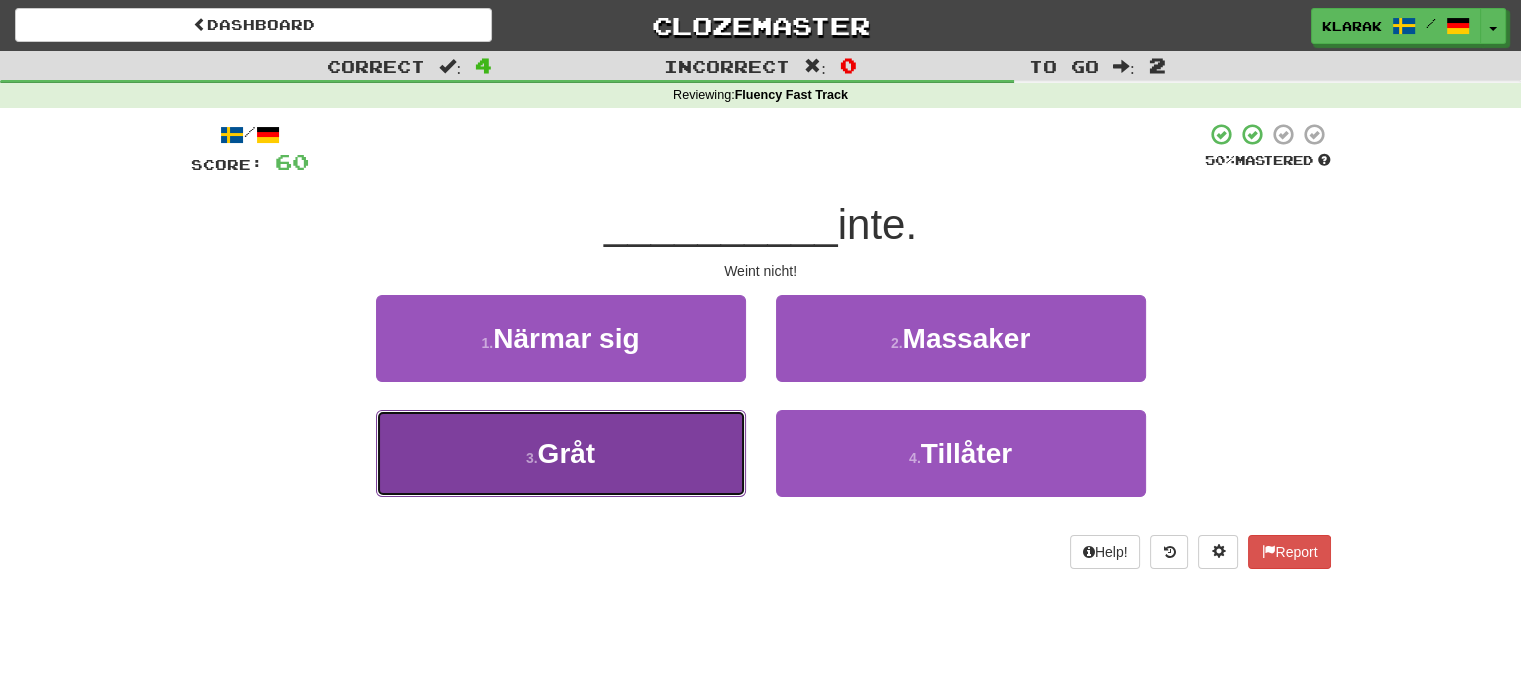 click on "3 .  Gråt" at bounding box center [561, 453] 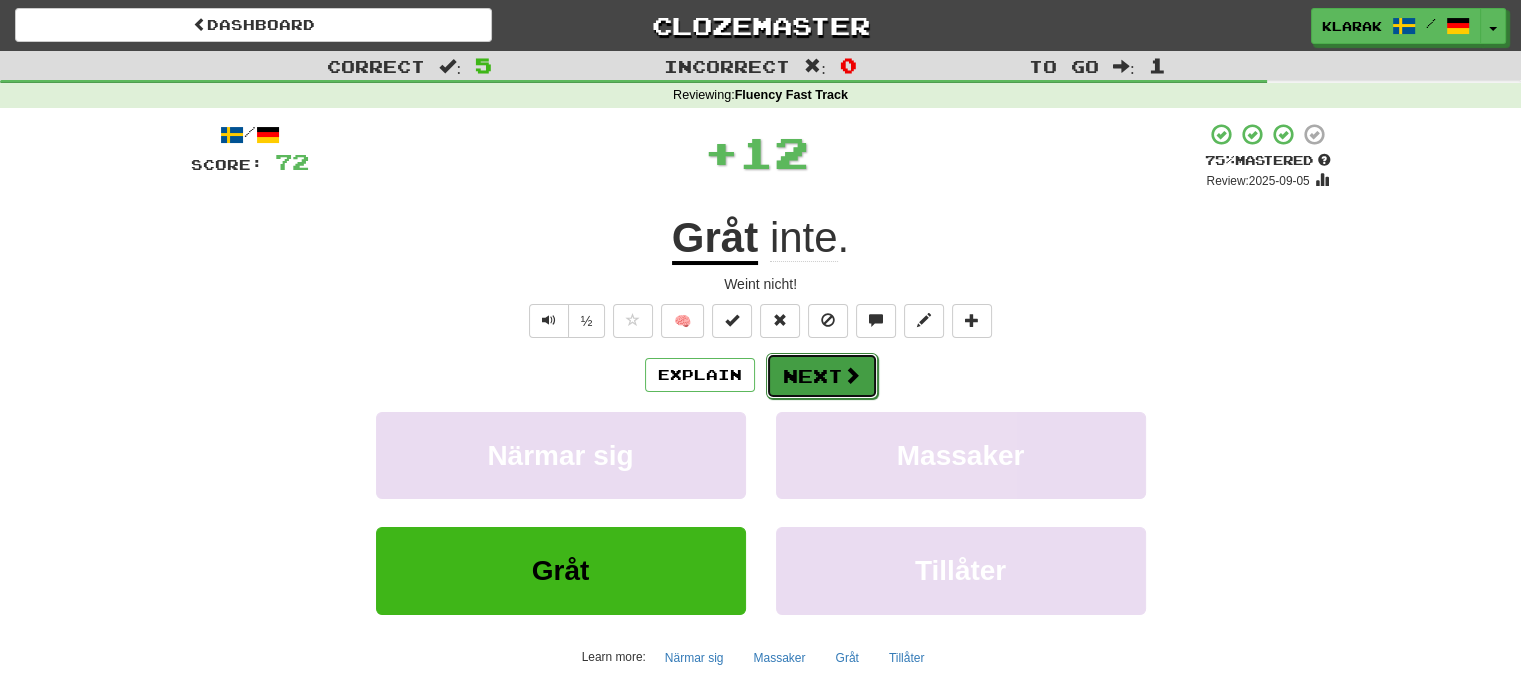 click on "Next" at bounding box center (822, 376) 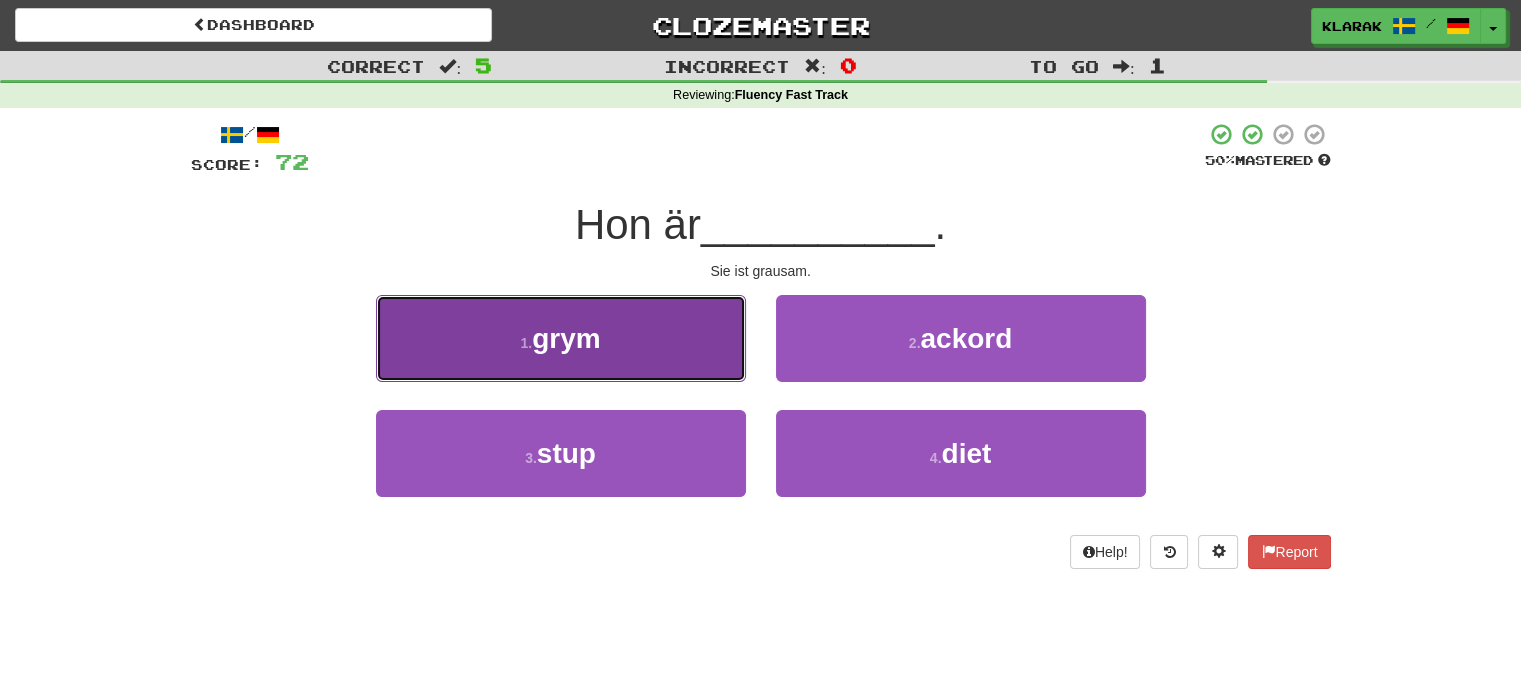 click on "1 .  grym" at bounding box center [561, 338] 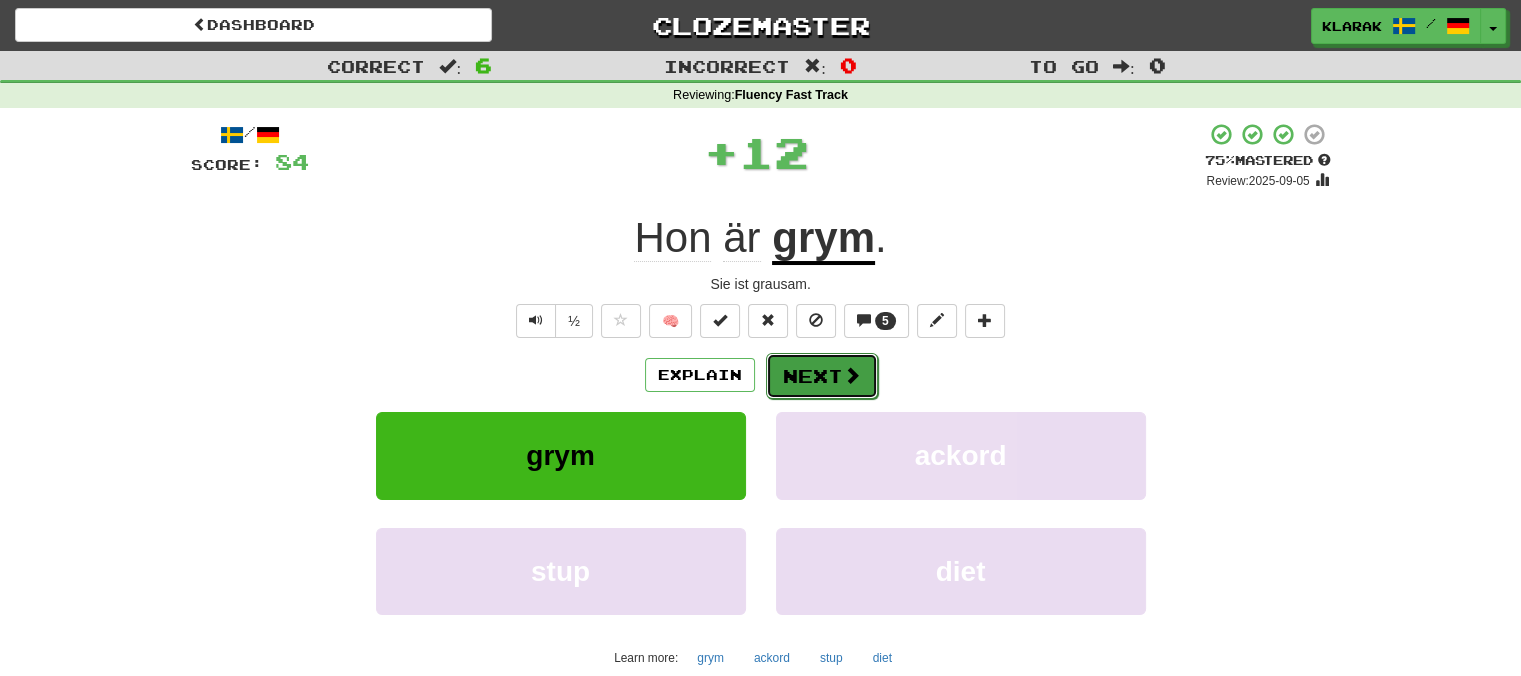 click on "Next" at bounding box center [822, 376] 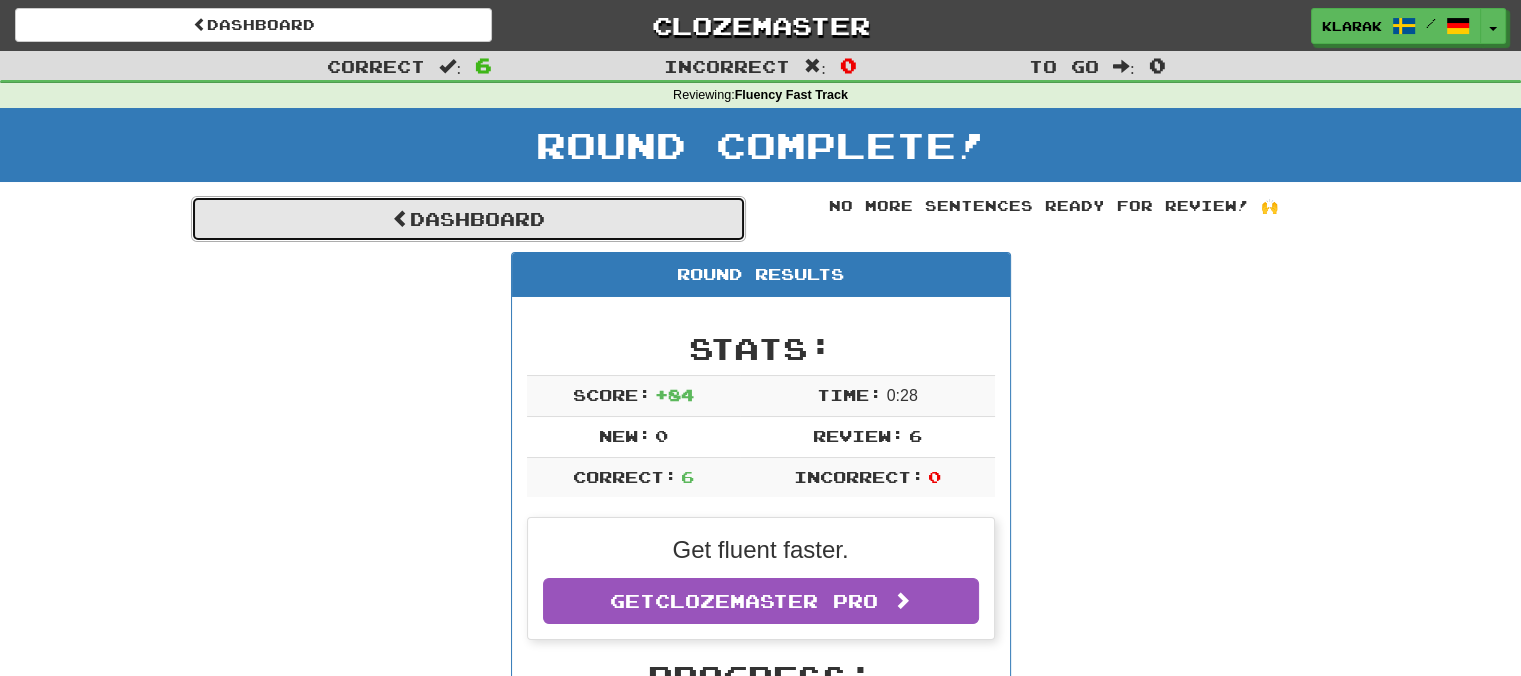 click on "Dashboard" at bounding box center [468, 219] 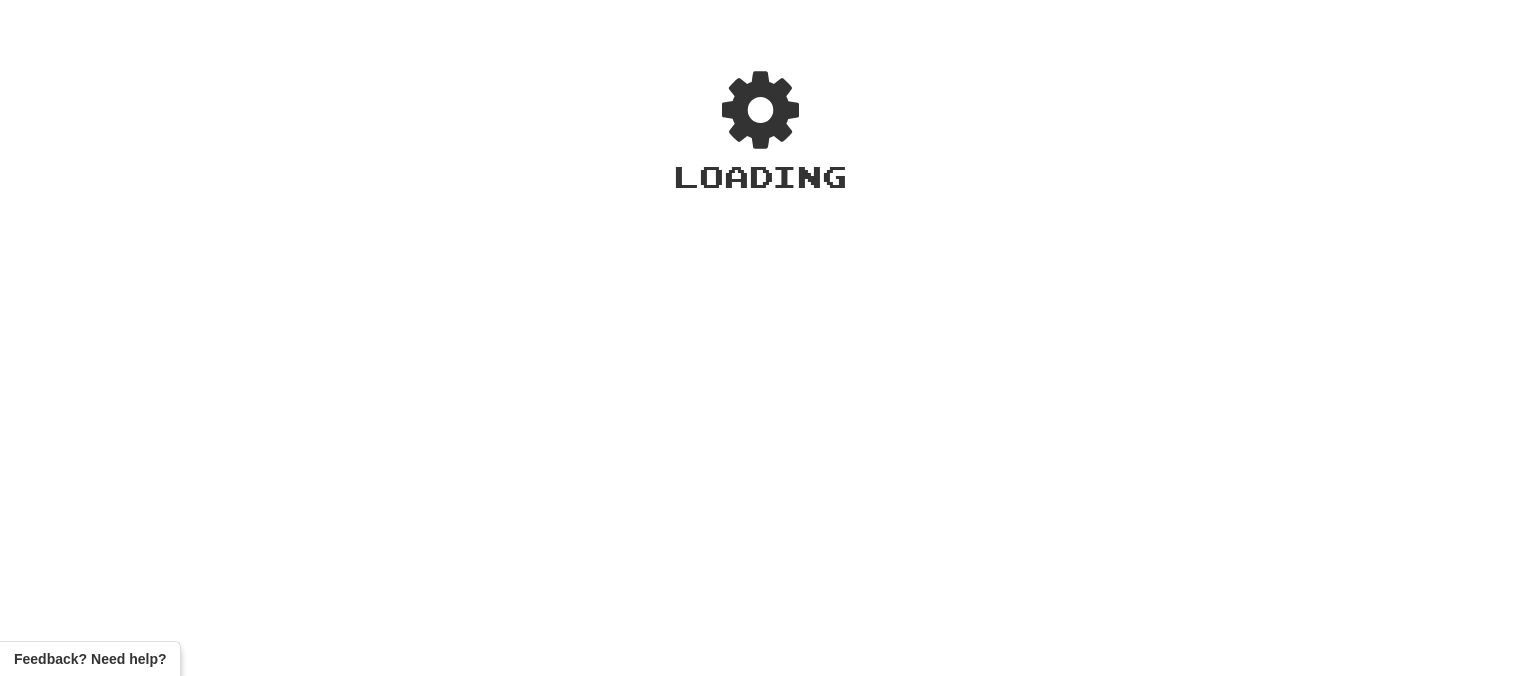 scroll, scrollTop: 0, scrollLeft: 0, axis: both 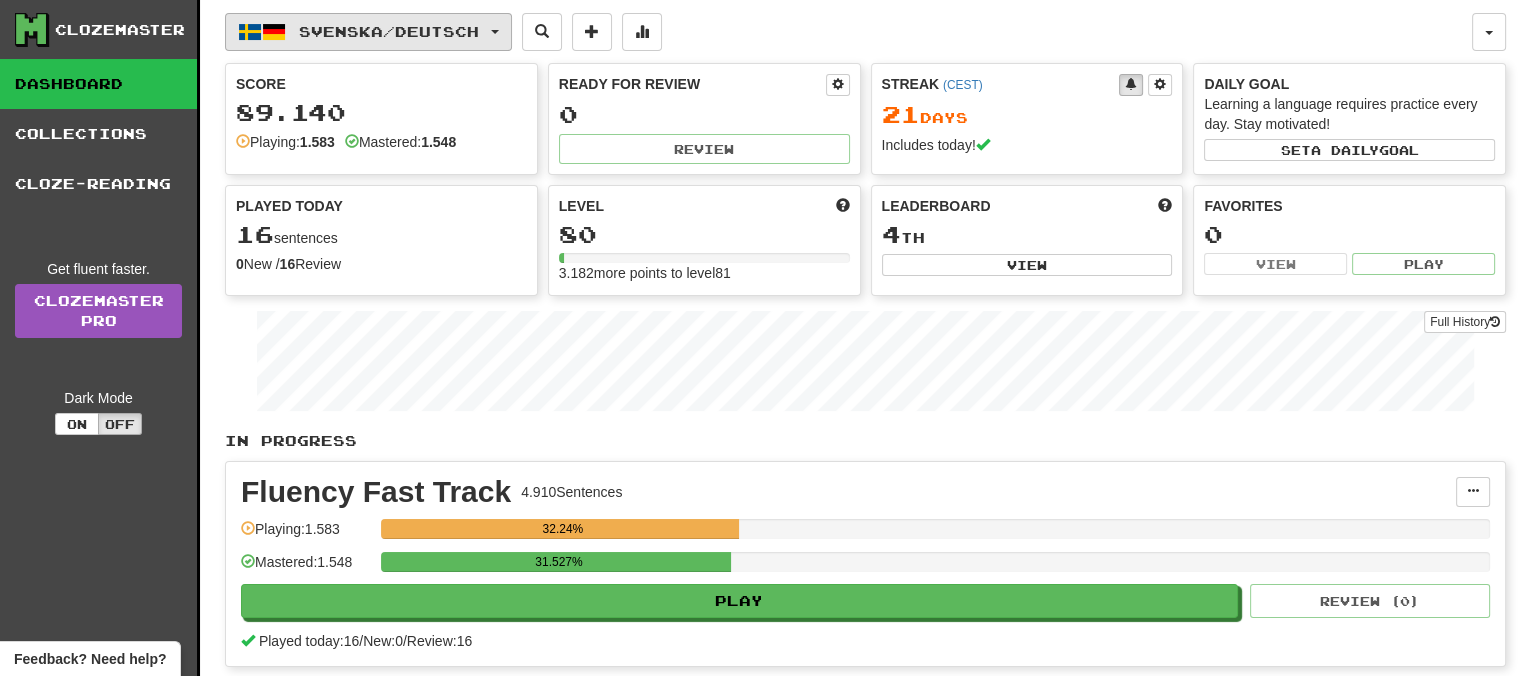 click on "Svenska  /  Deutsch" at bounding box center [368, 32] 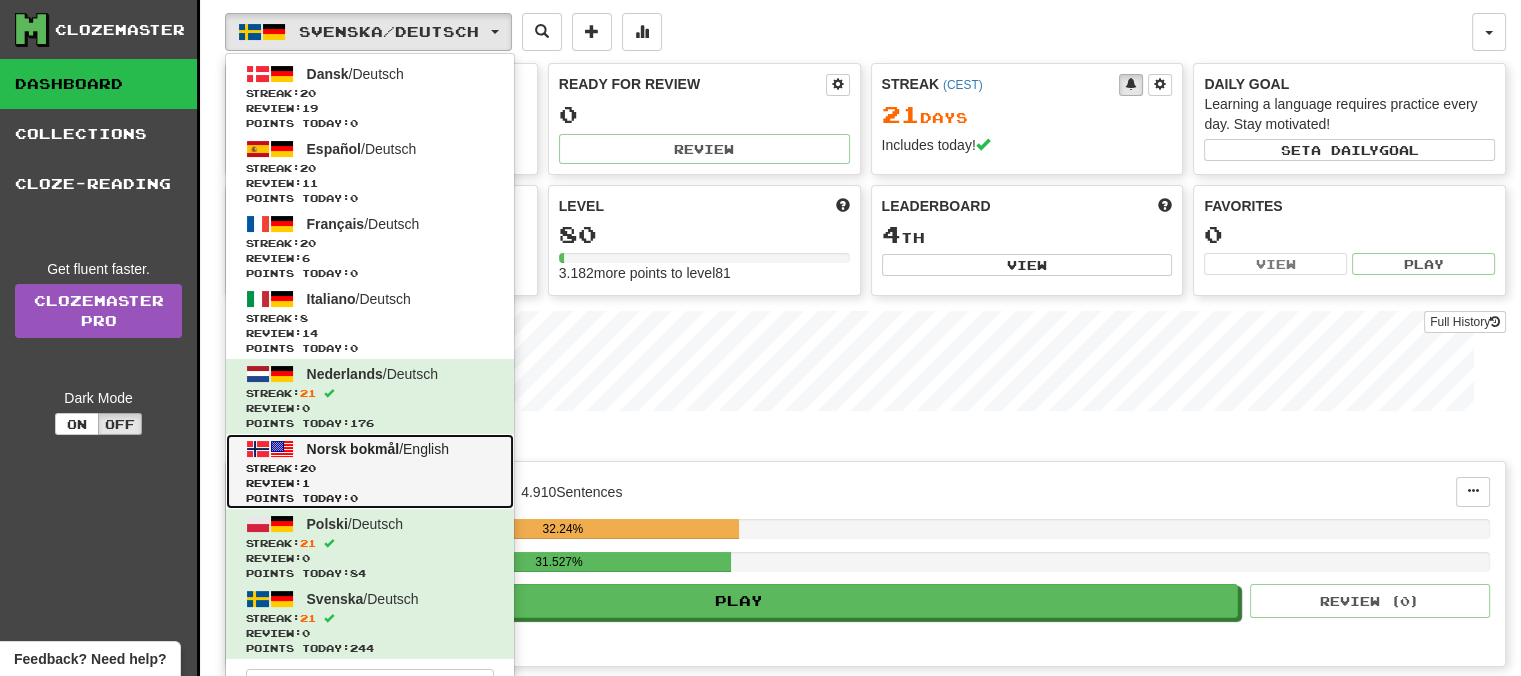 click on "Norsk bokmål" at bounding box center (353, 449) 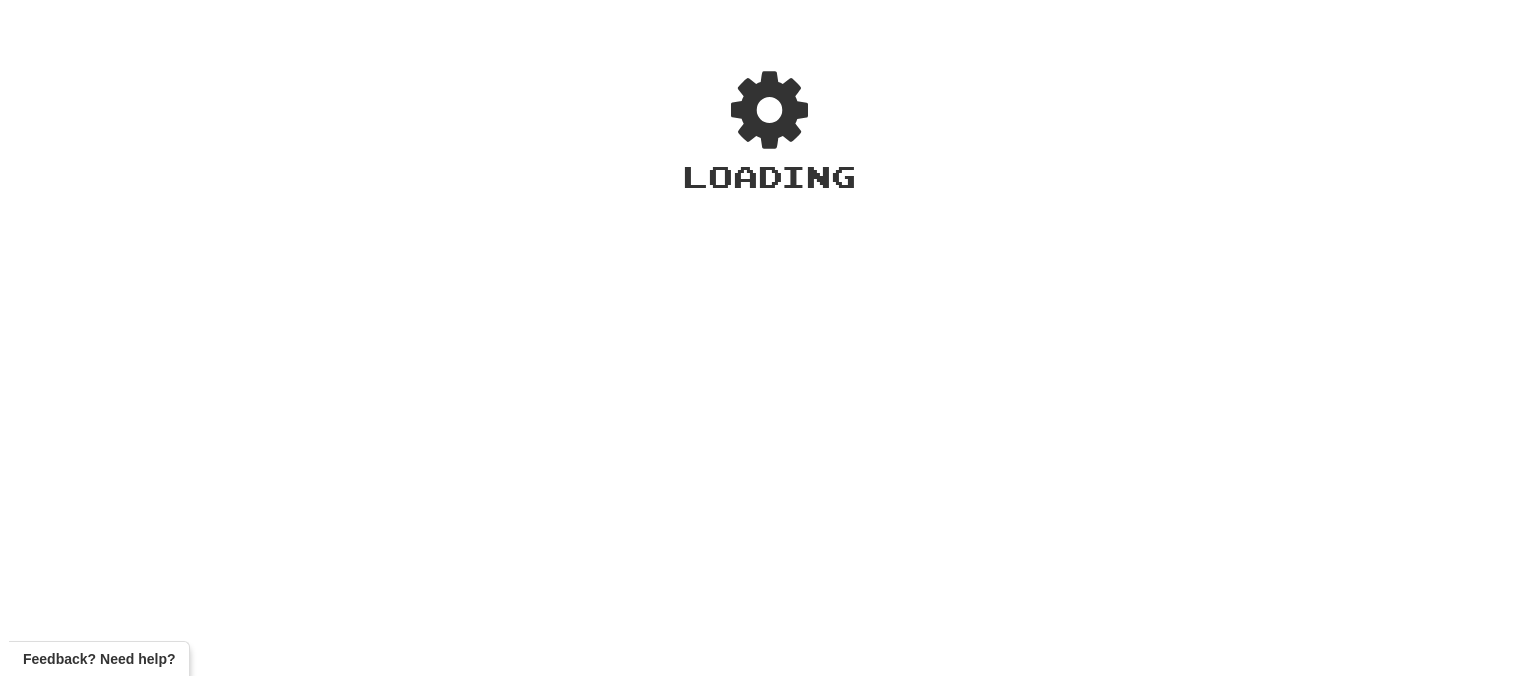 scroll, scrollTop: 0, scrollLeft: 0, axis: both 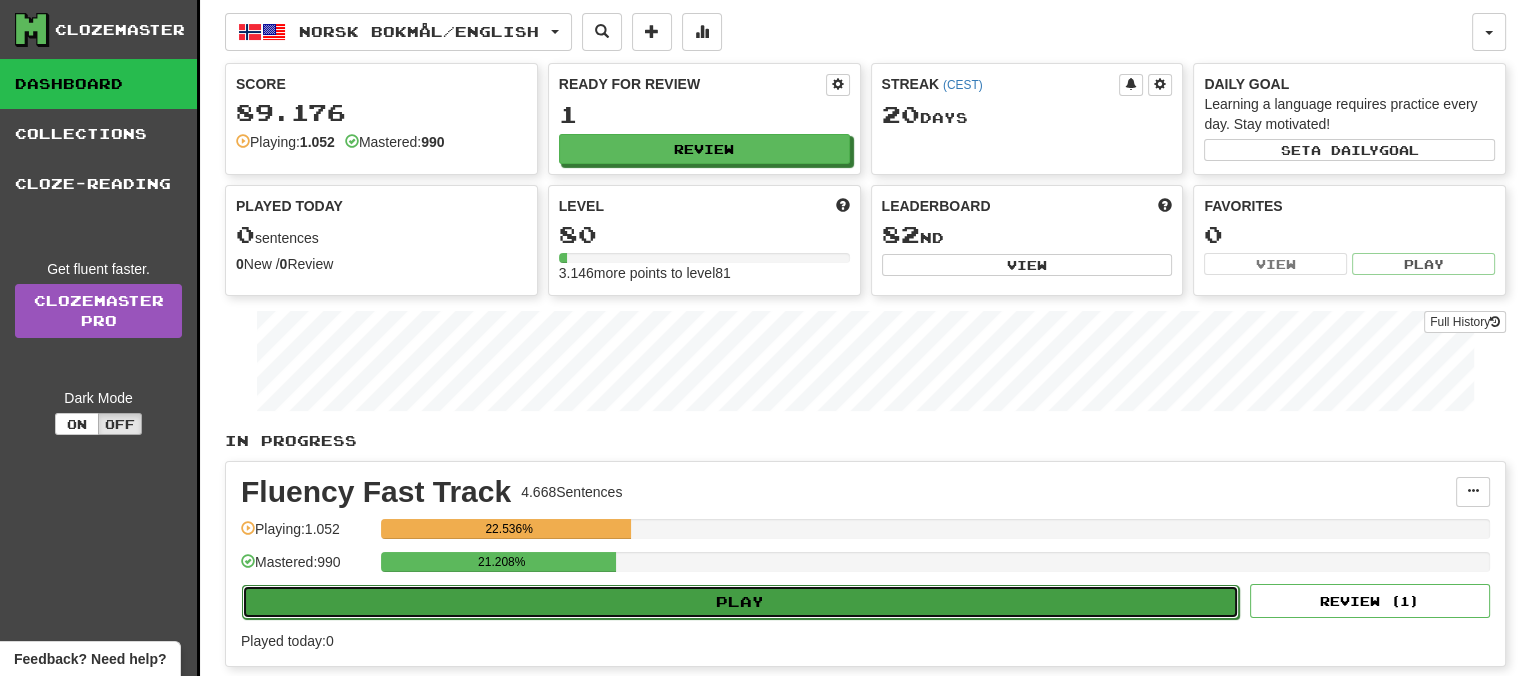 click on "Play" at bounding box center (740, 602) 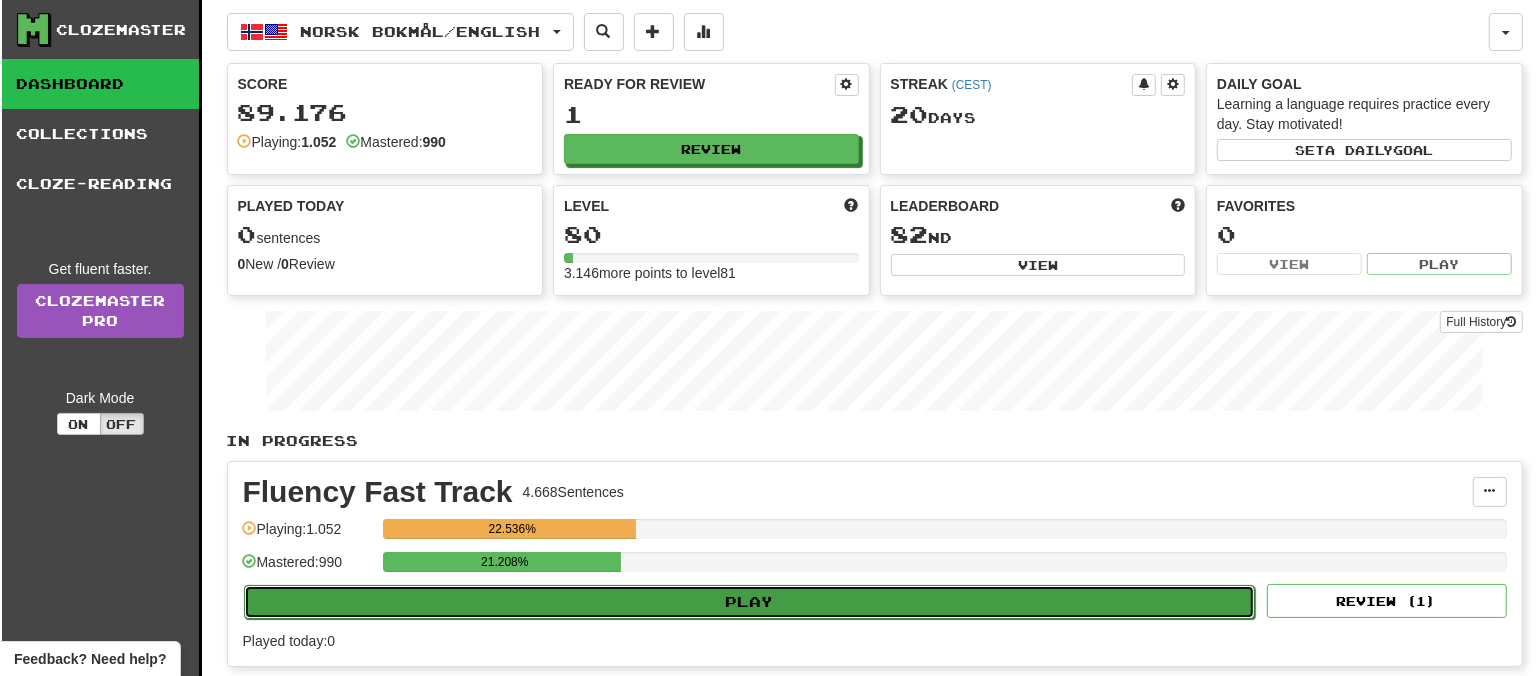 select on "**" 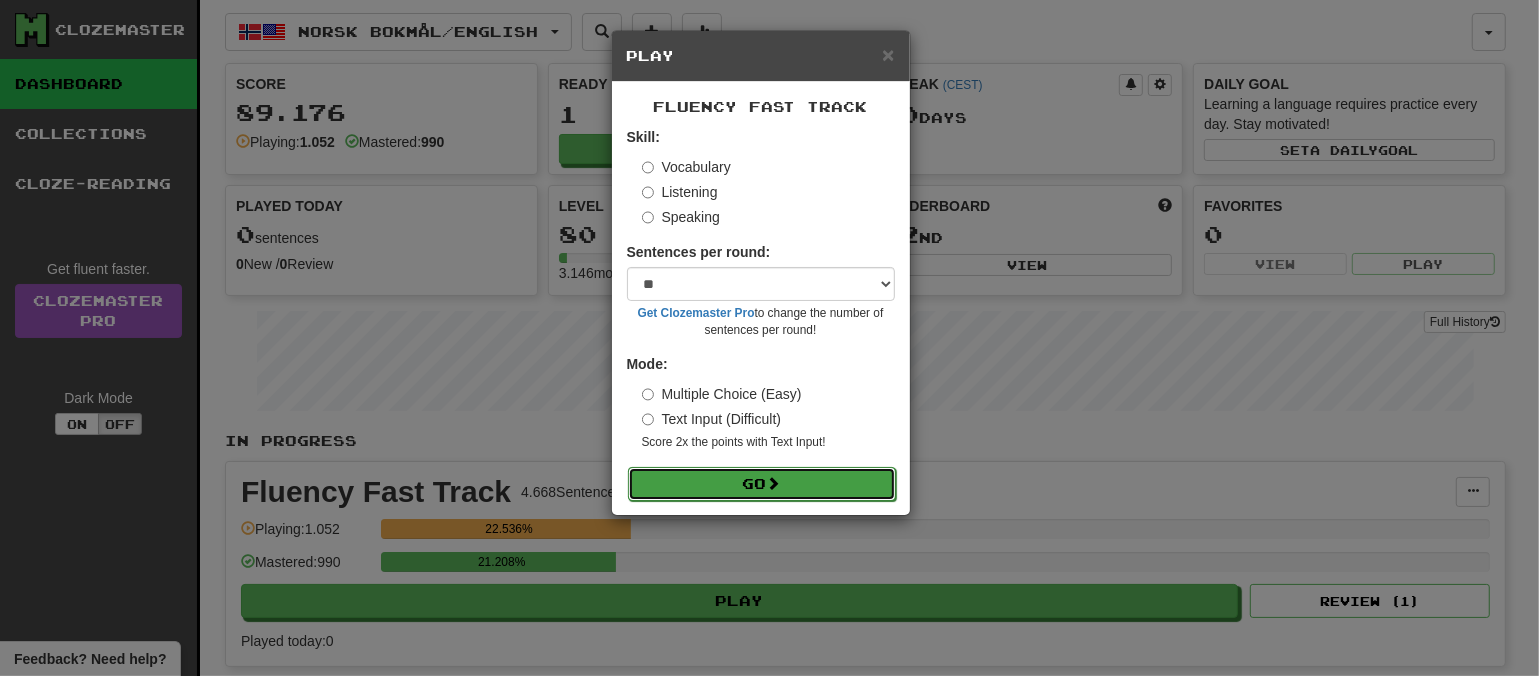 click on "Go" at bounding box center [762, 484] 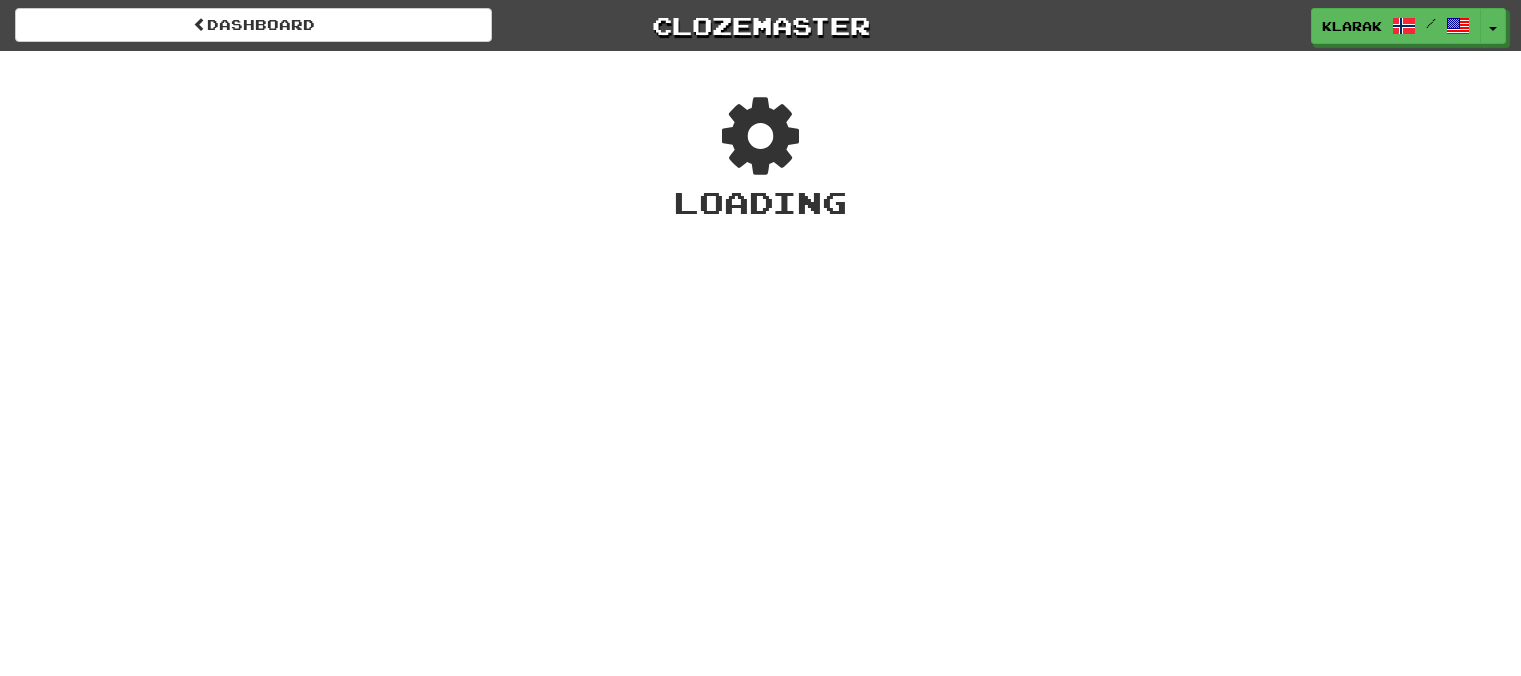 scroll, scrollTop: 0, scrollLeft: 0, axis: both 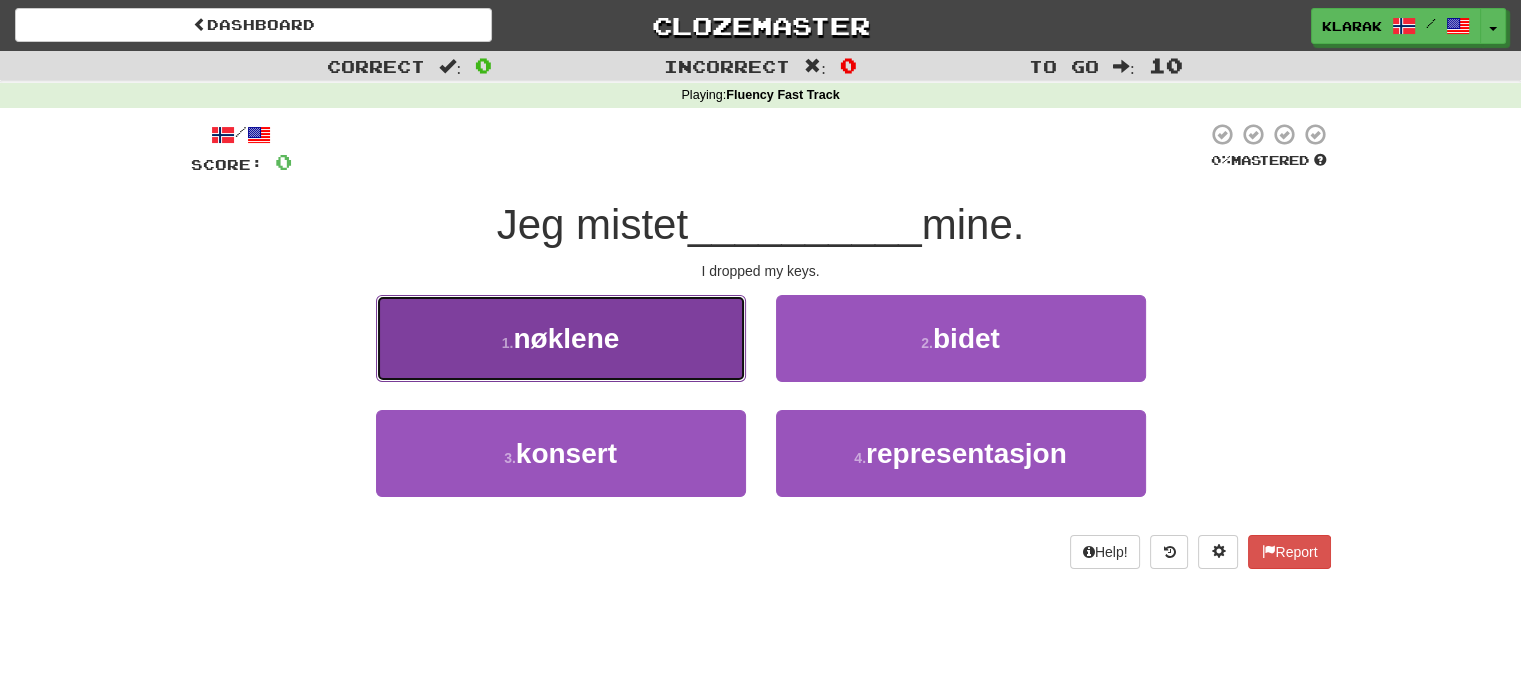 click on "1 .  nøklene" at bounding box center (561, 338) 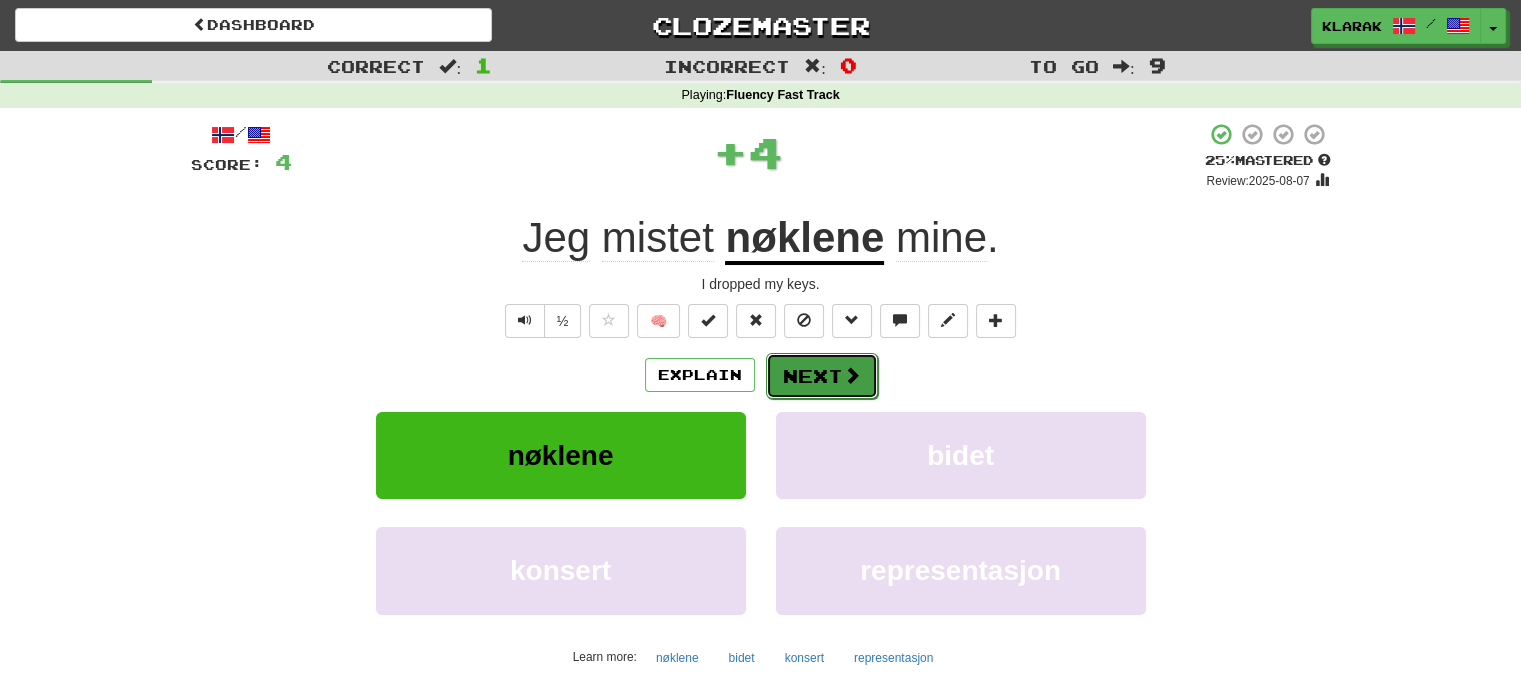 click on "Next" at bounding box center (822, 376) 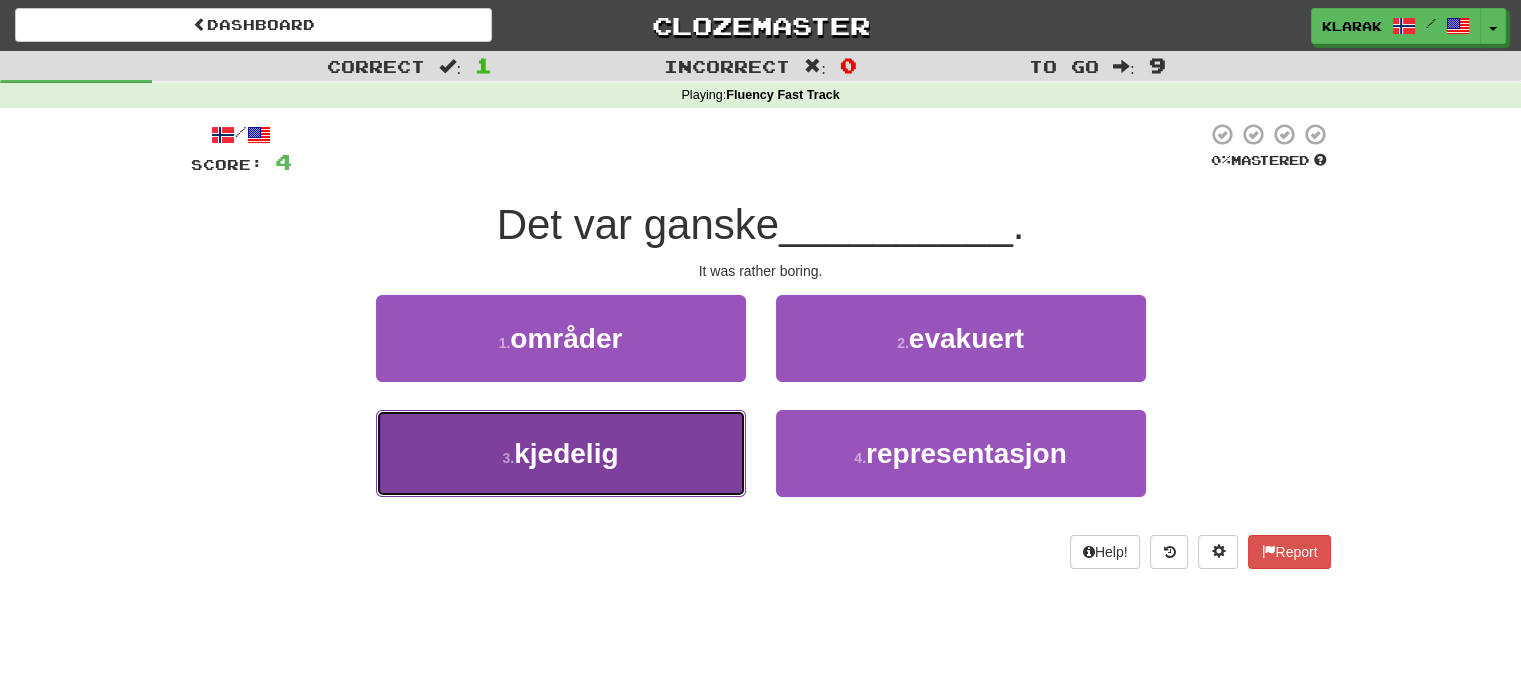 click on "3 .  kjedelig" at bounding box center (561, 453) 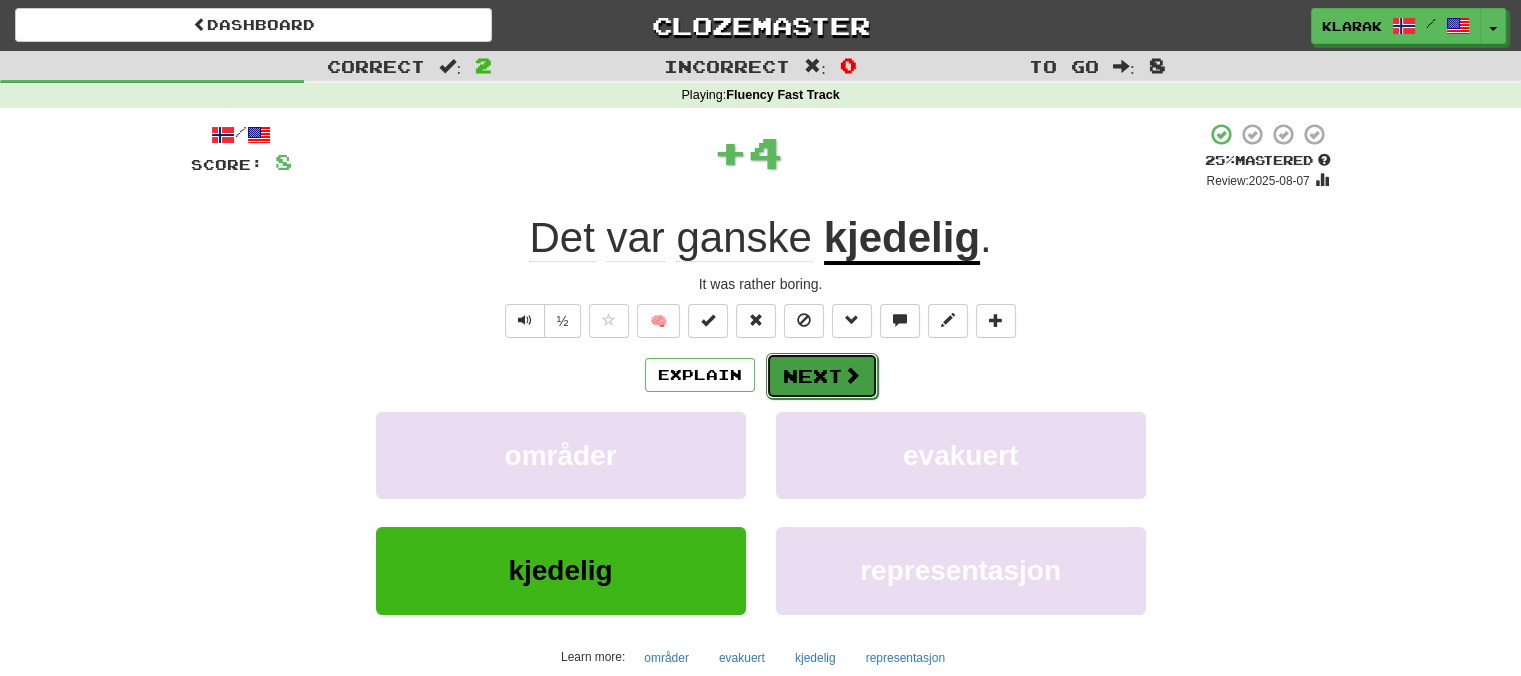 click on "Next" at bounding box center [822, 376] 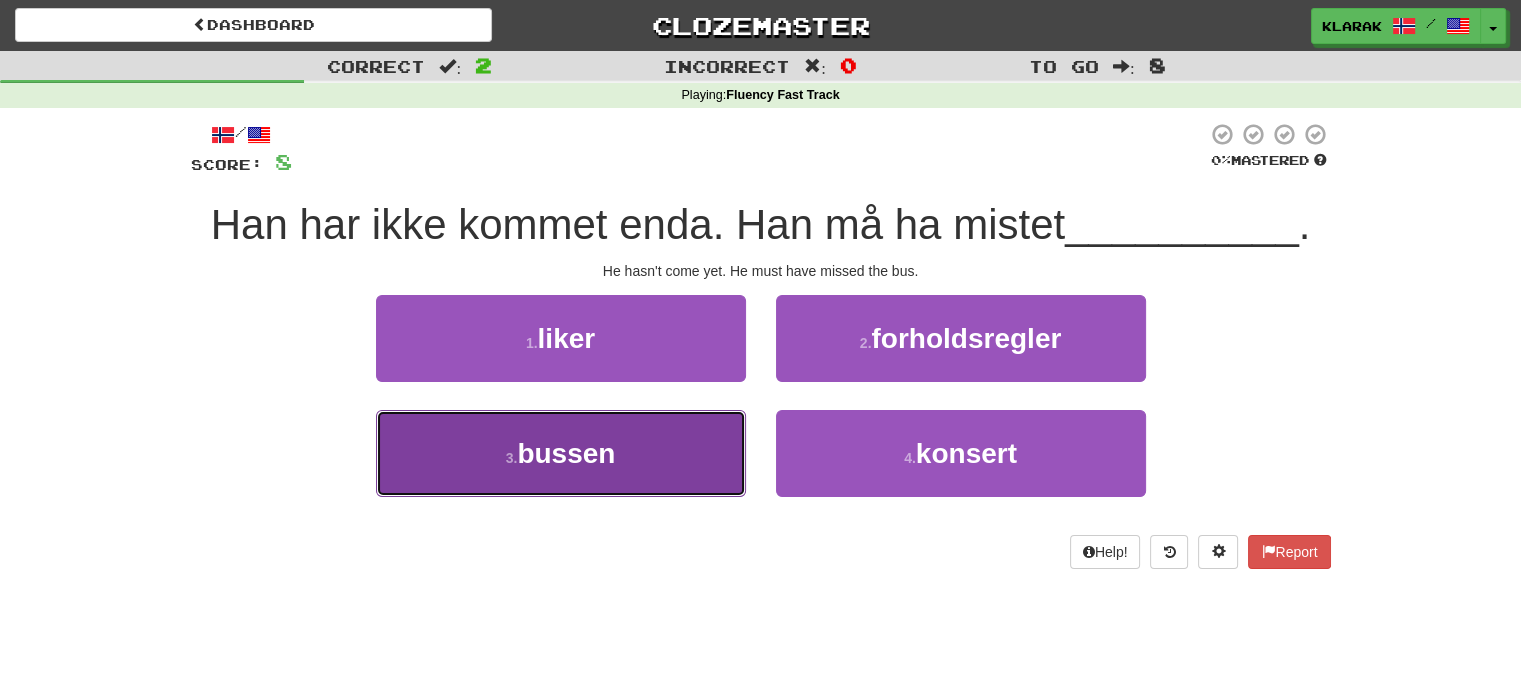 click on "3 .  bussen" at bounding box center [561, 453] 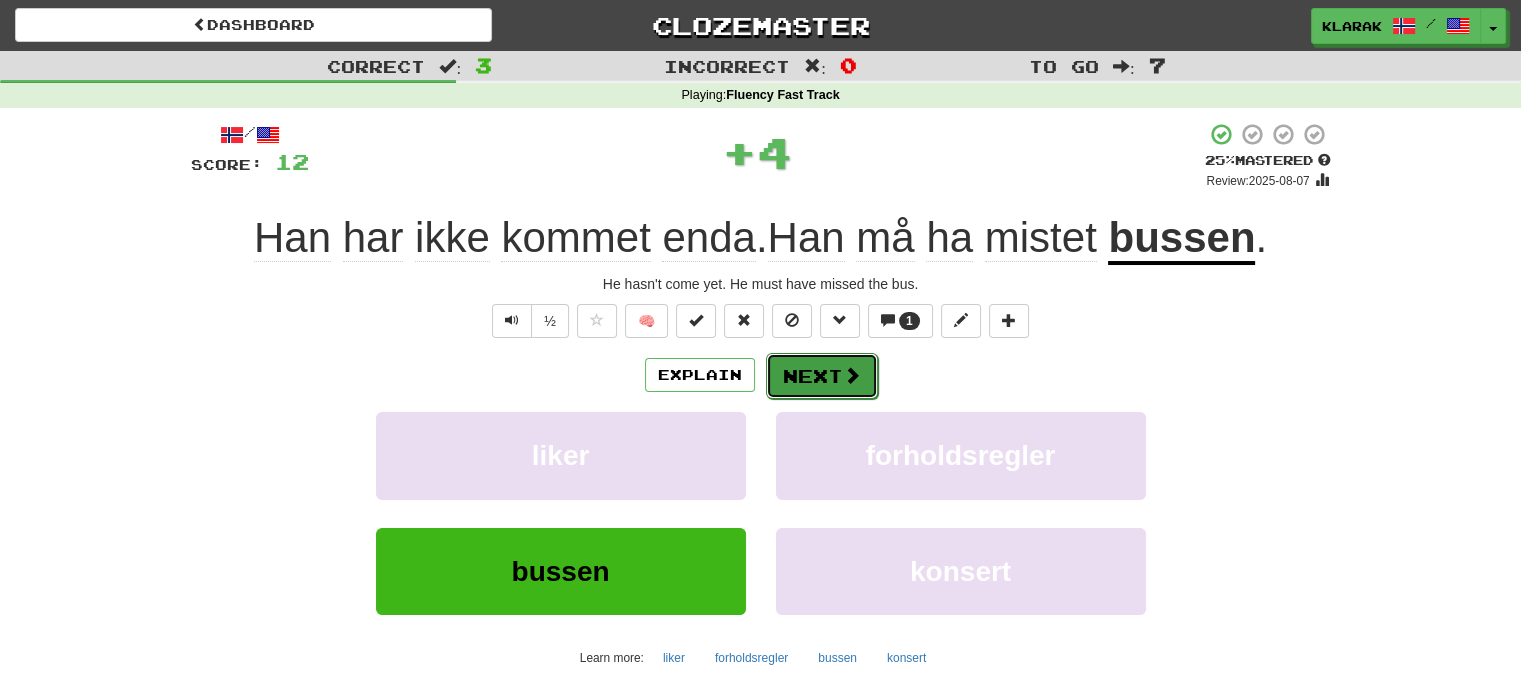 click on "Next" at bounding box center [822, 376] 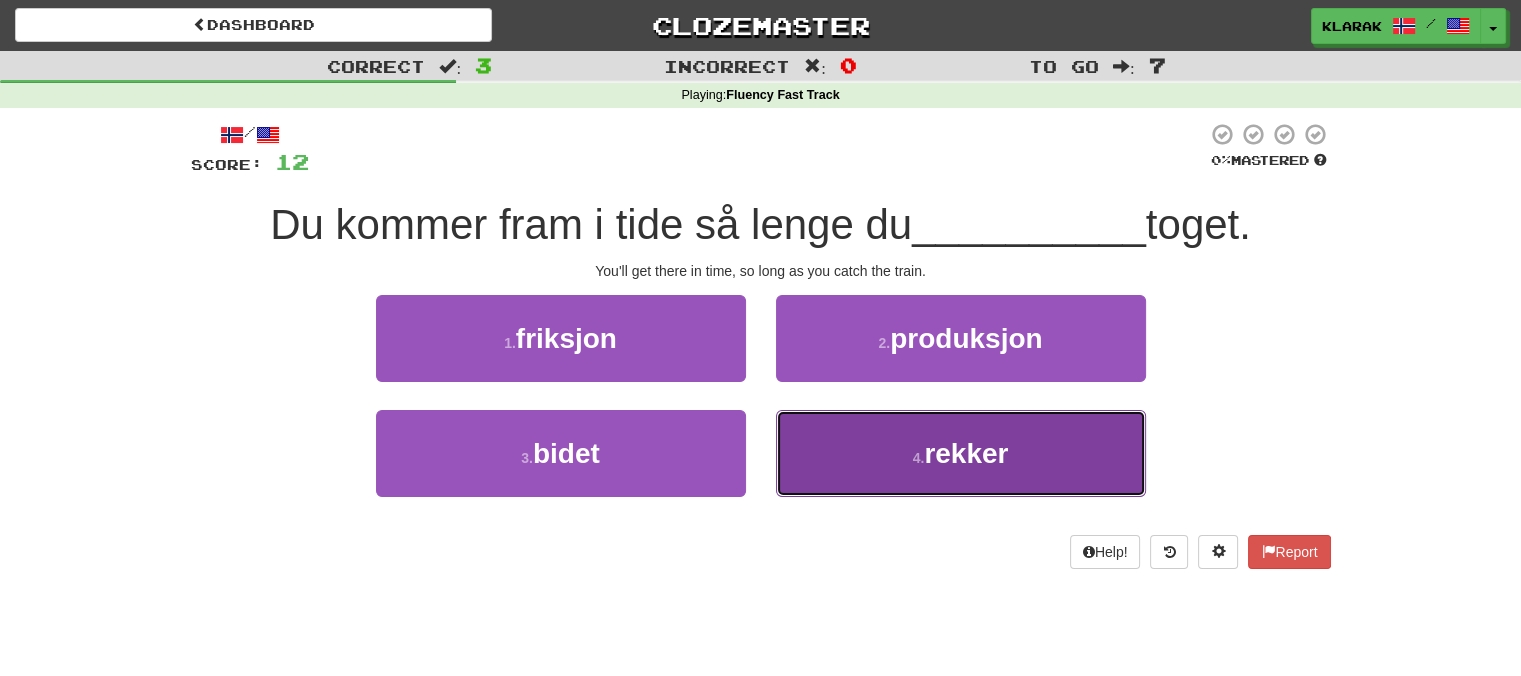 click on "4 .  rekker" at bounding box center (961, 453) 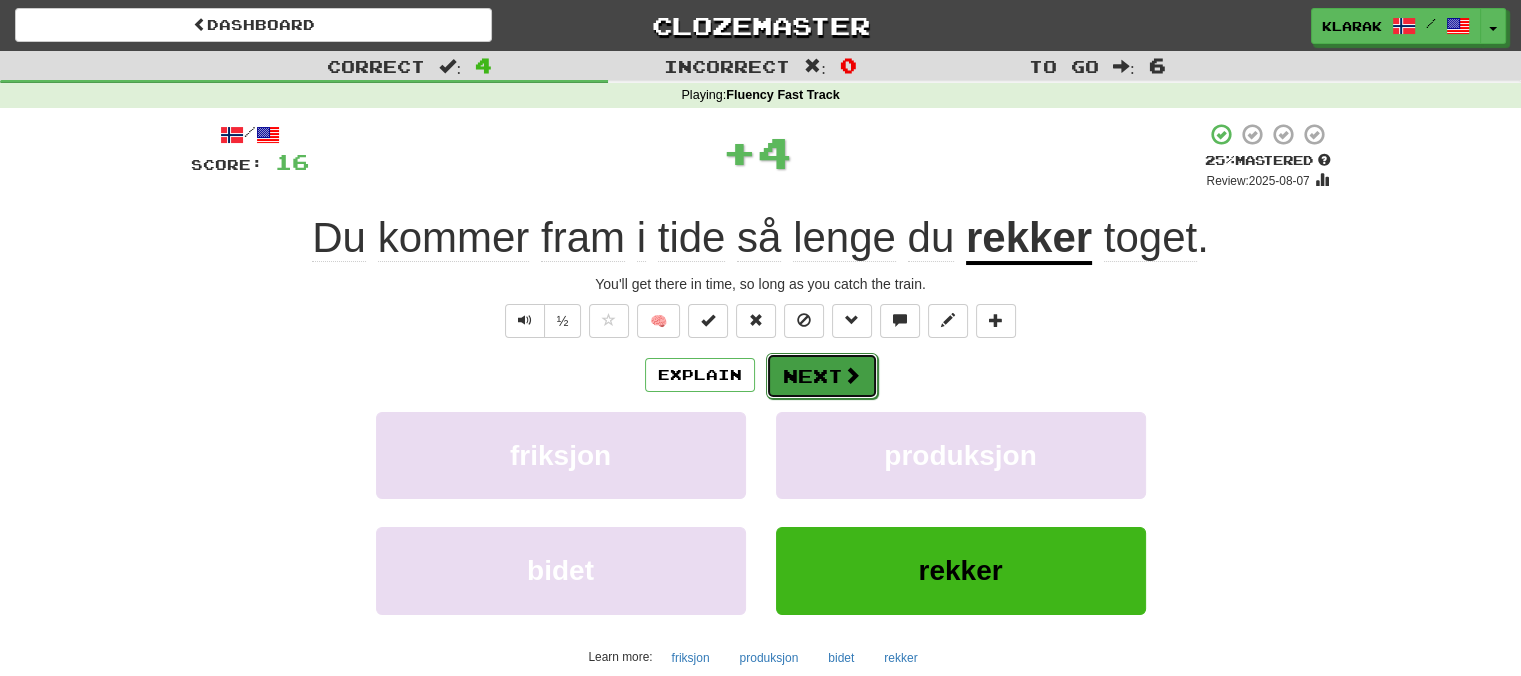 click on "Next" at bounding box center [822, 376] 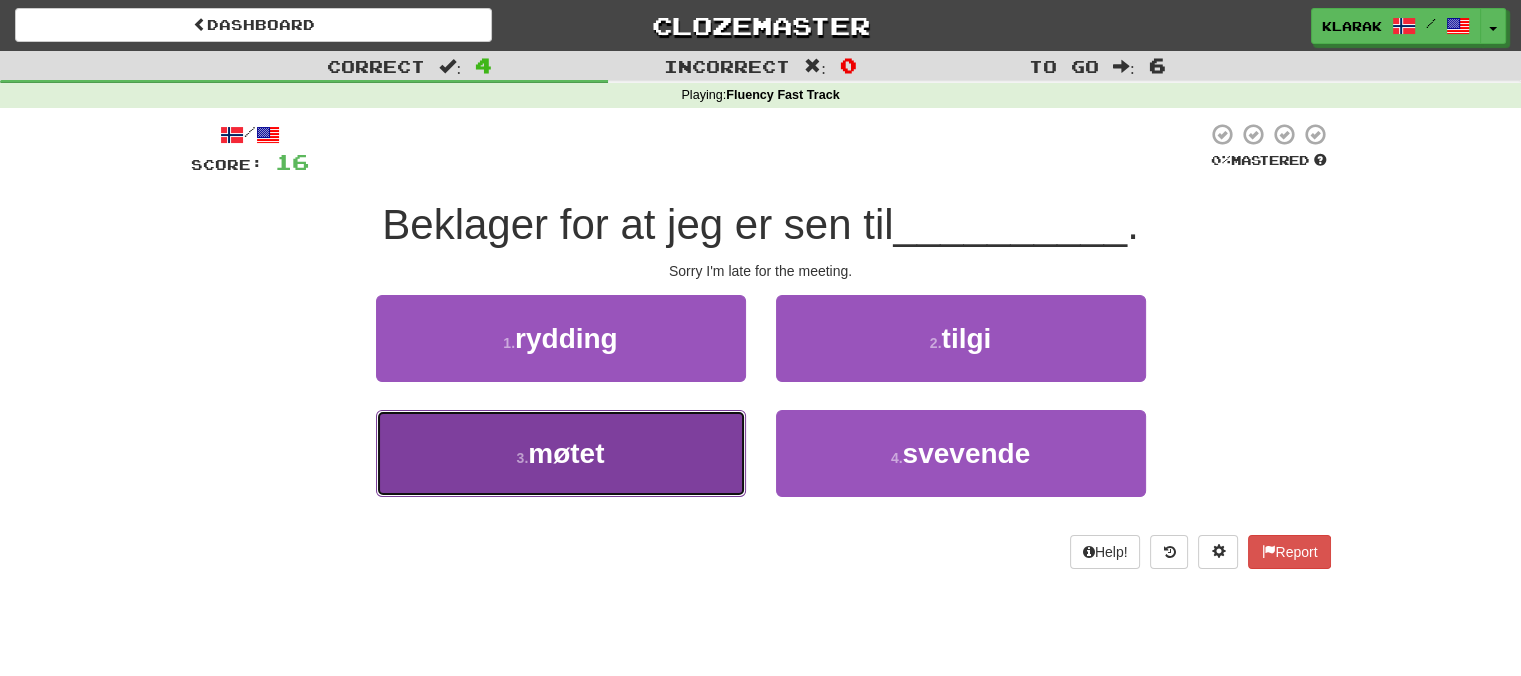 click on "3 .  møtet" at bounding box center [561, 453] 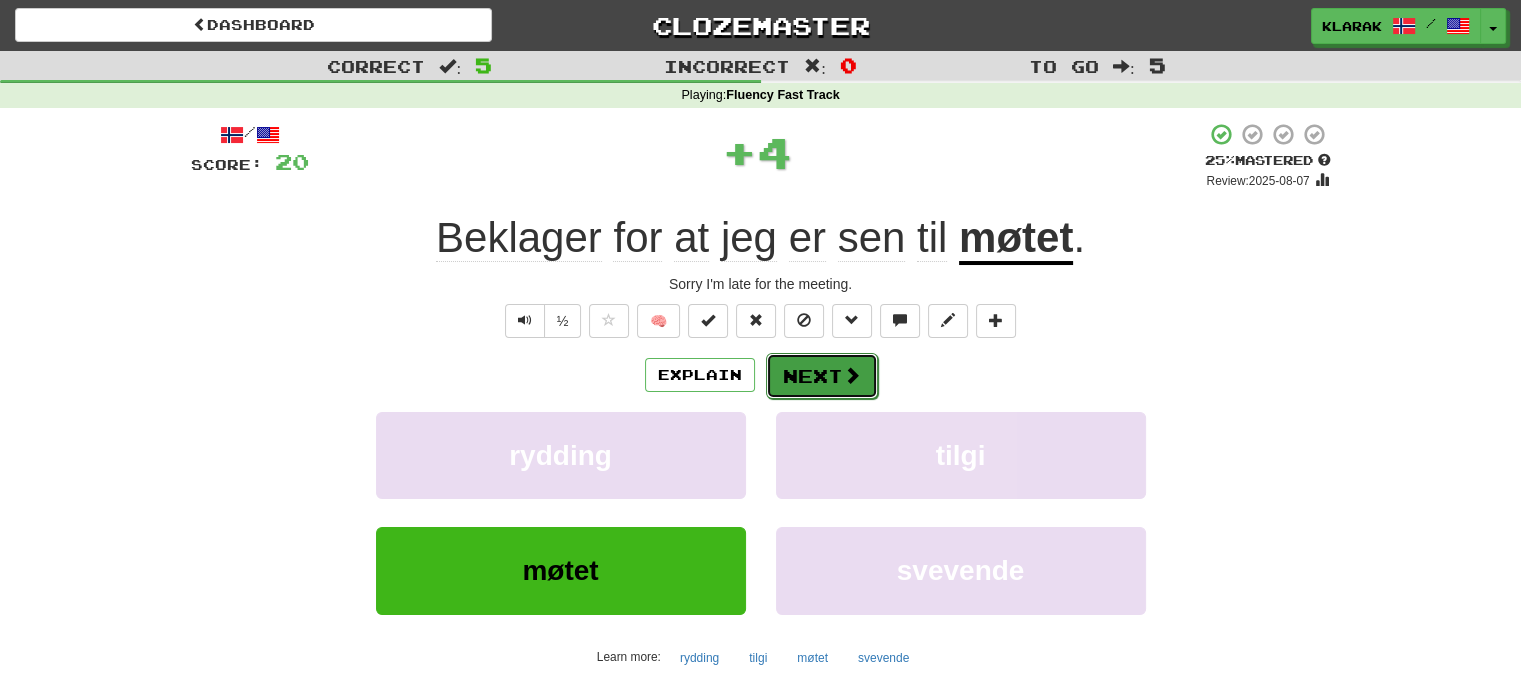 click on "Next" at bounding box center (822, 376) 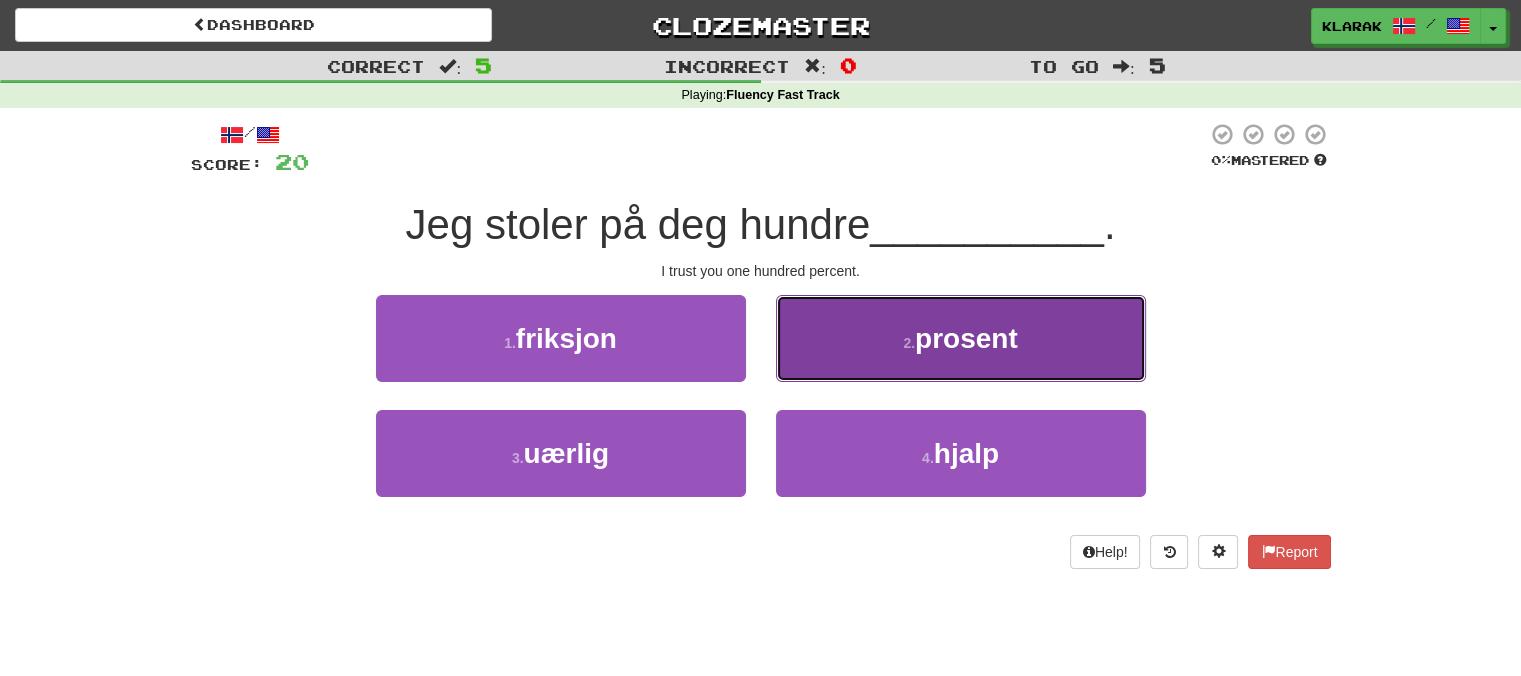 click on "2 .  prosent" at bounding box center (961, 338) 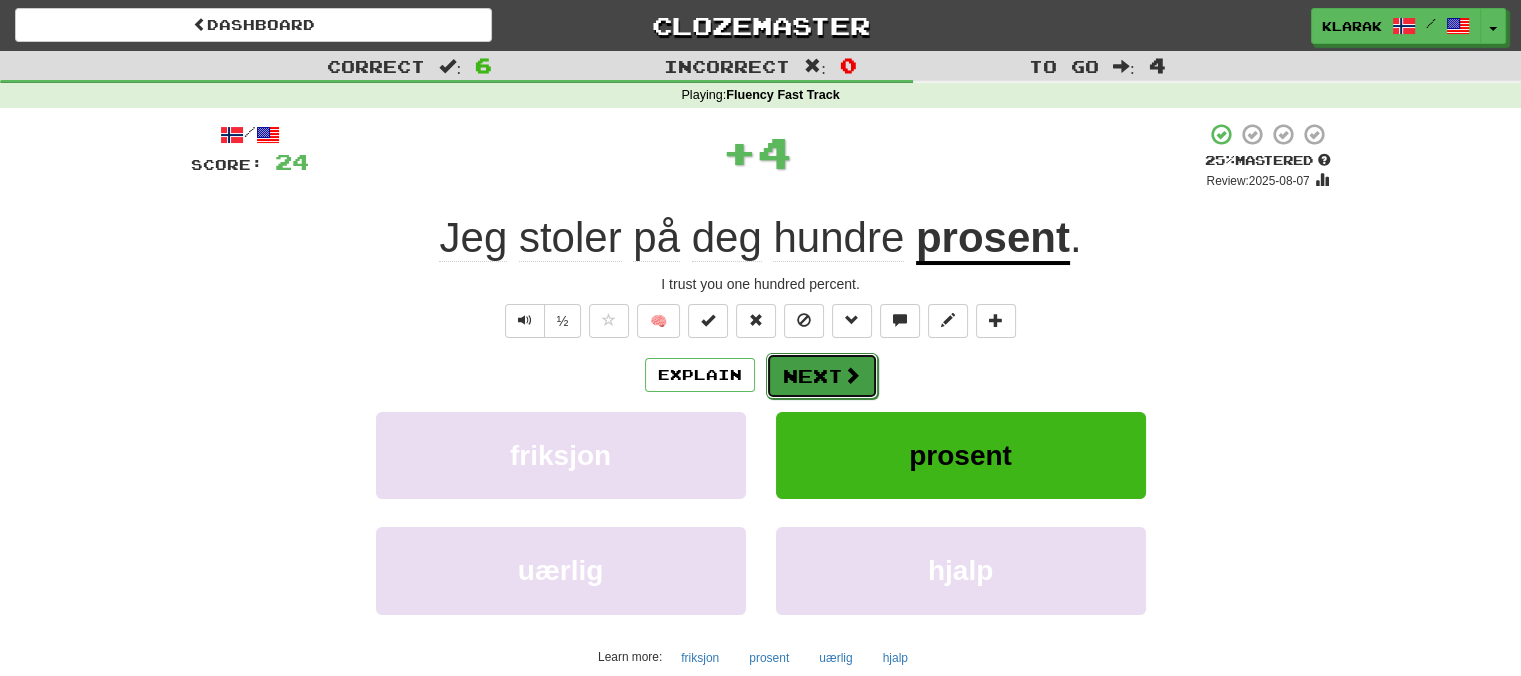 click on "Next" at bounding box center [822, 376] 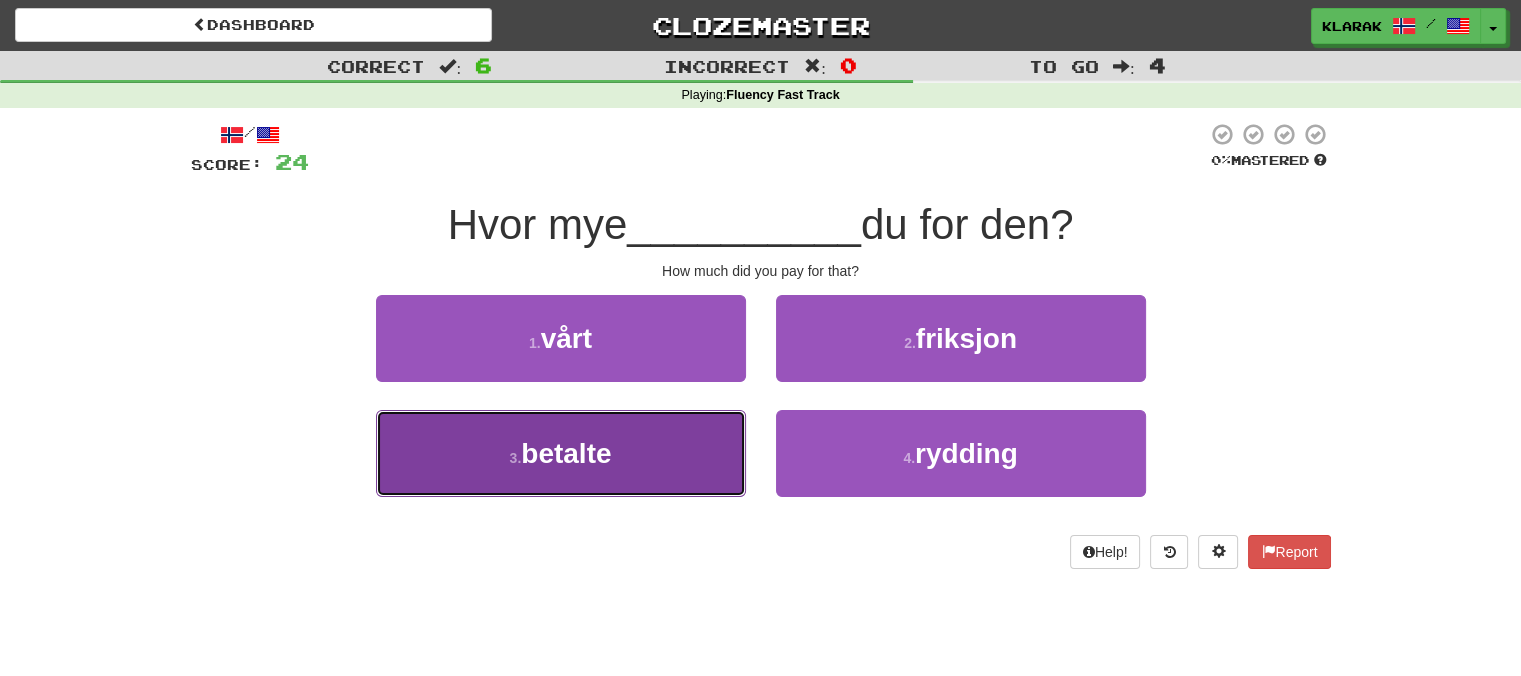 click on "3 .  betalte" at bounding box center (561, 453) 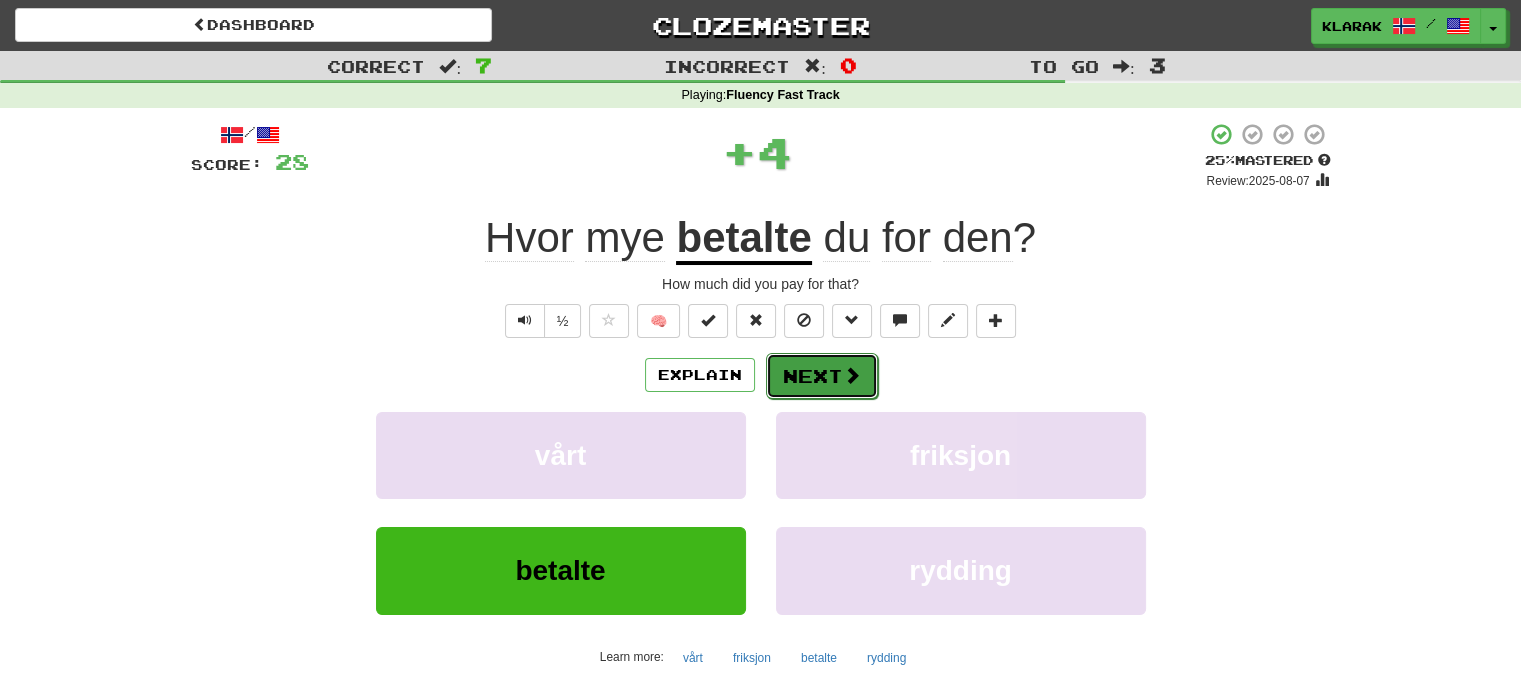 click on "Next" at bounding box center (822, 376) 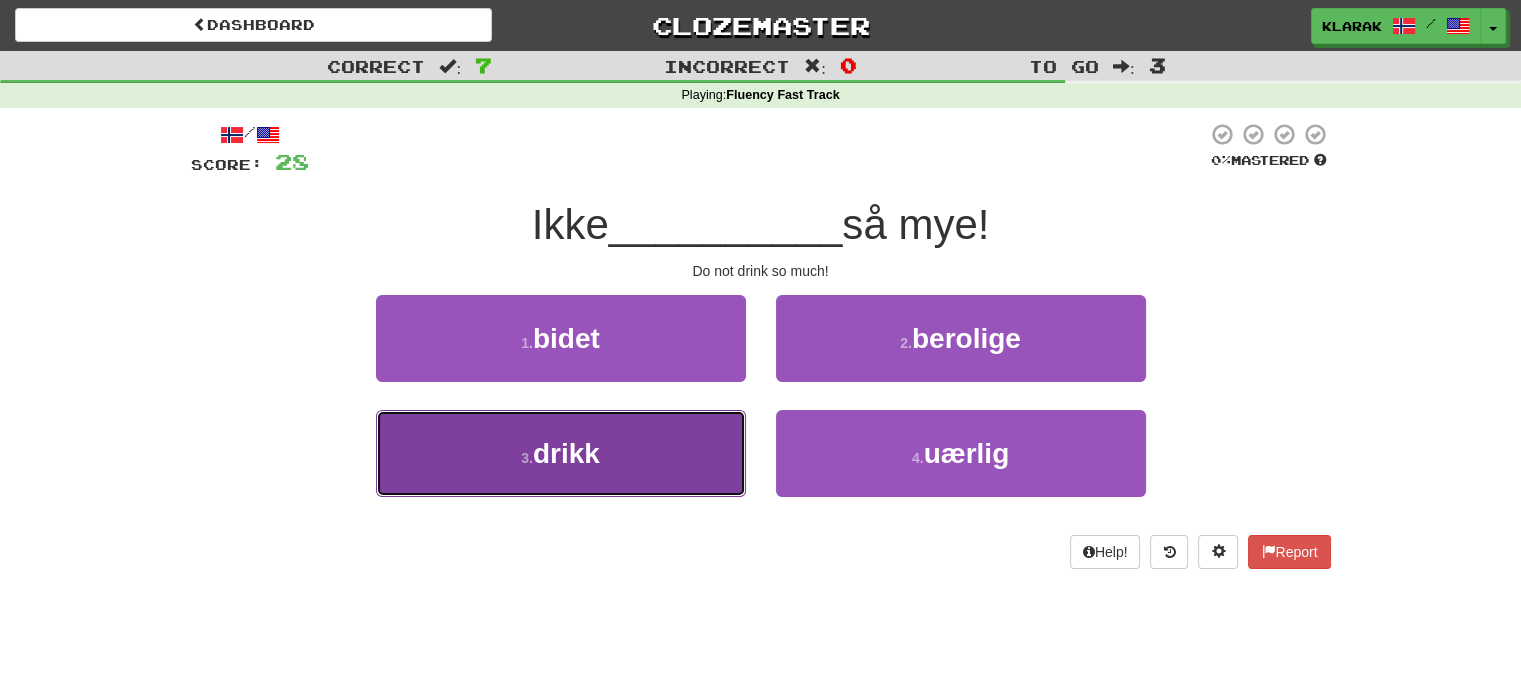 click on "3 .  drikk" at bounding box center (561, 453) 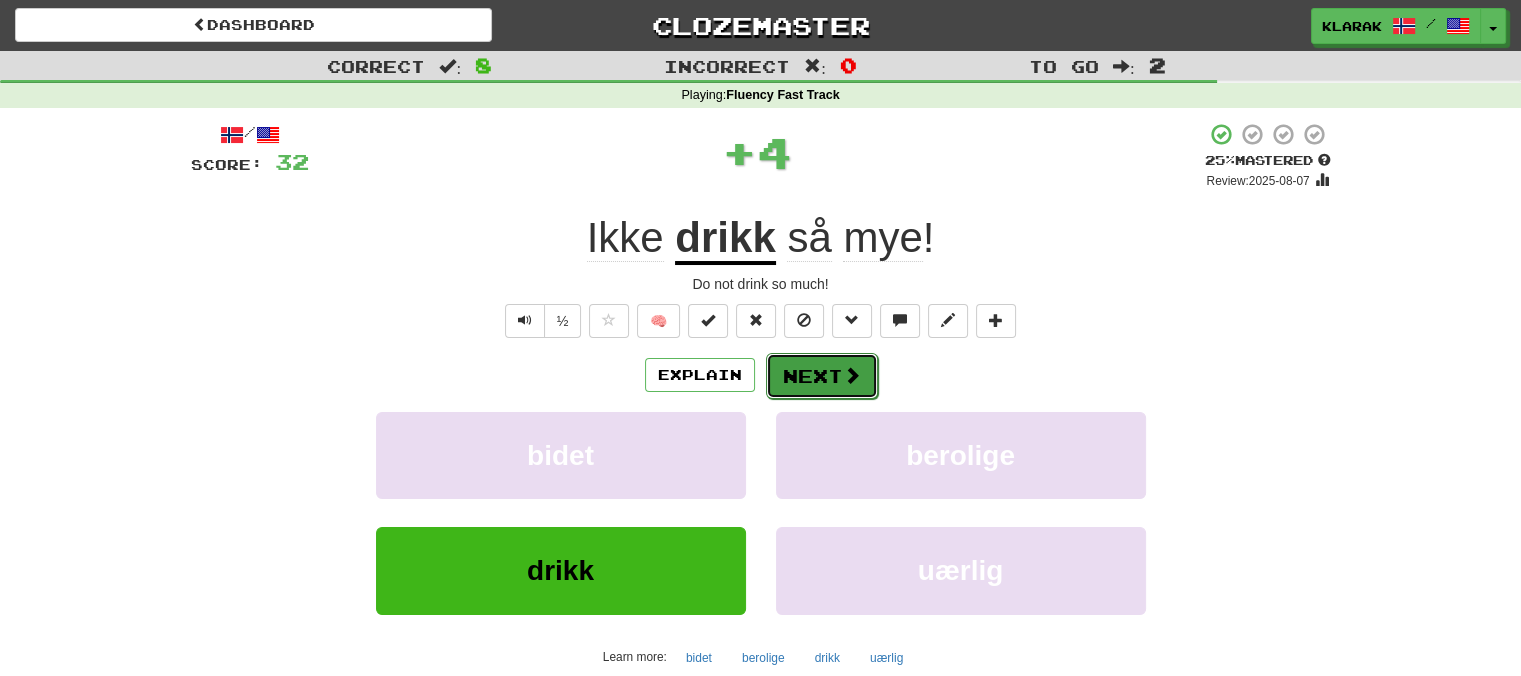 click on "Next" at bounding box center [822, 376] 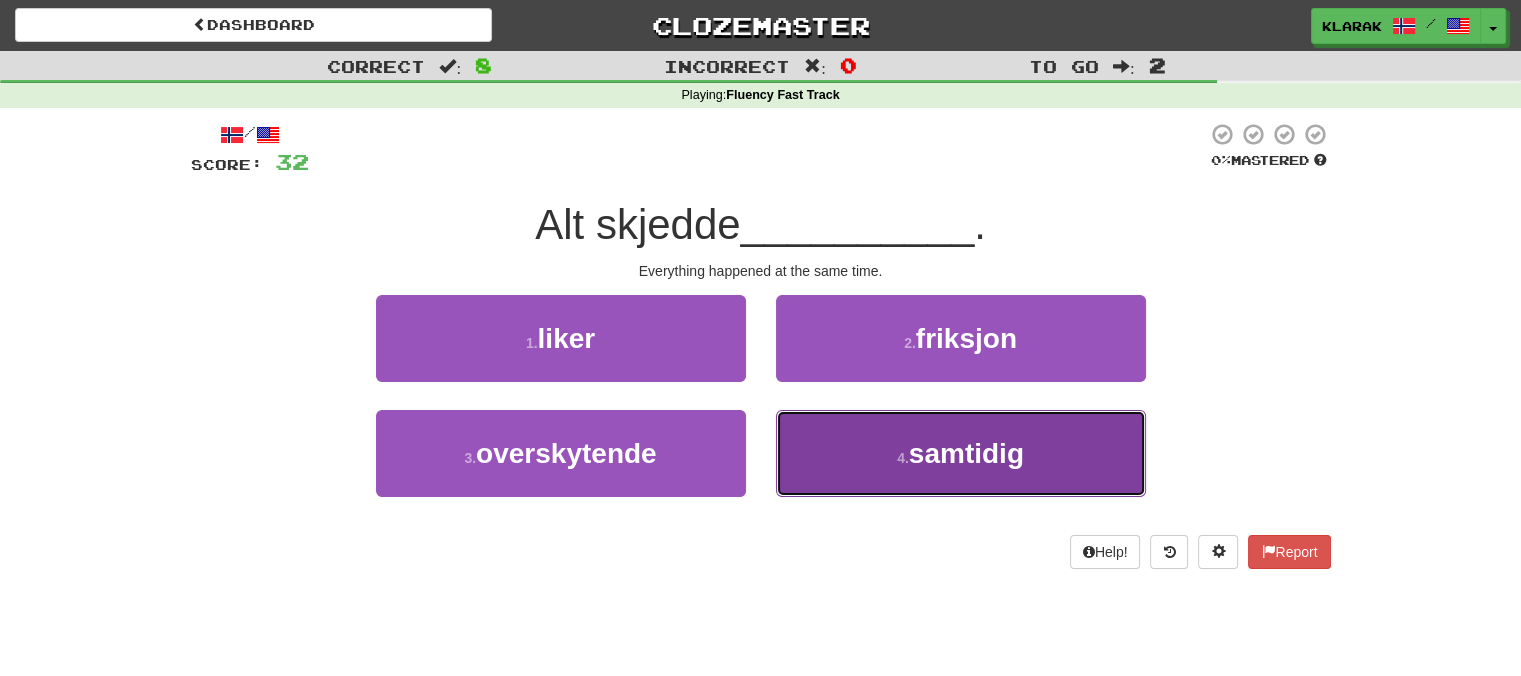 click on "4 .  samtidig" at bounding box center [961, 453] 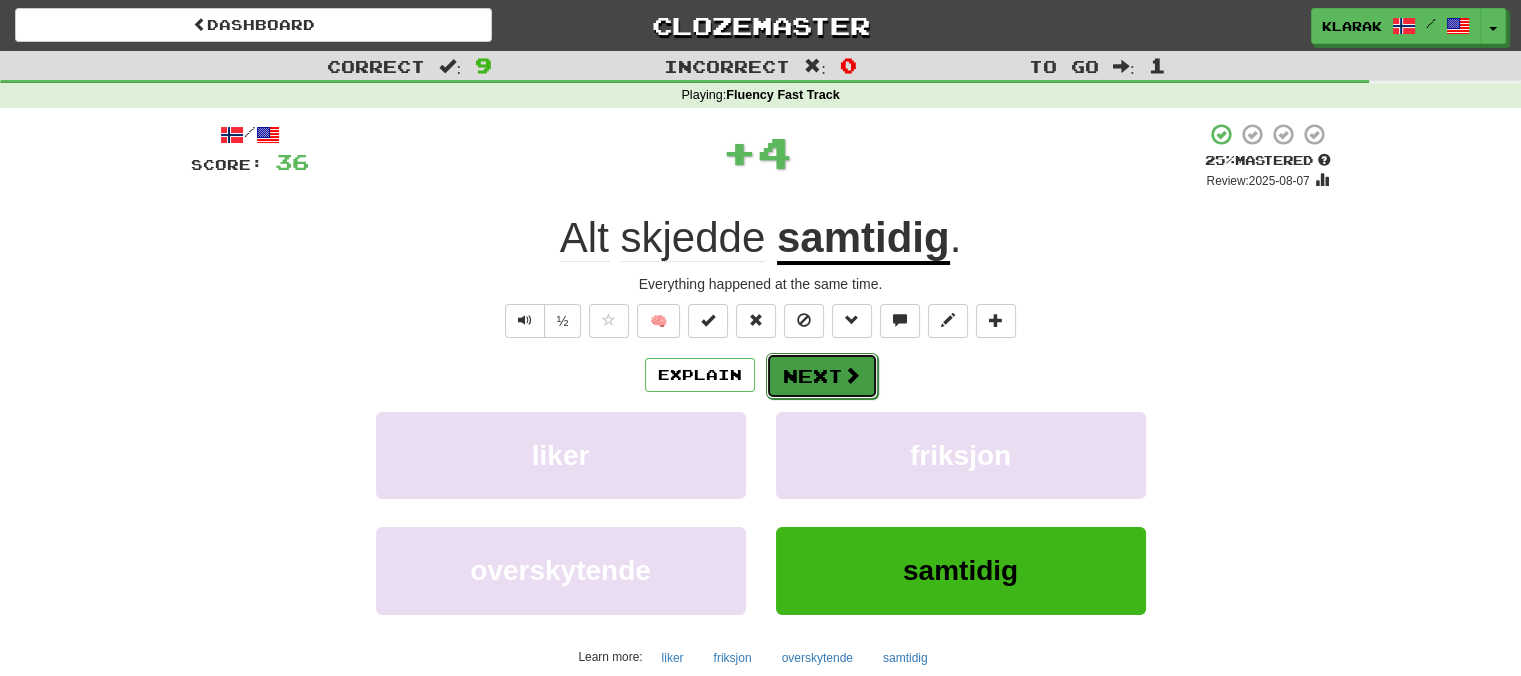 click on "Next" at bounding box center [822, 376] 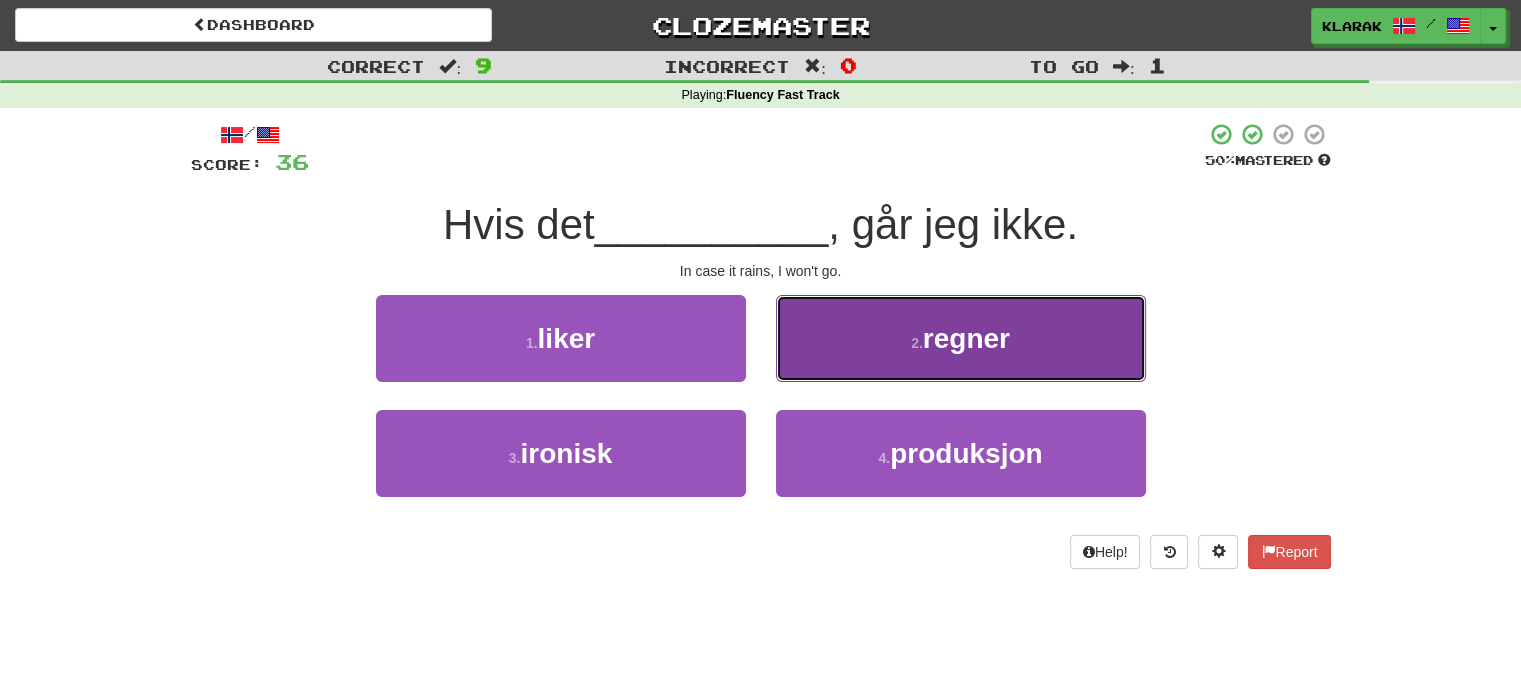 click on "2 .  regner" at bounding box center (961, 338) 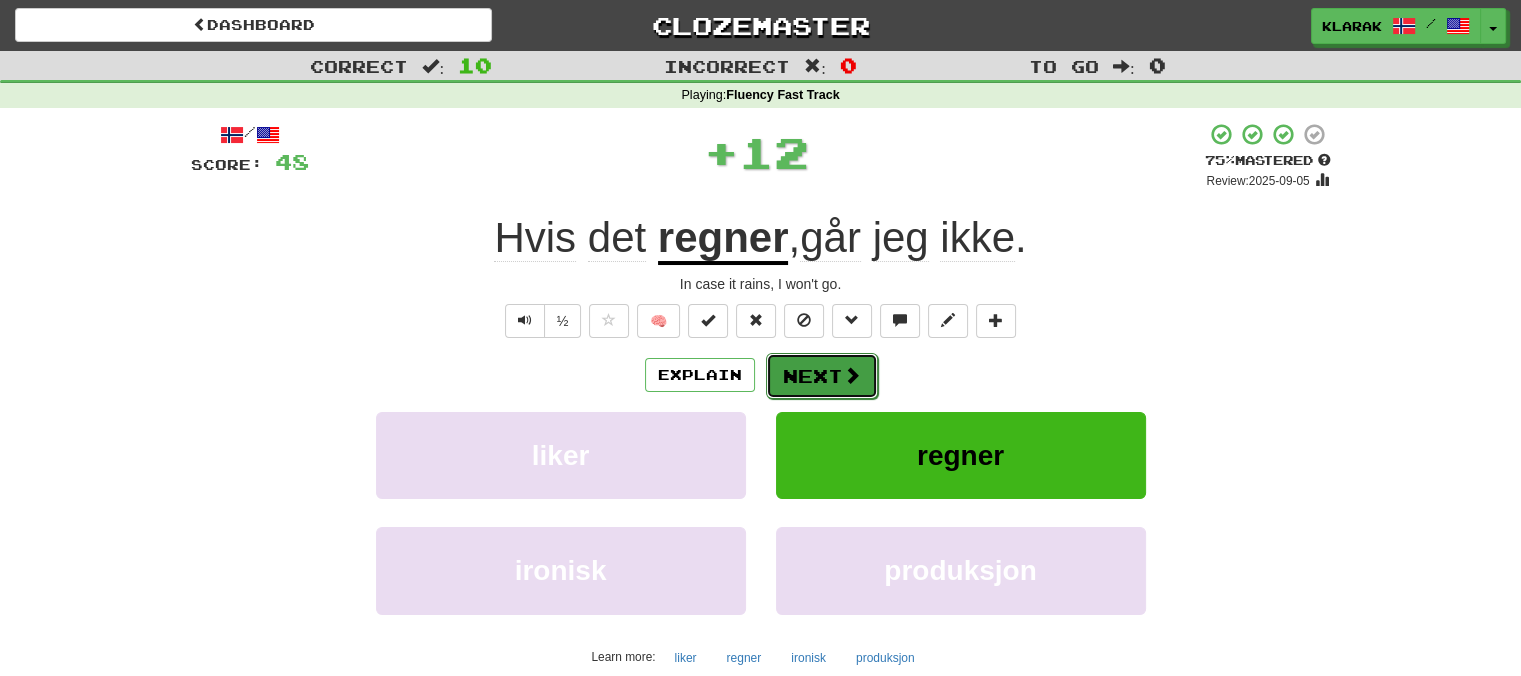 click on "Next" at bounding box center [822, 376] 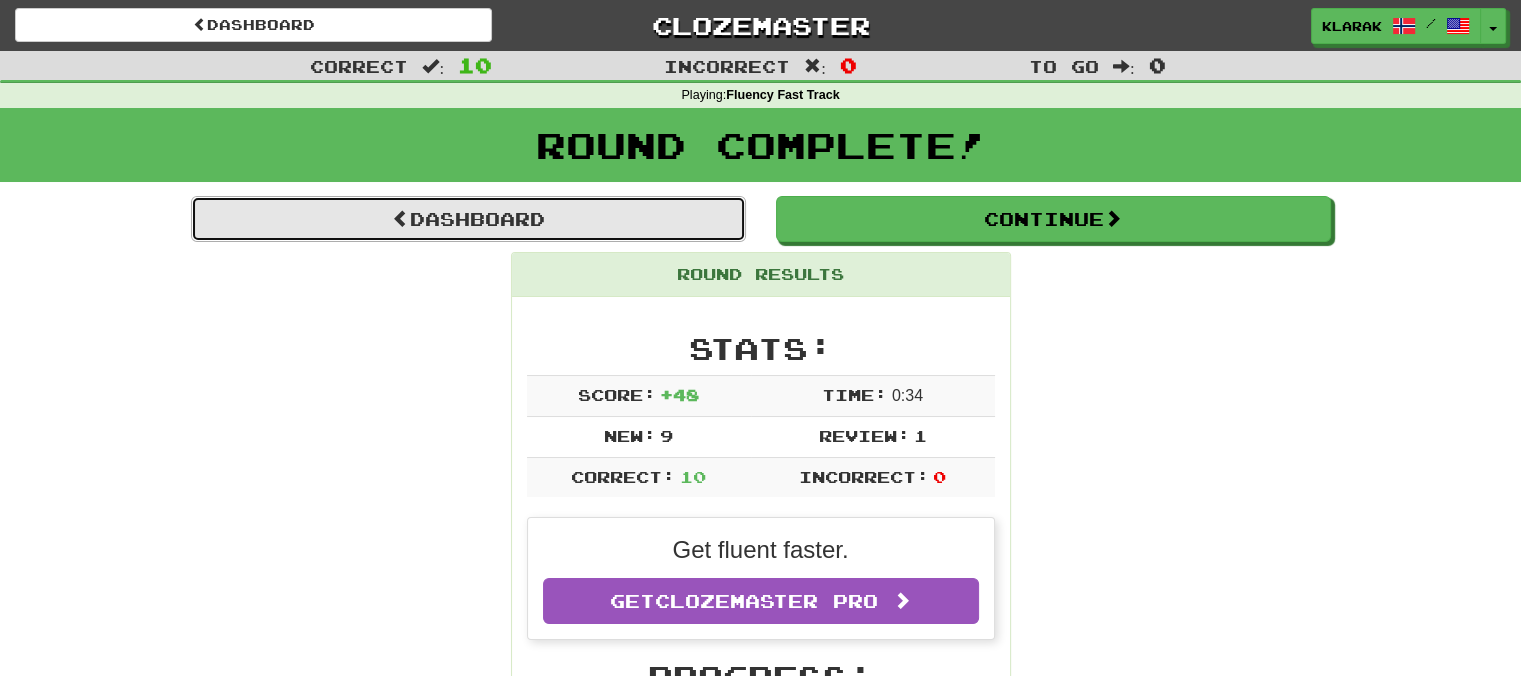 click on "Dashboard" at bounding box center [468, 219] 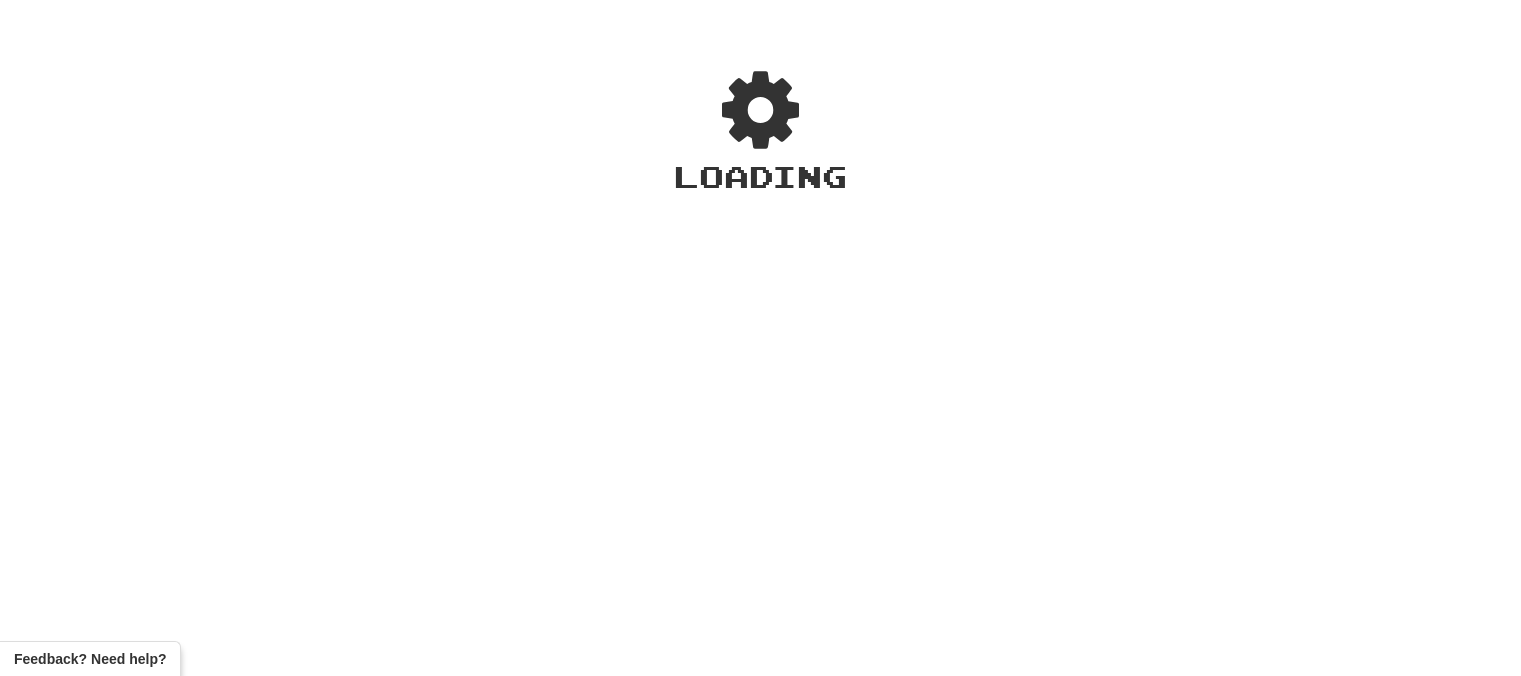scroll, scrollTop: 0, scrollLeft: 0, axis: both 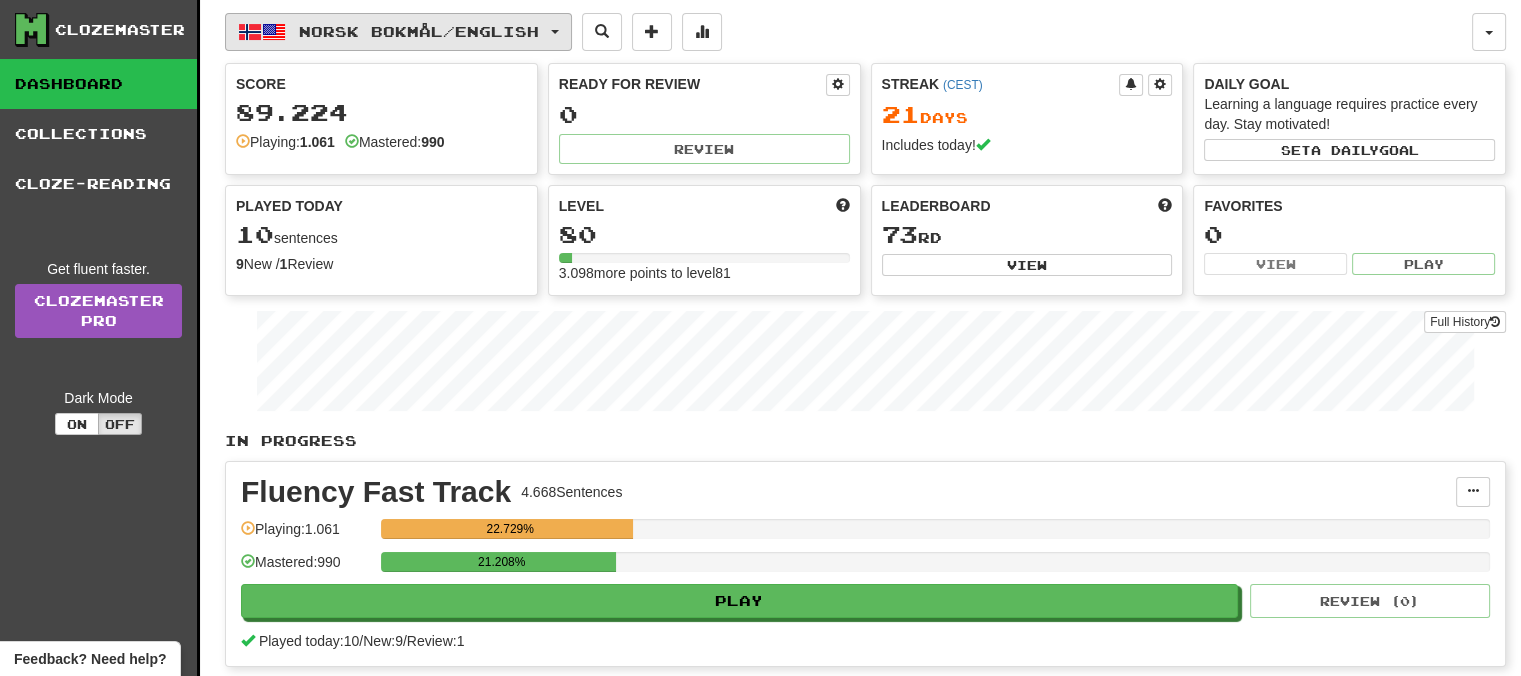 click on "Norsk bokmål  /  English" at bounding box center [398, 32] 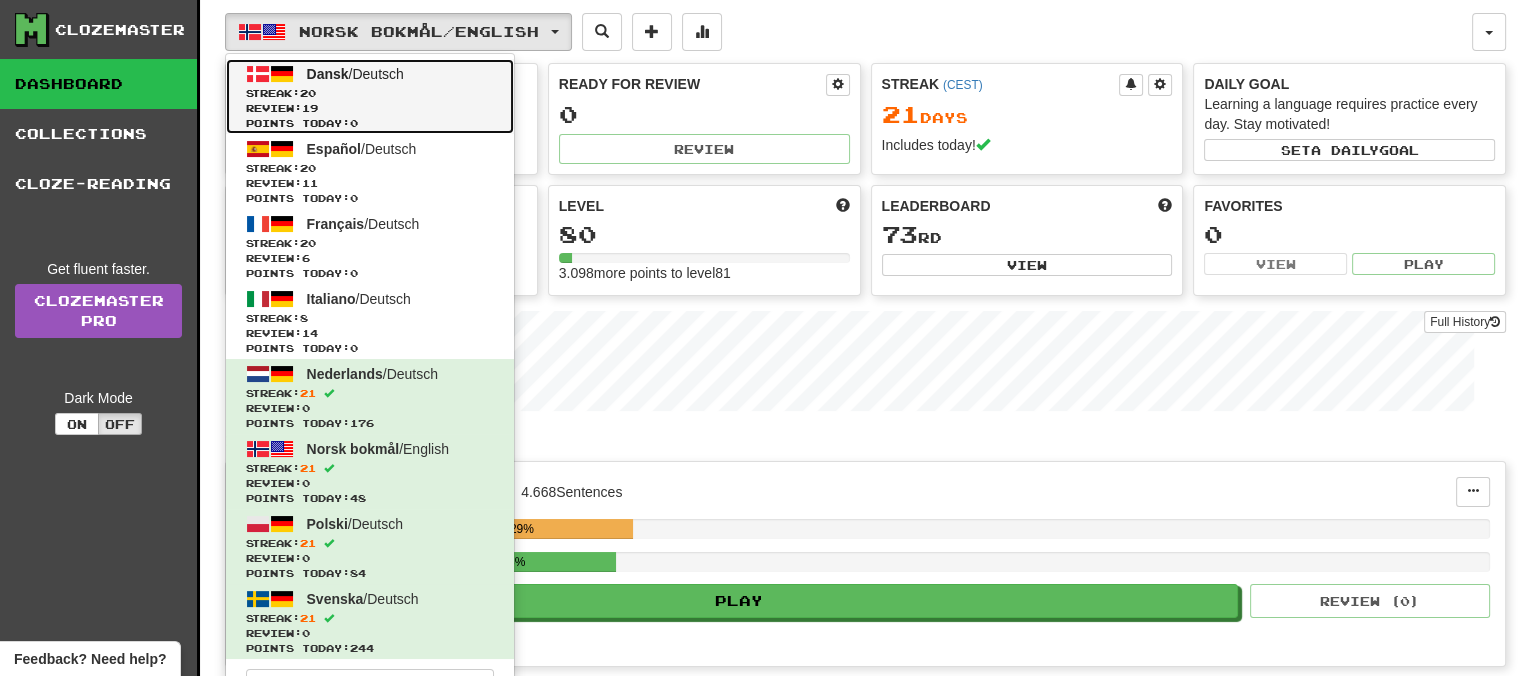 click on "Dansk" at bounding box center [328, 74] 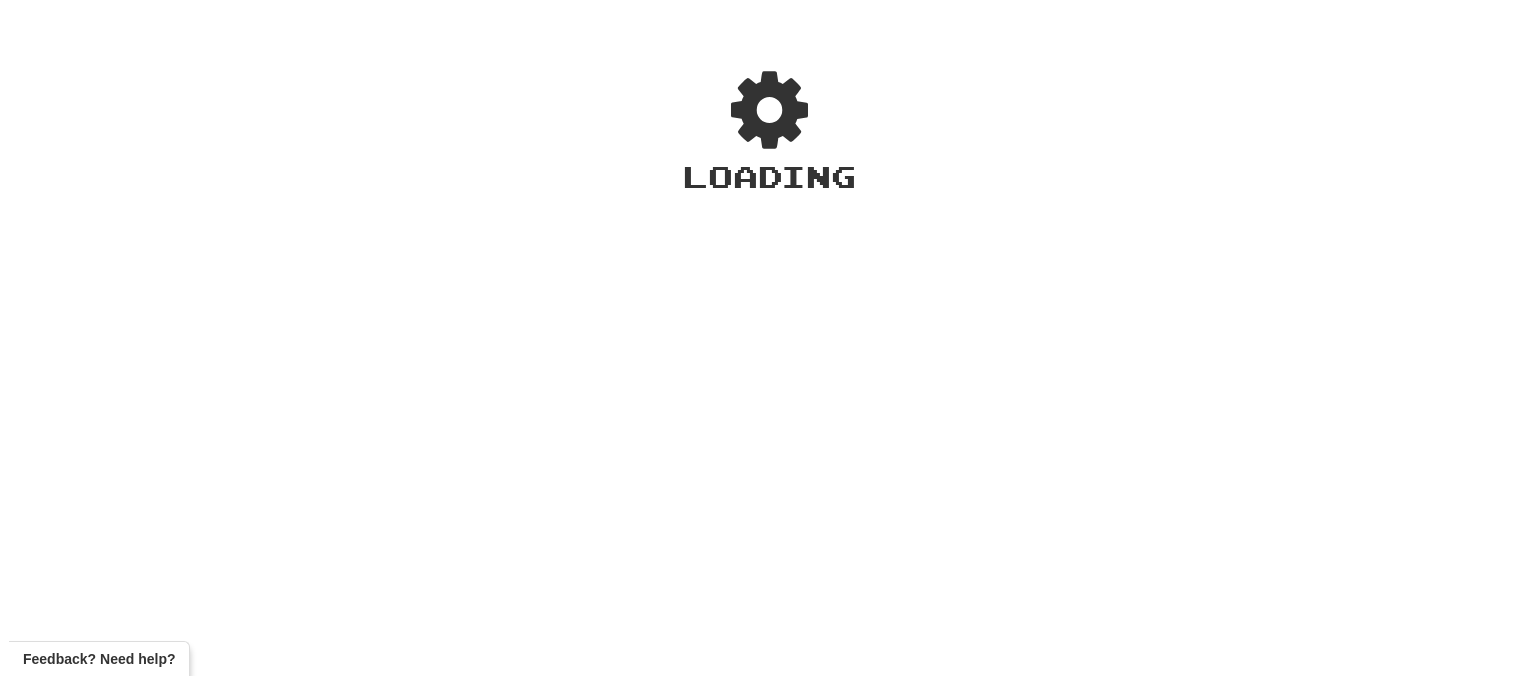 scroll, scrollTop: 0, scrollLeft: 0, axis: both 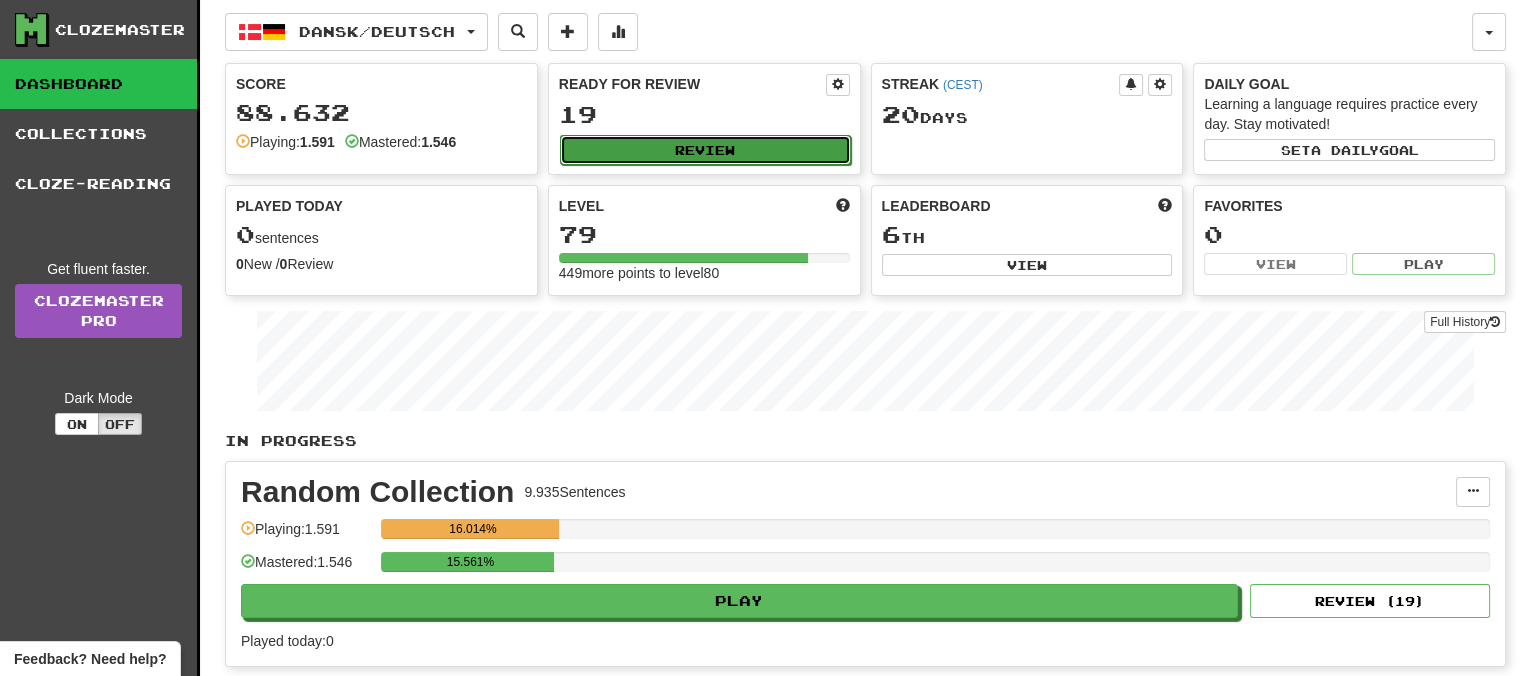 click on "Review" at bounding box center [705, 150] 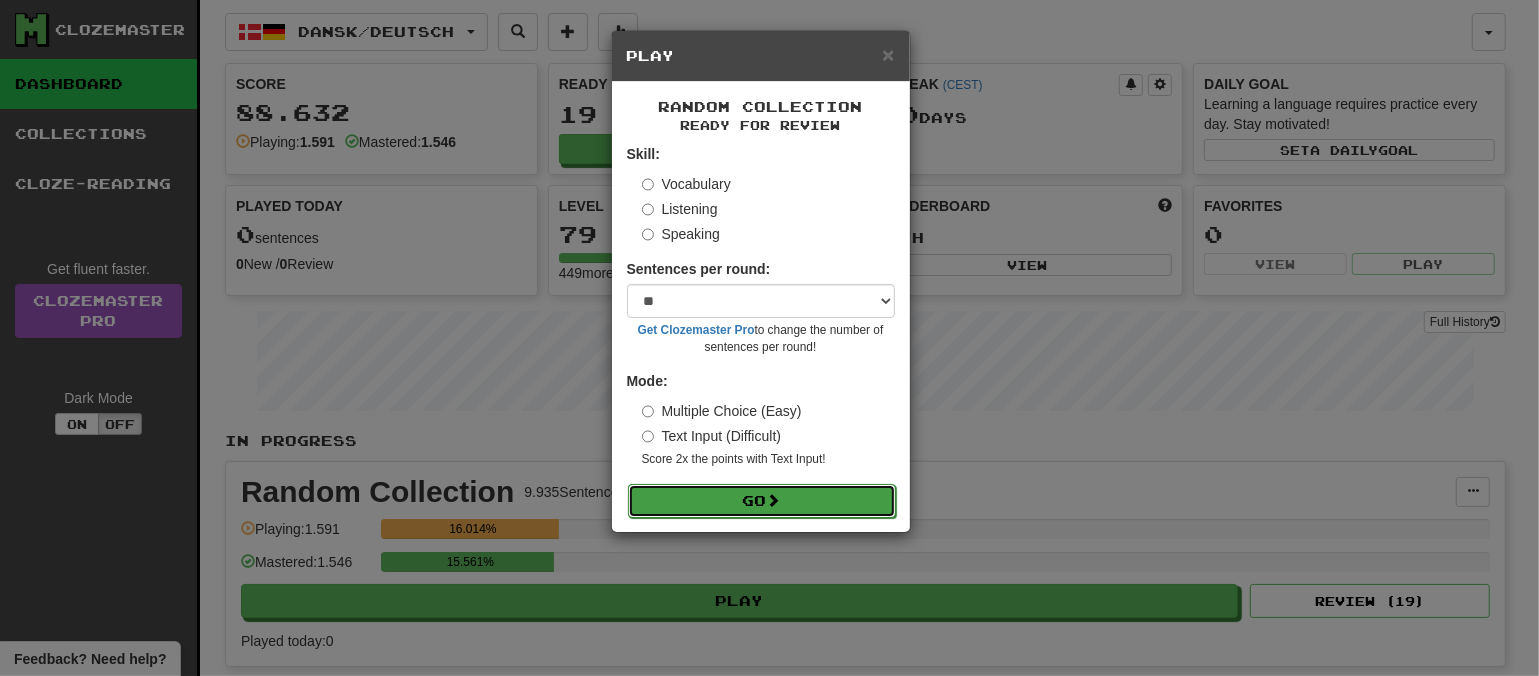 click on "Go" at bounding box center (762, 501) 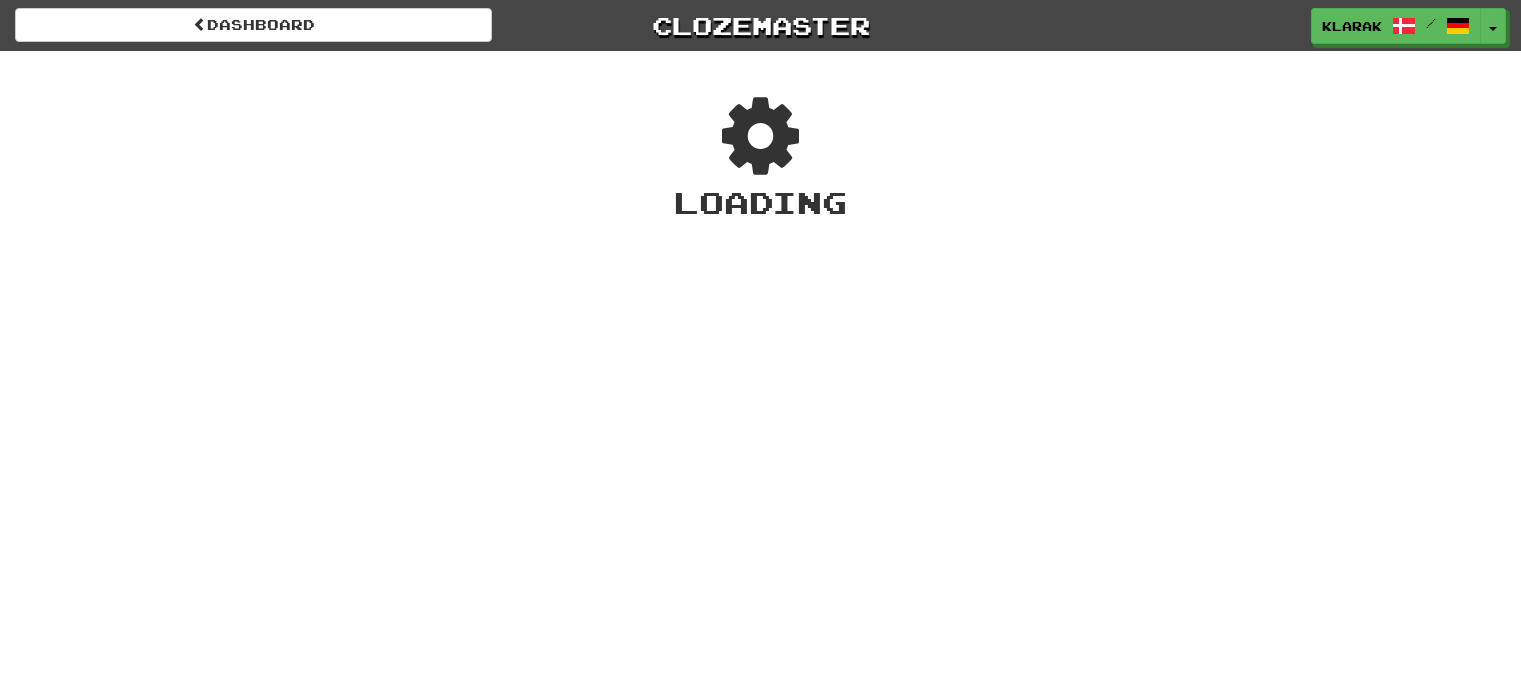 scroll, scrollTop: 0, scrollLeft: 0, axis: both 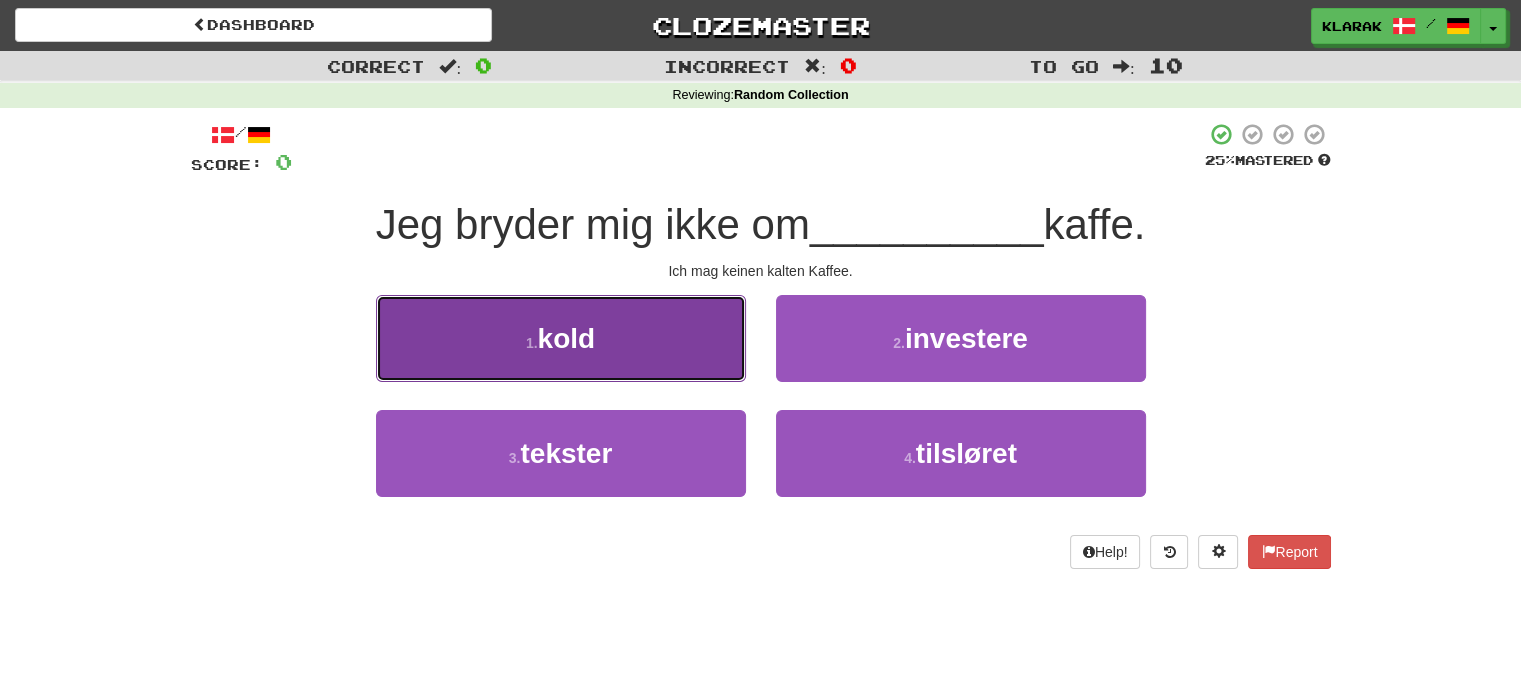 click on "1 .  kold" at bounding box center [561, 338] 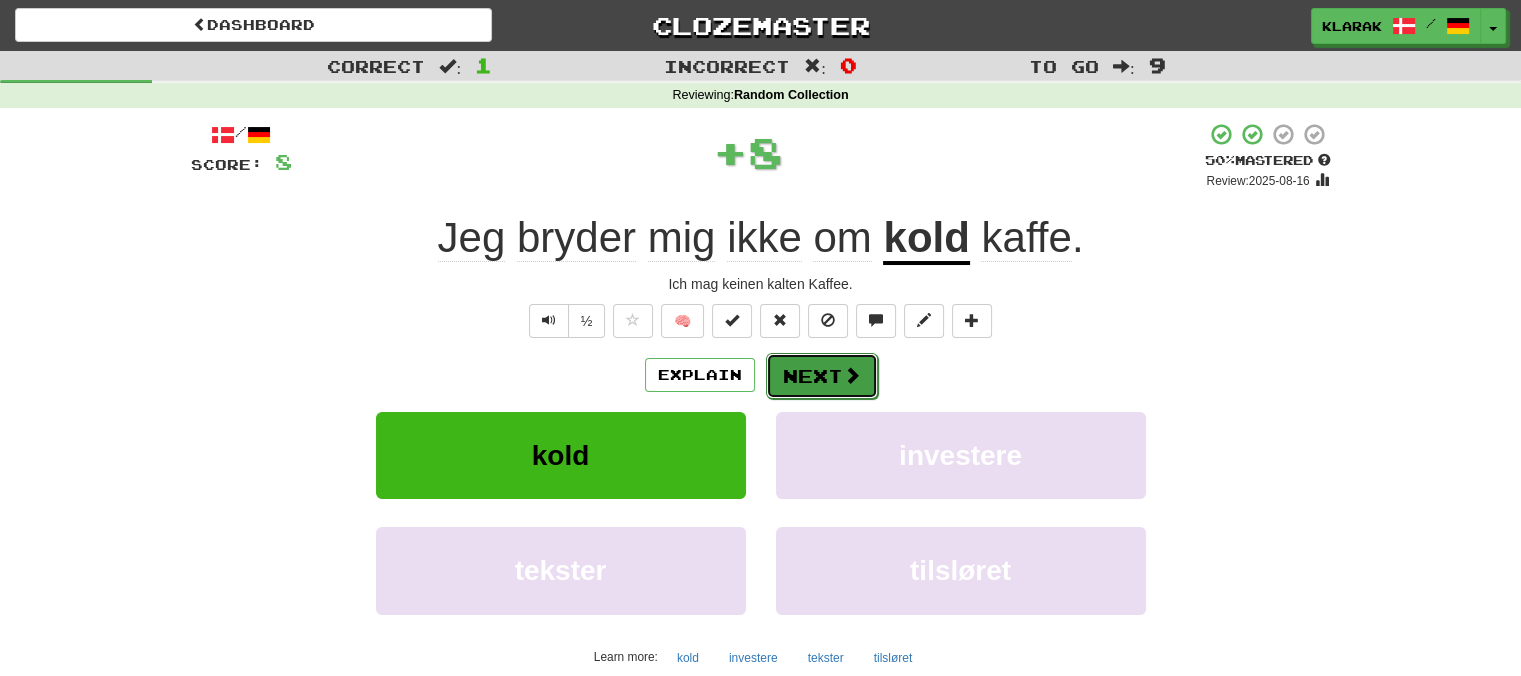 click on "Next" at bounding box center [822, 376] 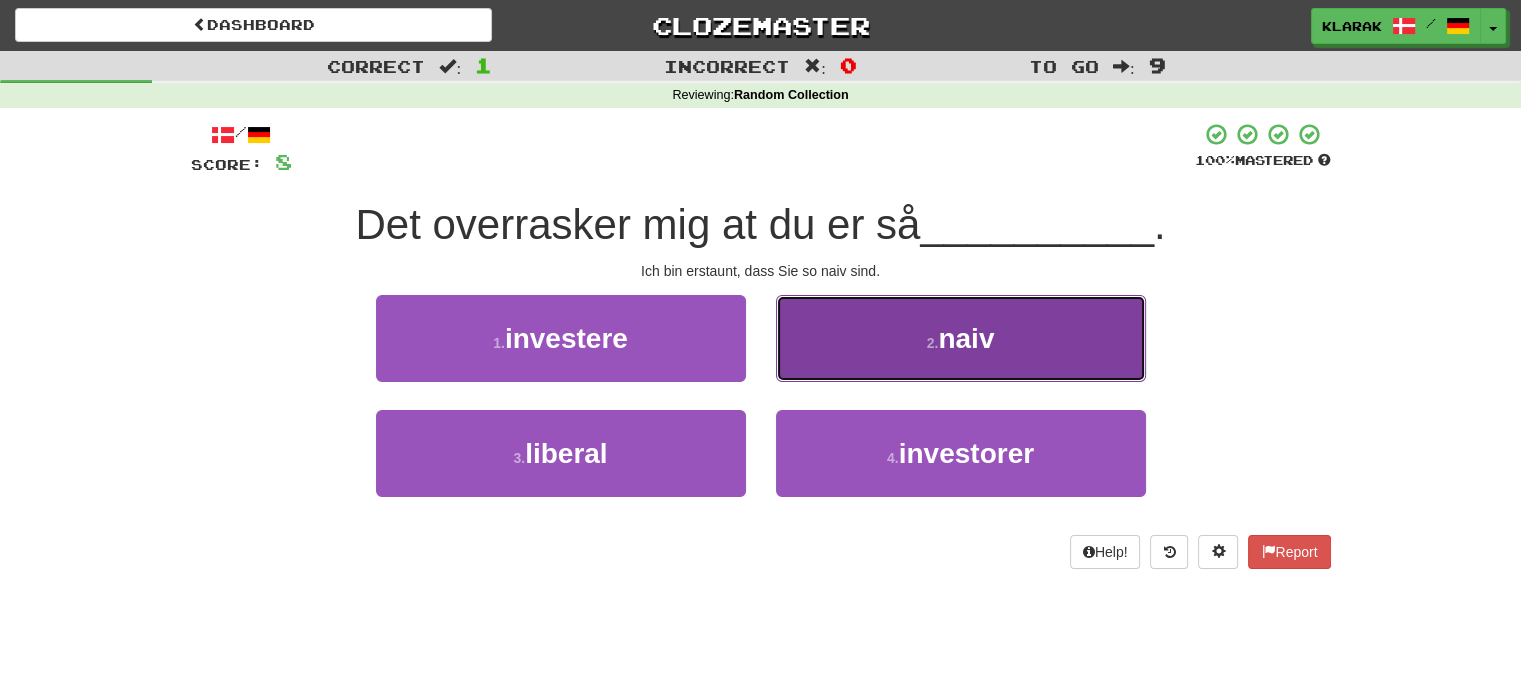 click on "2 .  naiv" at bounding box center (961, 338) 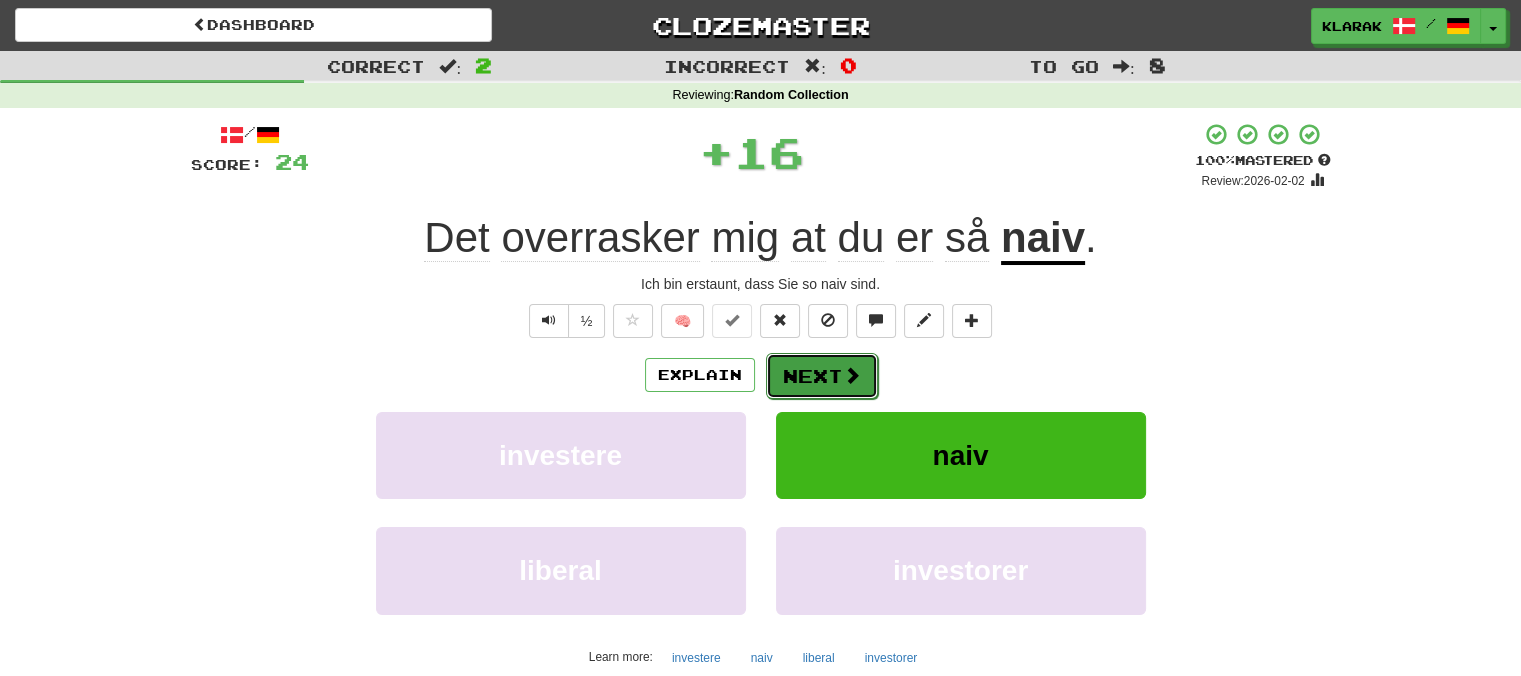 click on "Next" at bounding box center (822, 376) 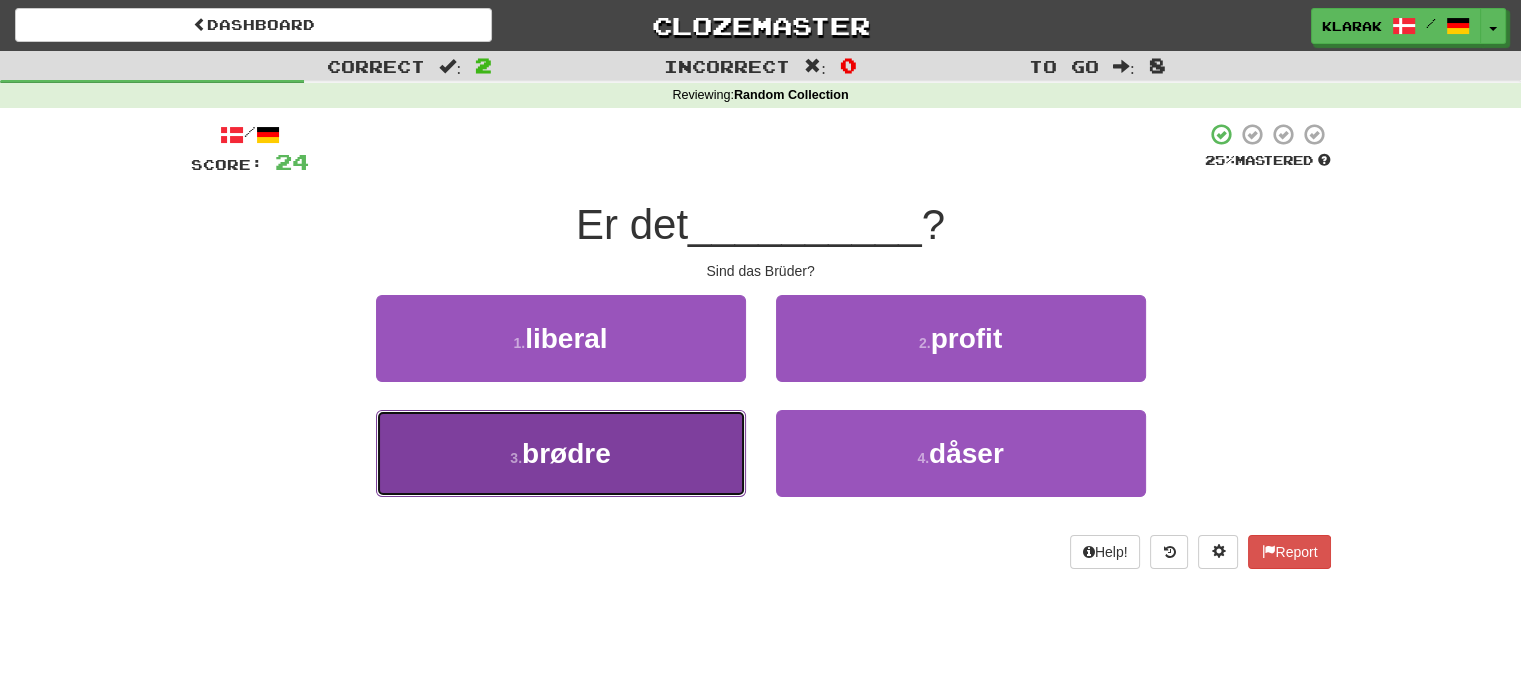 click on "3 .  brødre" at bounding box center [561, 453] 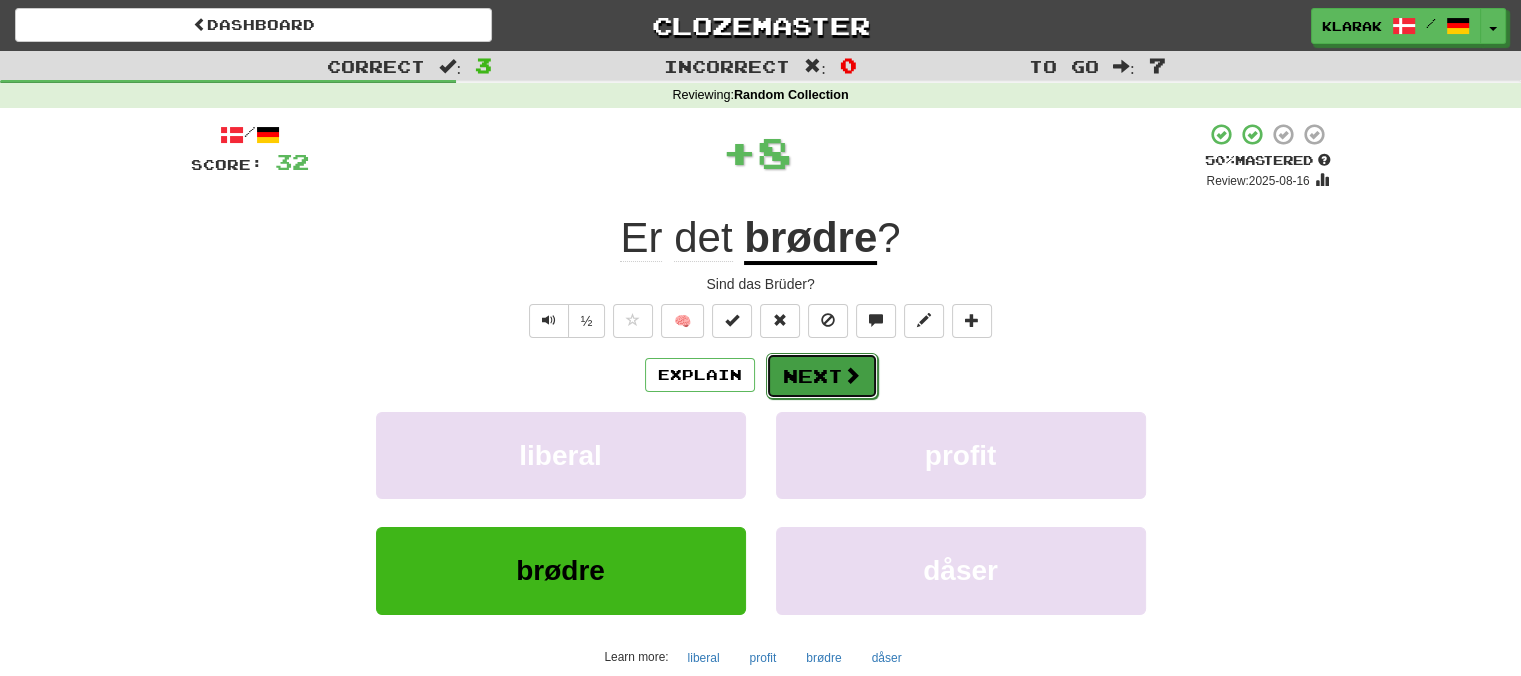 click on "Next" at bounding box center [822, 376] 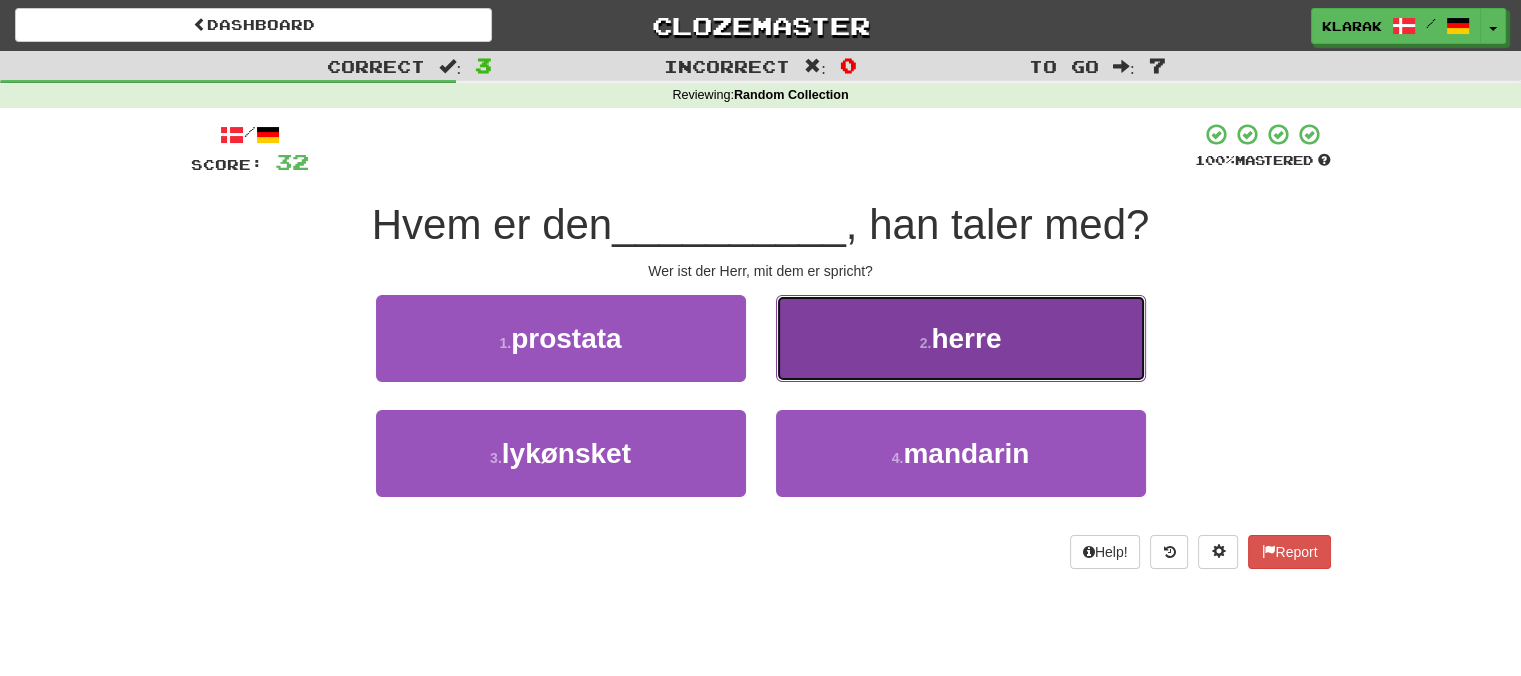 click on "2 .  herre" at bounding box center (961, 338) 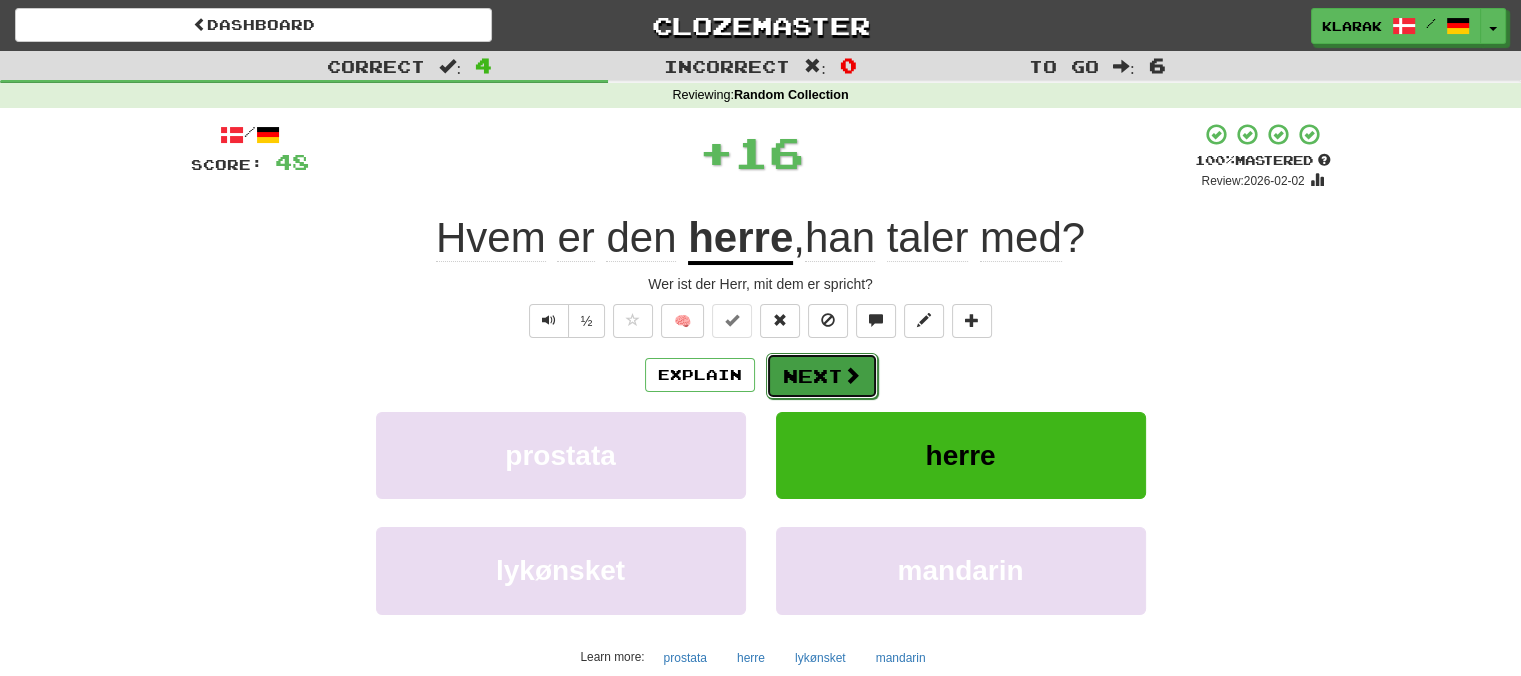 click on "Next" at bounding box center [822, 376] 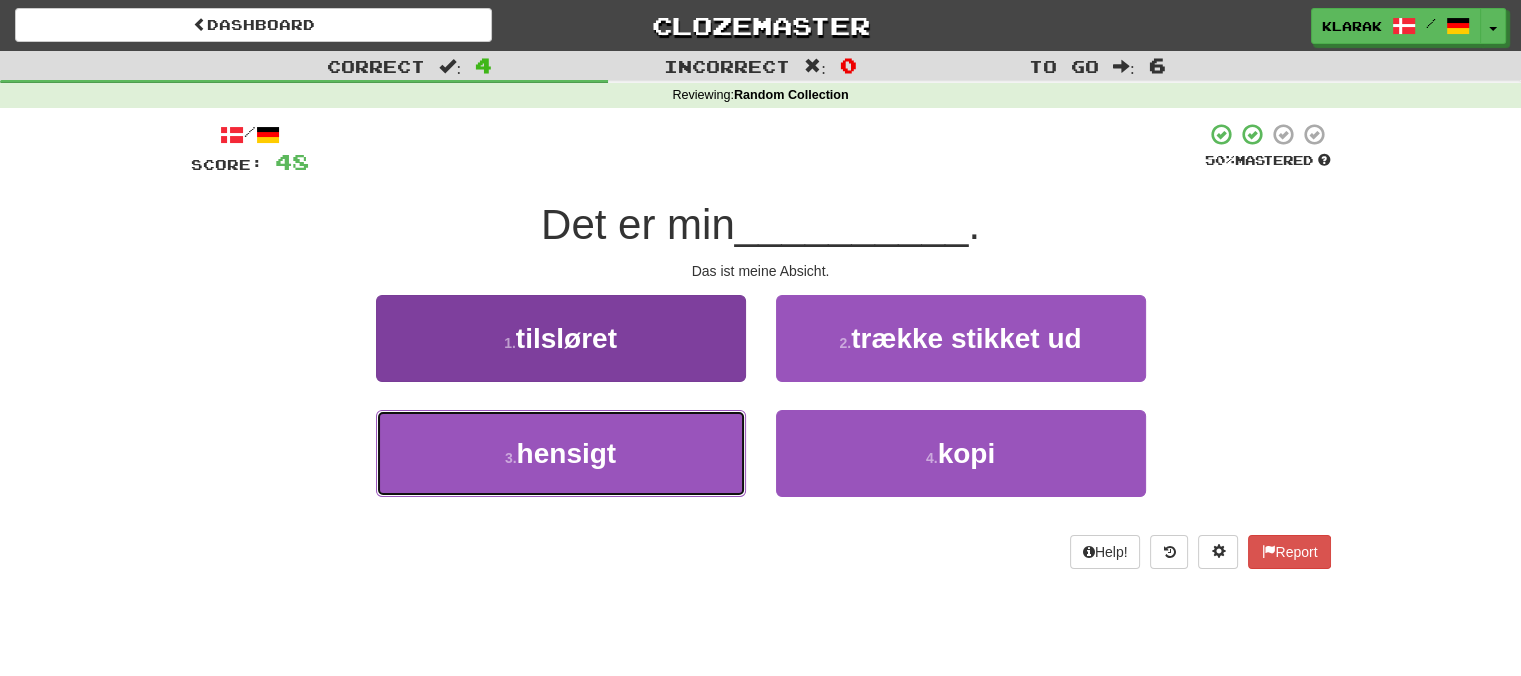 drag, startPoint x: 672, startPoint y: 442, endPoint x: 705, endPoint y: 414, distance: 43.27817 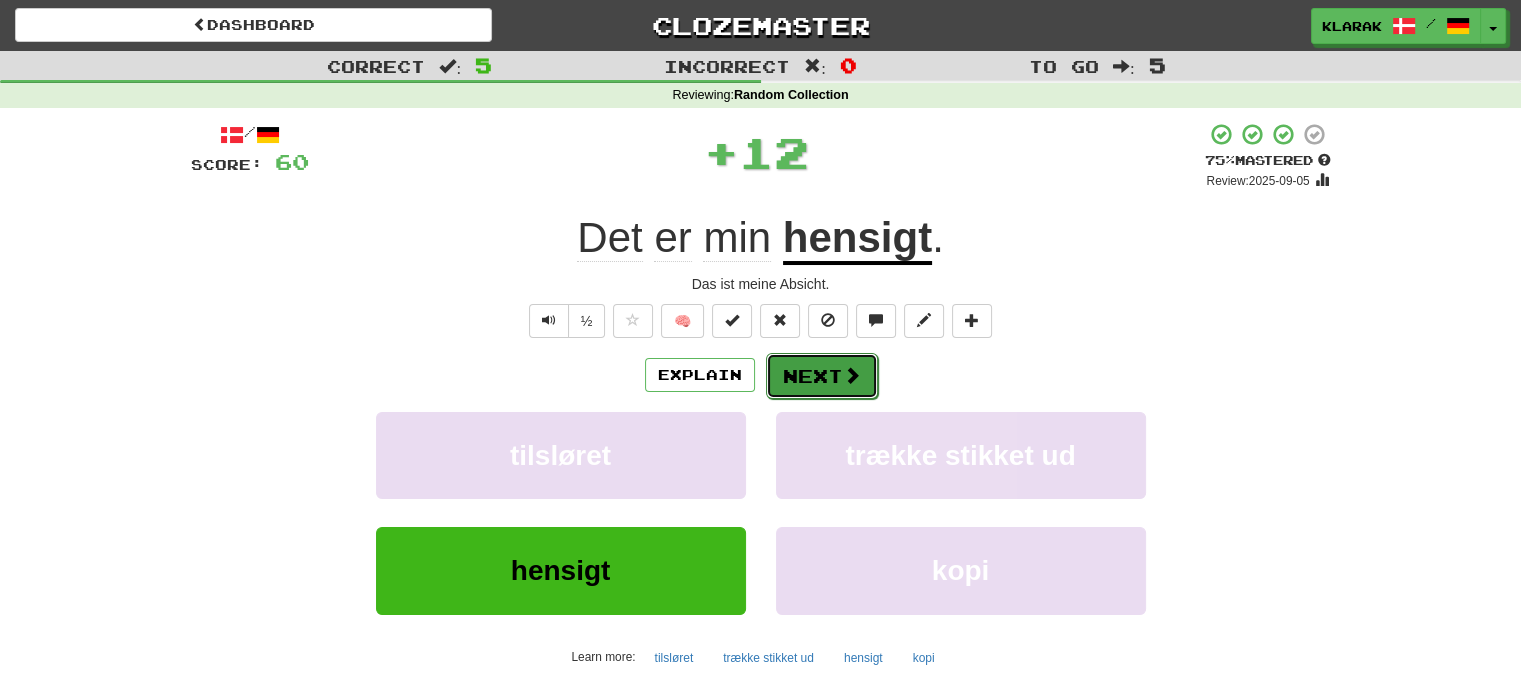 click on "Next" at bounding box center (822, 376) 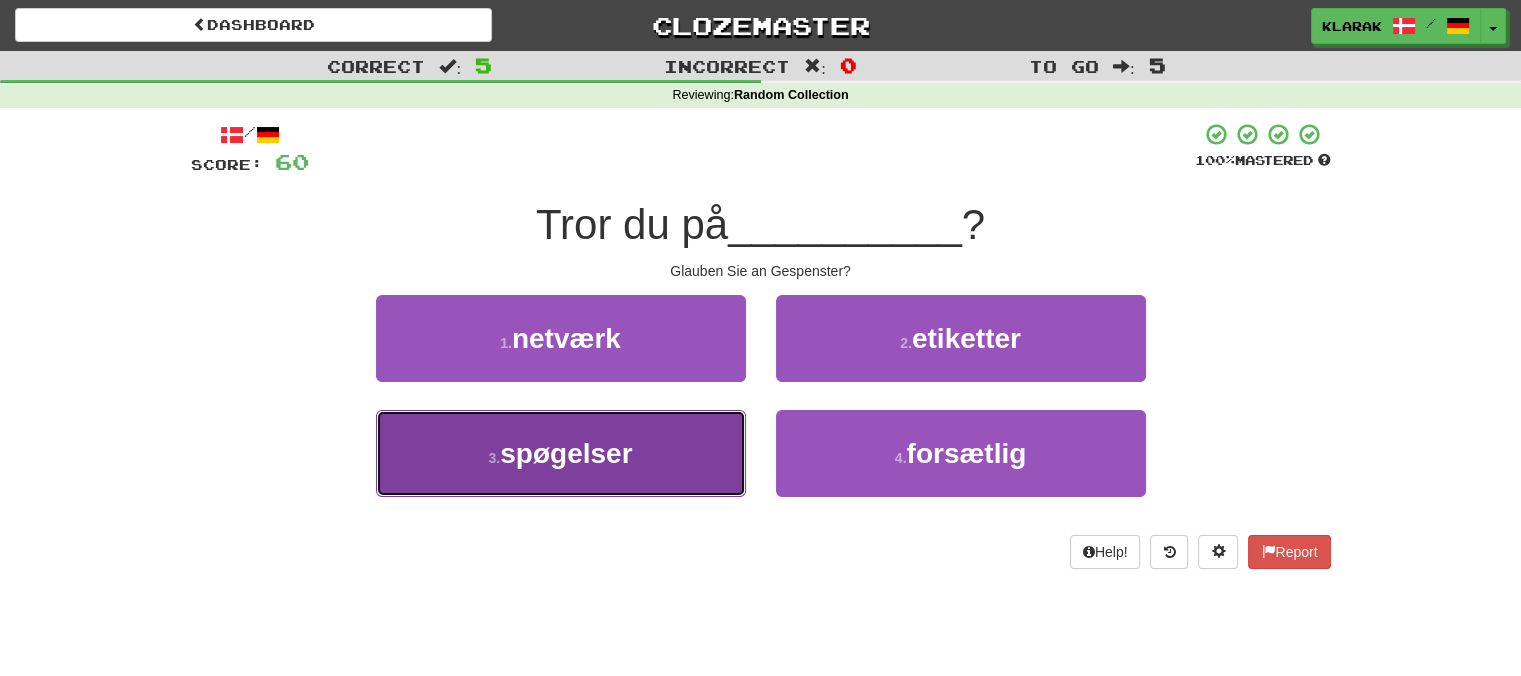 click on "3 .  spøgelser" at bounding box center (561, 453) 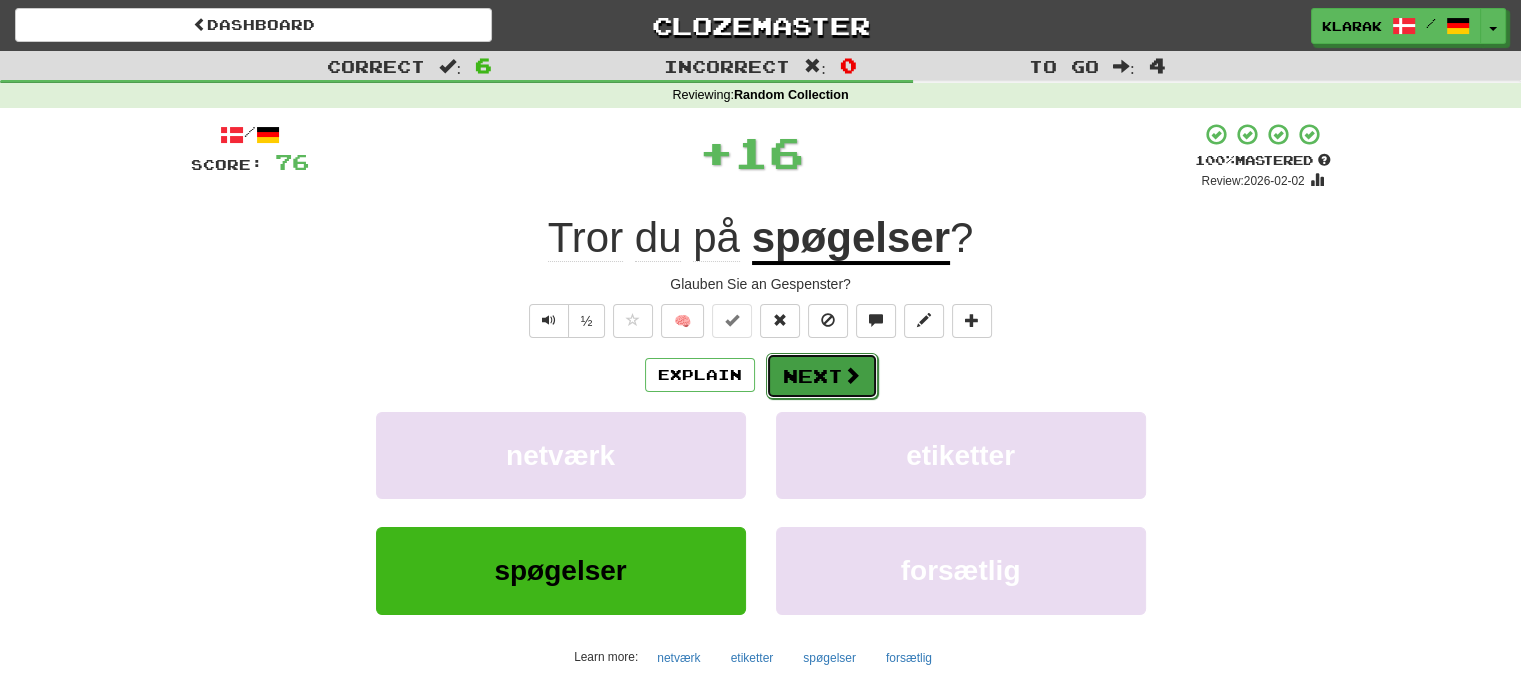 click on "Next" at bounding box center (822, 376) 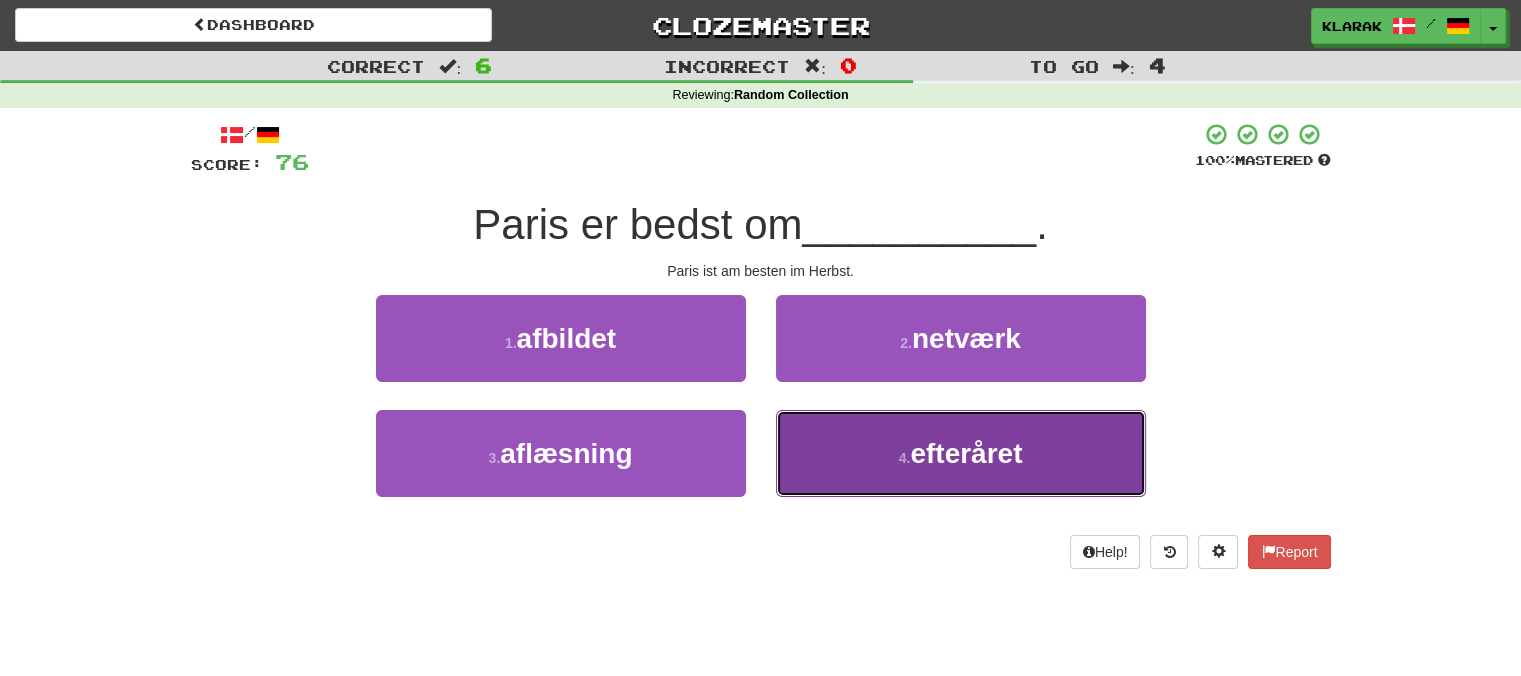 click on "4 .  efteråret" at bounding box center (961, 453) 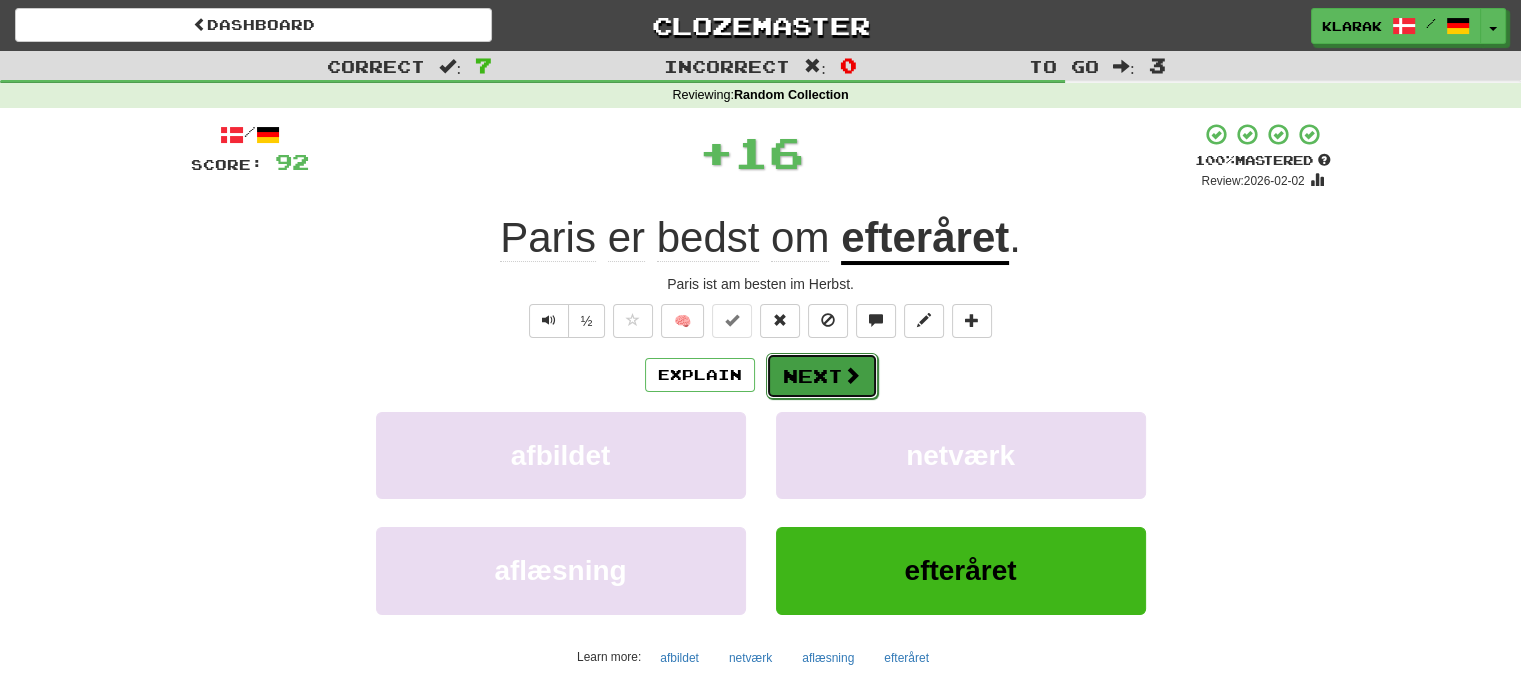 click on "Next" at bounding box center [822, 376] 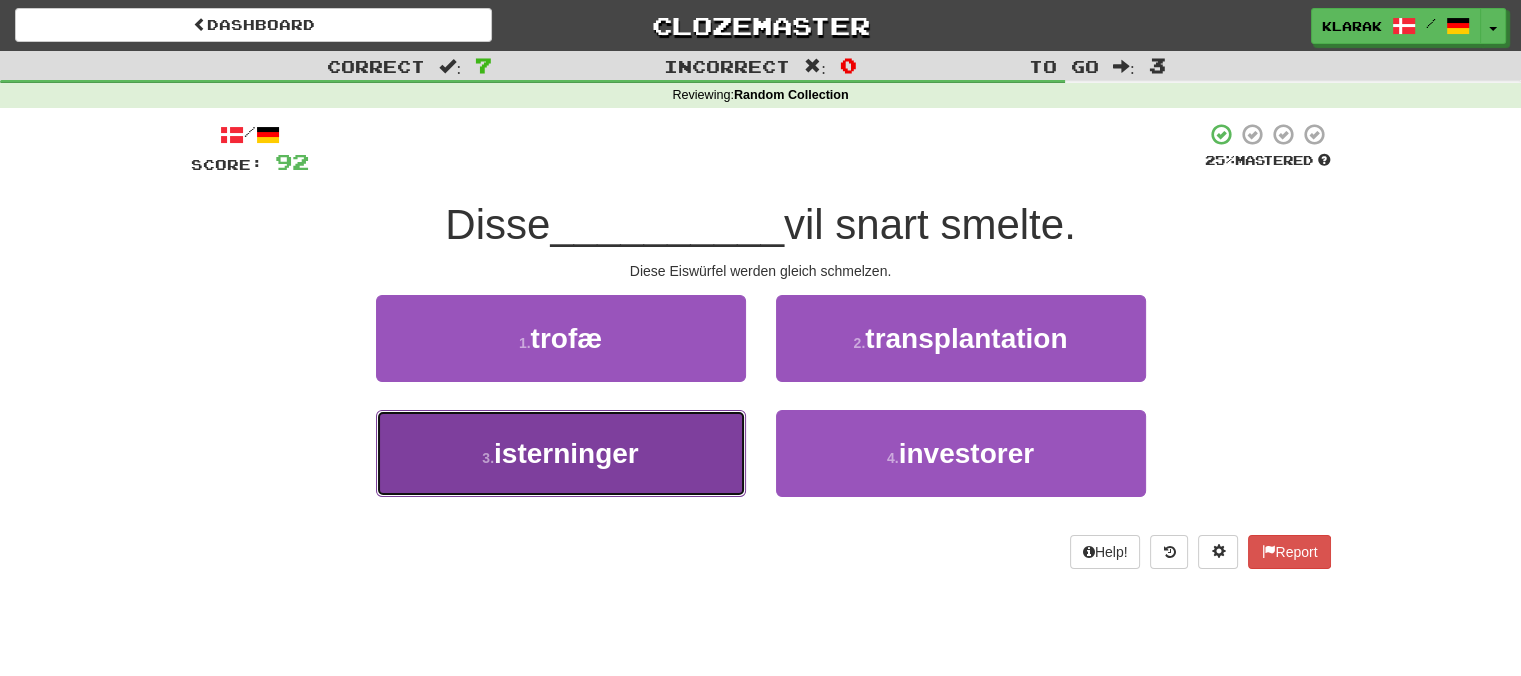 click on "3 .  isterninger" at bounding box center [561, 453] 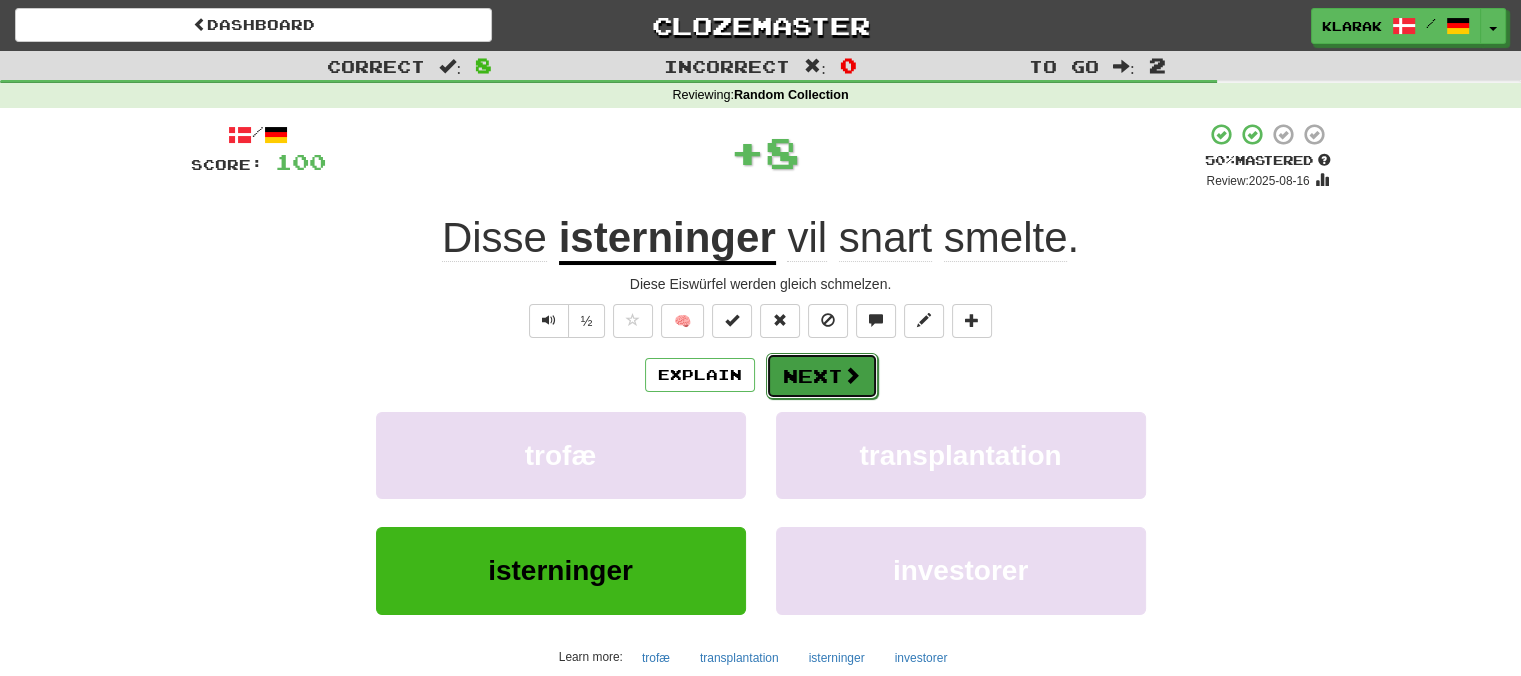 click on "Next" at bounding box center (822, 376) 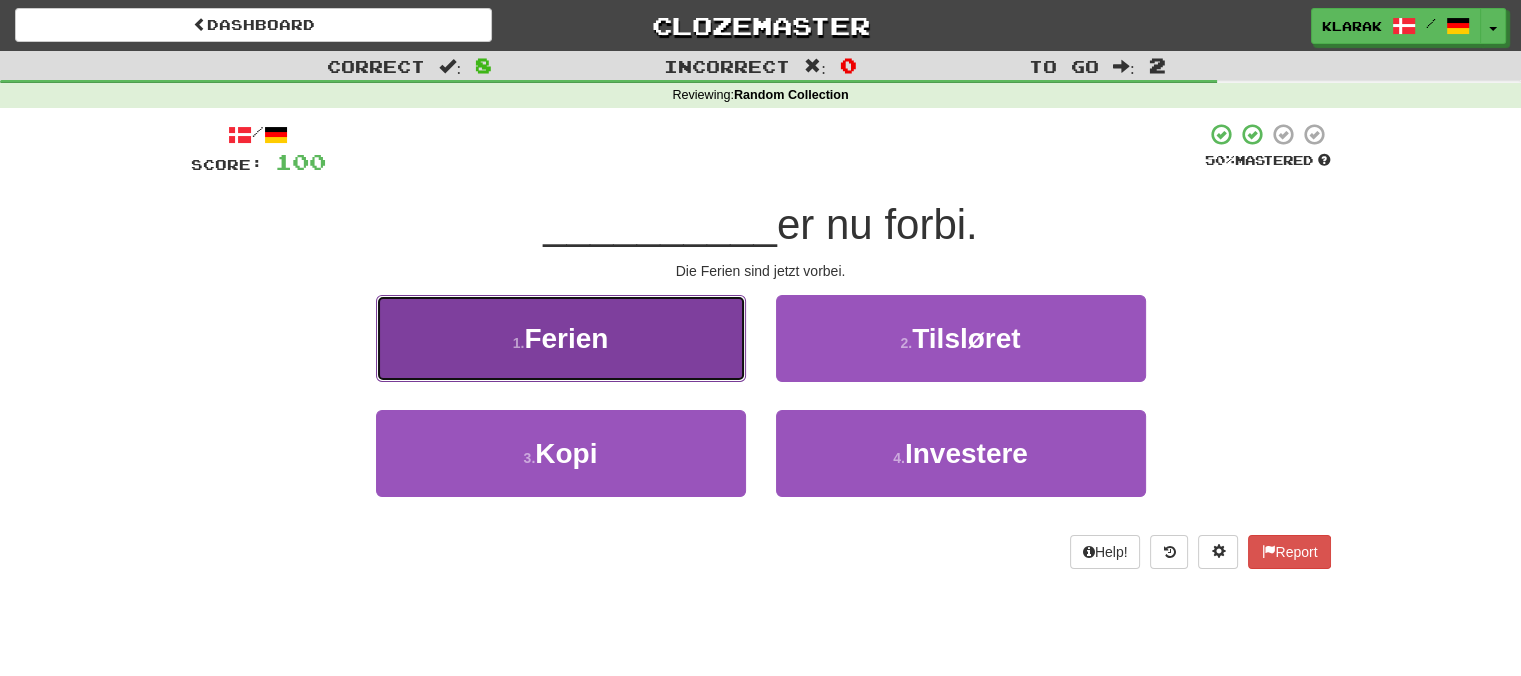 click on "1 .  Ferien" at bounding box center (561, 338) 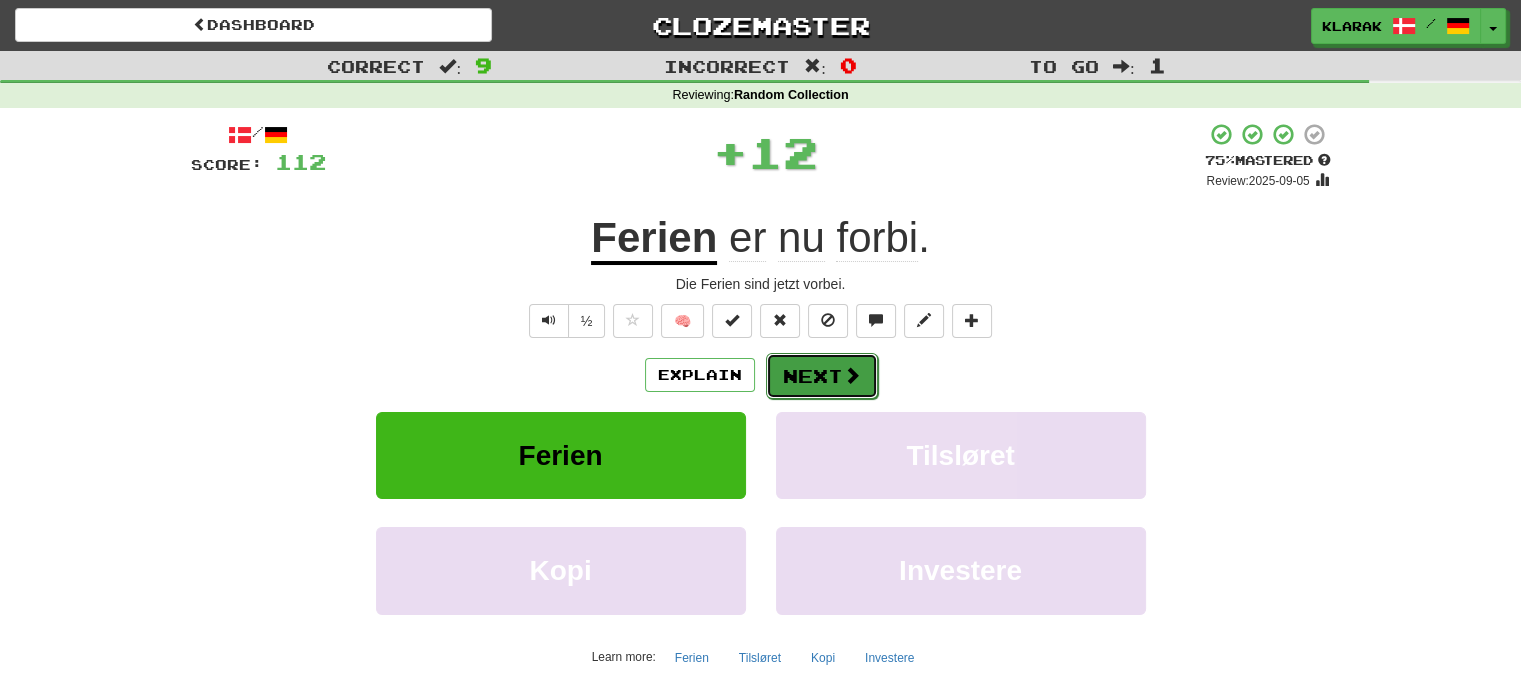 click on "Next" at bounding box center [822, 376] 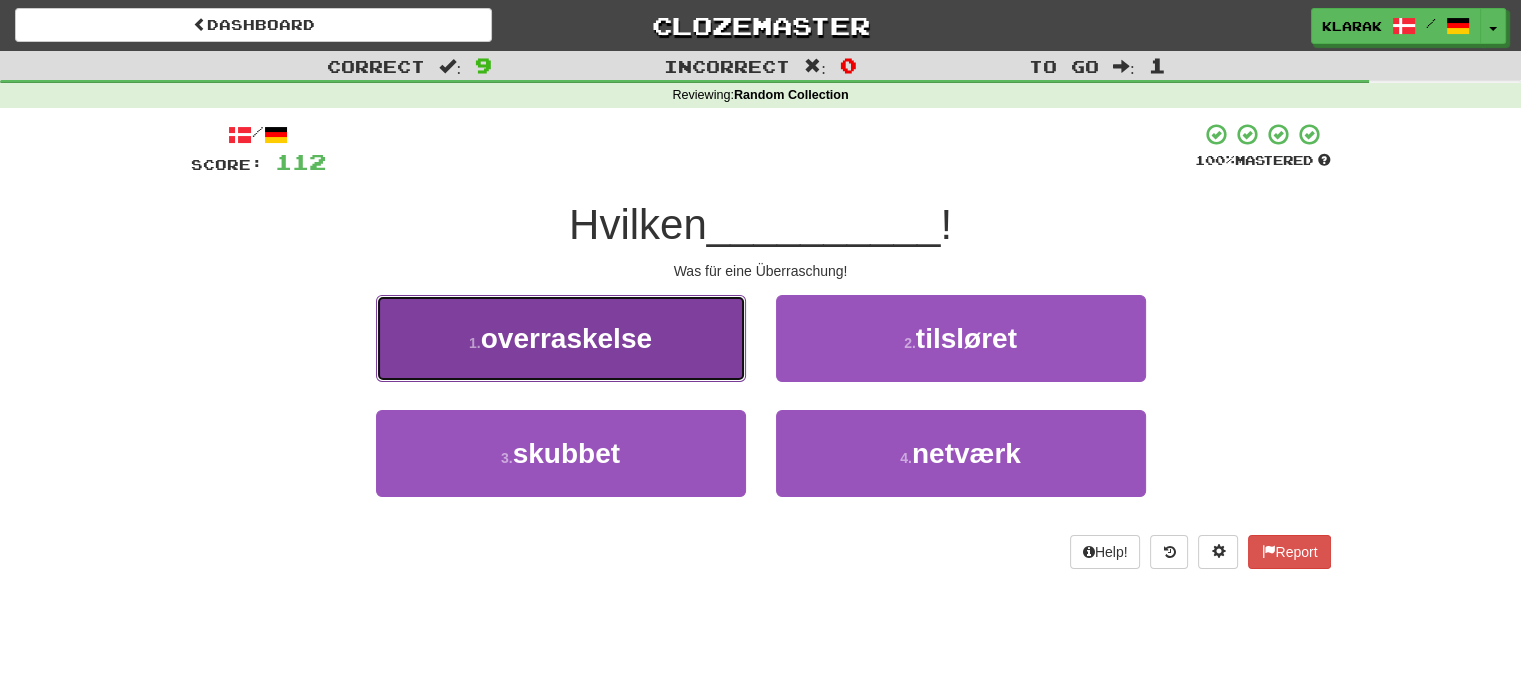 click on "1 .  overraskelse" at bounding box center (561, 338) 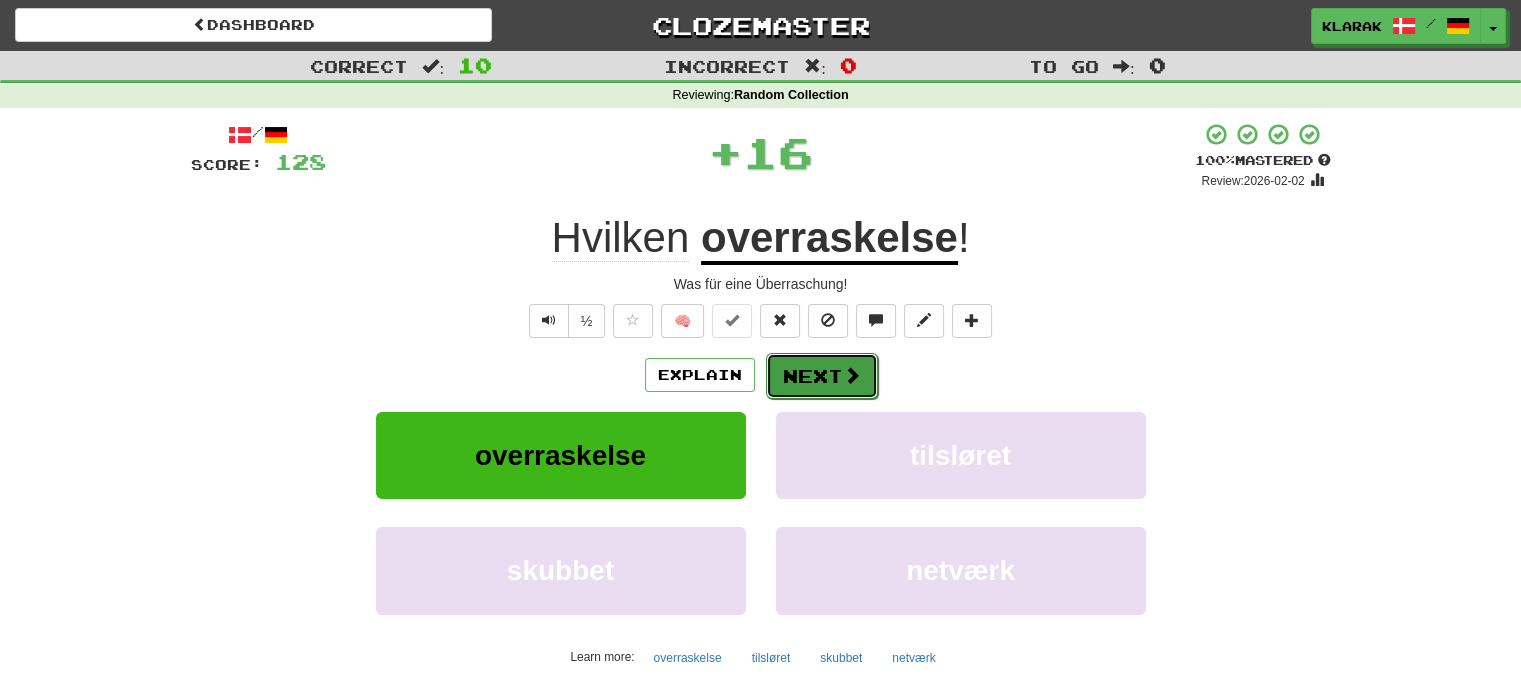 click on "Next" at bounding box center [822, 376] 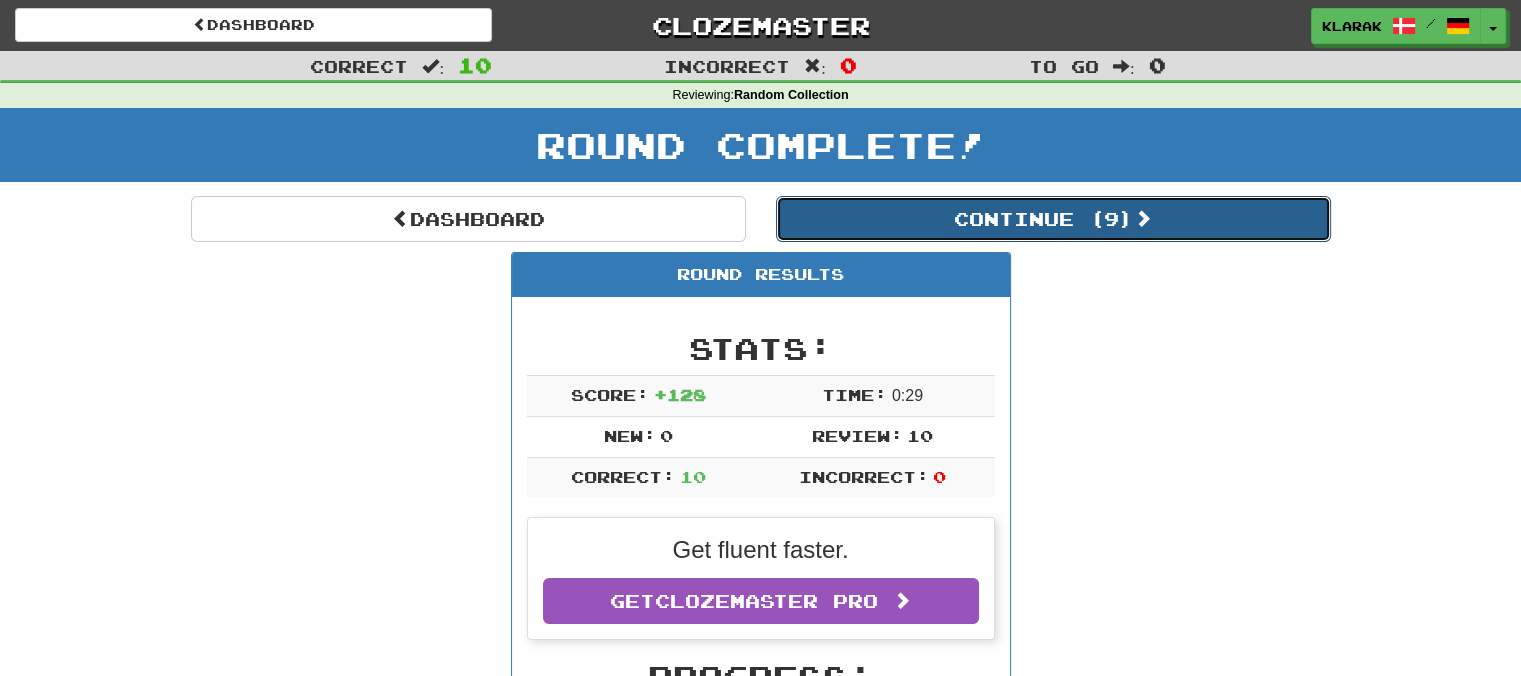 click on "Continue ( 9 )" at bounding box center (1053, 219) 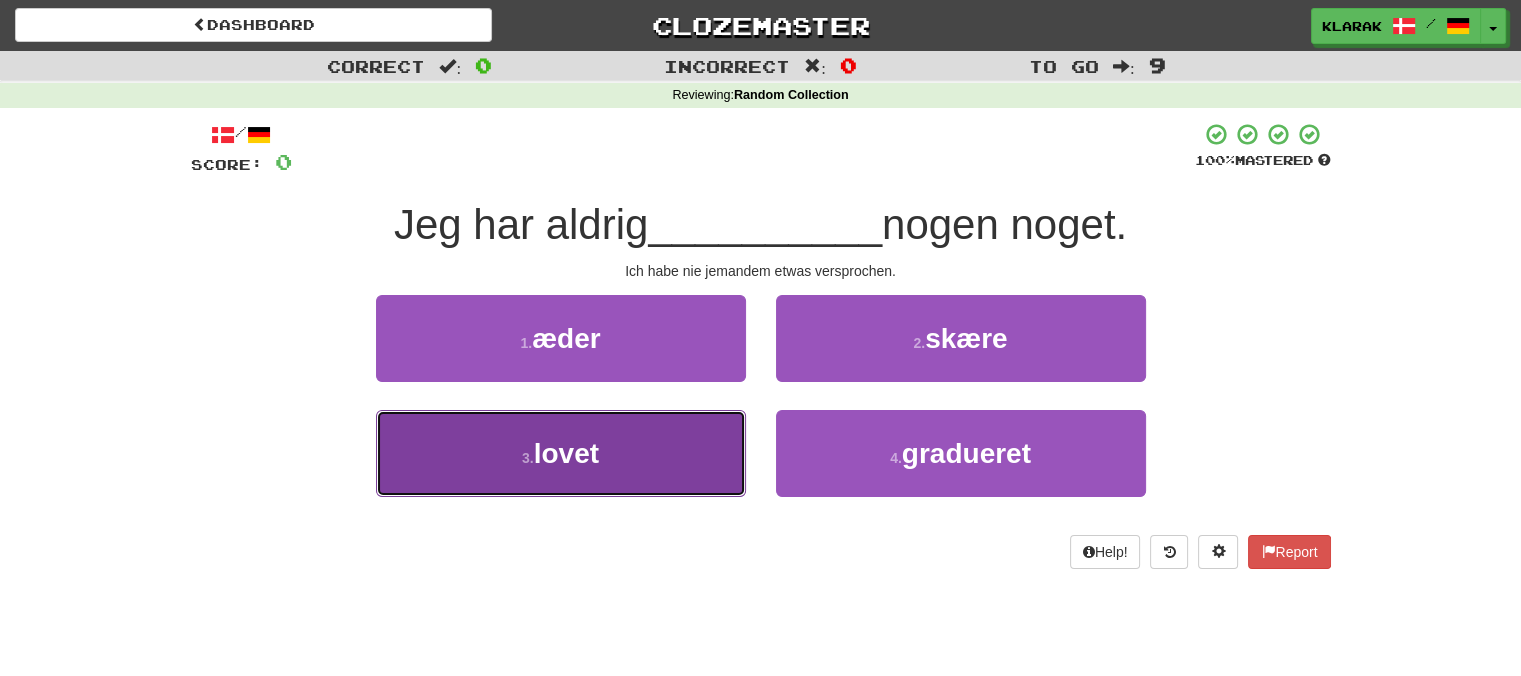 click on "3 .  lovet" at bounding box center (561, 453) 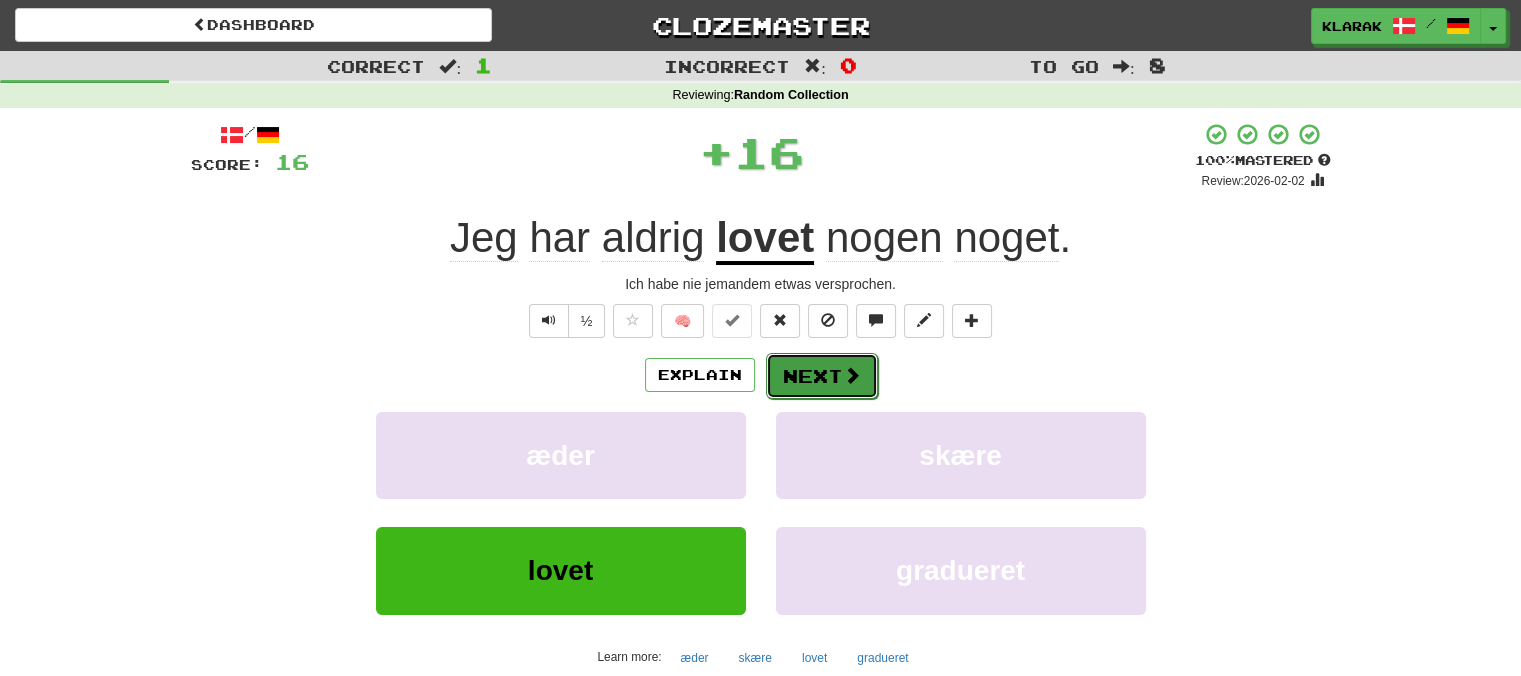 click on "Next" at bounding box center [822, 376] 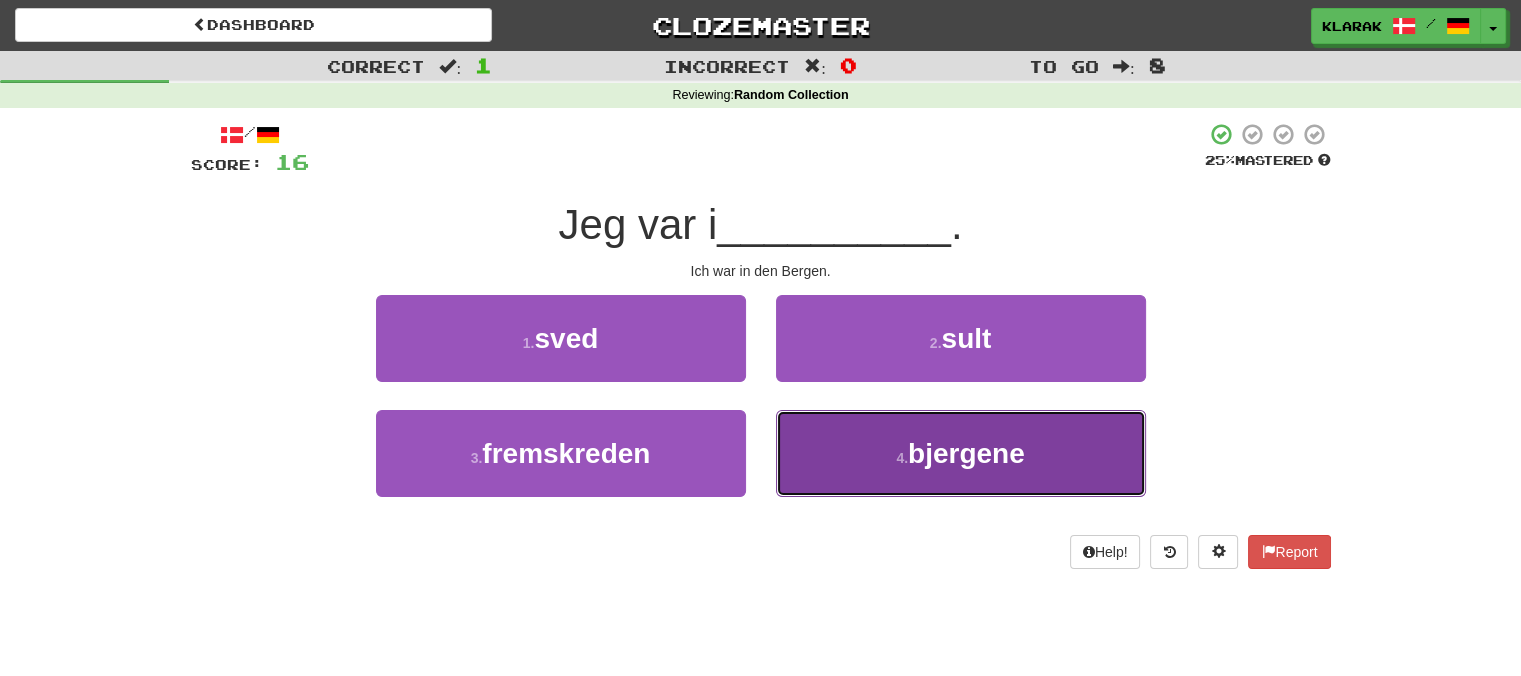 click on "4 .  bjergene" at bounding box center (961, 453) 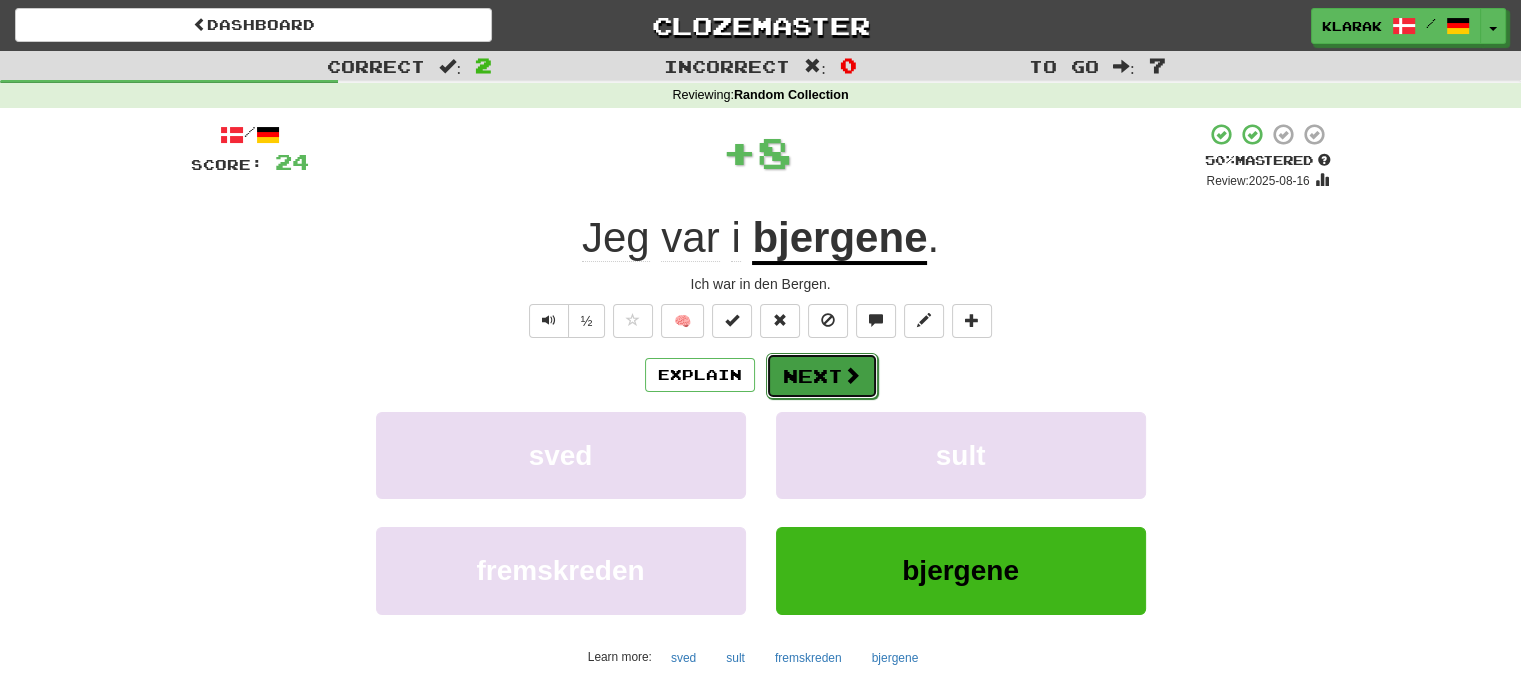 click on "Next" at bounding box center (822, 376) 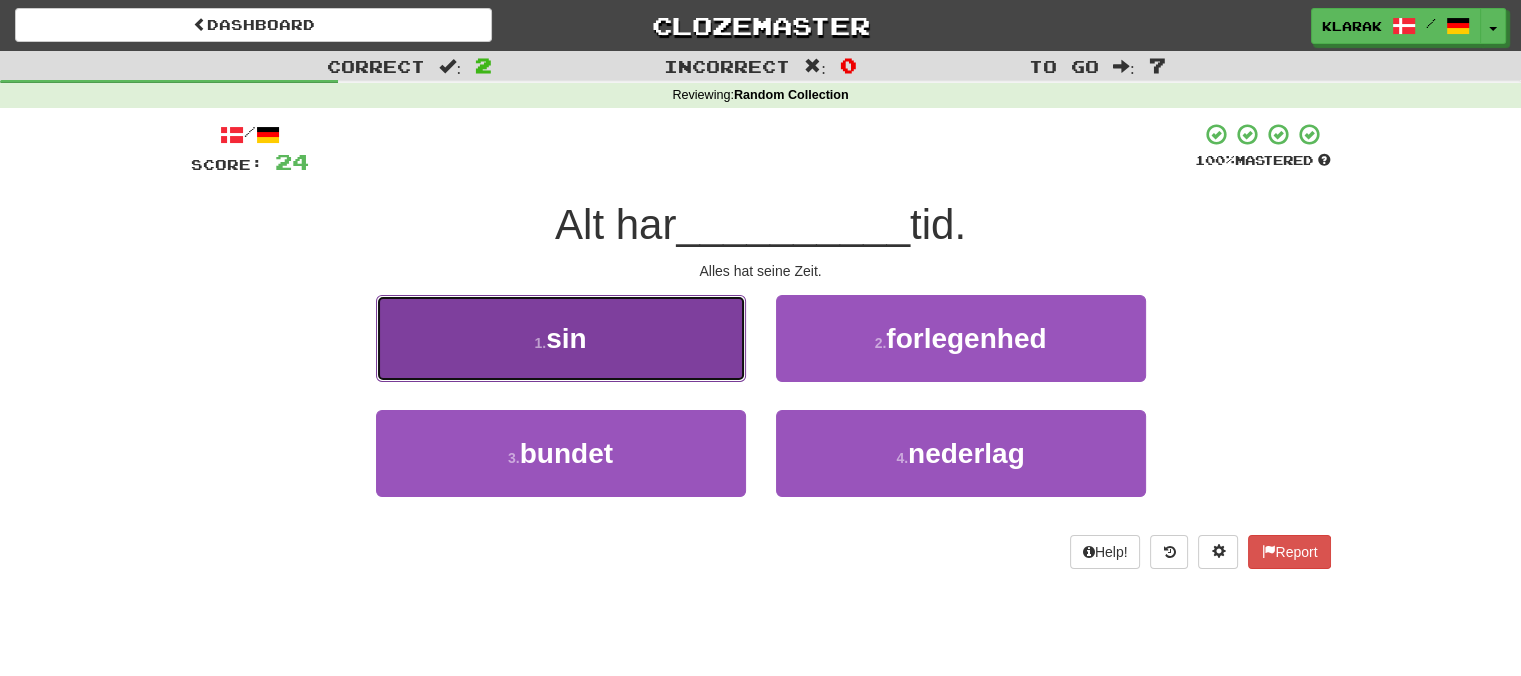 click on "1 .  sin" at bounding box center (561, 338) 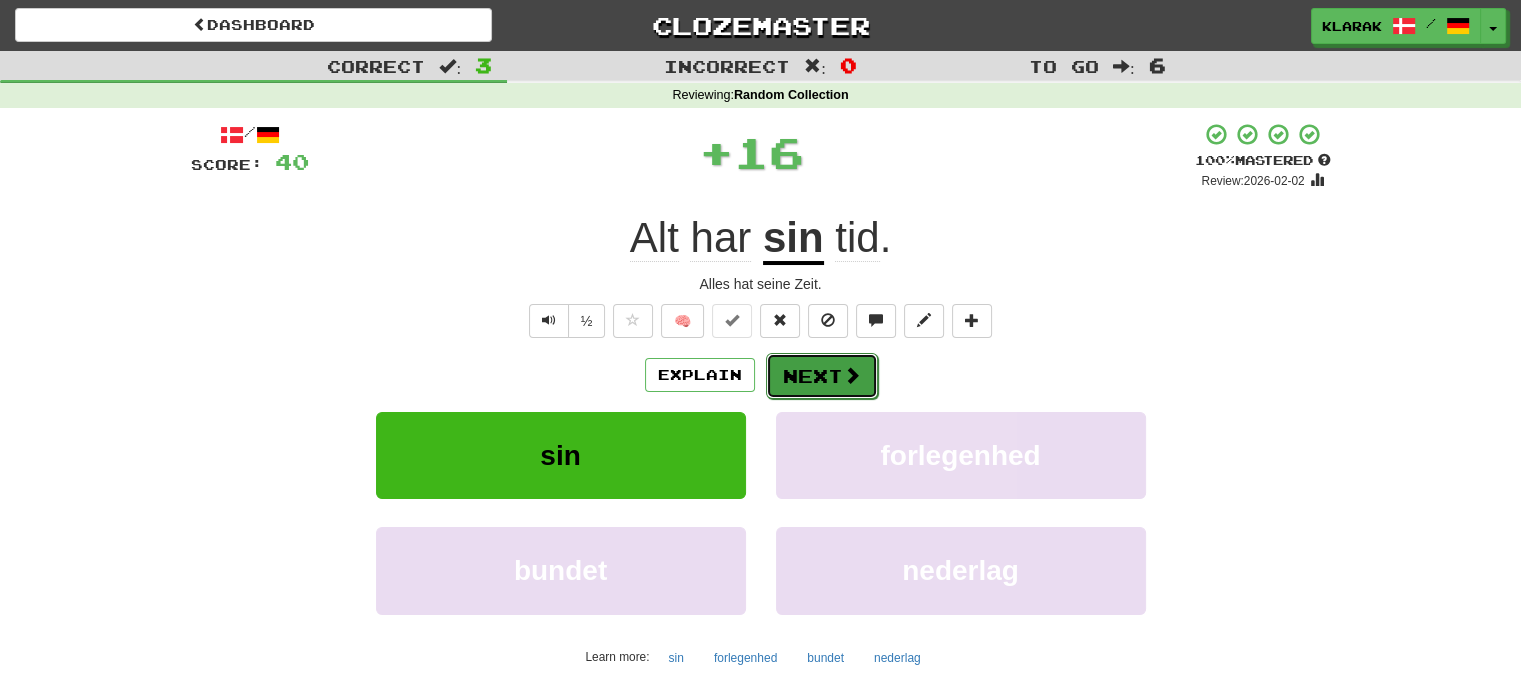 click on "Next" at bounding box center [822, 376] 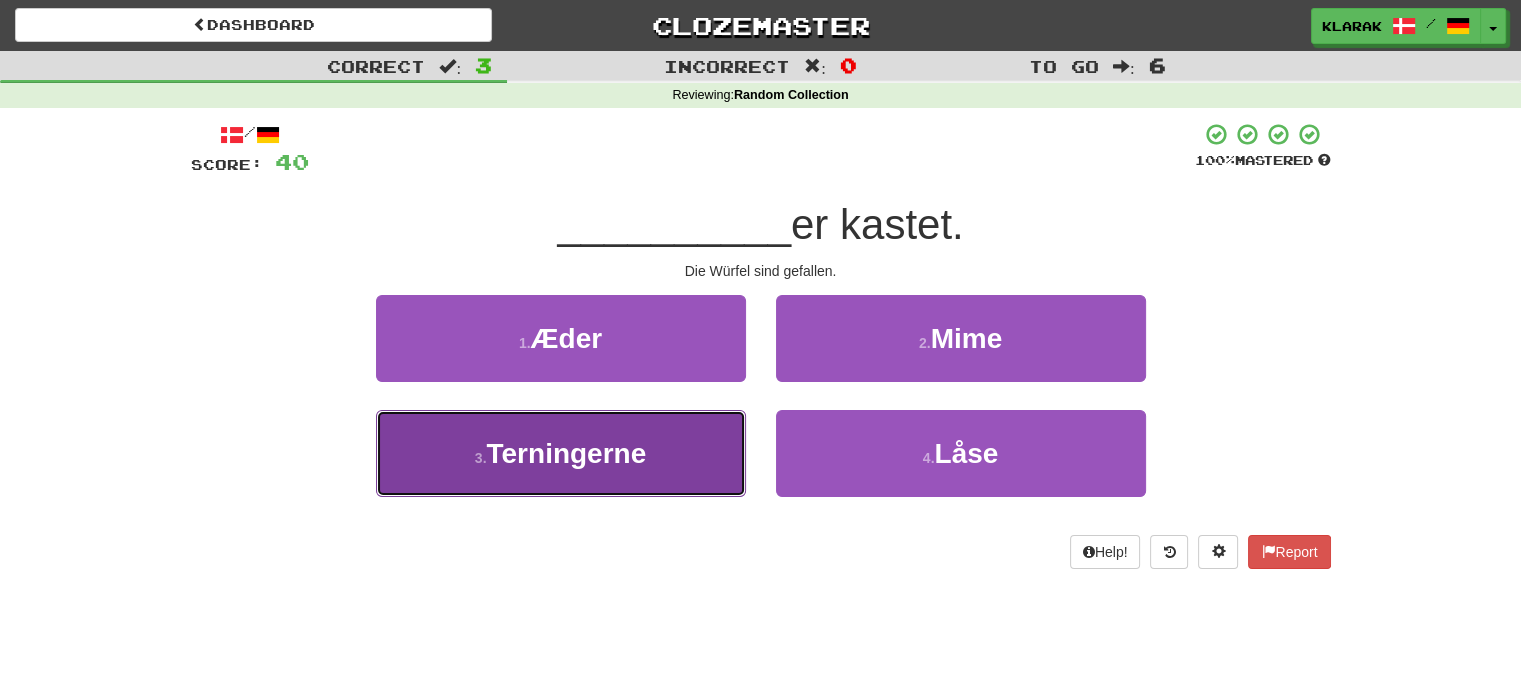 click on "3 .  Terningerne" at bounding box center (561, 453) 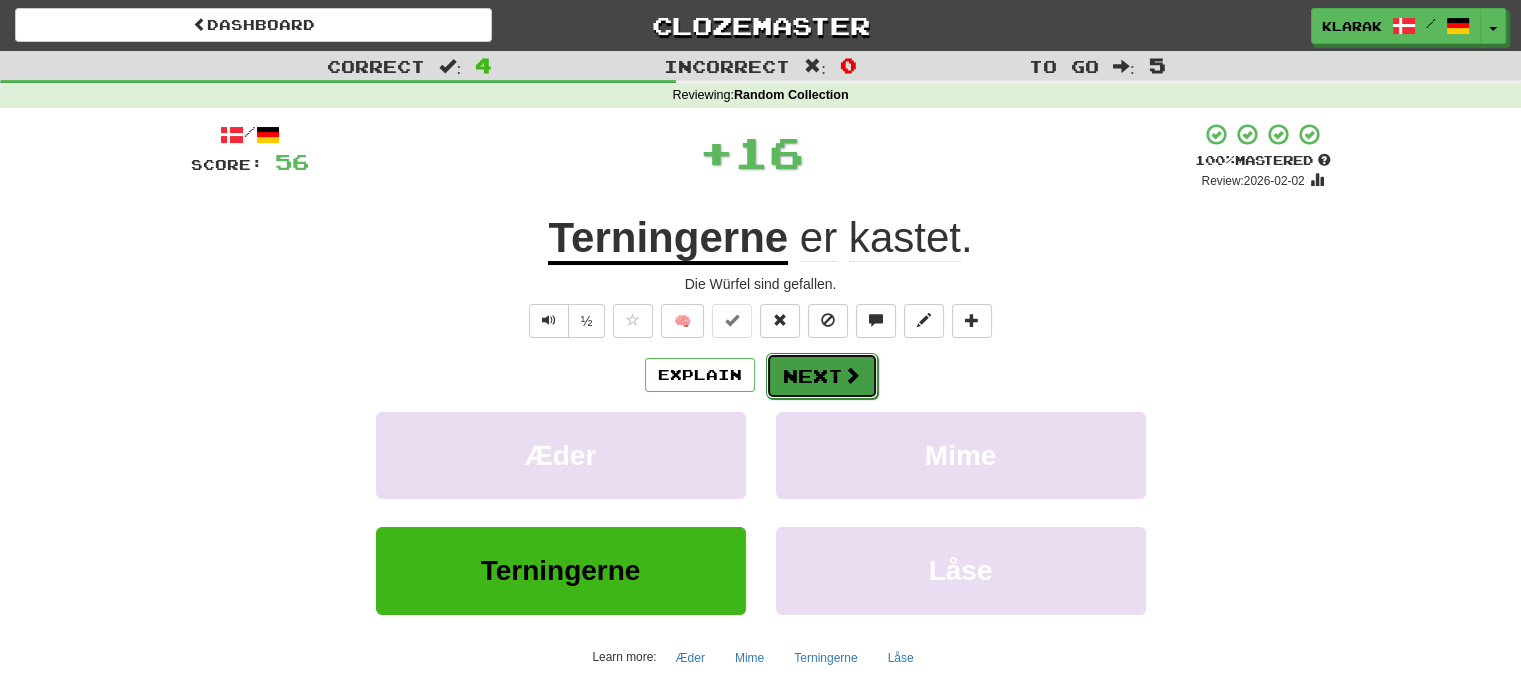 click on "Next" at bounding box center [822, 376] 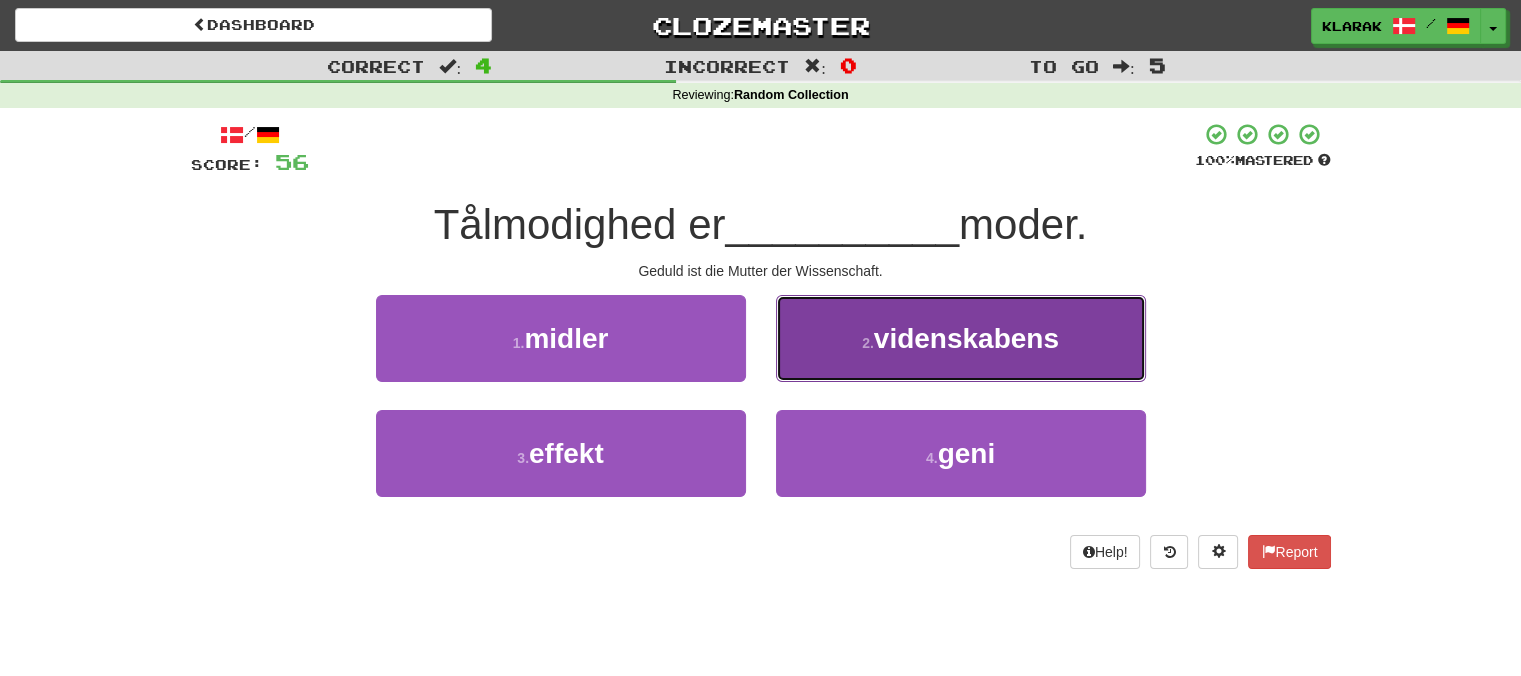 click on "2 .  videnskabens" at bounding box center (961, 338) 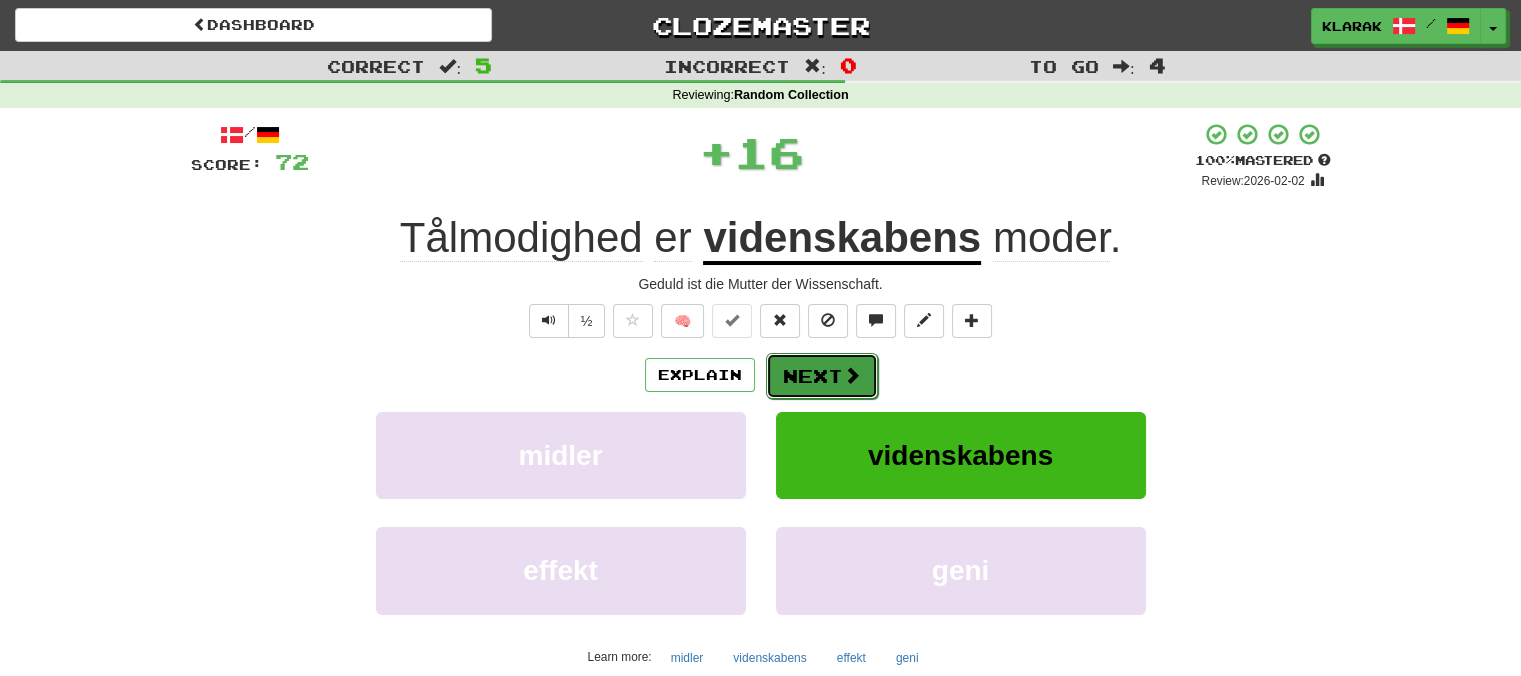 click on "Next" at bounding box center [822, 376] 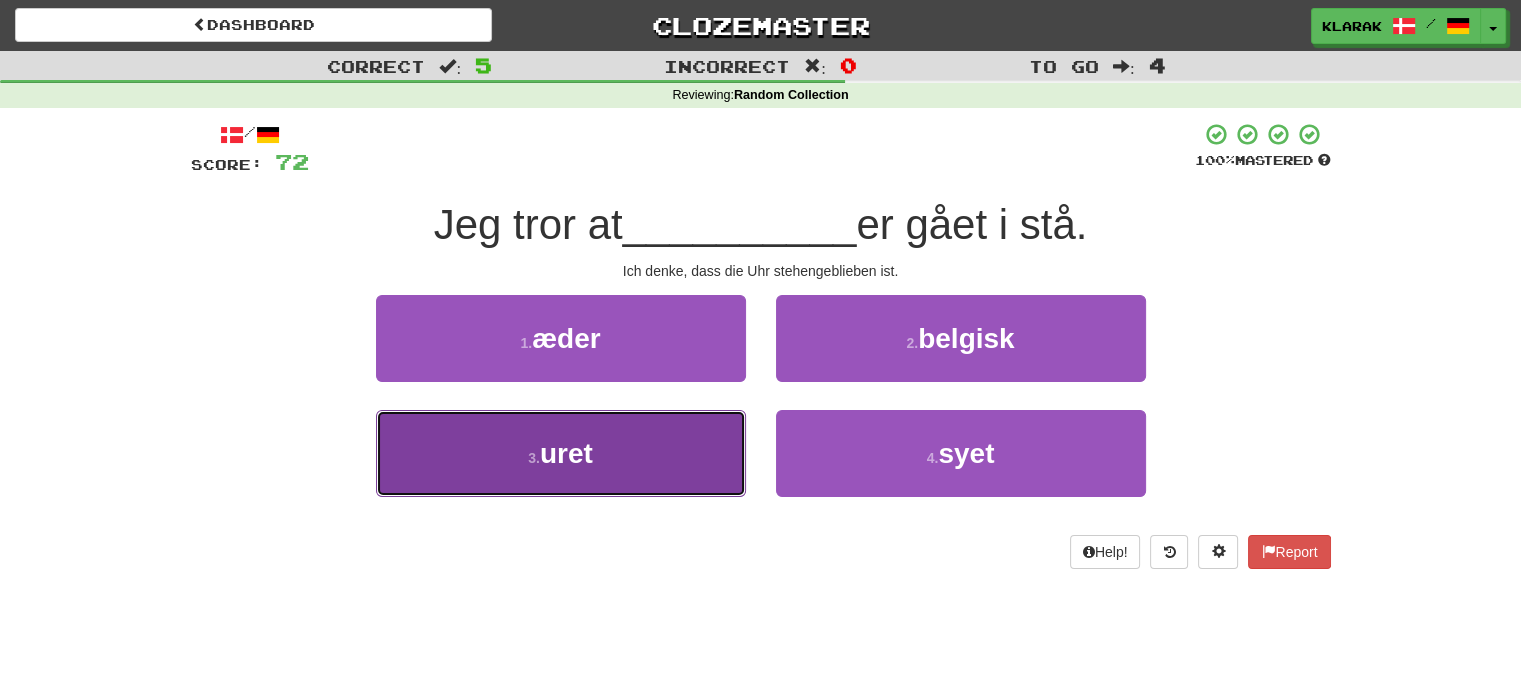 click on "3 .  uret" at bounding box center (561, 453) 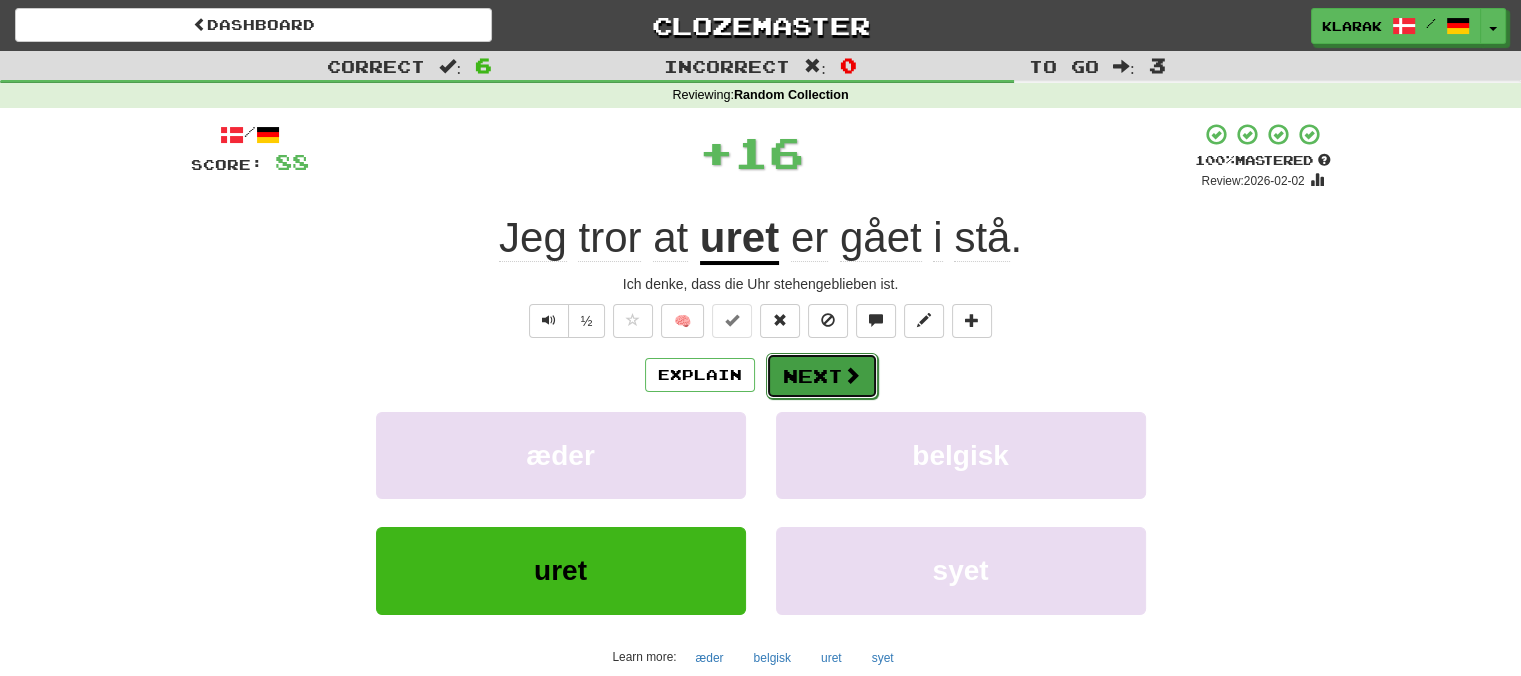 click on "Next" at bounding box center [822, 376] 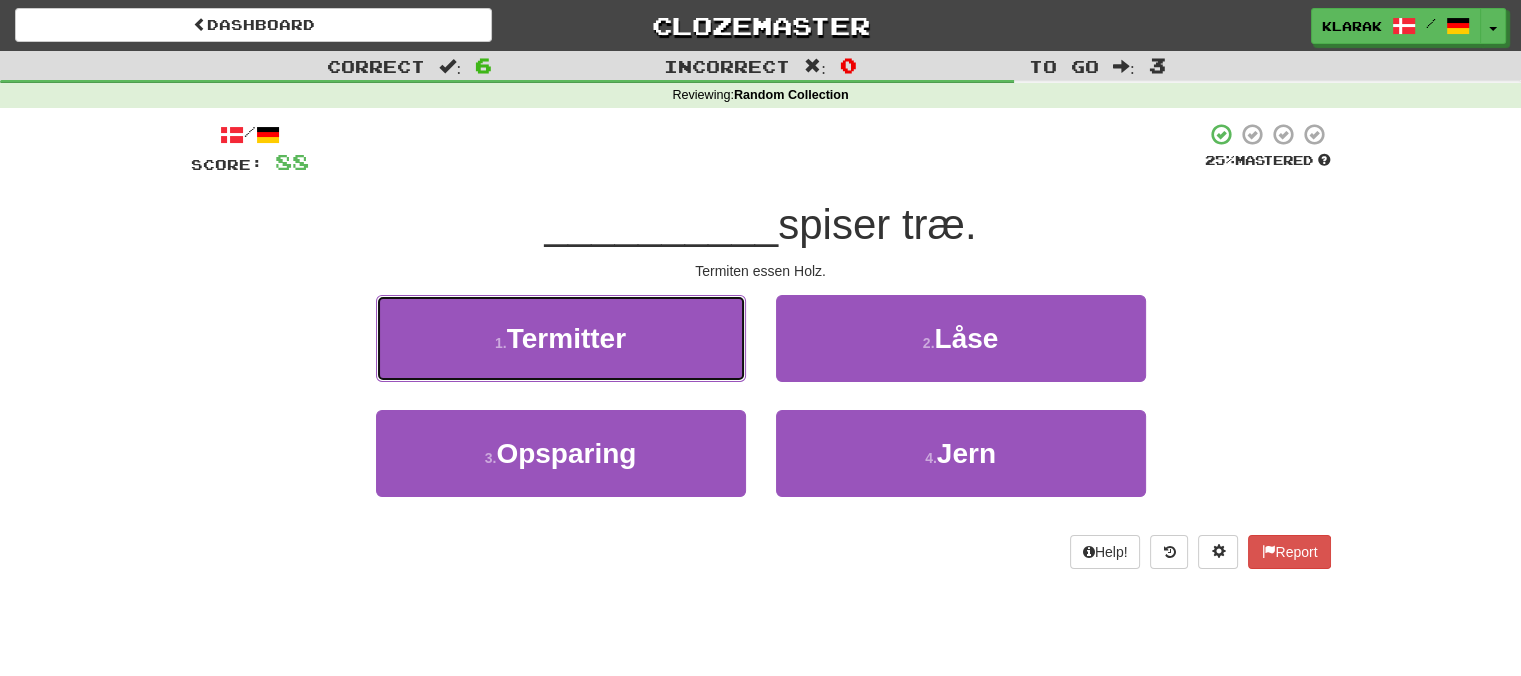 click on "1 .  Termitter" at bounding box center (561, 338) 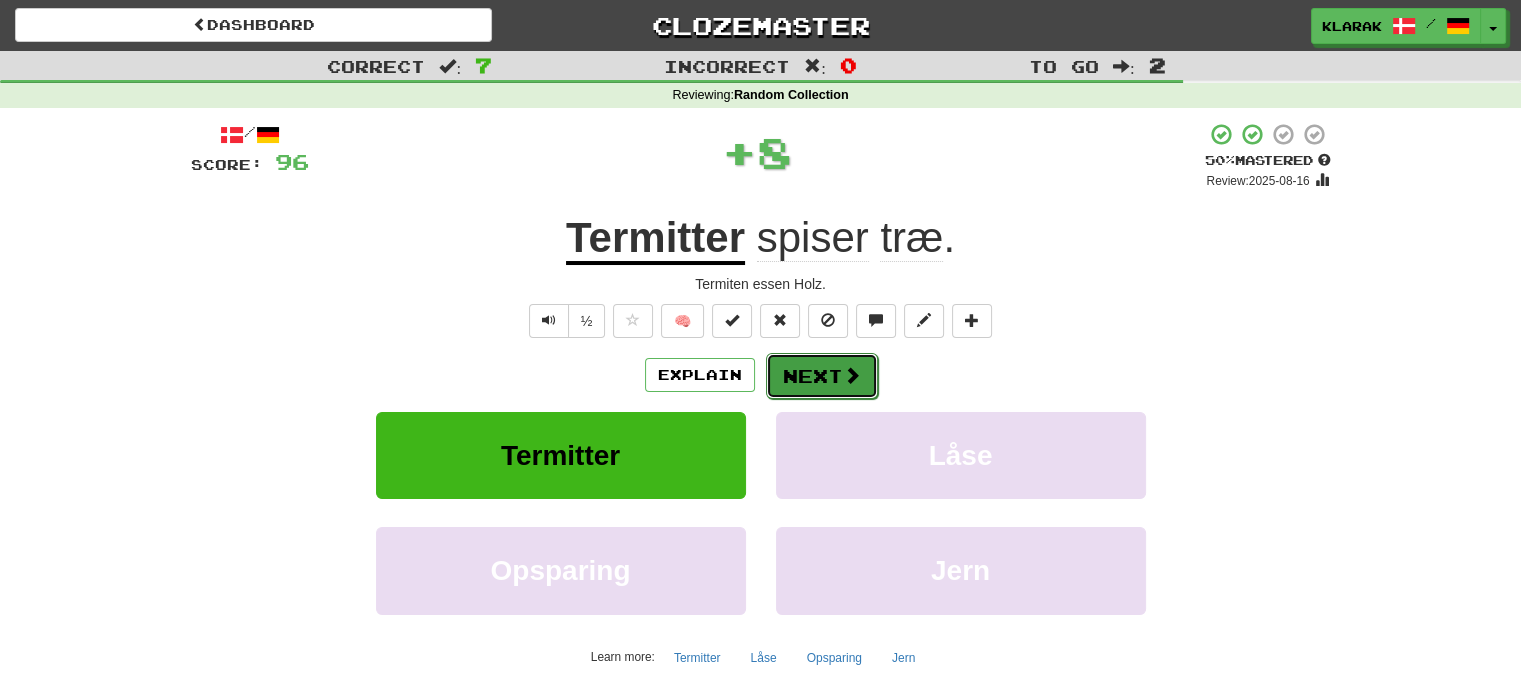 click on "Next" at bounding box center (822, 376) 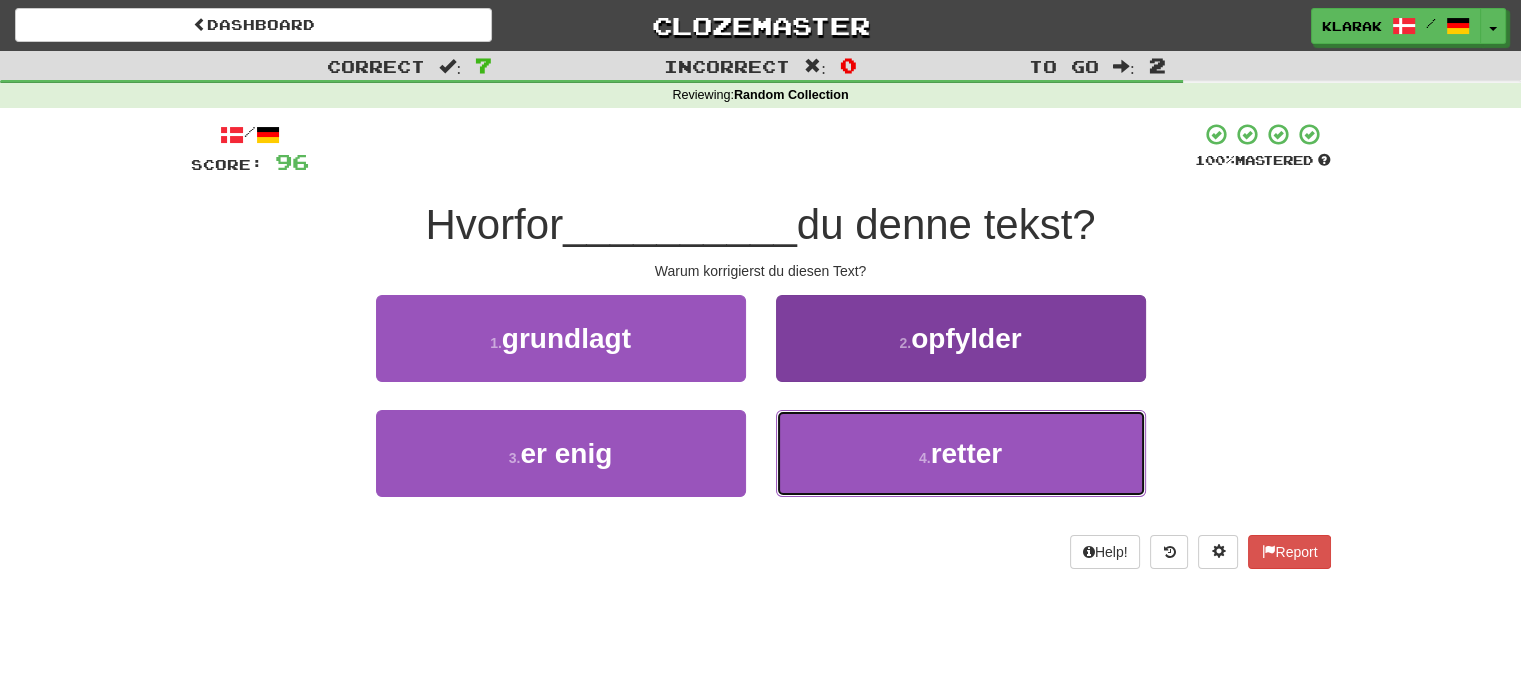 click on "4 .  retter" at bounding box center (961, 453) 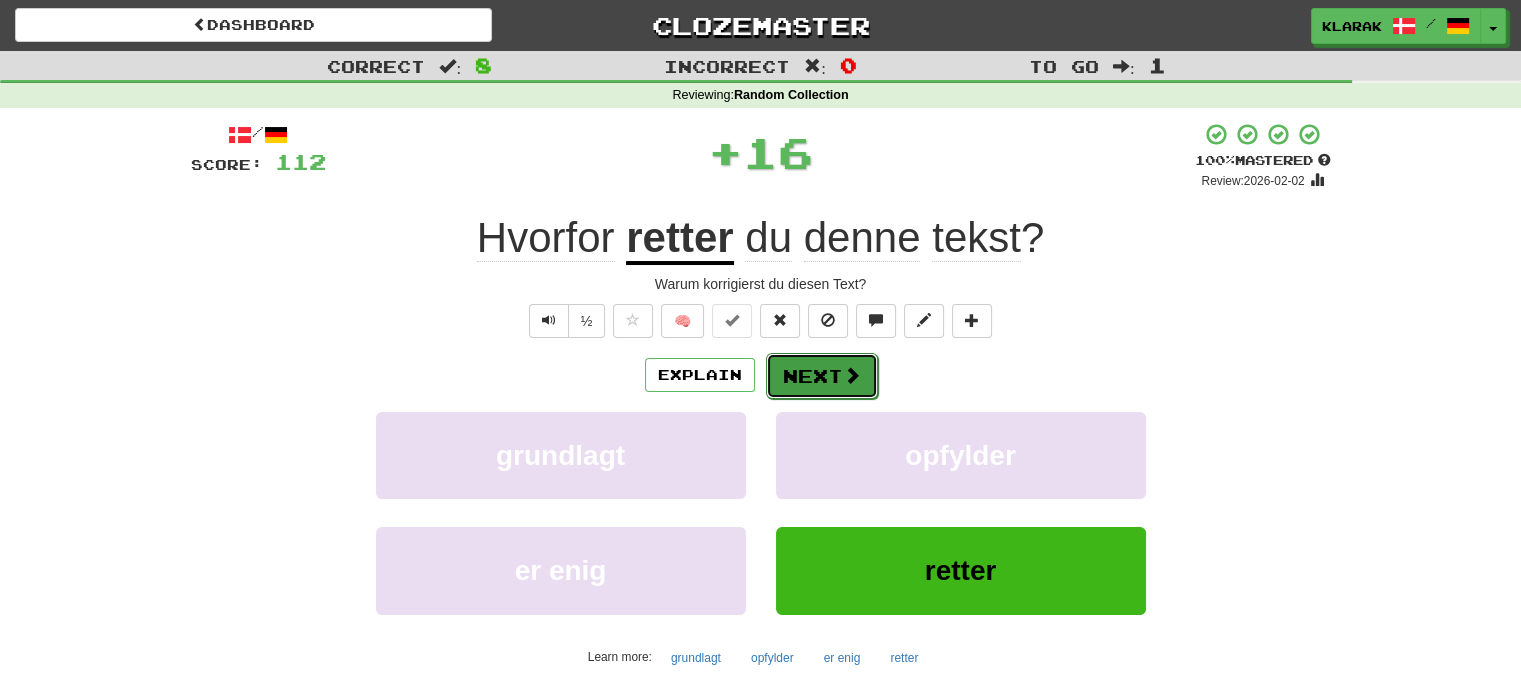 click on "Next" at bounding box center [822, 376] 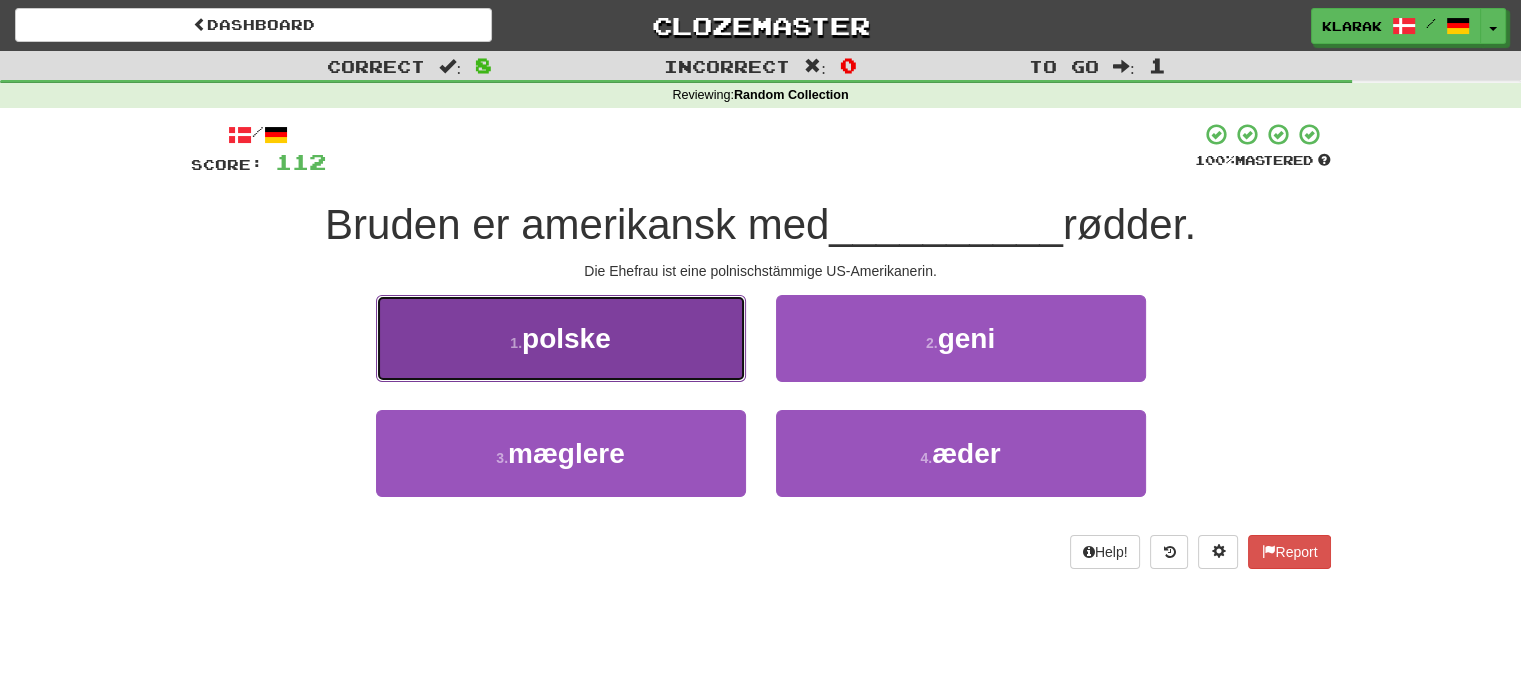 click on "1 .  polske" at bounding box center [561, 338] 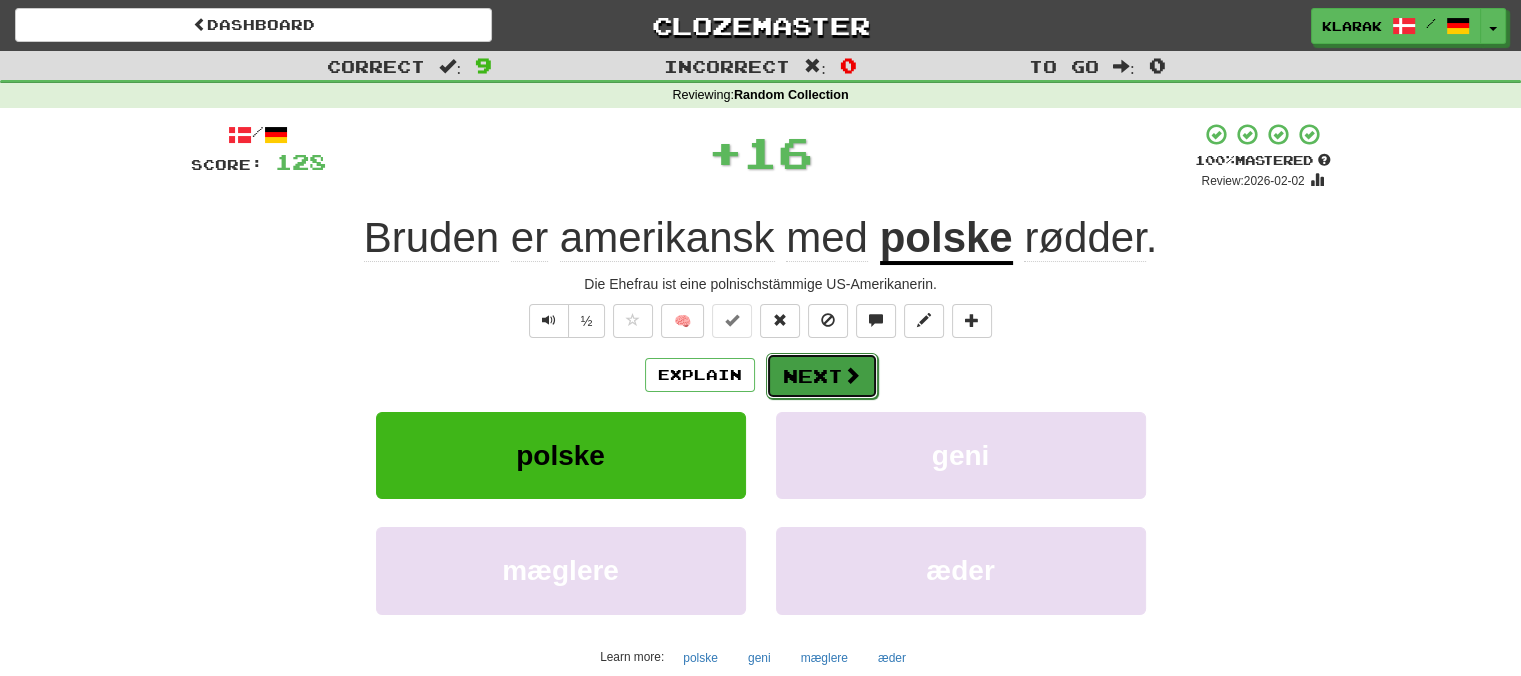 click on "Next" at bounding box center [822, 376] 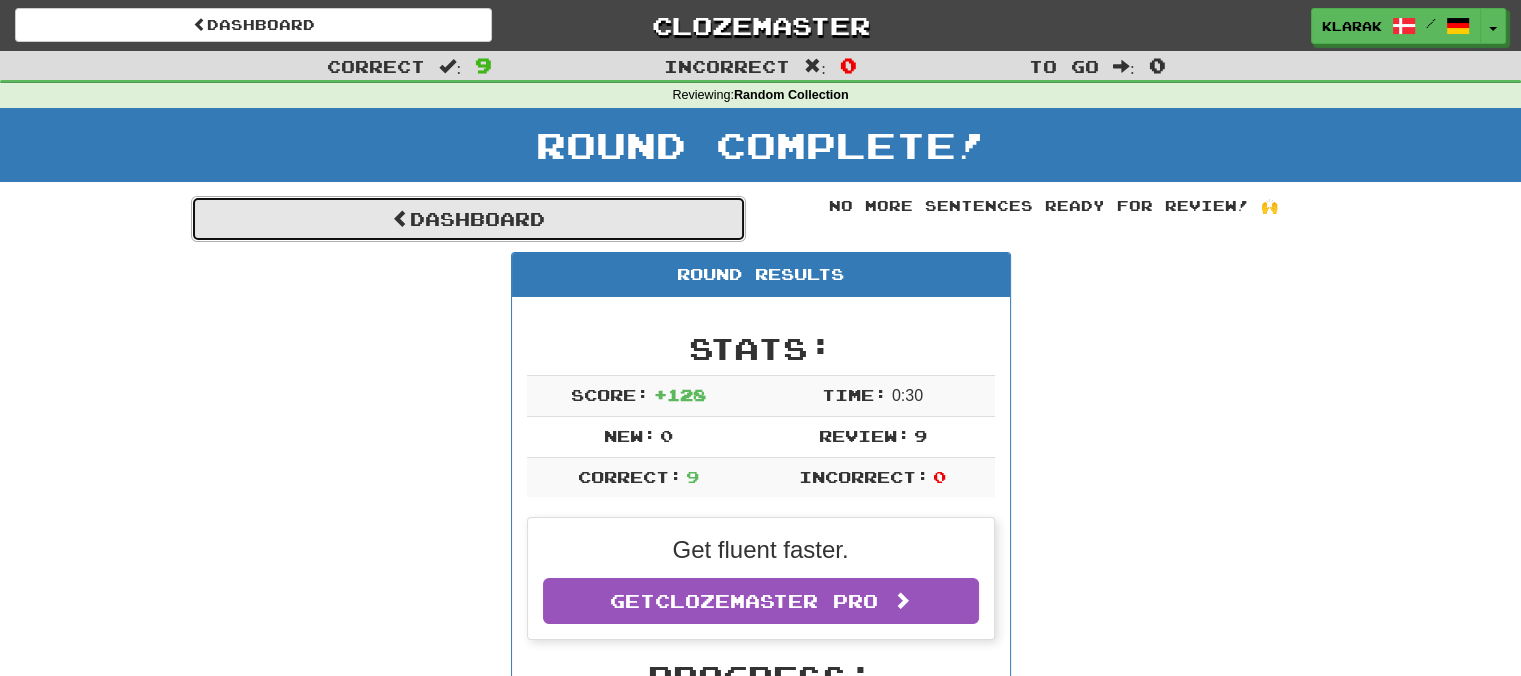 click on "Dashboard" at bounding box center [468, 219] 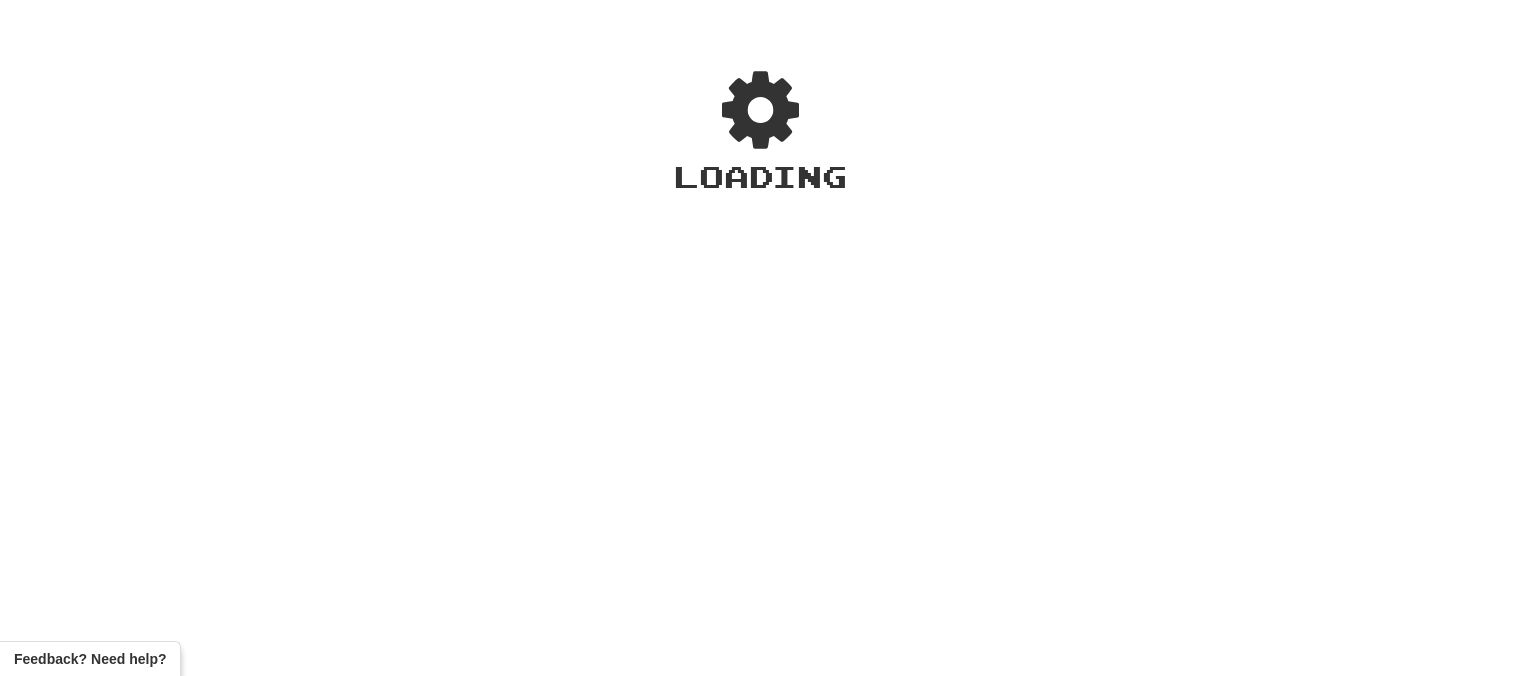 scroll, scrollTop: 0, scrollLeft: 0, axis: both 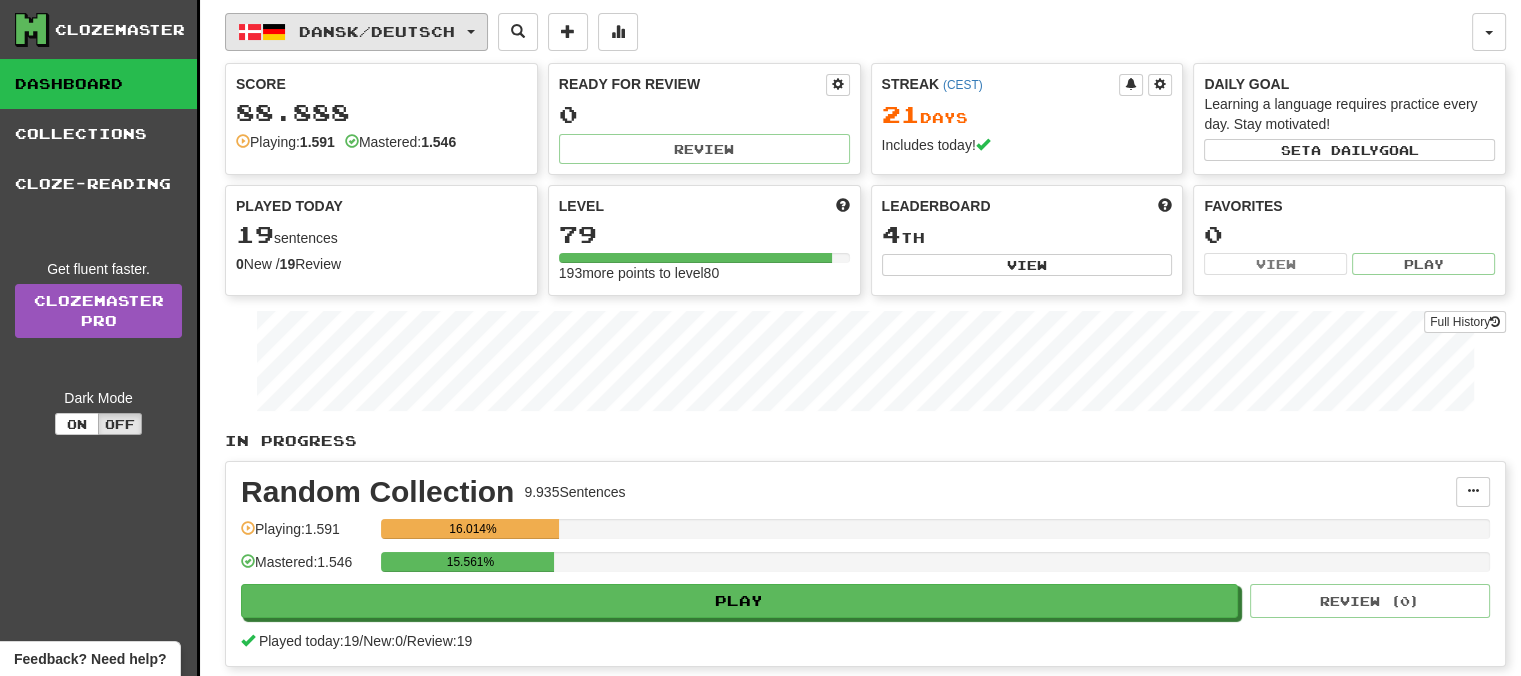click on "Dansk  /  Deutsch" at bounding box center (356, 32) 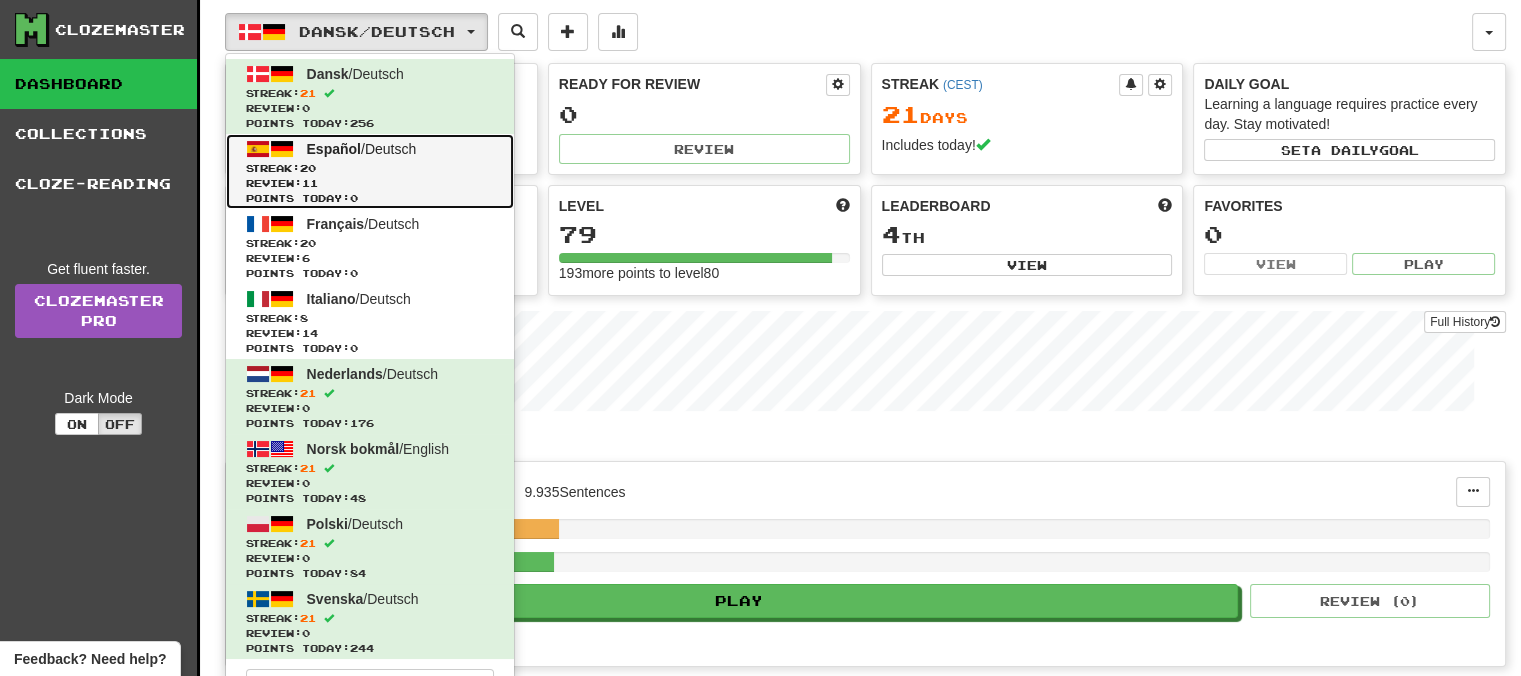 click on "Español" at bounding box center (334, 149) 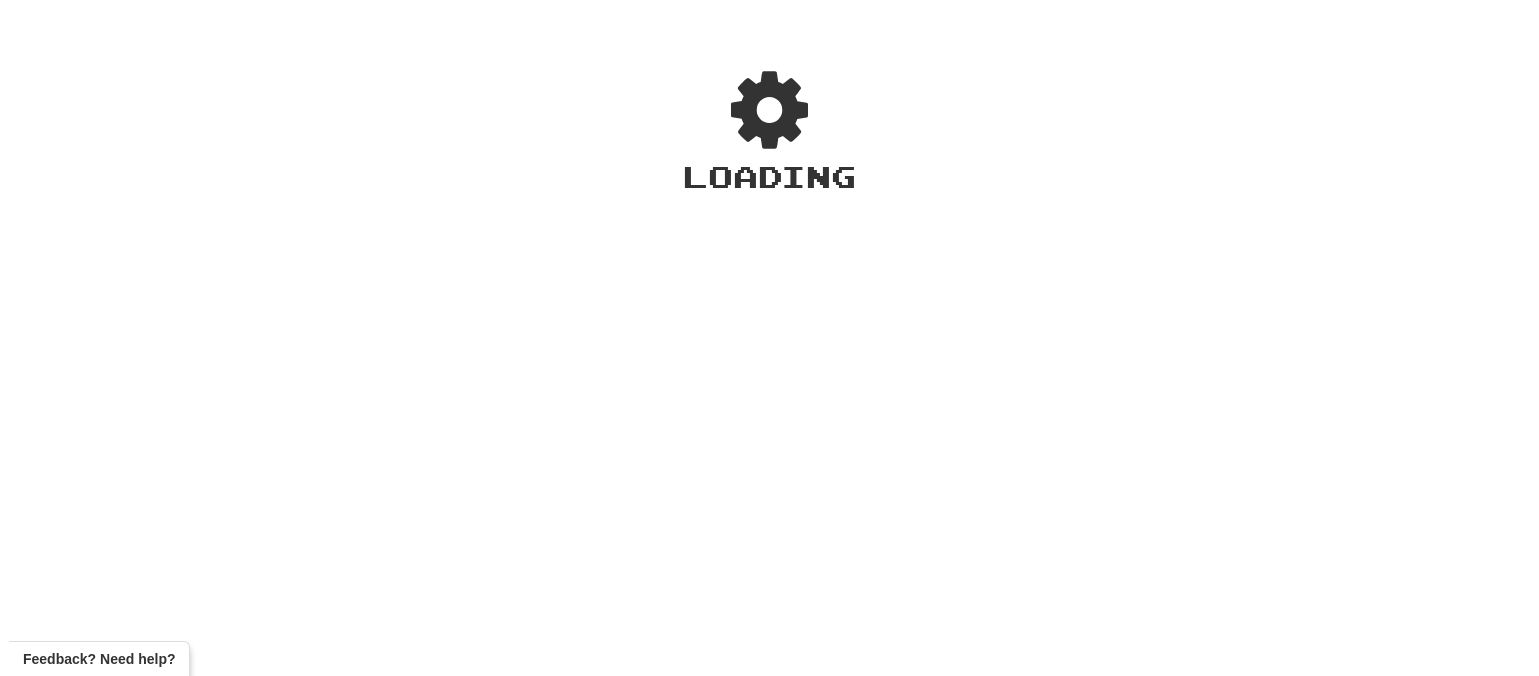 scroll, scrollTop: 0, scrollLeft: 0, axis: both 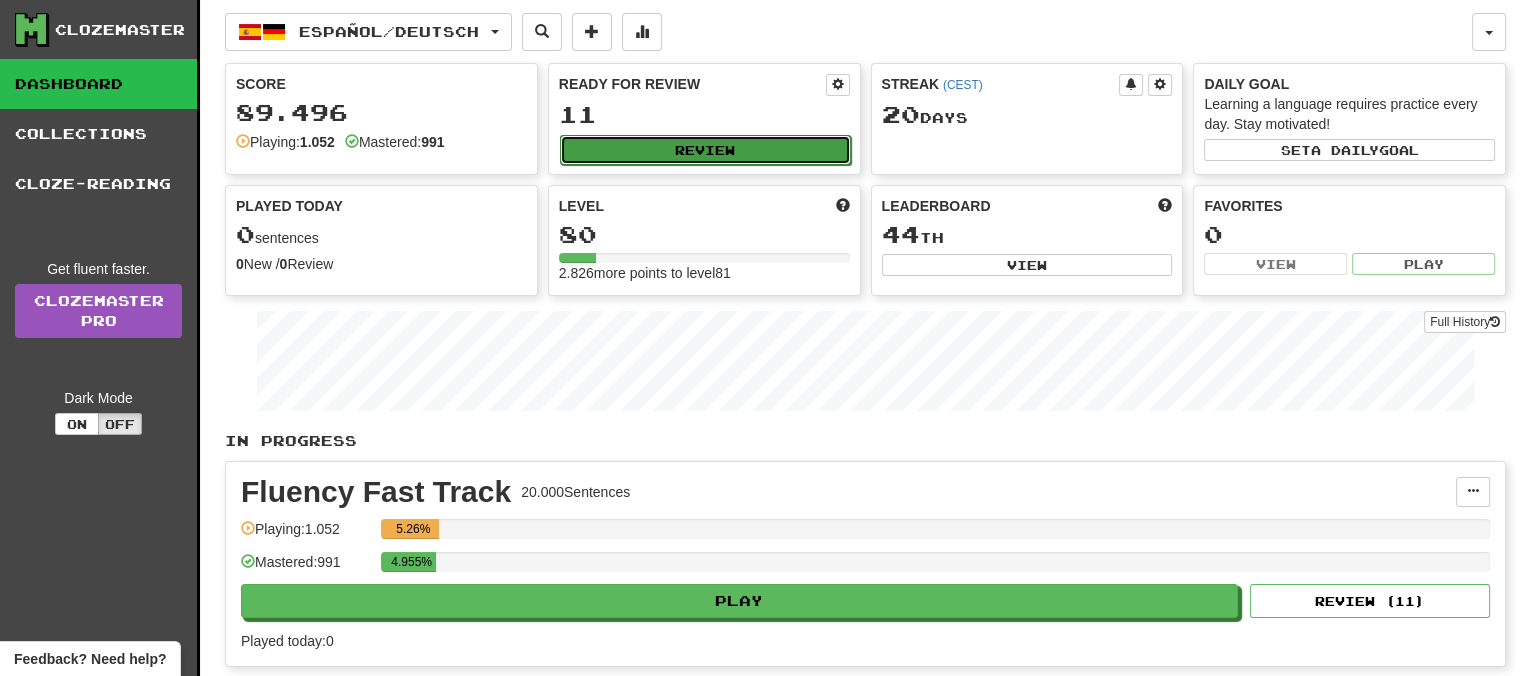 click on "Review" at bounding box center (705, 150) 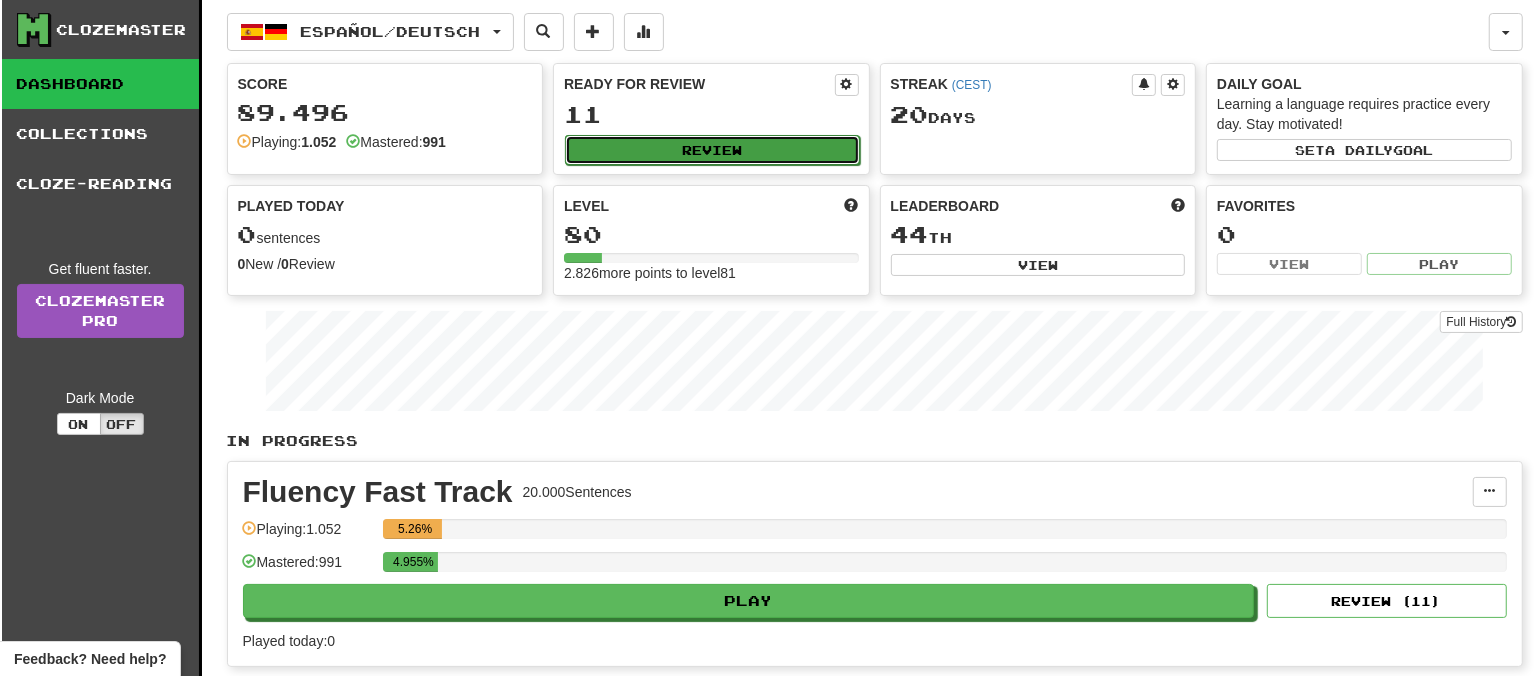 select on "**" 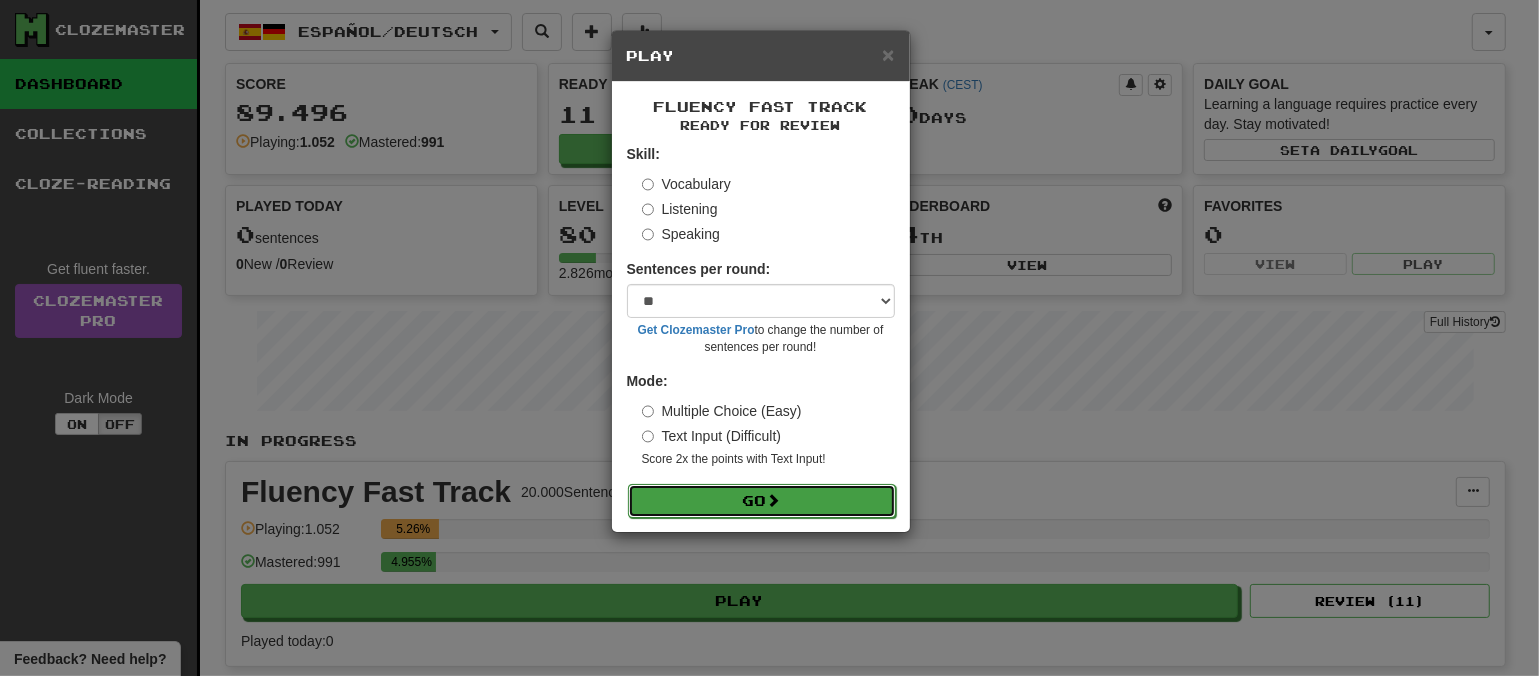click on "Go" at bounding box center (762, 501) 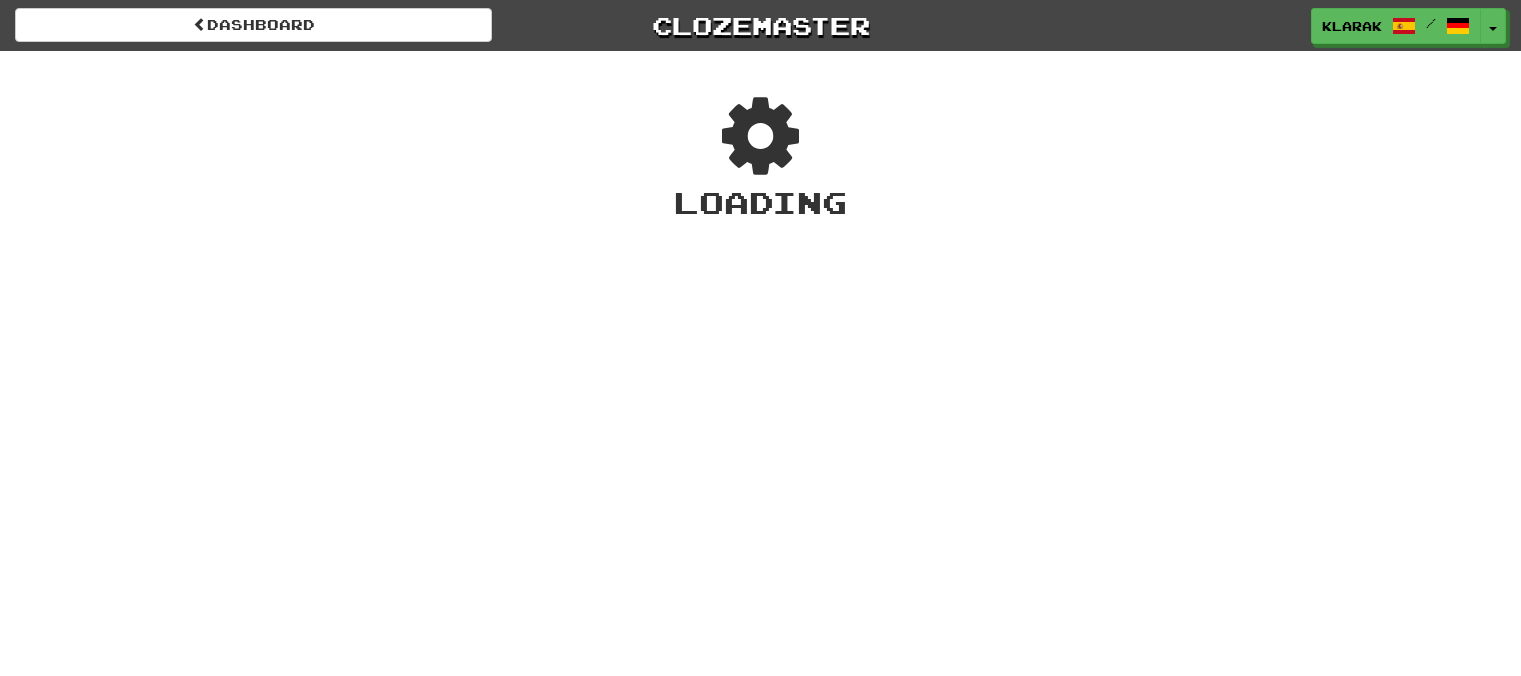 scroll, scrollTop: 0, scrollLeft: 0, axis: both 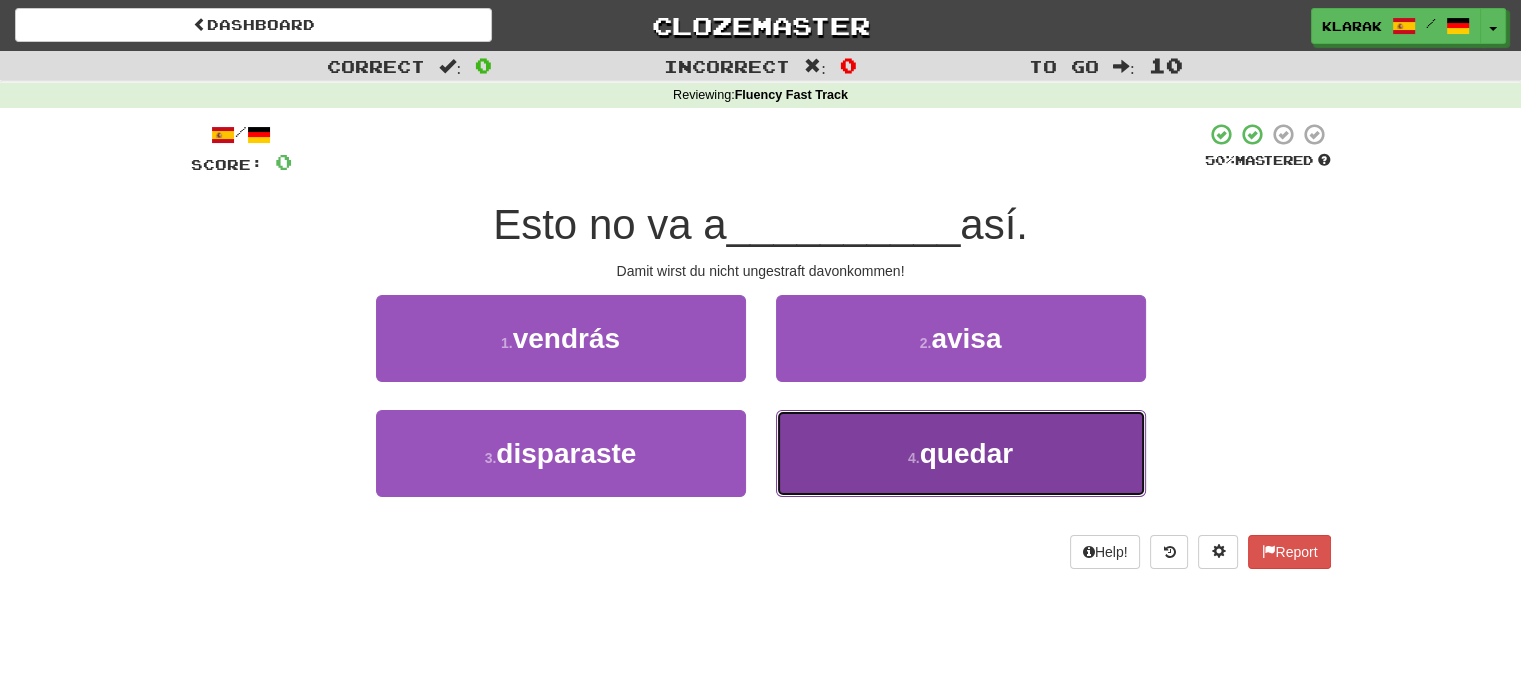click on "4 .  quedar" at bounding box center [961, 453] 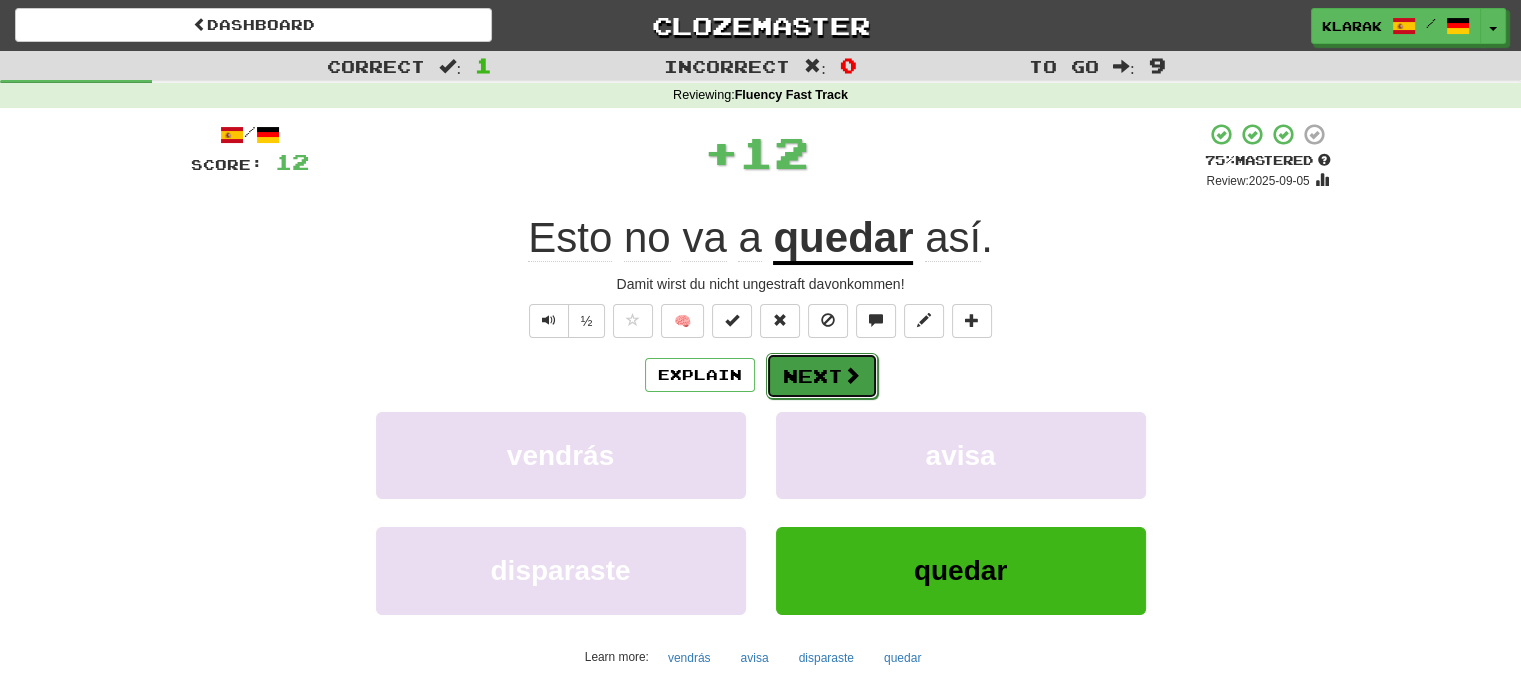 click on "Next" at bounding box center (822, 376) 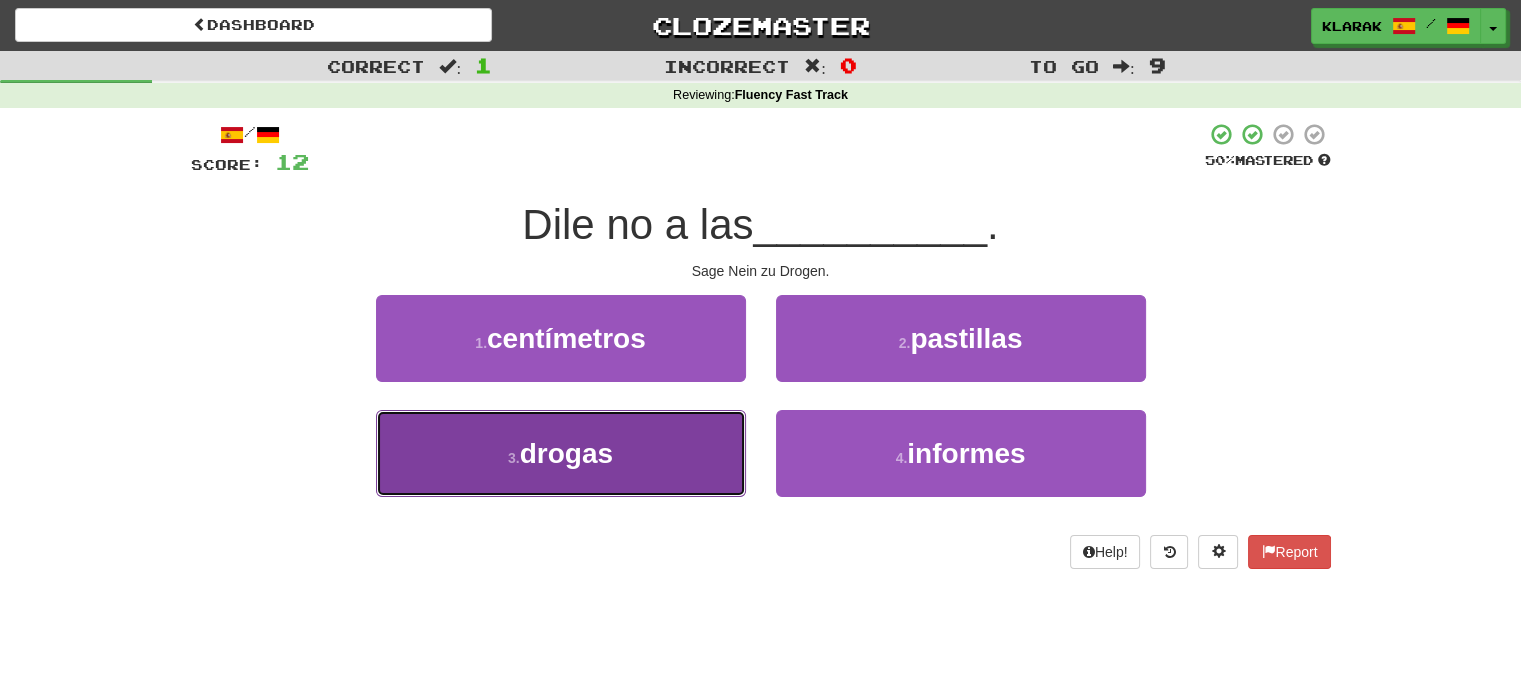 click on "3 .  drogas" at bounding box center [561, 453] 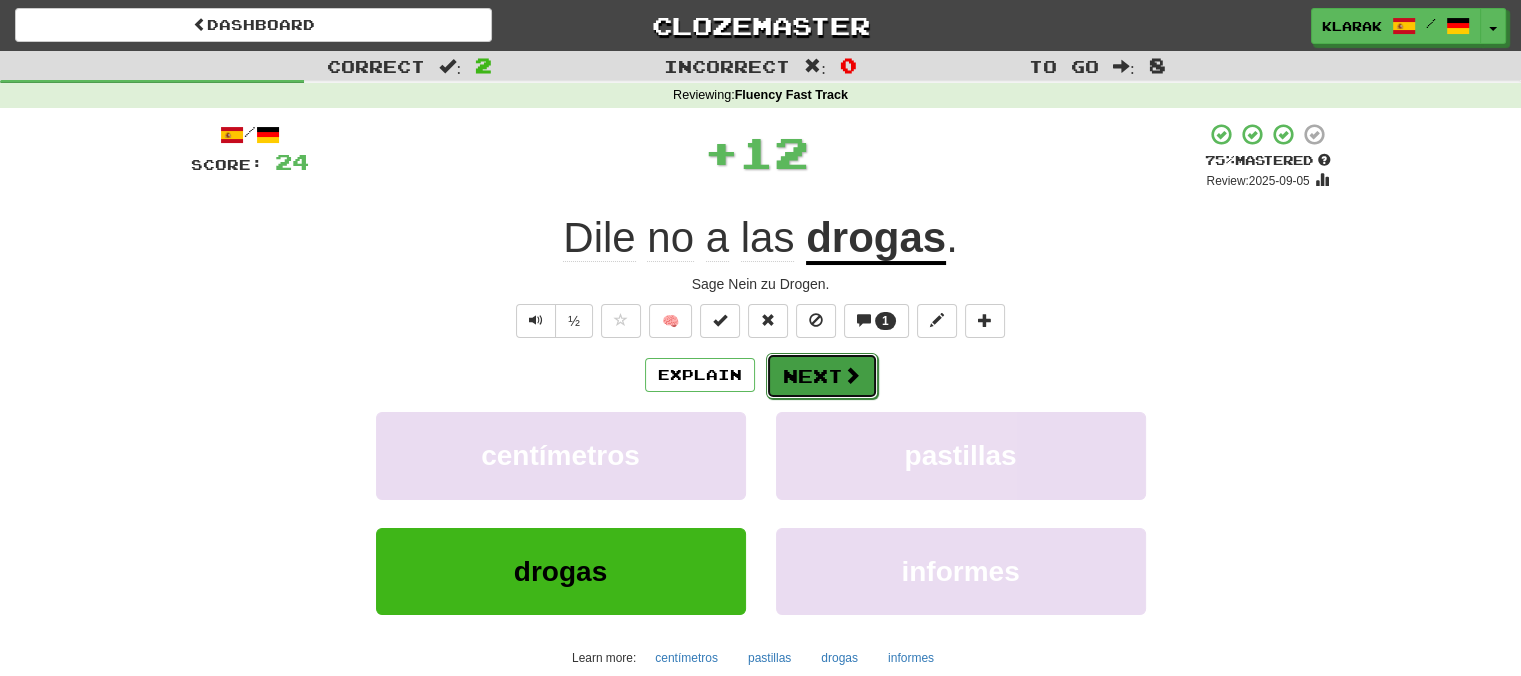 click on "Next" at bounding box center (822, 376) 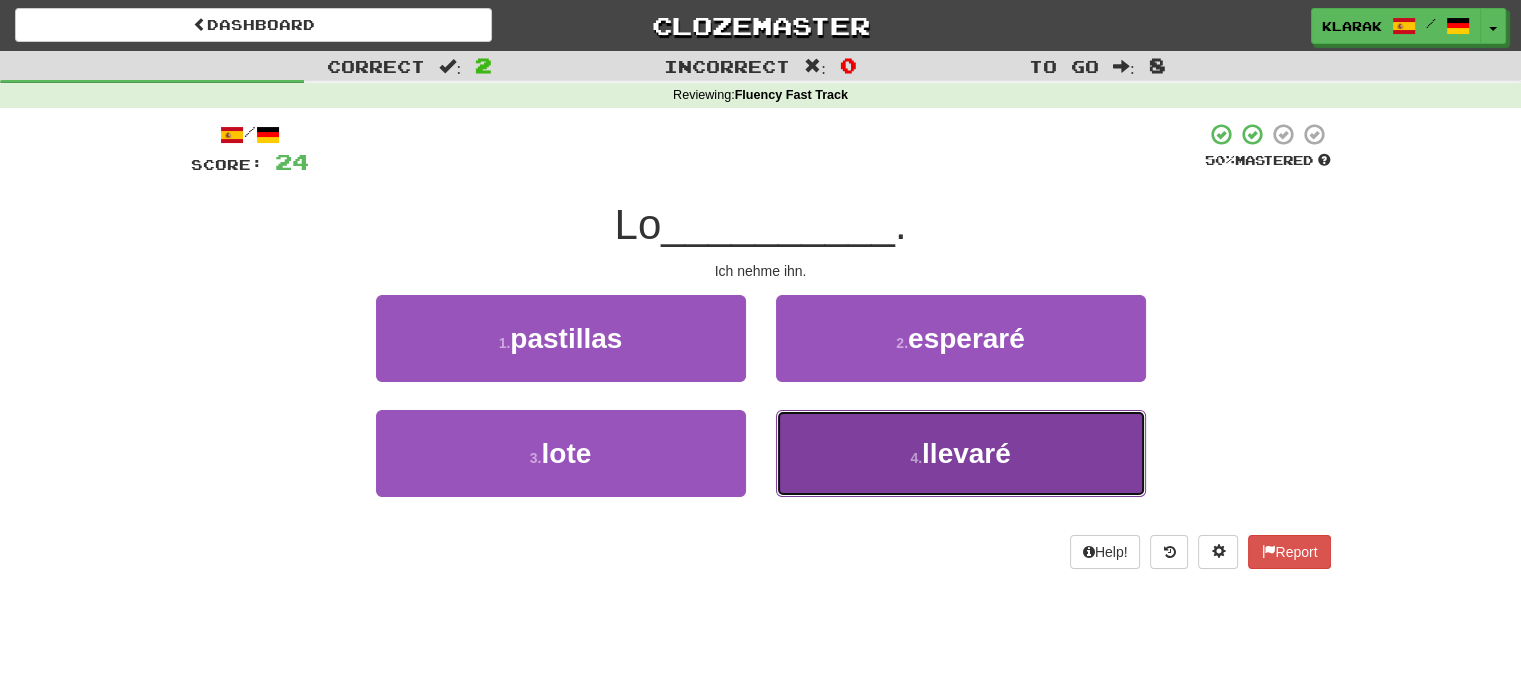 click on "4 .  llevaré" at bounding box center (961, 453) 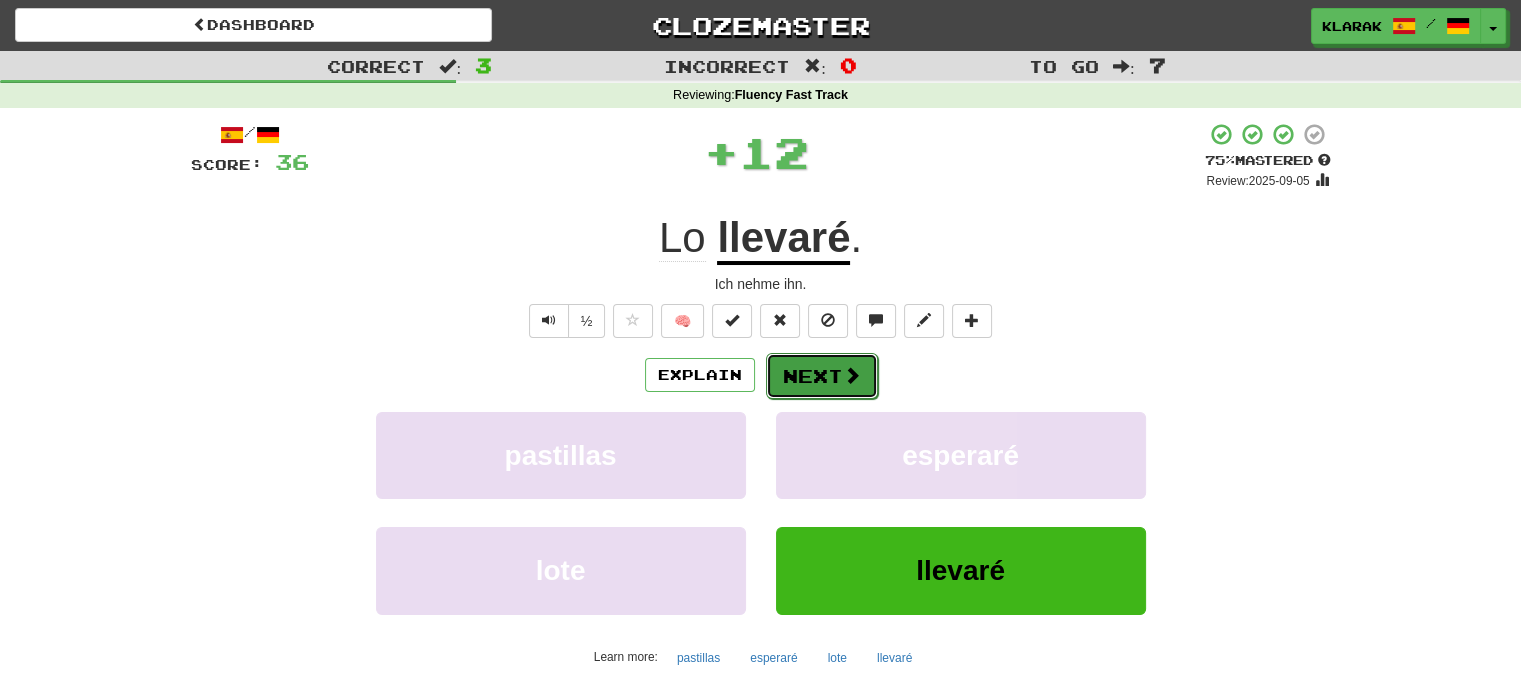 click on "Next" at bounding box center (822, 376) 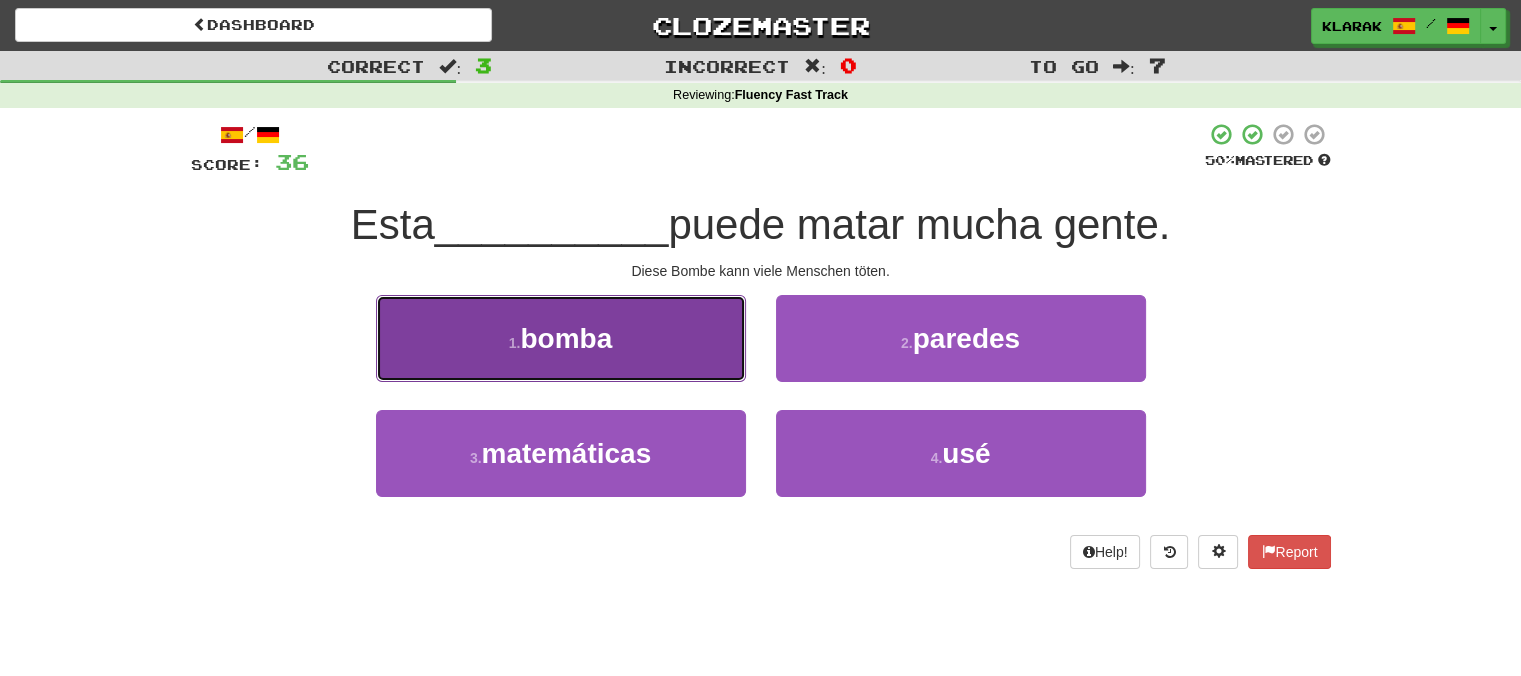 click on "1 .  bomba" at bounding box center [561, 338] 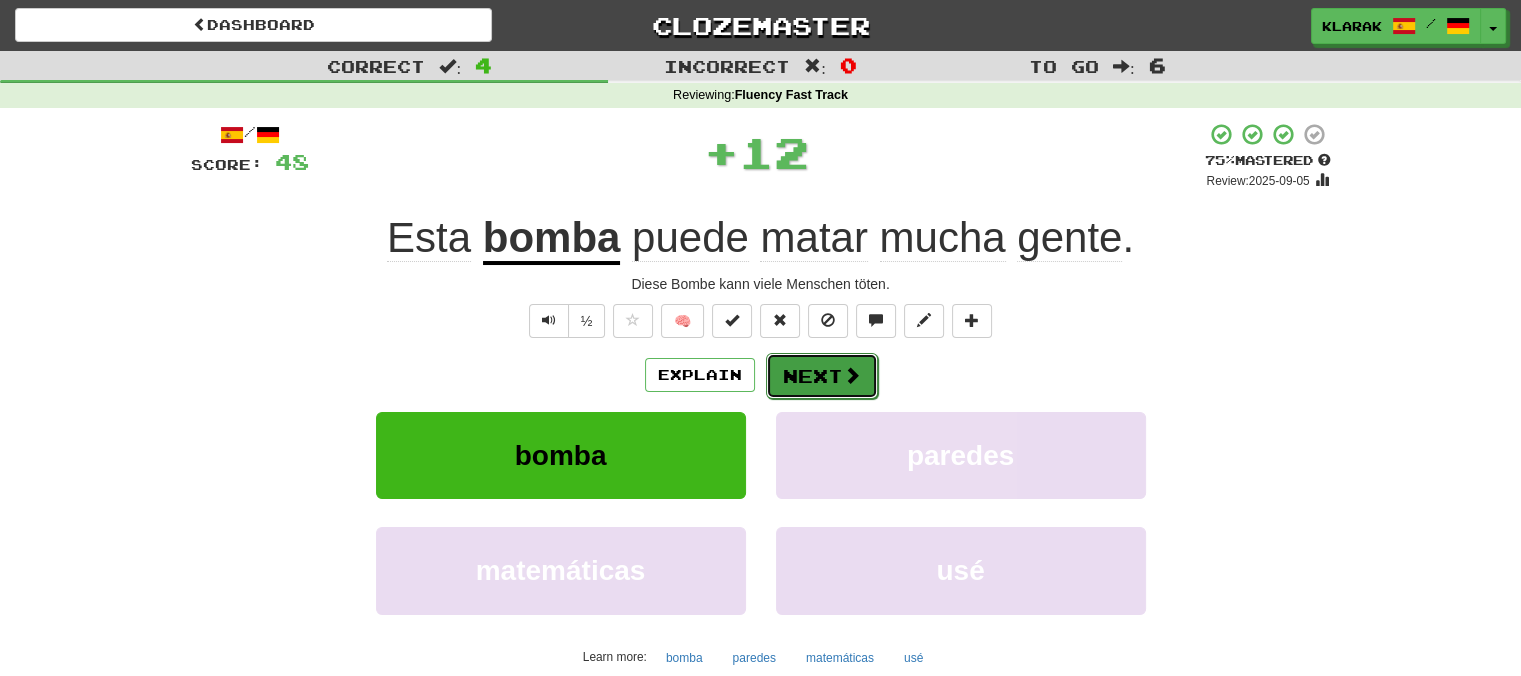 click on "Next" at bounding box center (822, 376) 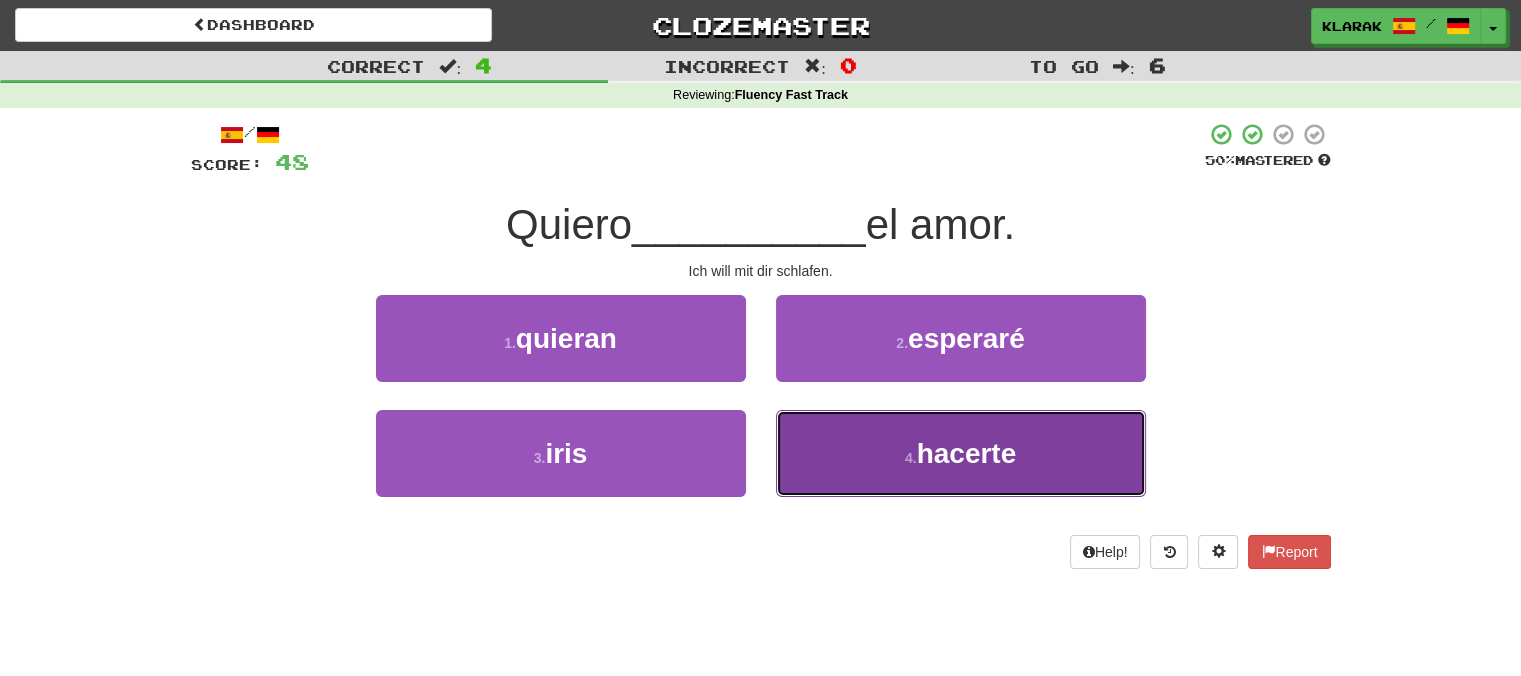 click on "4 .  hacerte" at bounding box center (961, 453) 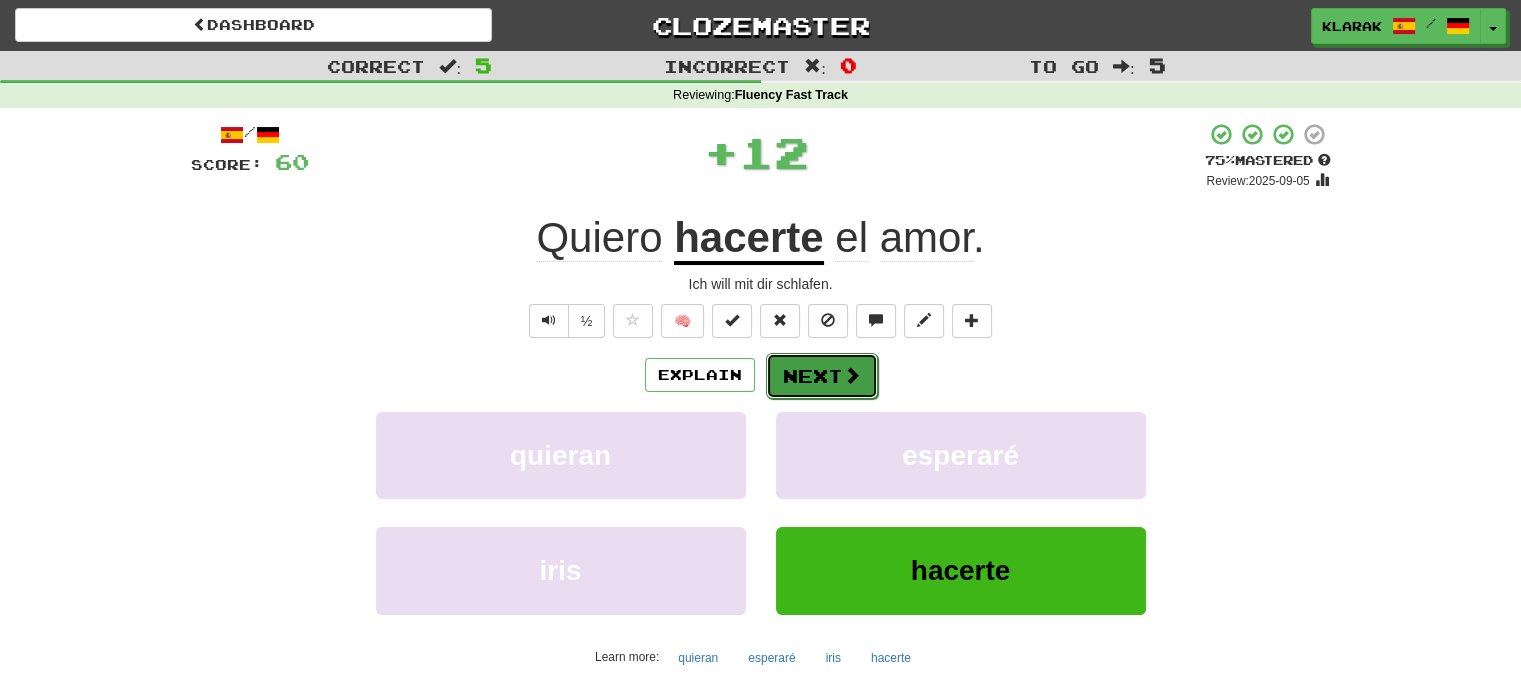 click on "Next" at bounding box center [822, 376] 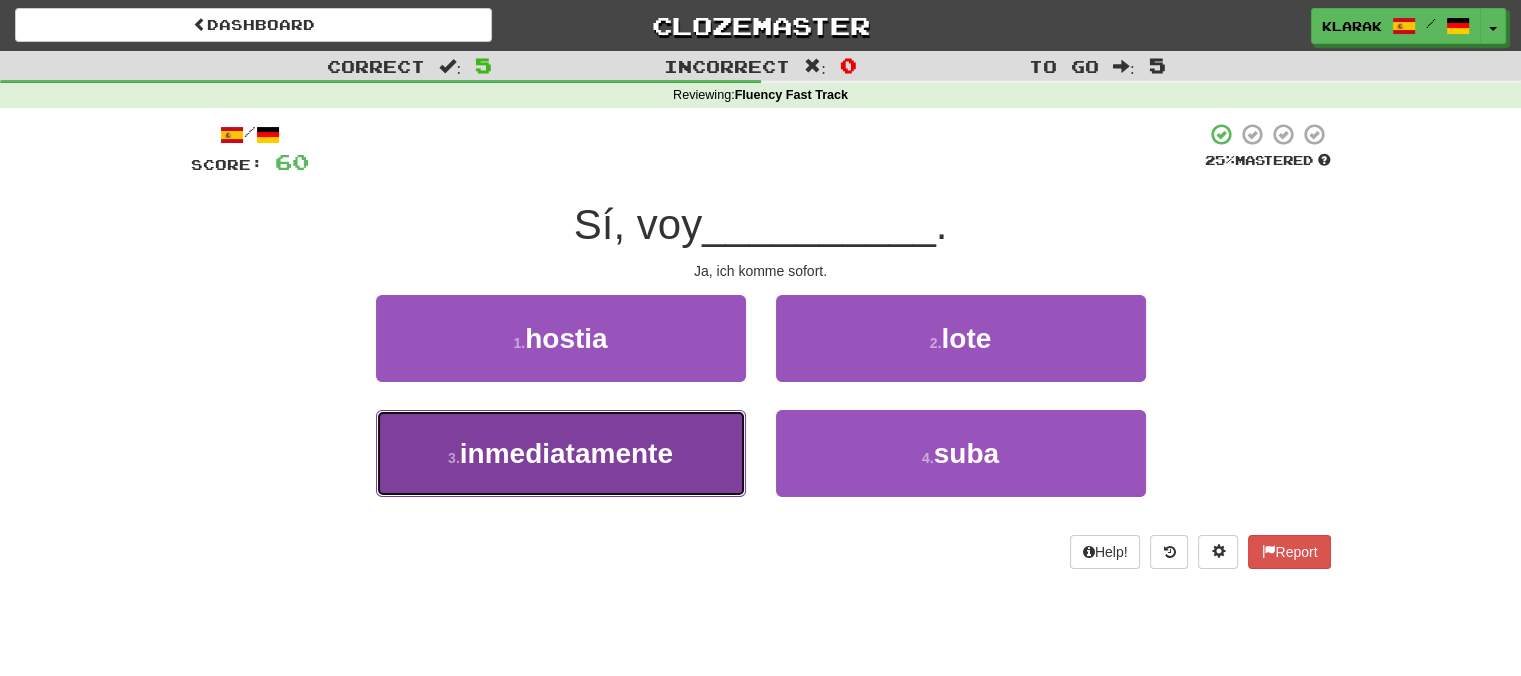 click on "3 .  inmediatamente" at bounding box center (561, 453) 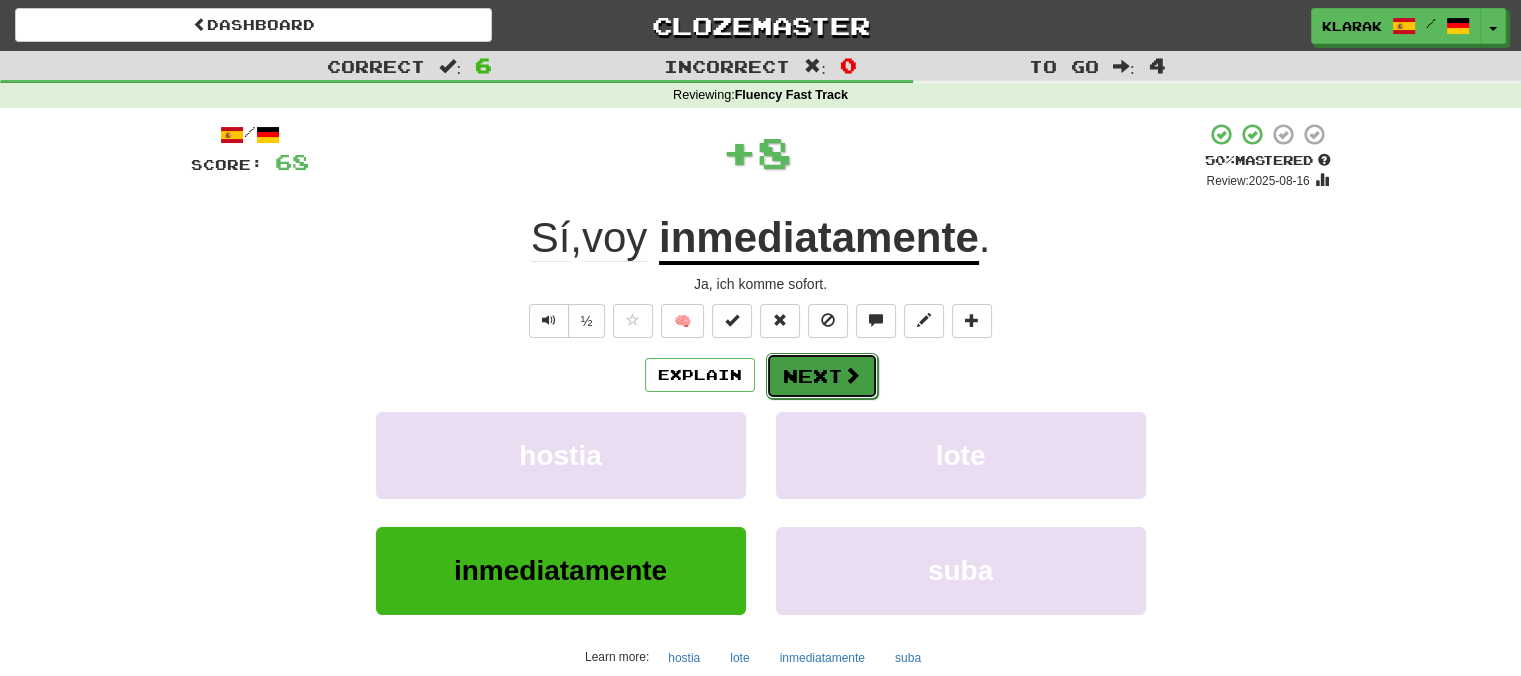 click on "Next" at bounding box center (822, 376) 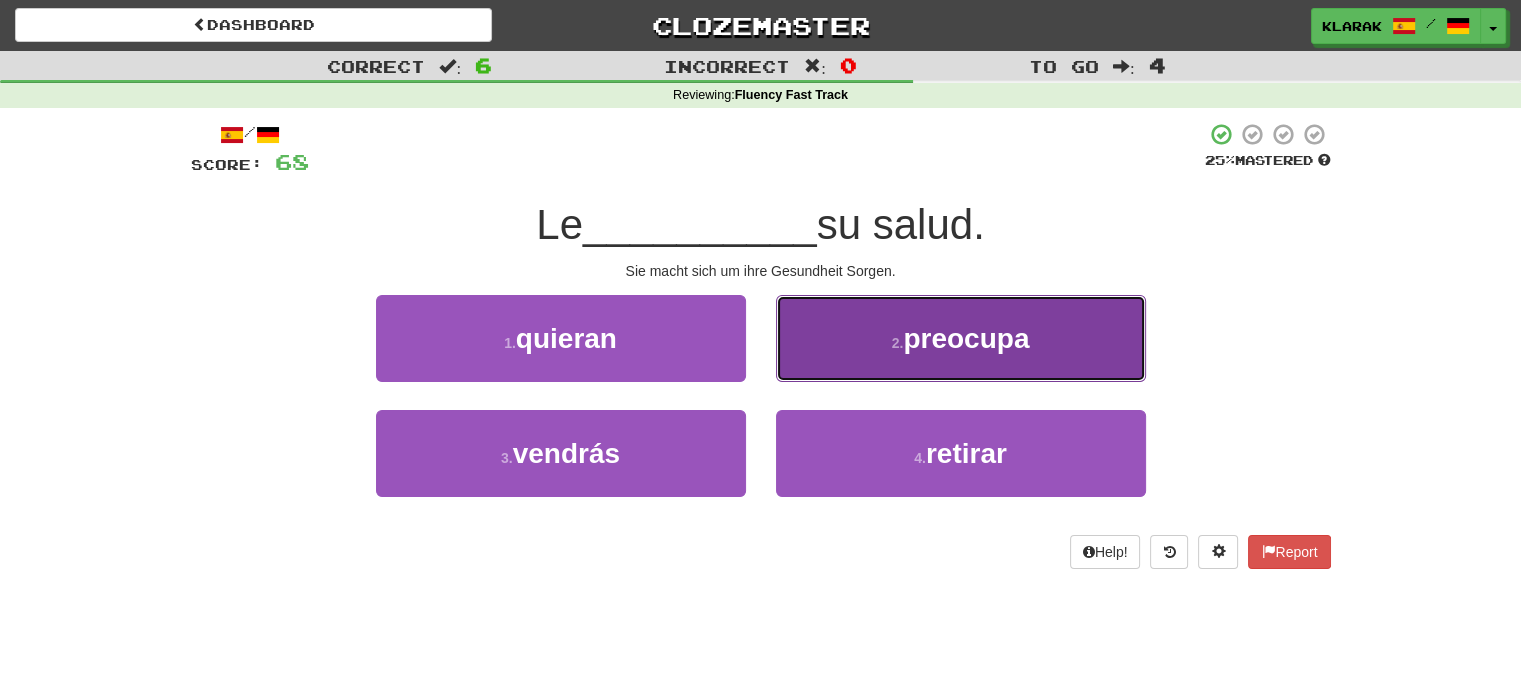 click on "2 .  preocupa" at bounding box center (961, 338) 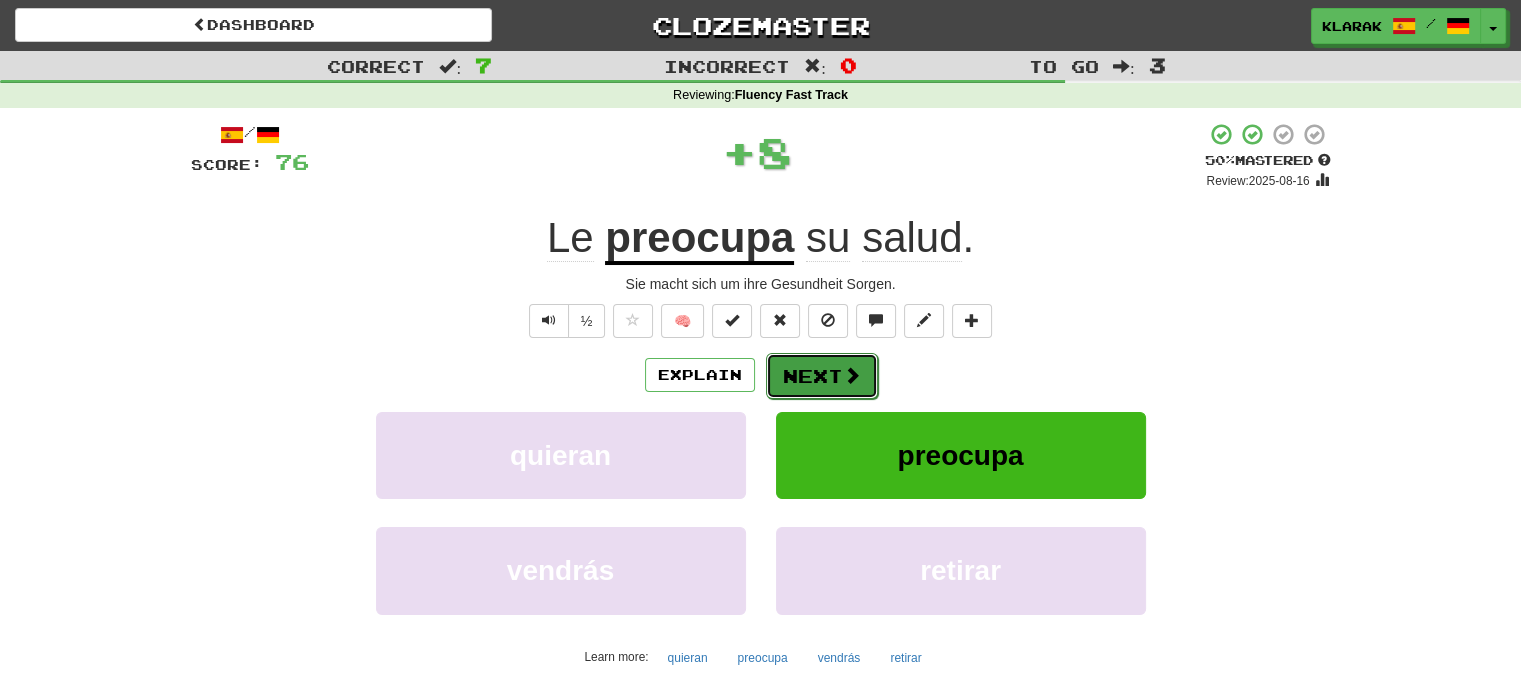 click on "Next" at bounding box center [822, 376] 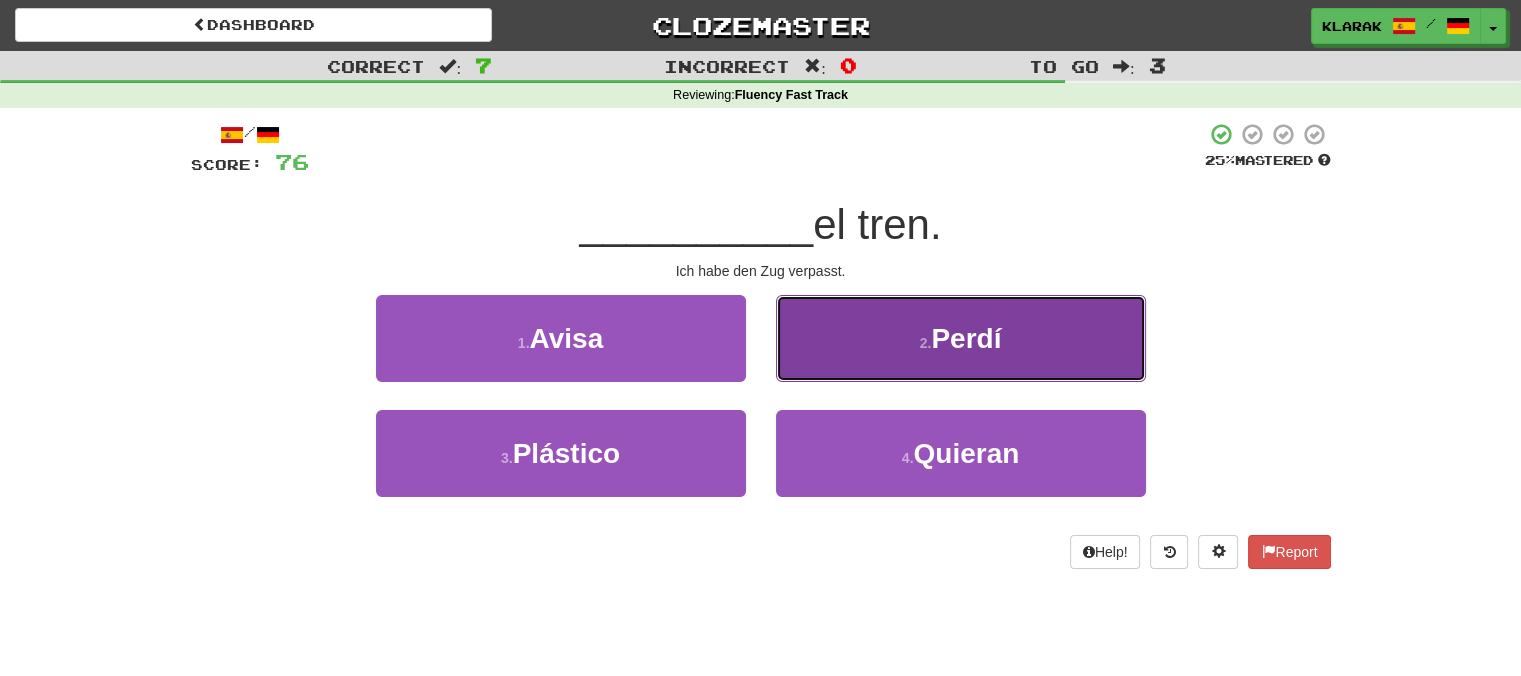 click on "2 .  Perdí" at bounding box center (961, 338) 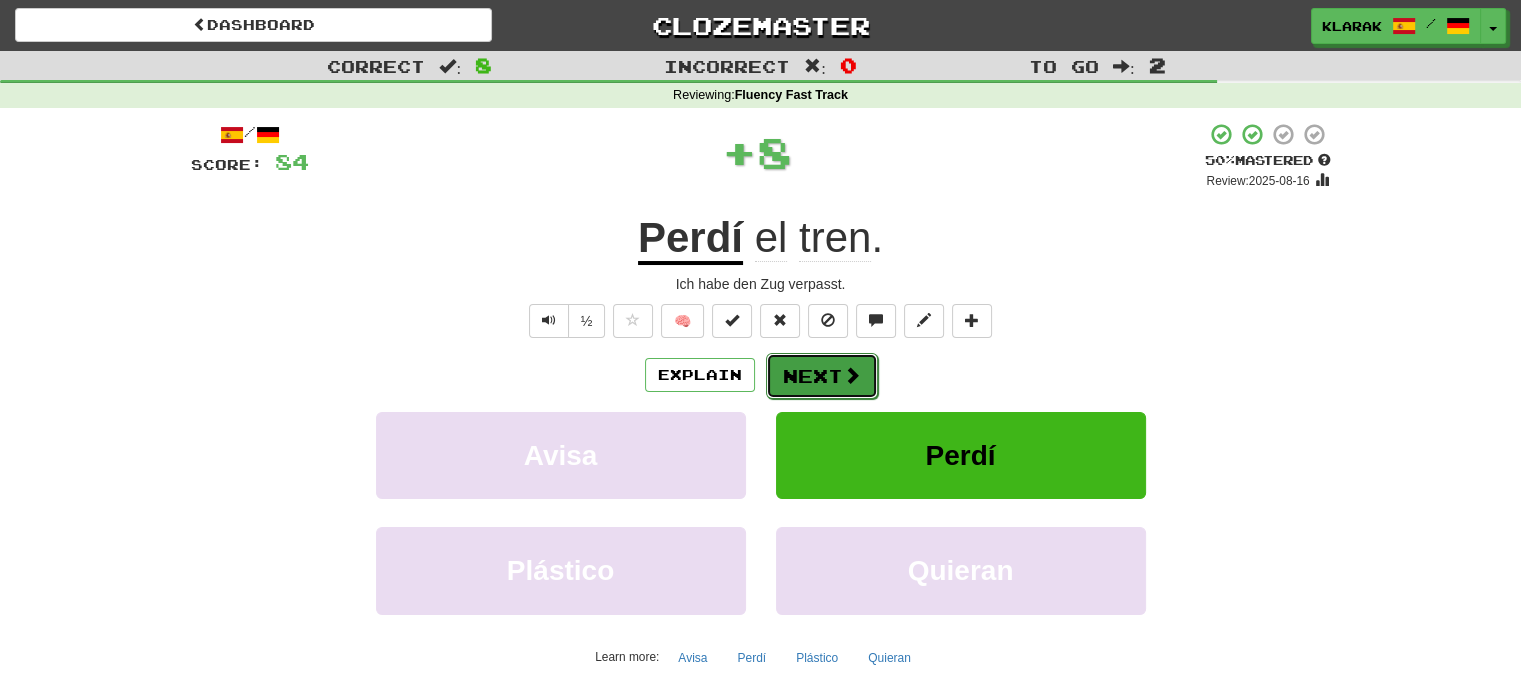 click on "Next" at bounding box center (822, 376) 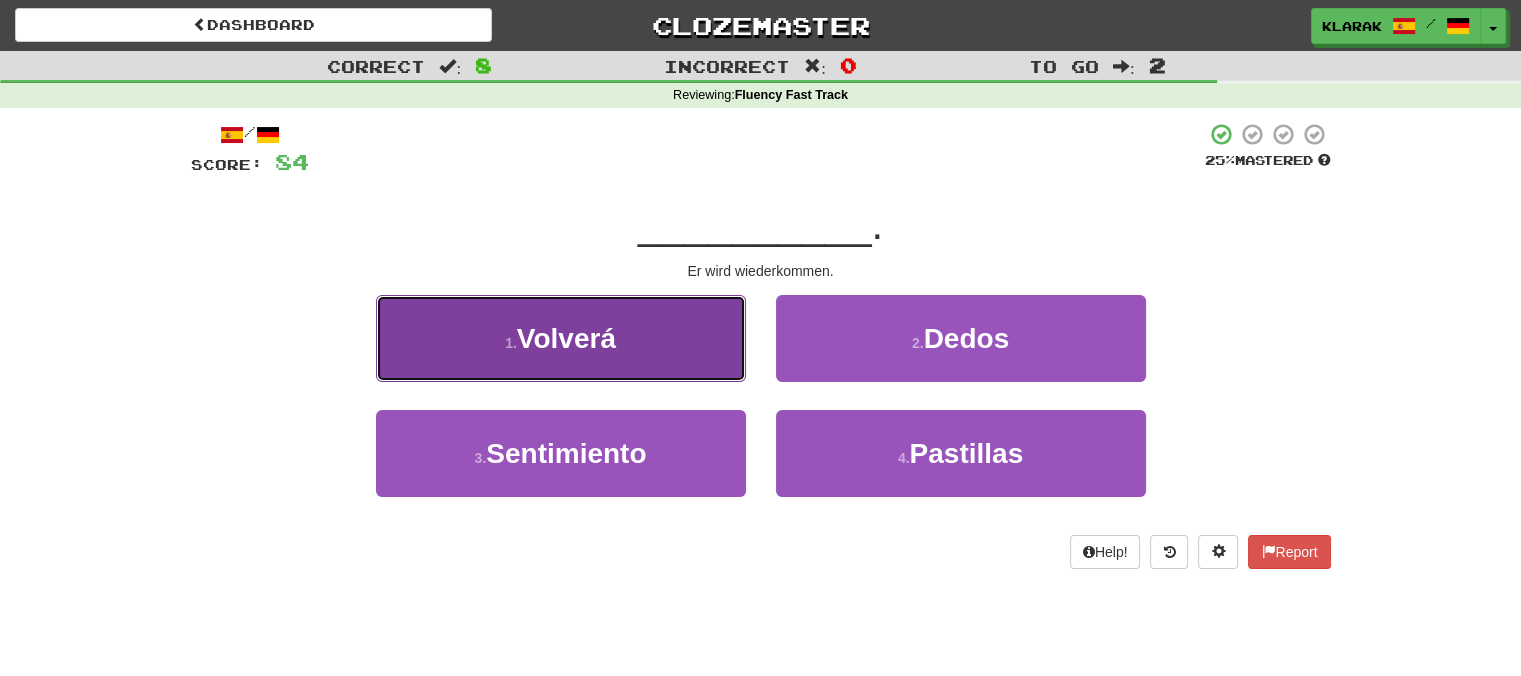 click on "1 .  Volverá" at bounding box center (561, 338) 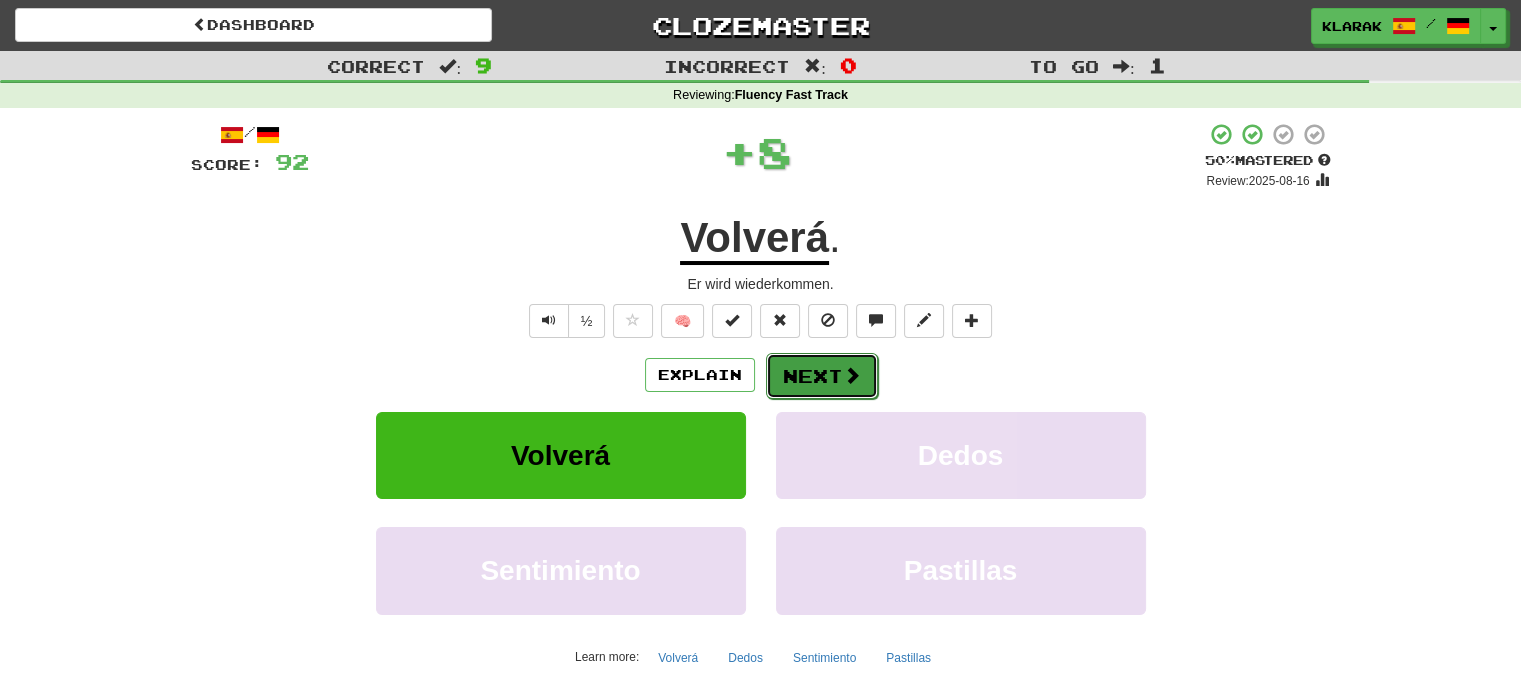 click on "Next" at bounding box center (822, 376) 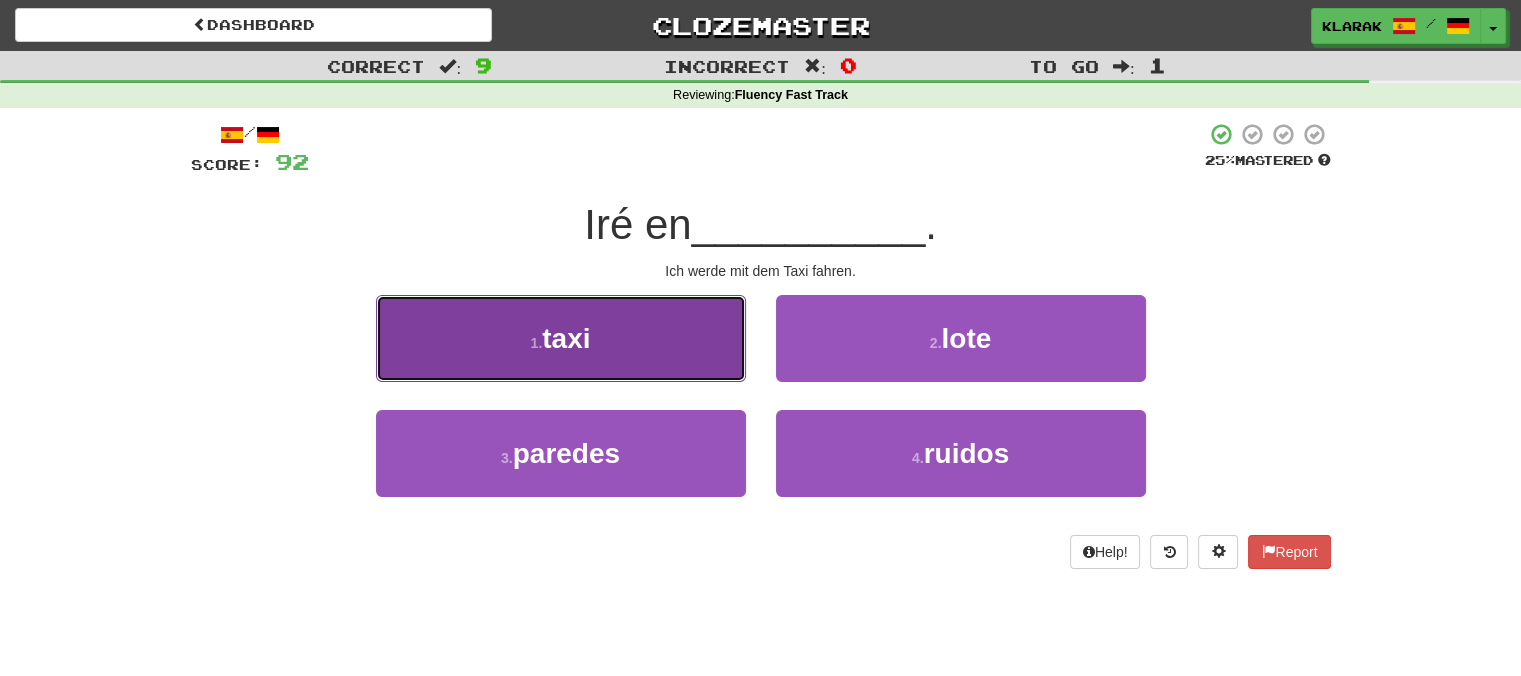 click on "1 .  taxi" at bounding box center [561, 338] 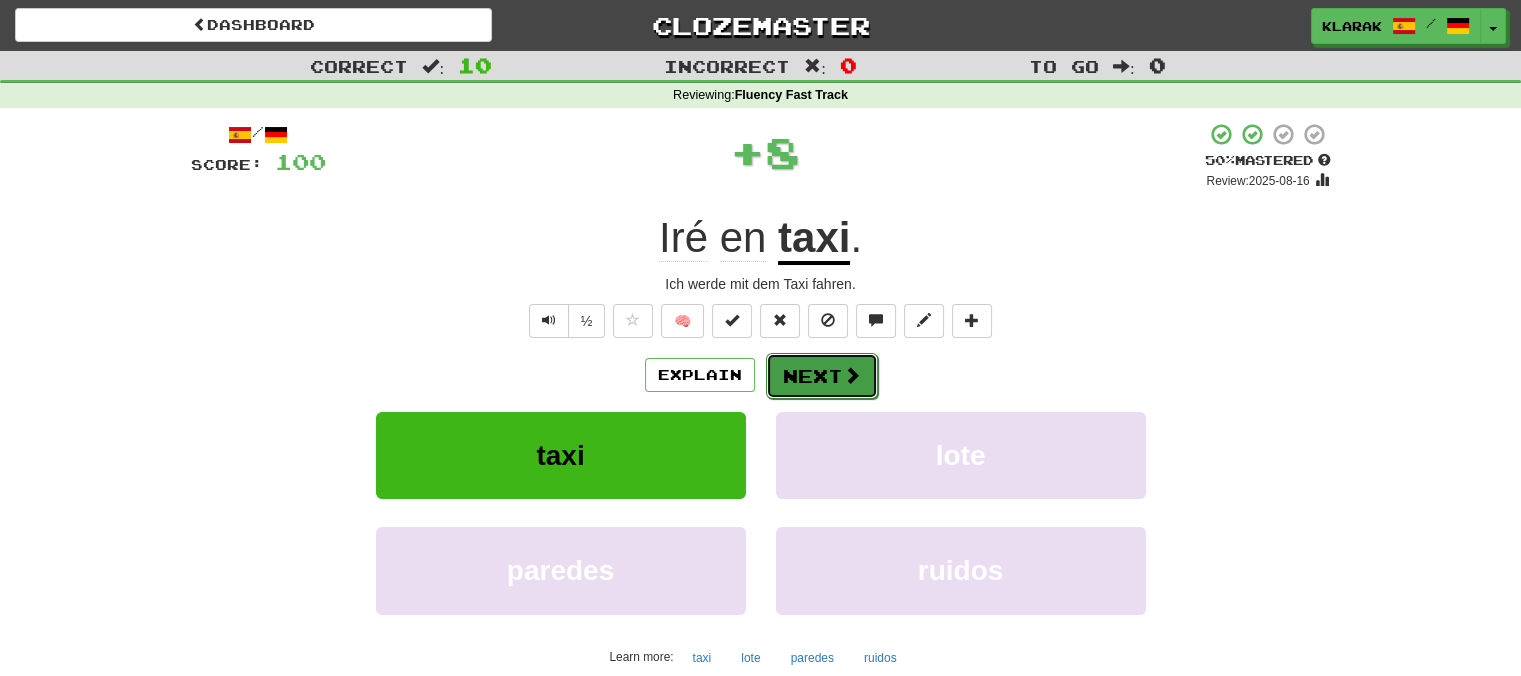 click on "Next" at bounding box center (822, 376) 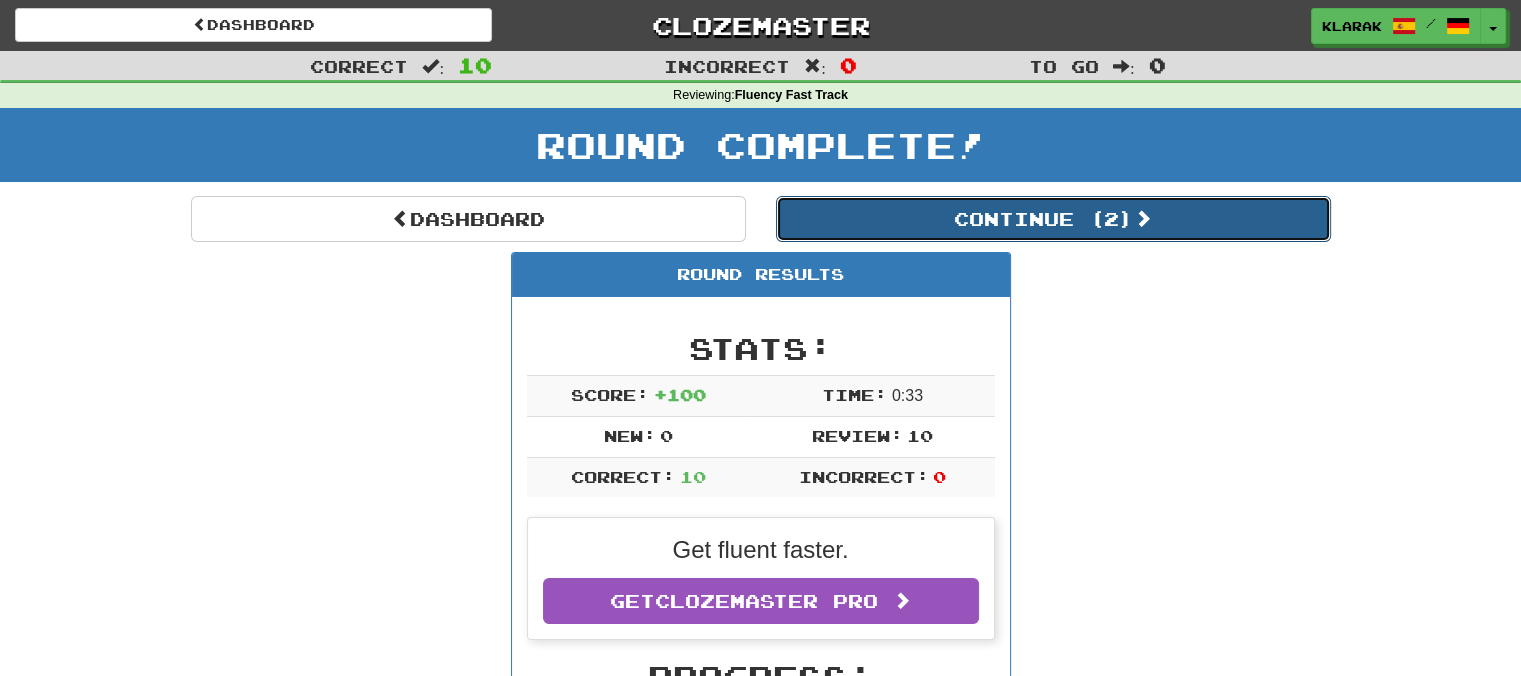 click on "Continue ( 2 )" at bounding box center (1053, 219) 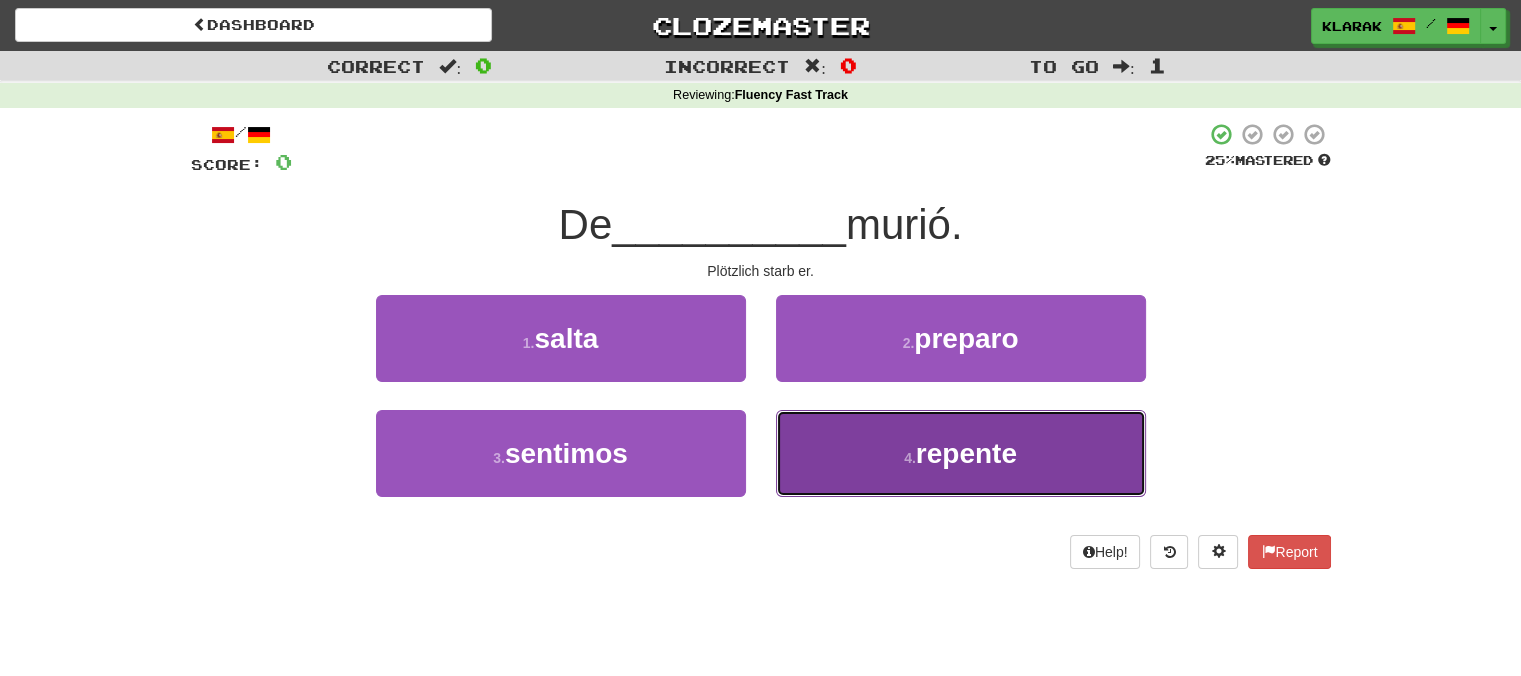 click on "4 .  repente" at bounding box center (961, 453) 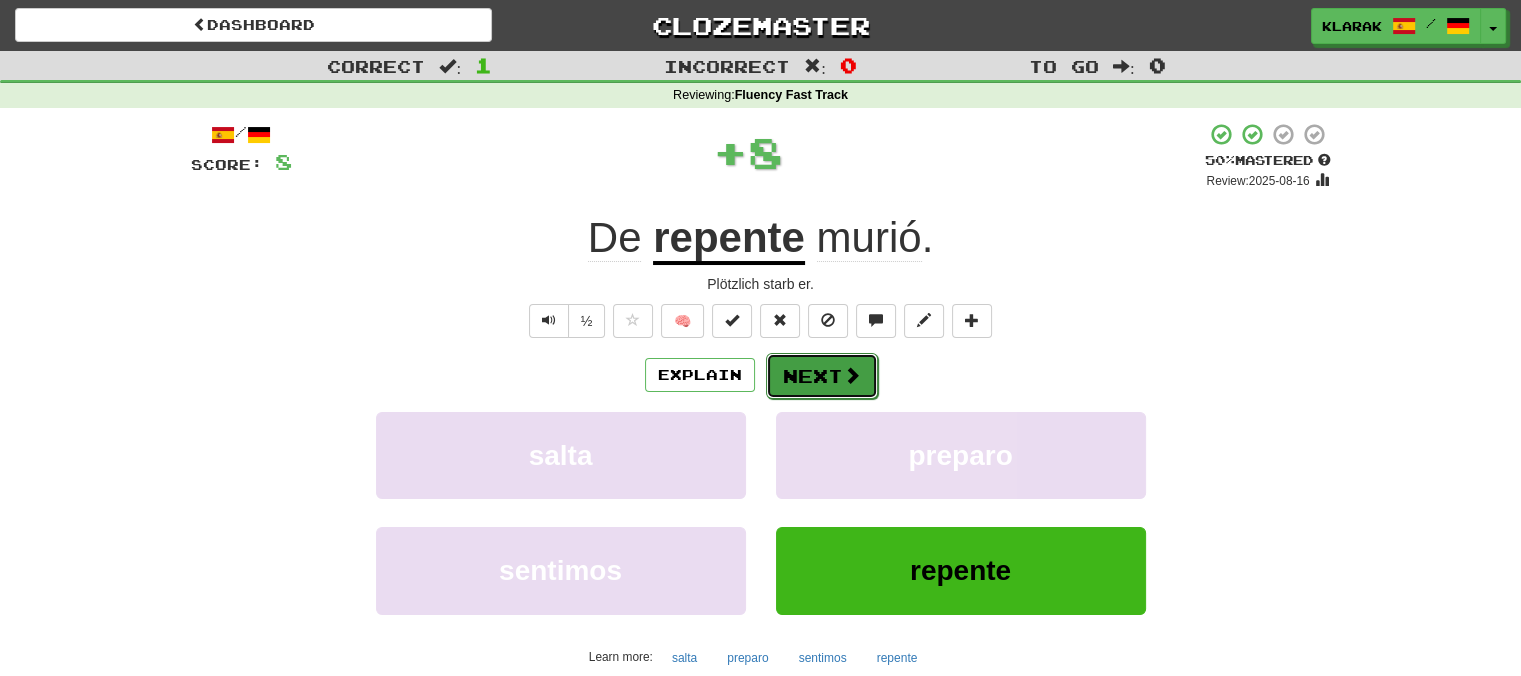 click on "Next" at bounding box center [822, 376] 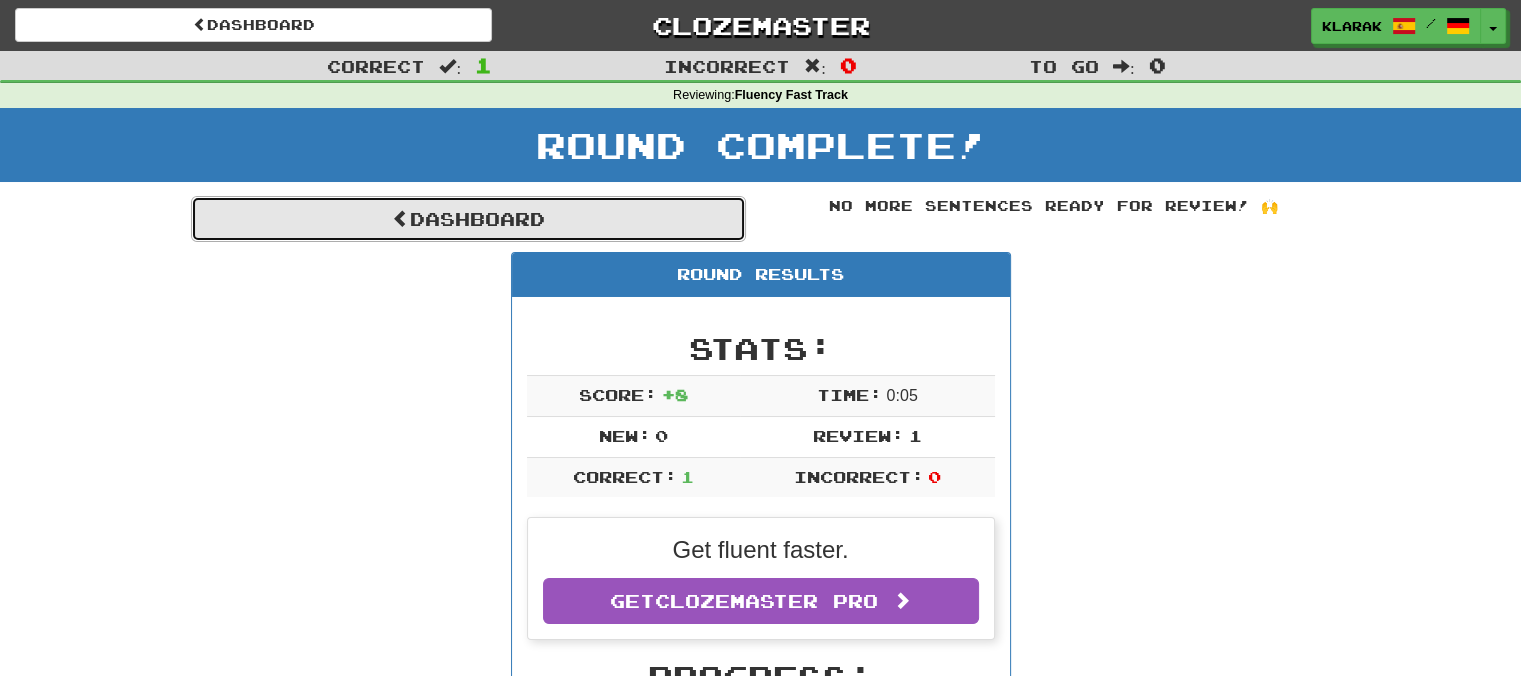 click on "Dashboard" at bounding box center [468, 219] 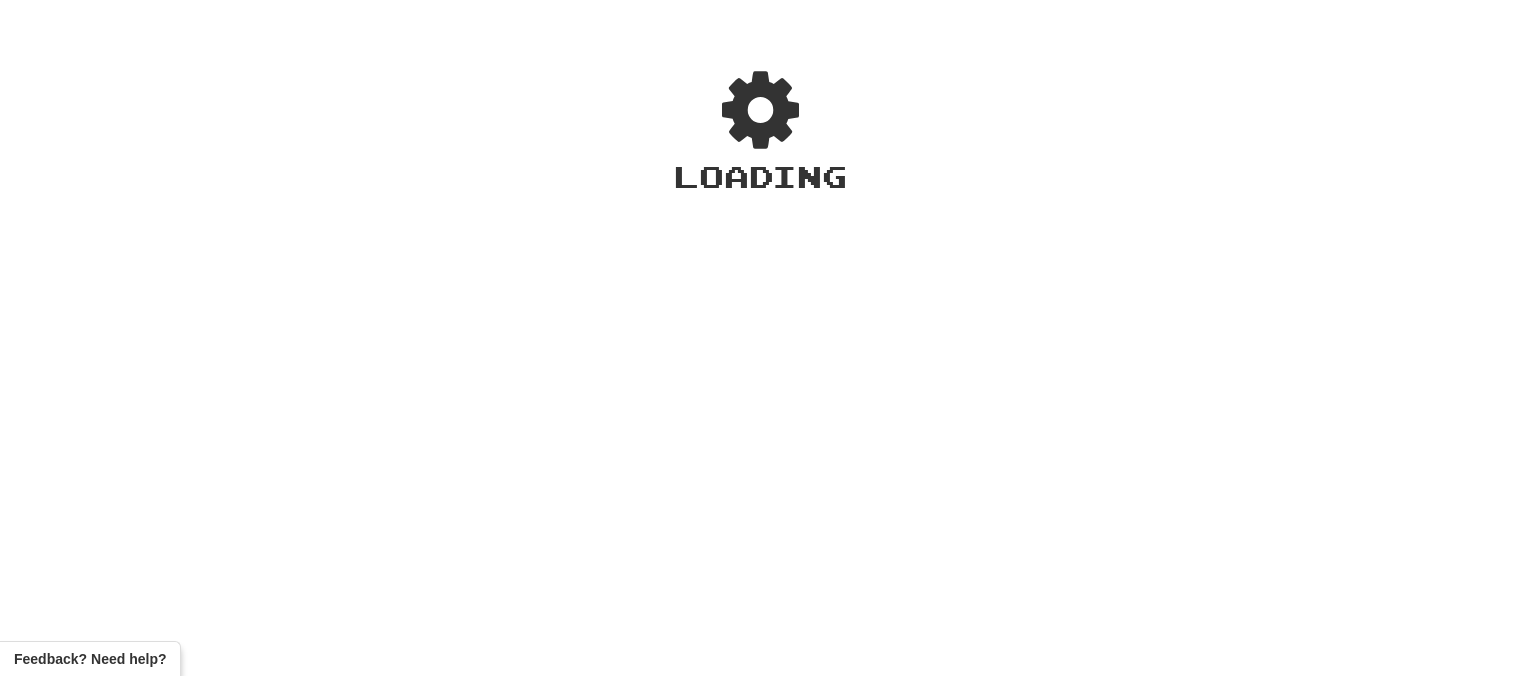 scroll, scrollTop: 0, scrollLeft: 0, axis: both 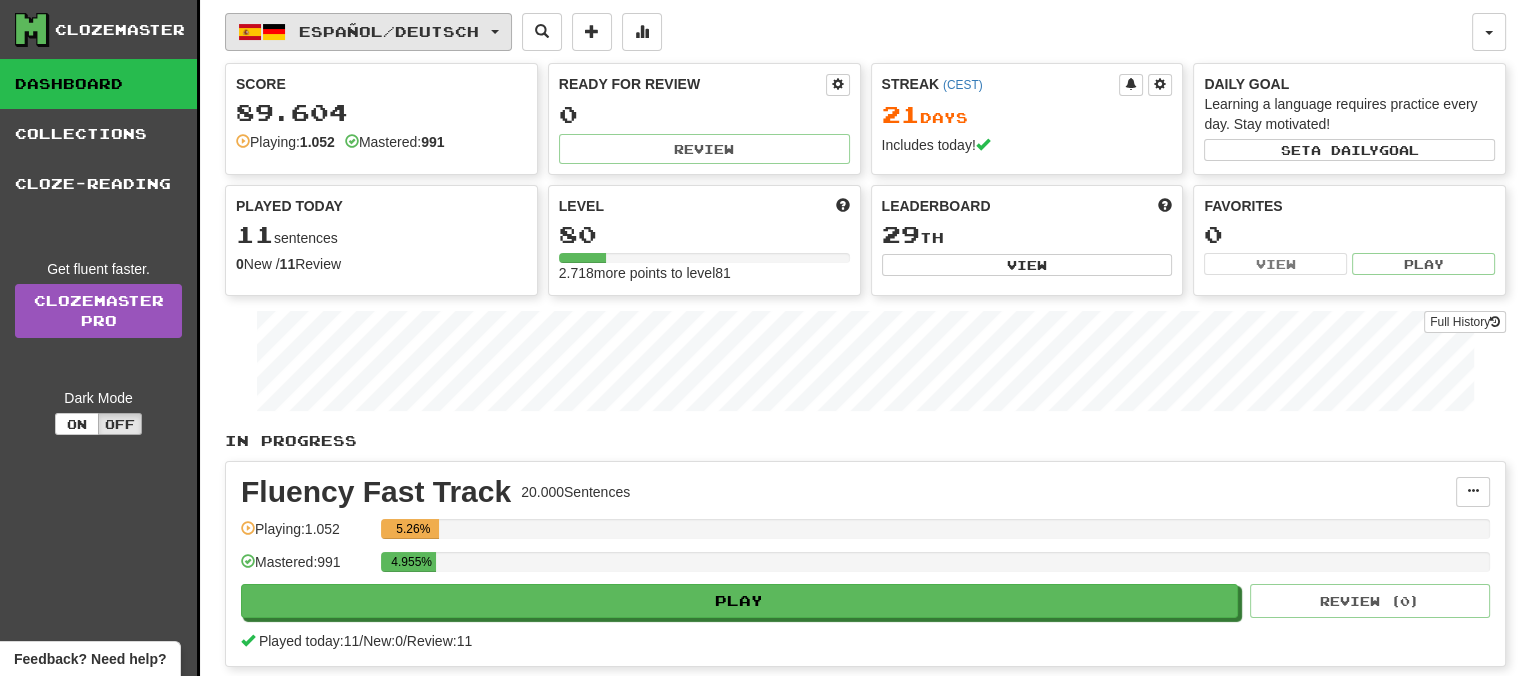 click on "Español  /  Deutsch" at bounding box center (368, 32) 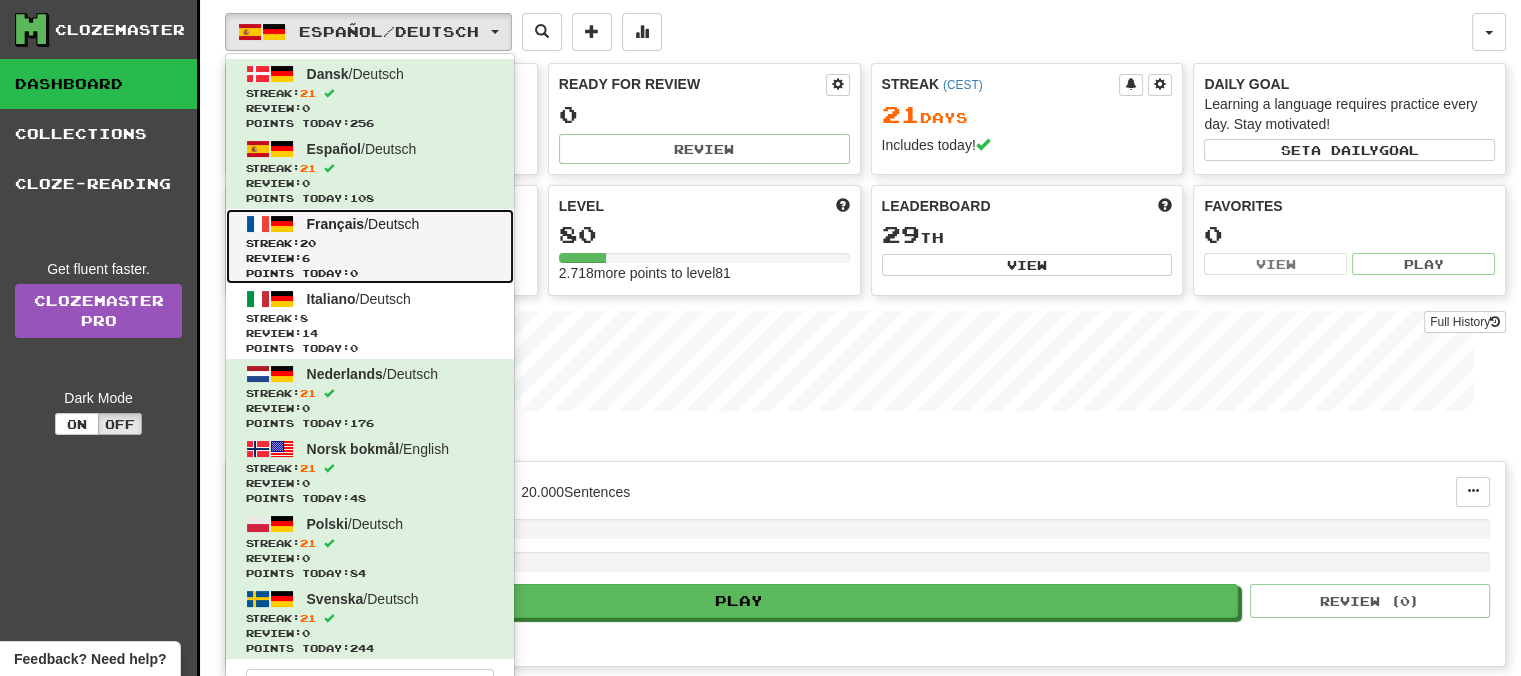 click on "Français" at bounding box center [336, 224] 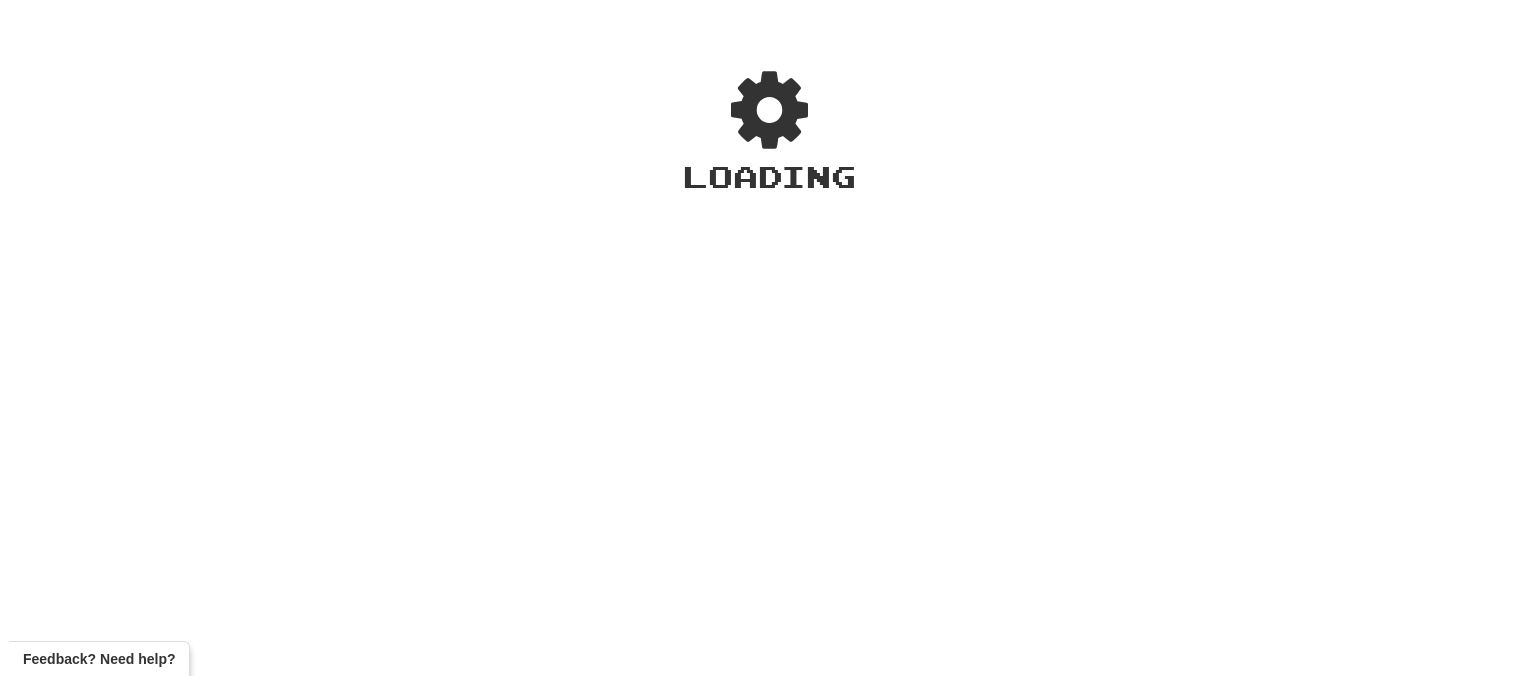 scroll, scrollTop: 0, scrollLeft: 0, axis: both 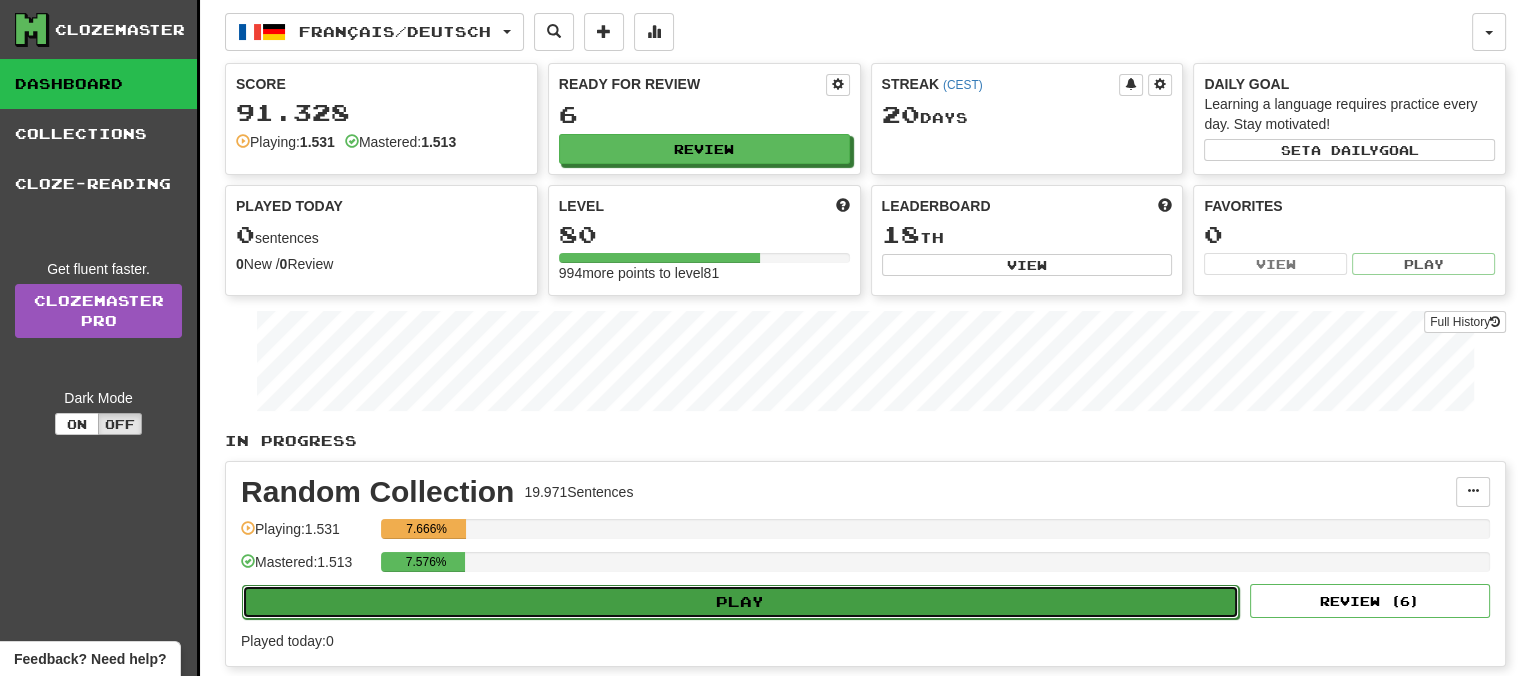 click on "Play" at bounding box center (740, 602) 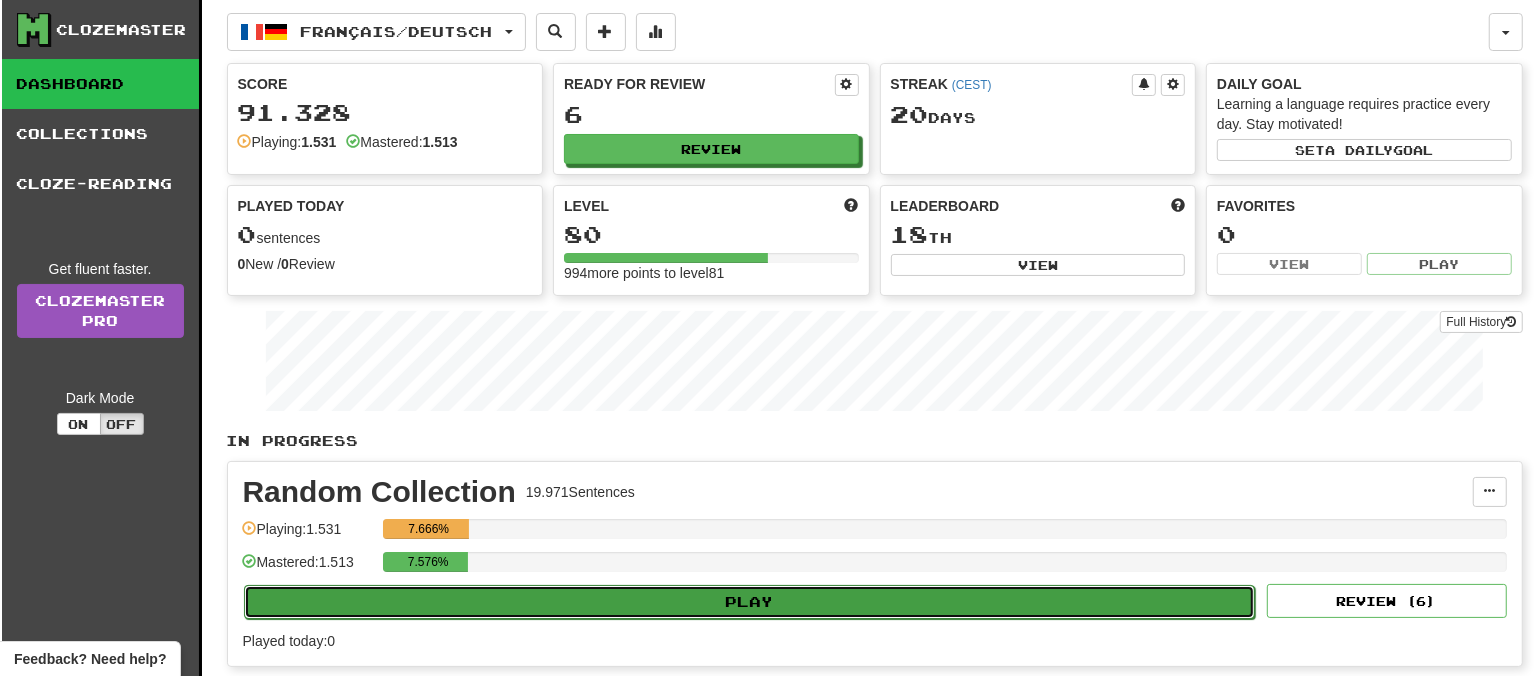 select on "**" 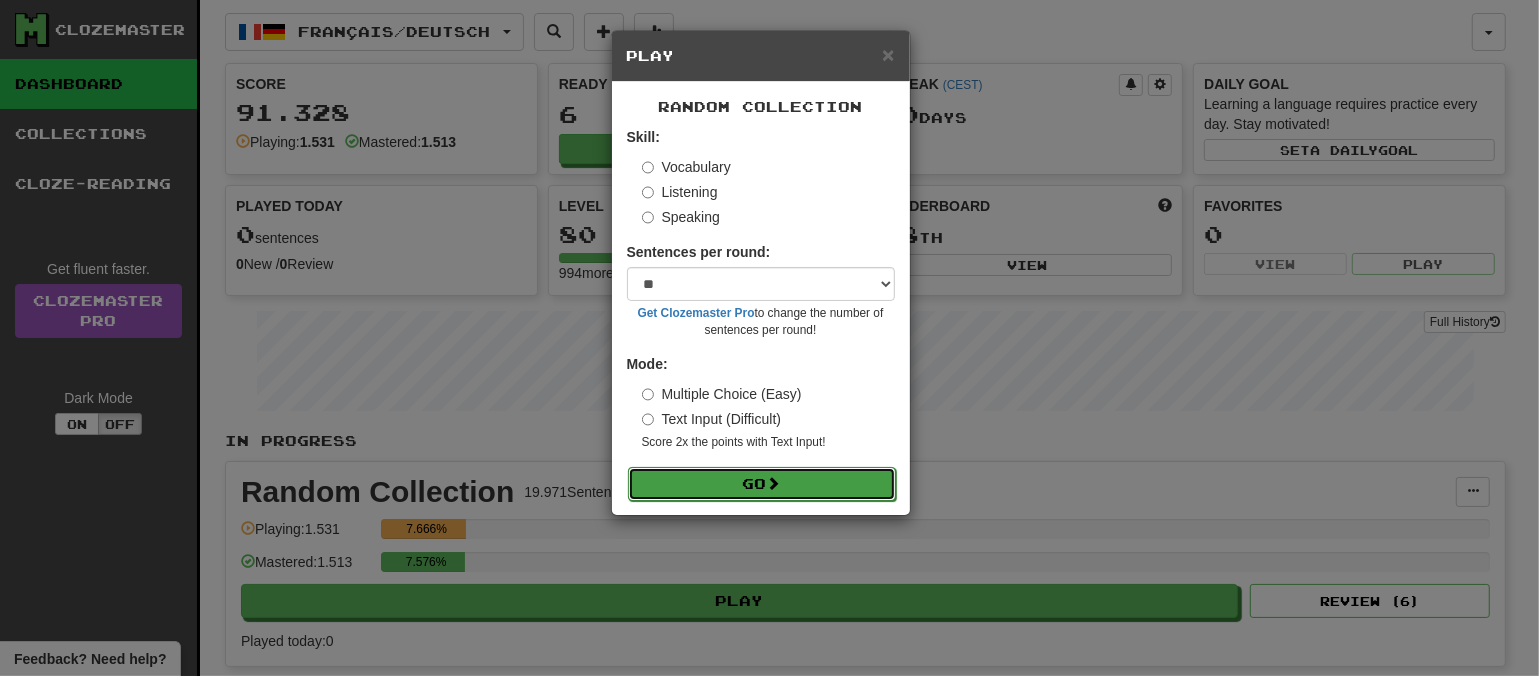 click on "Go" at bounding box center [762, 484] 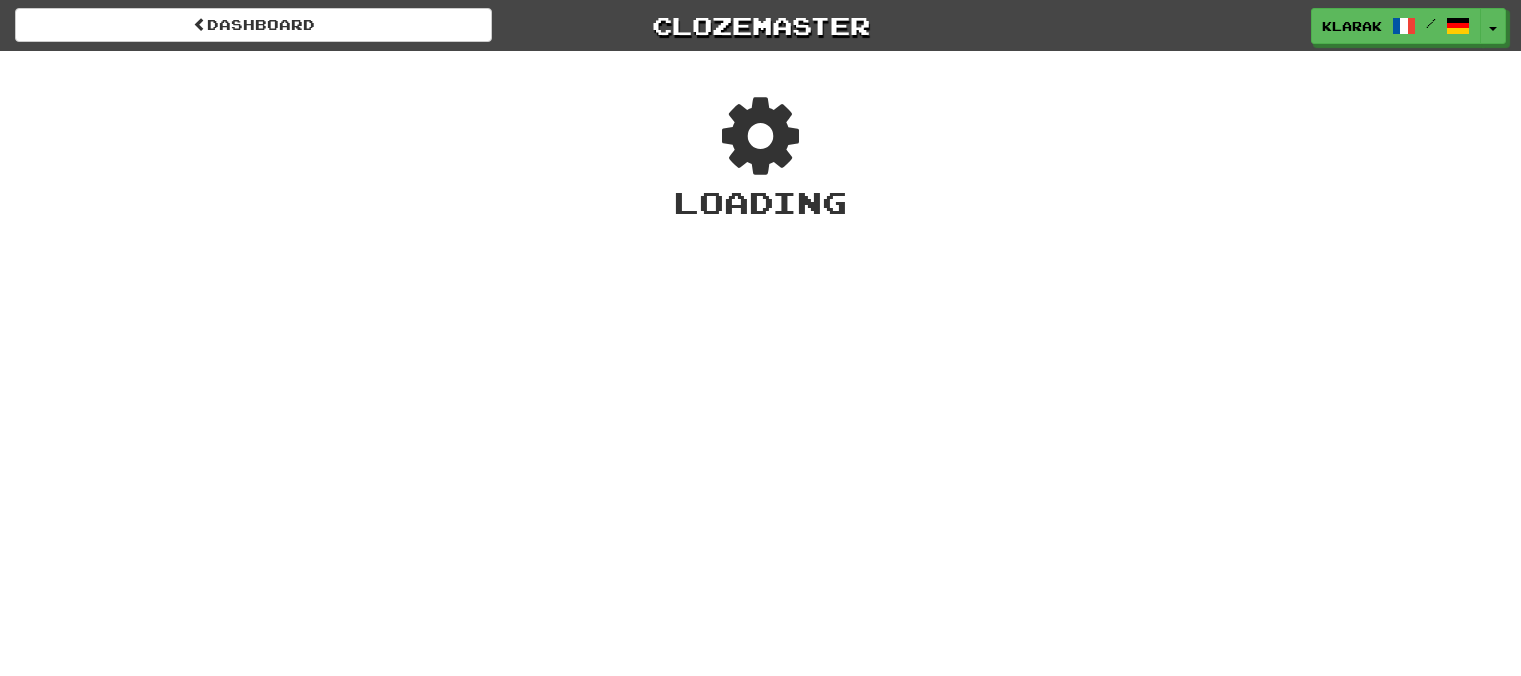 scroll, scrollTop: 0, scrollLeft: 0, axis: both 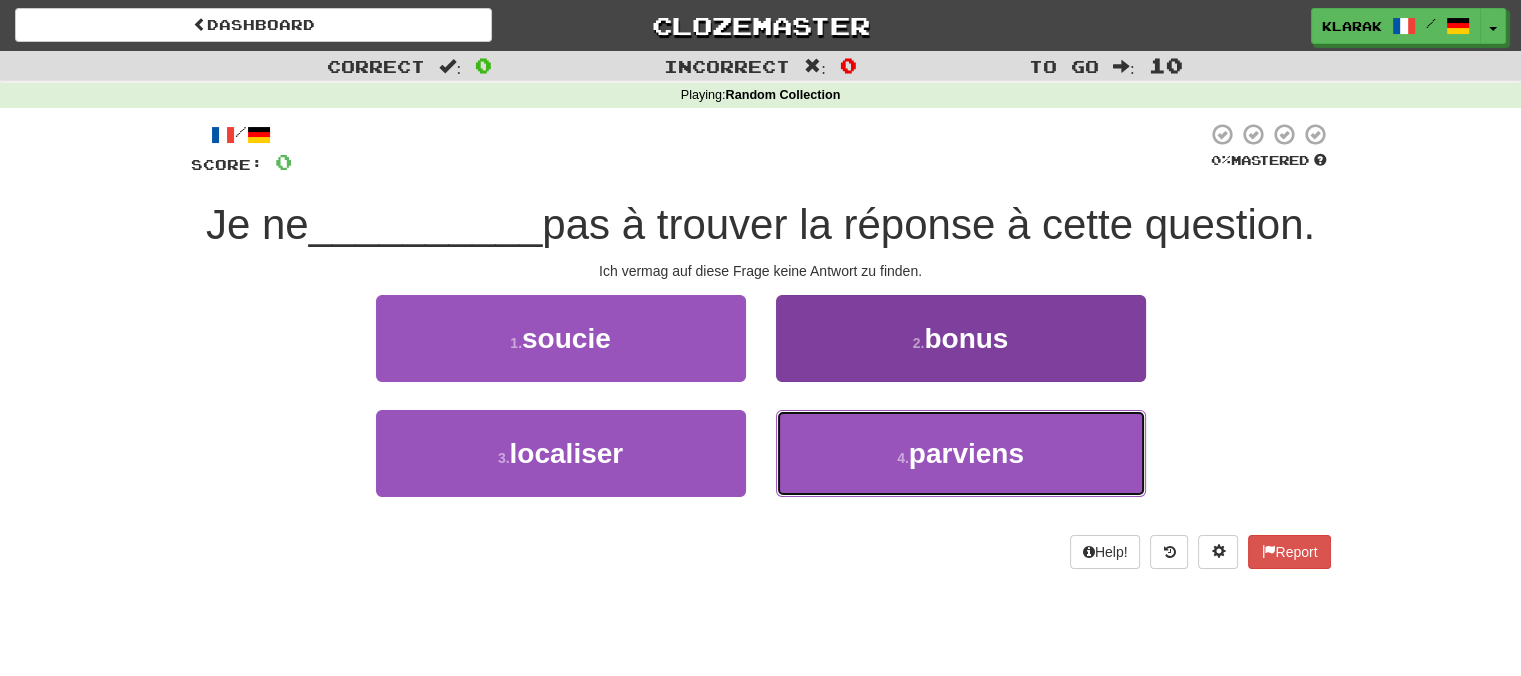 drag, startPoint x: 874, startPoint y: 458, endPoint x: 868, endPoint y: 443, distance: 16.155495 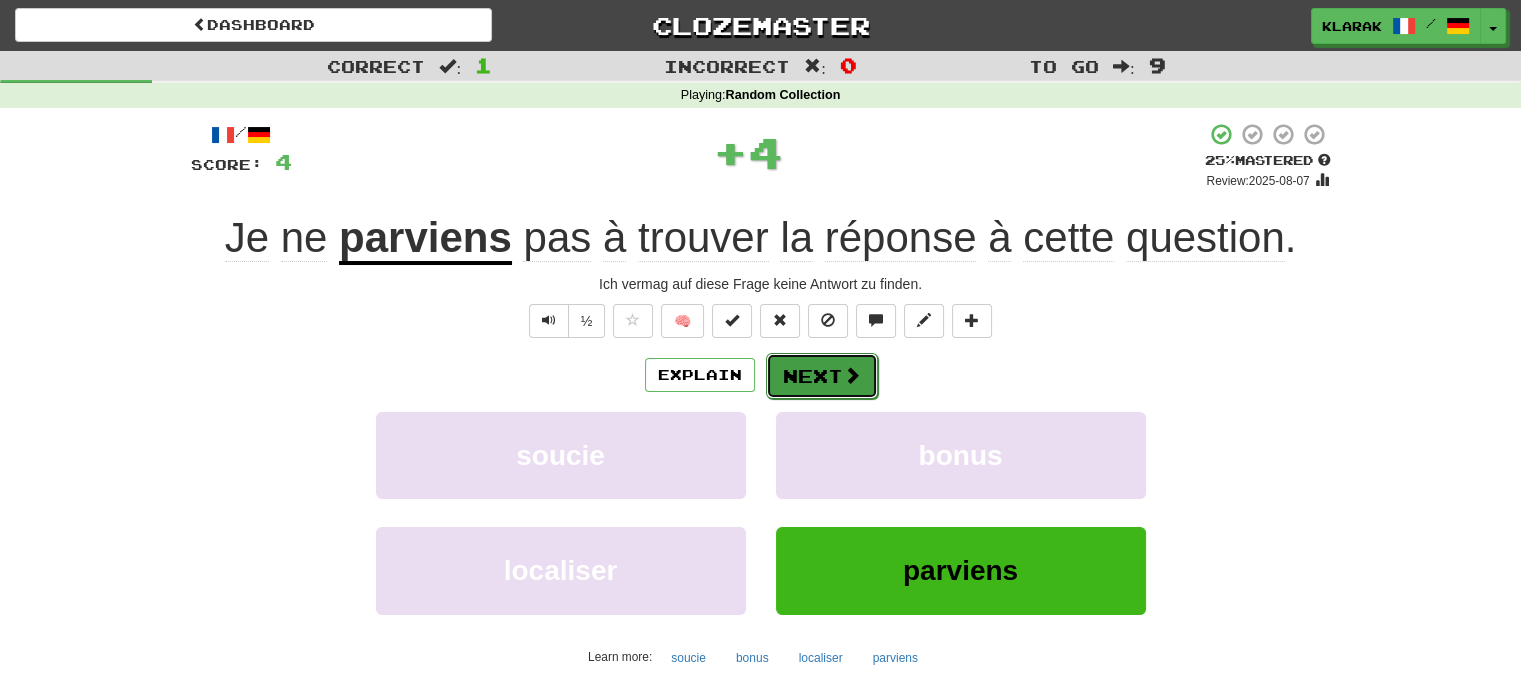 click on "Next" at bounding box center (822, 376) 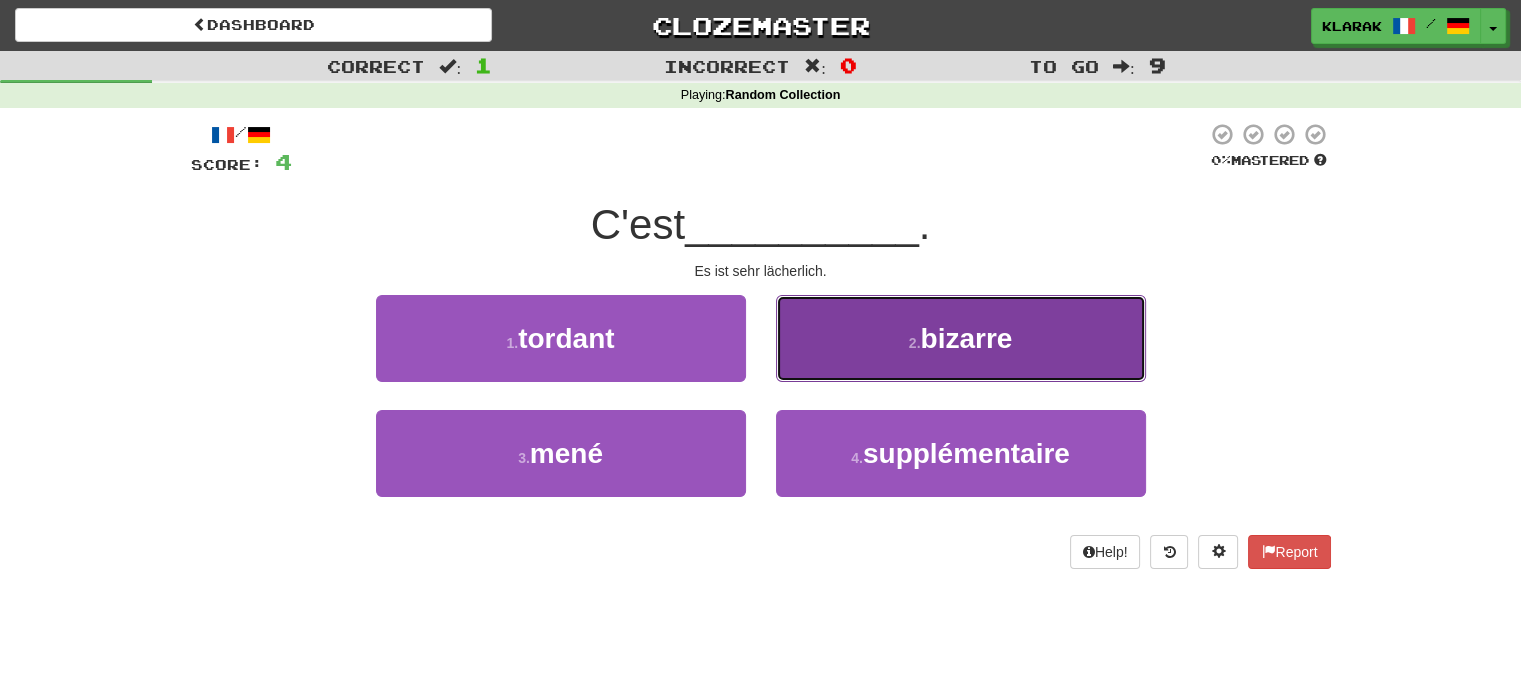 click on "2 .  bizarre" at bounding box center (961, 338) 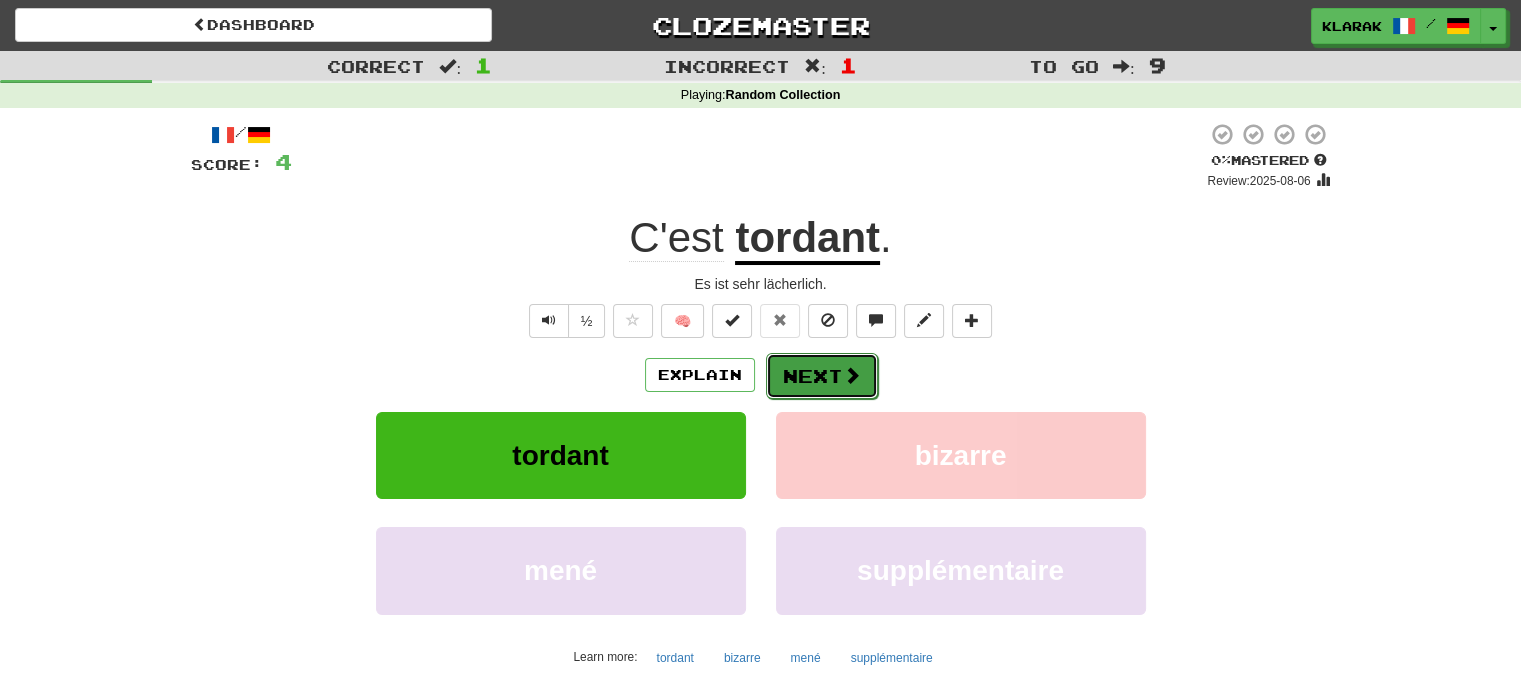 click on "Next" at bounding box center [822, 376] 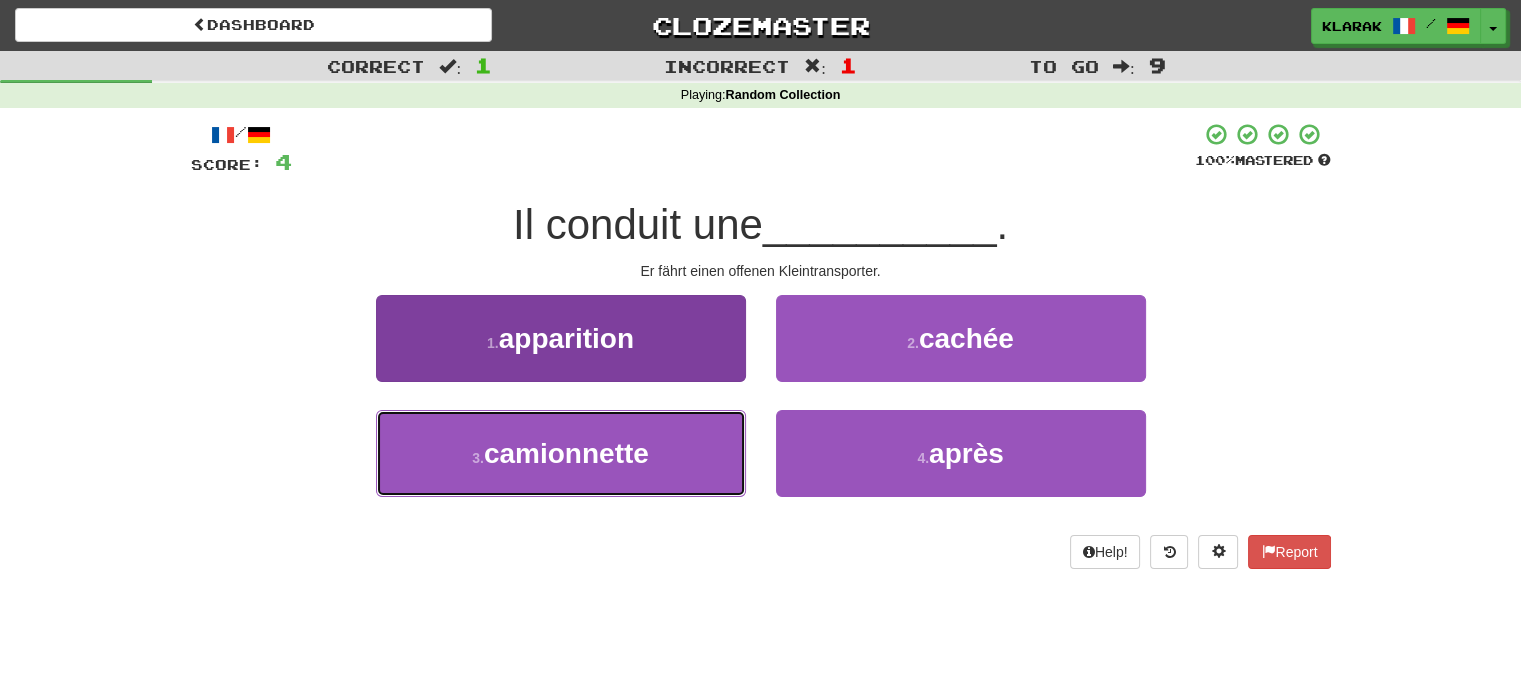 drag, startPoint x: 647, startPoint y: 457, endPoint x: 656, endPoint y: 448, distance: 12.727922 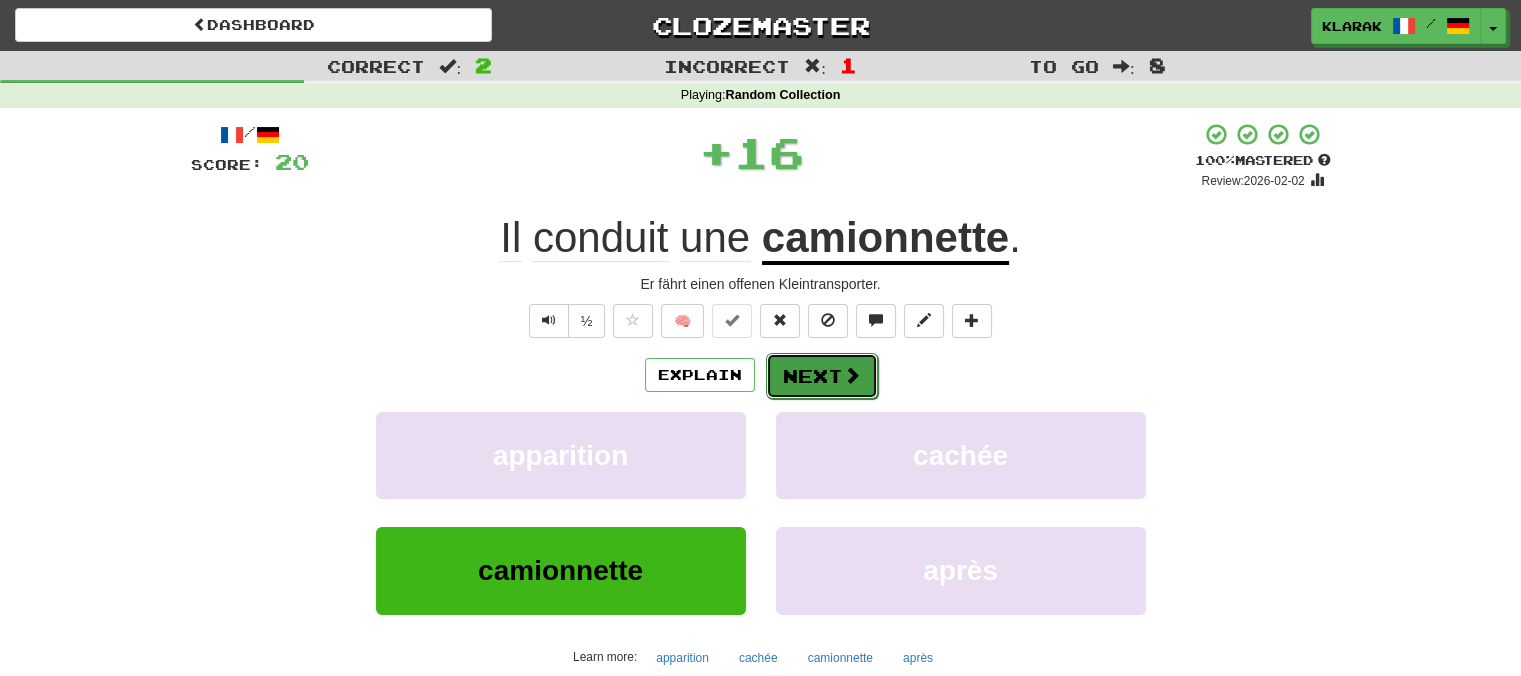 click on "Next" at bounding box center (822, 376) 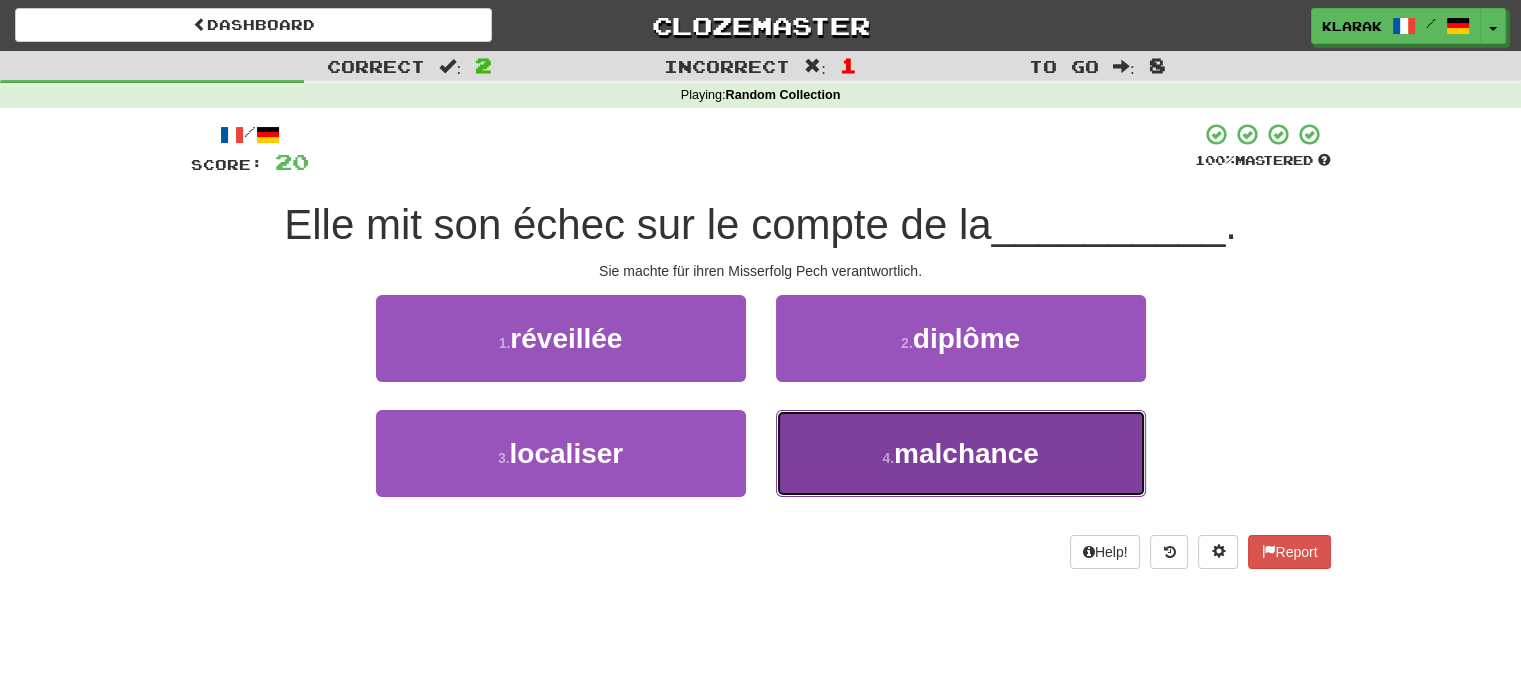 click on "4 .  malchance" at bounding box center (961, 453) 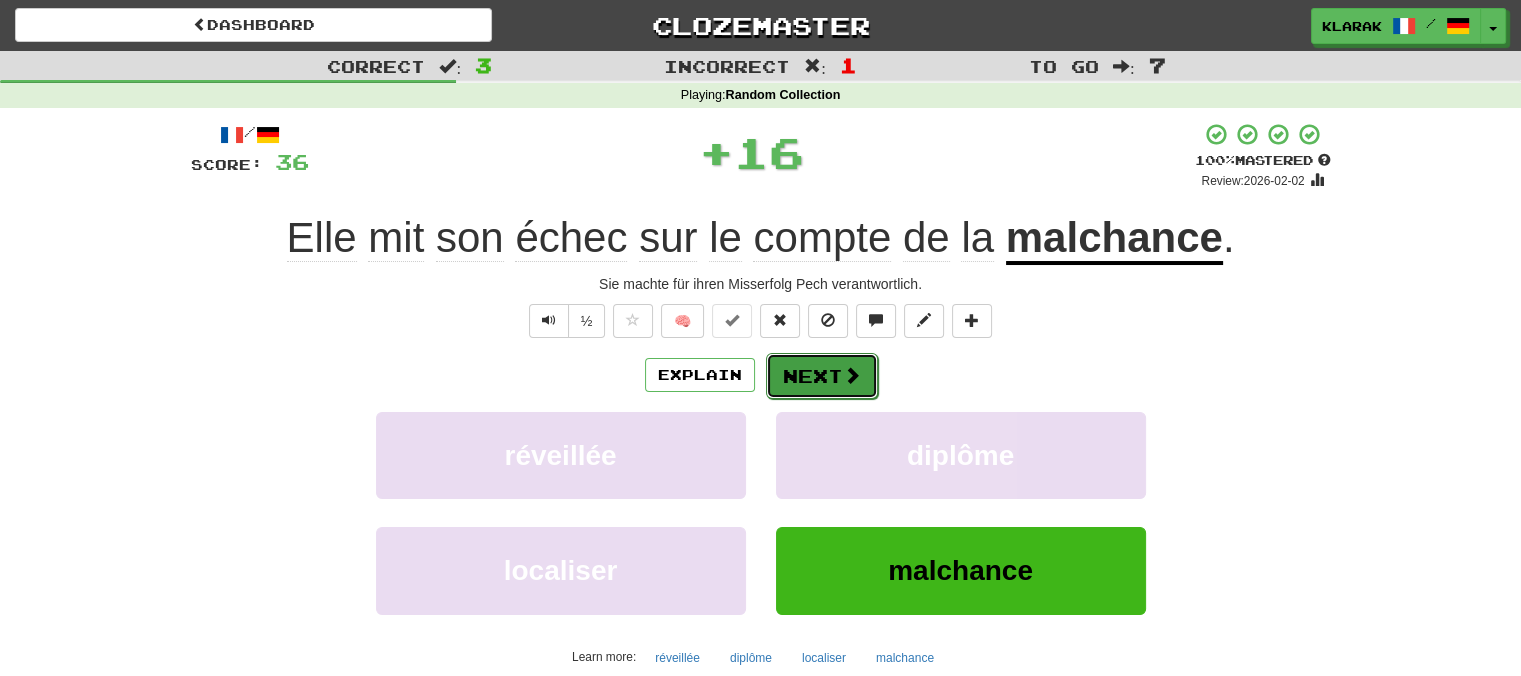 click on "Next" at bounding box center [822, 376] 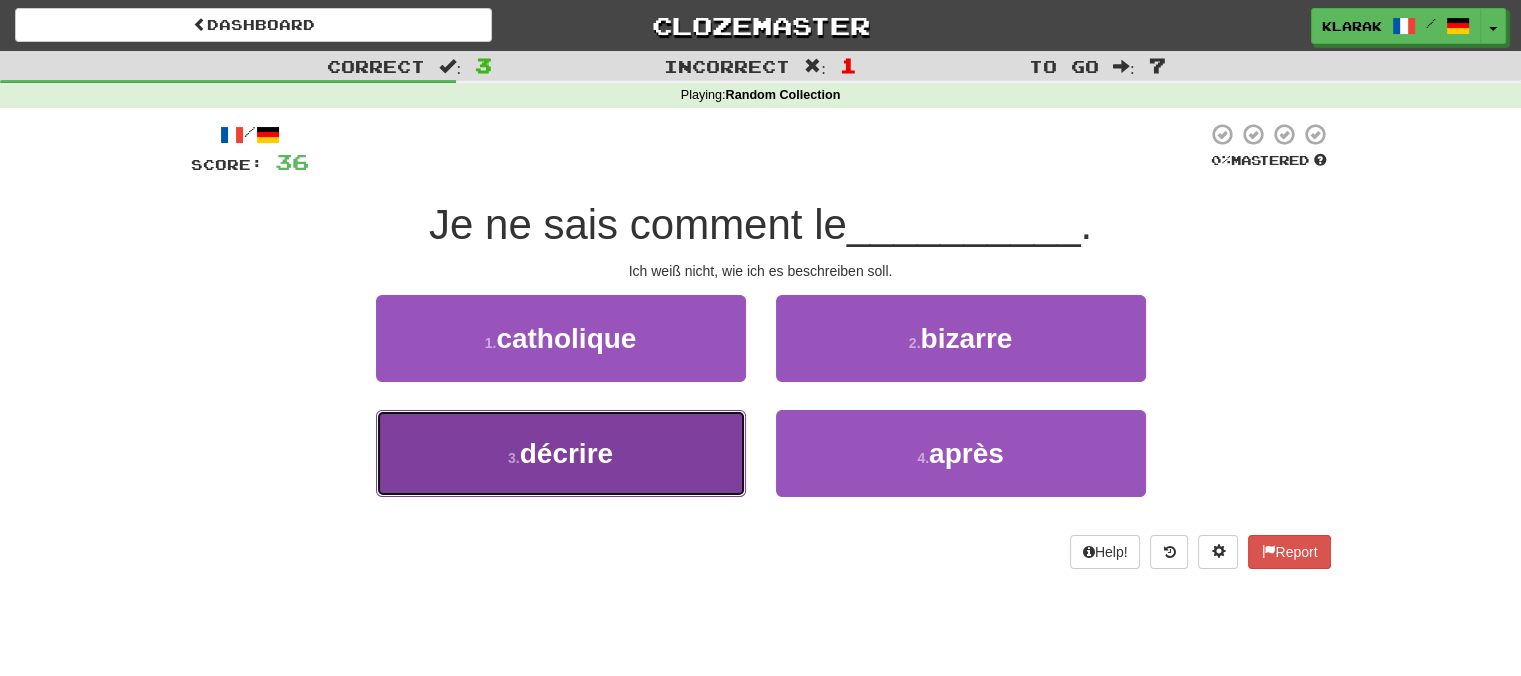 click on "3 .  décrire" at bounding box center (561, 453) 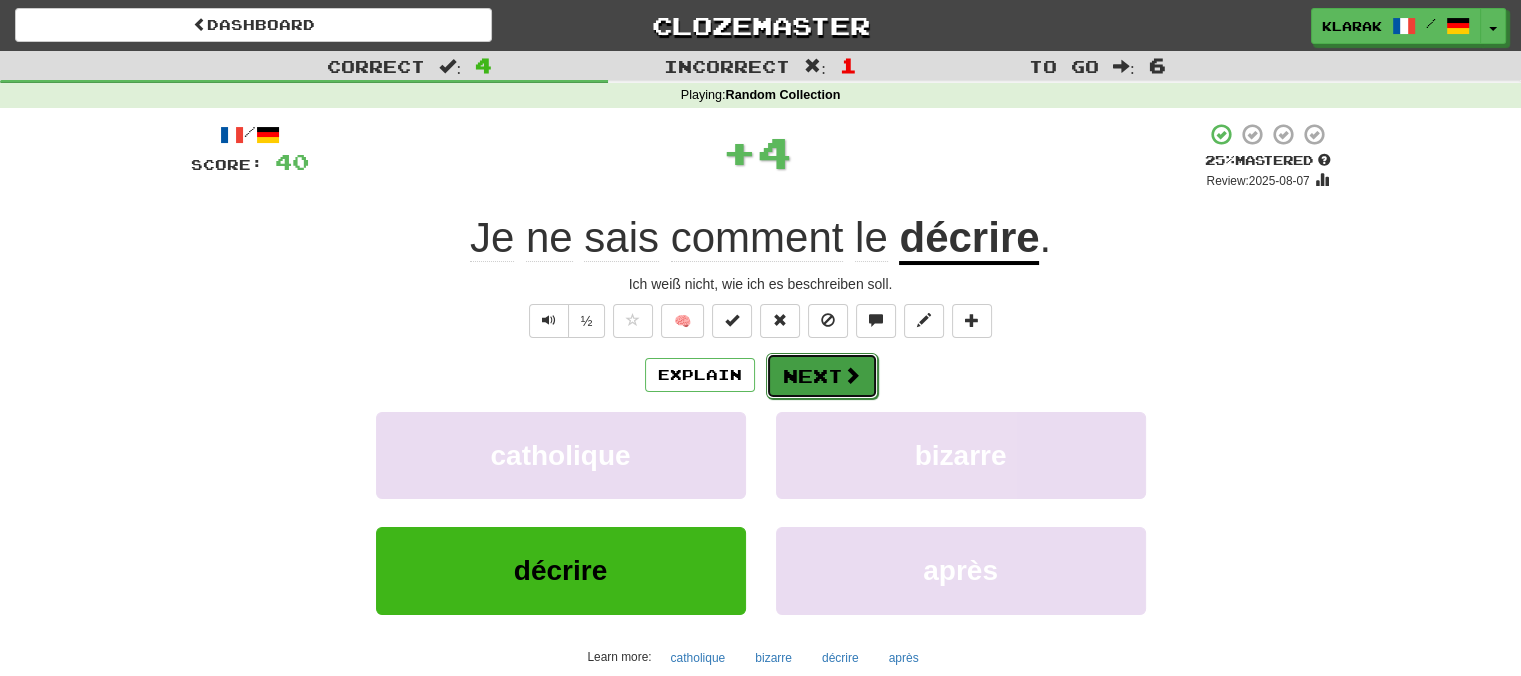 click on "Next" at bounding box center [822, 376] 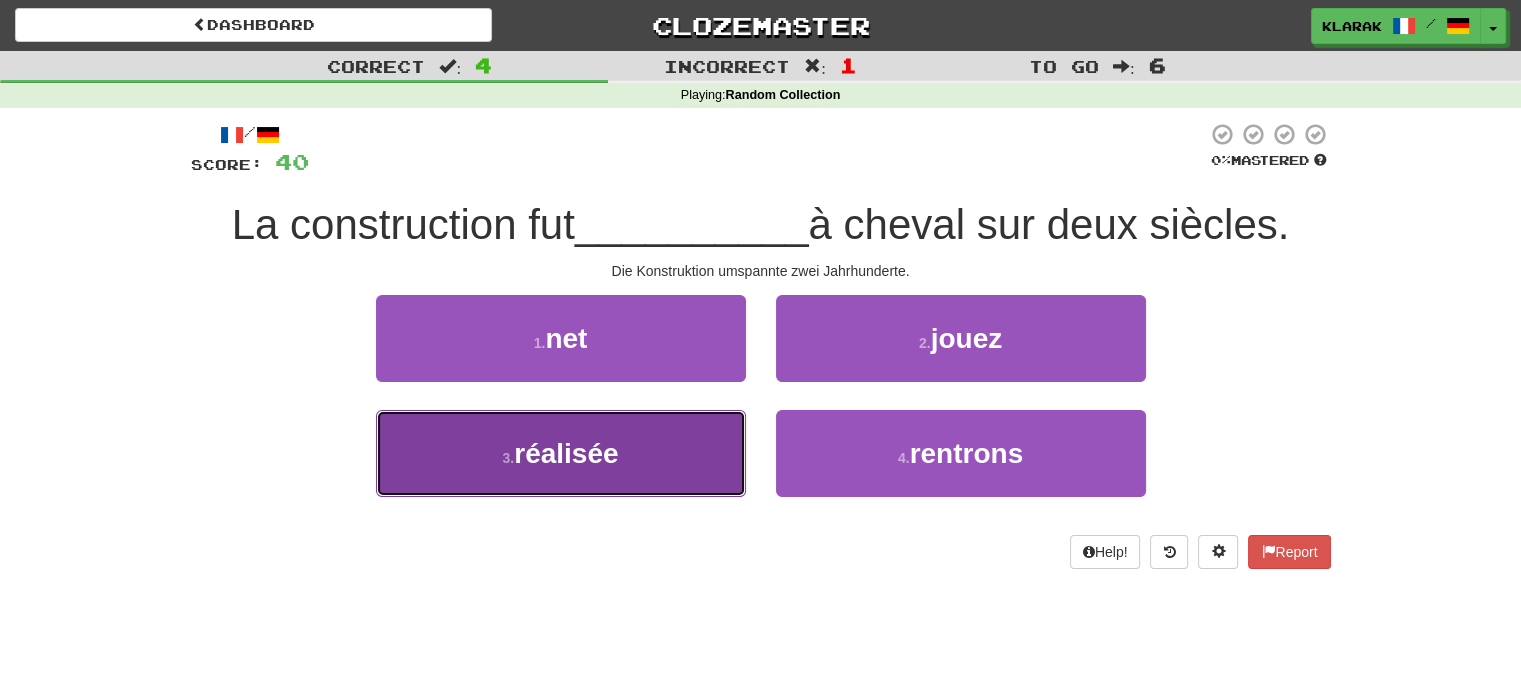click on "3 .  réalisée" at bounding box center (561, 453) 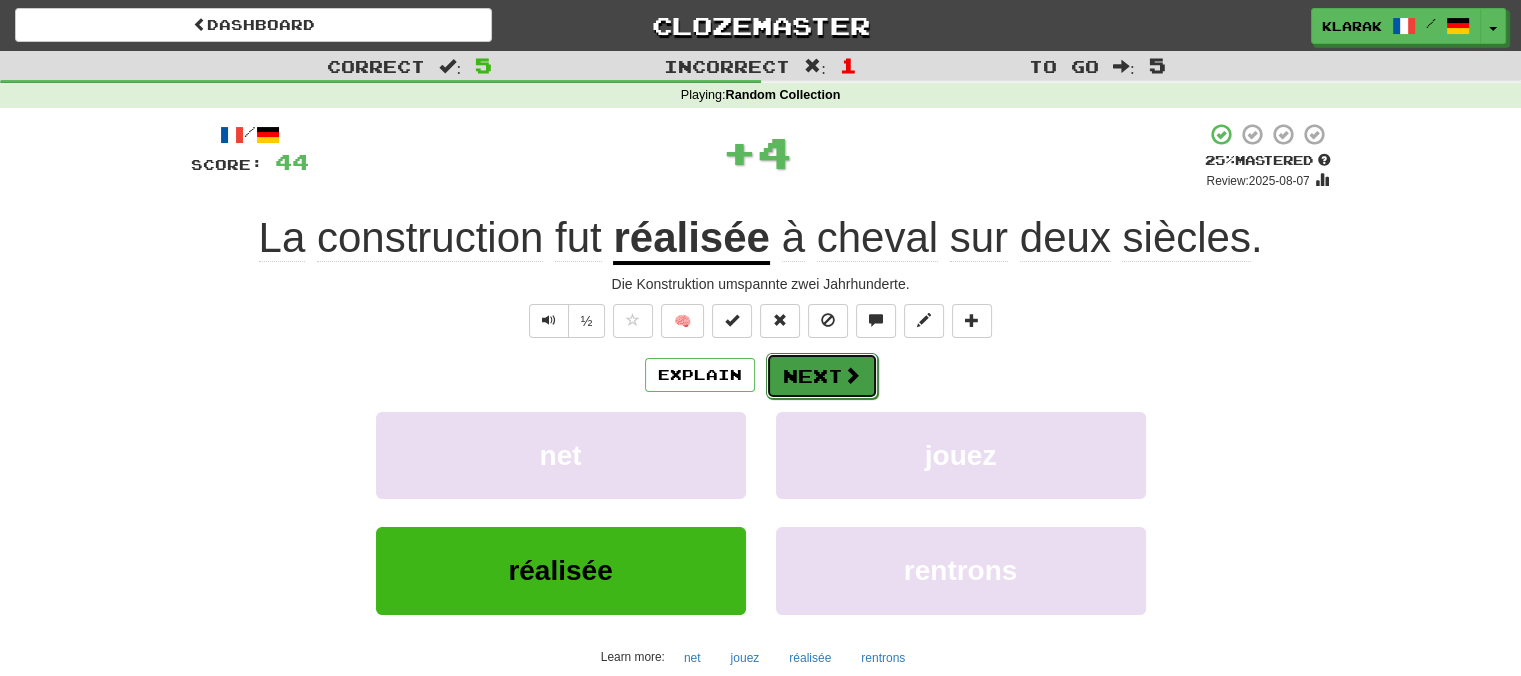 click on "Next" at bounding box center (822, 376) 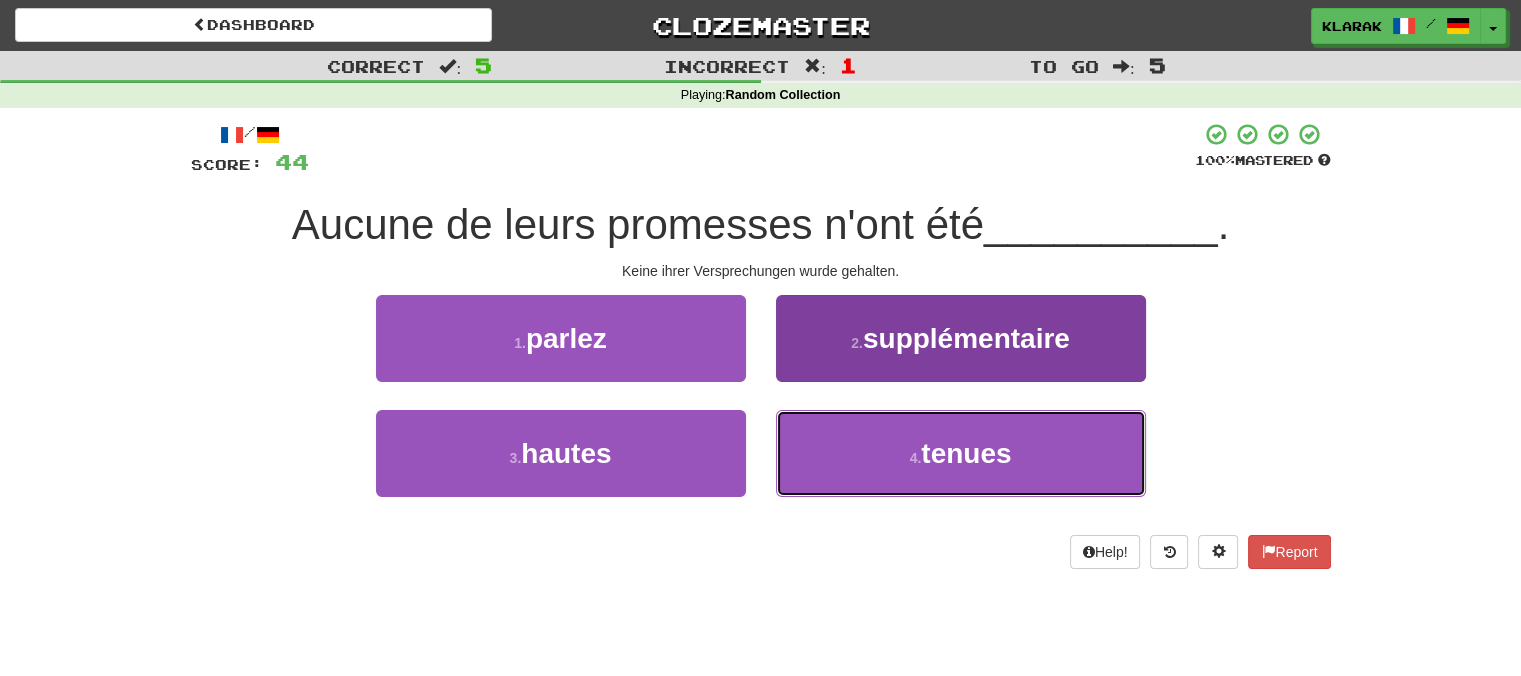 click on "4 .  tenues" at bounding box center (961, 453) 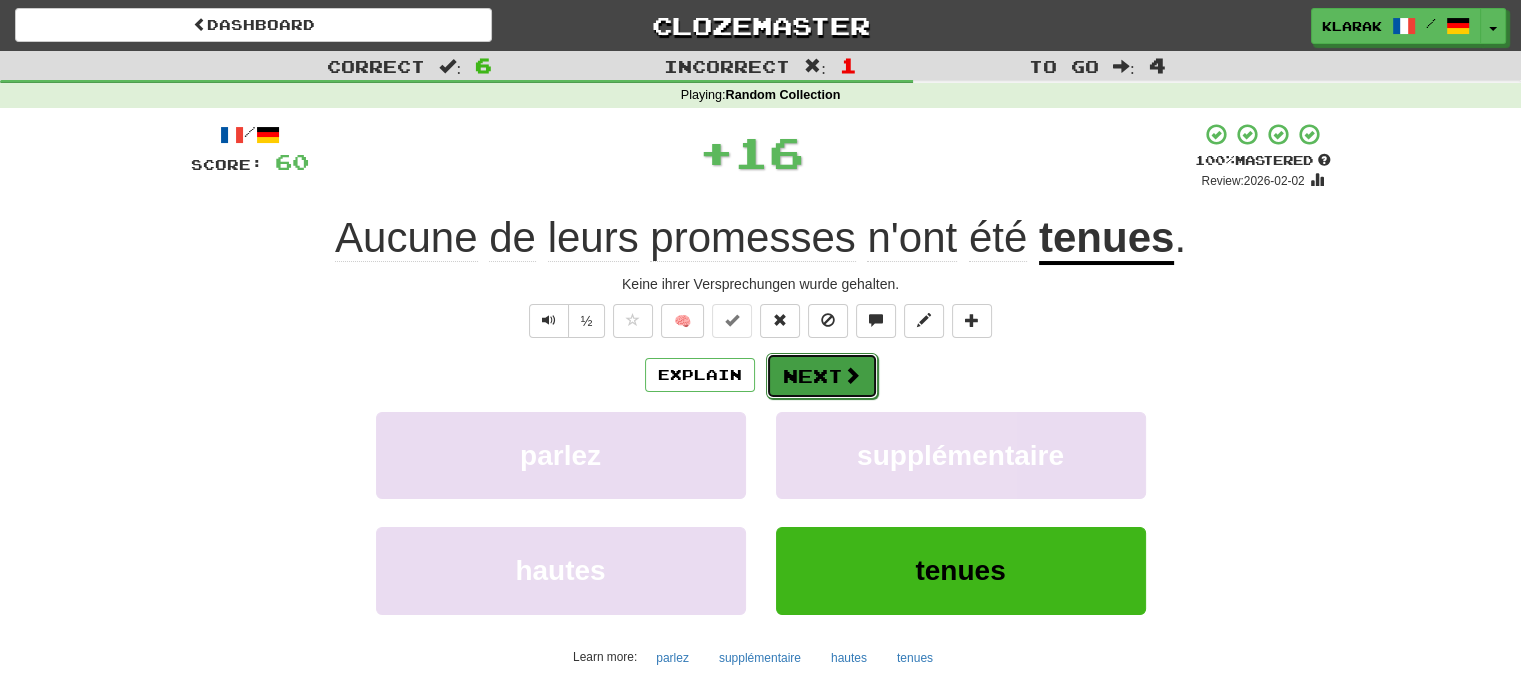 click on "Next" at bounding box center [822, 376] 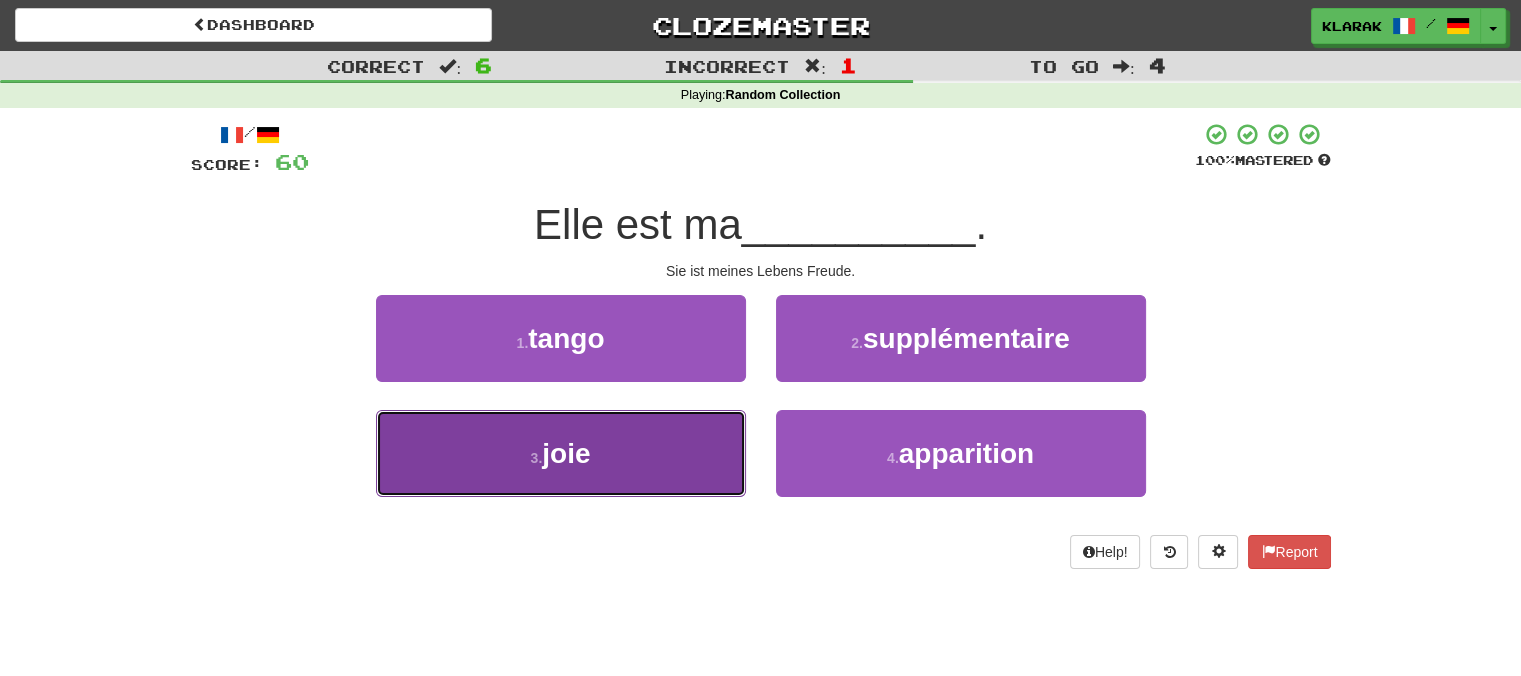 click on "3 .  joie" at bounding box center [561, 453] 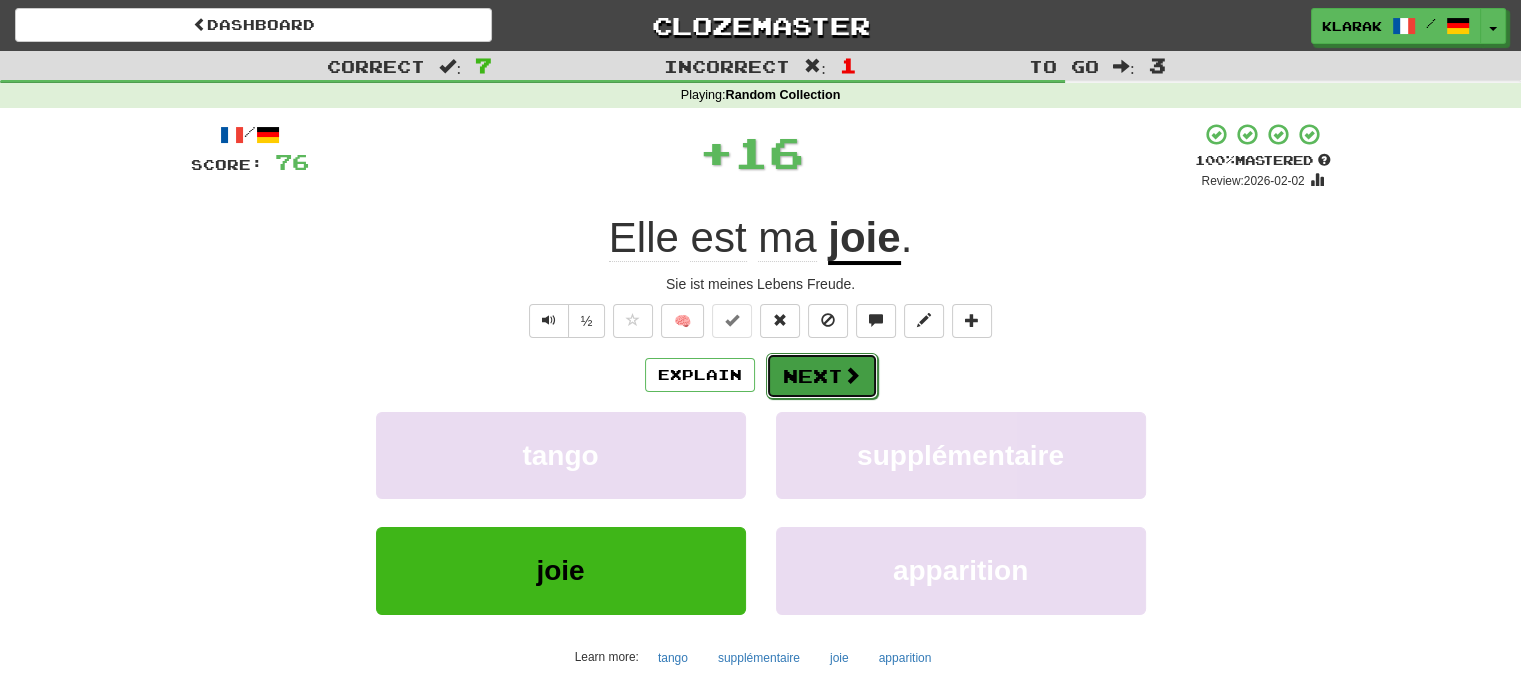 click on "Next" at bounding box center [822, 376] 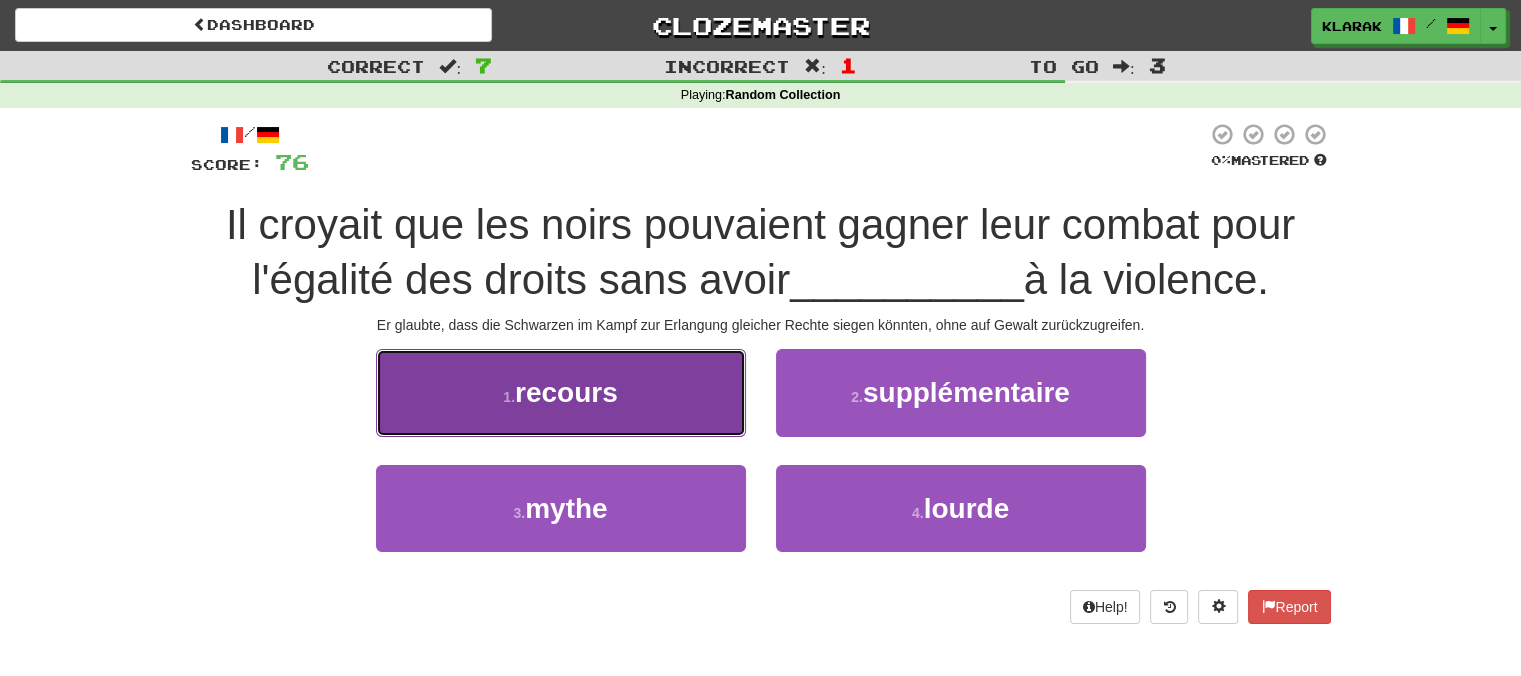 click on "1 .  recours" at bounding box center [561, 392] 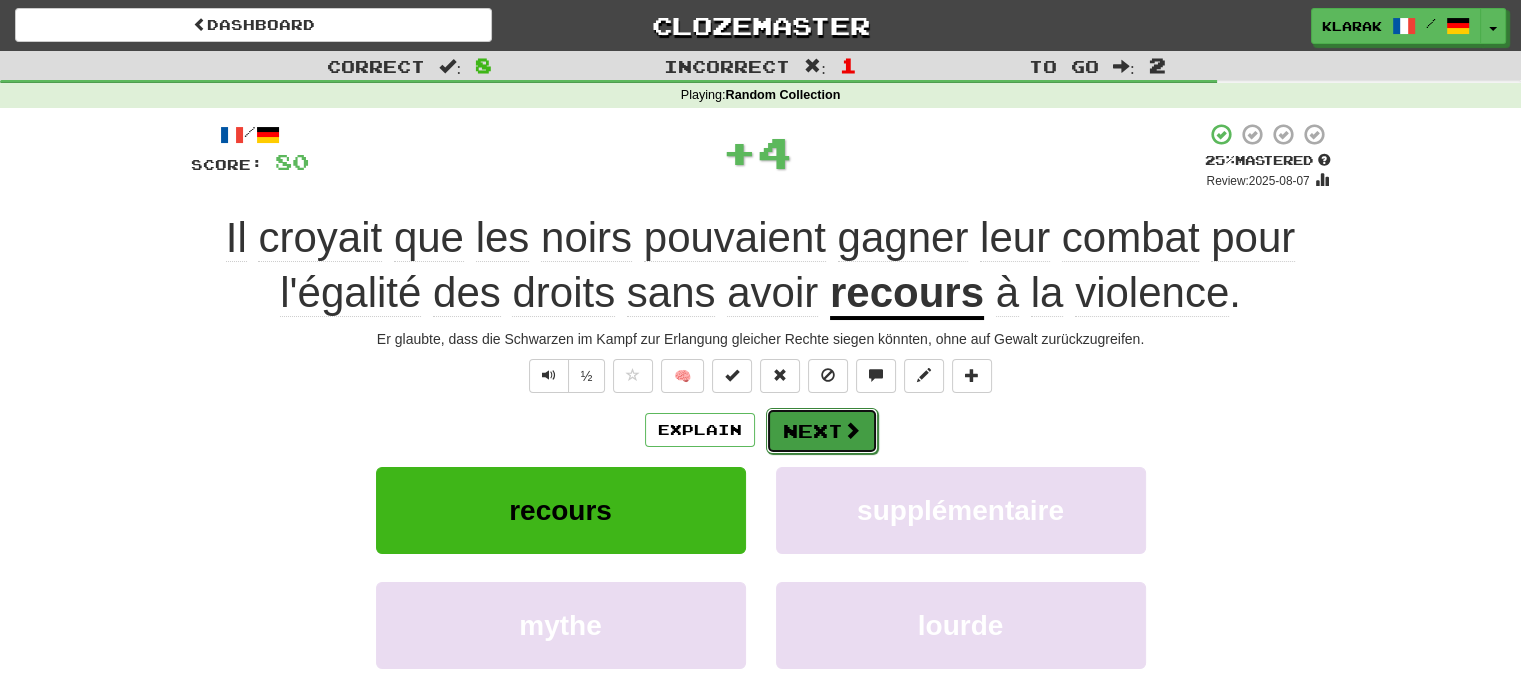 click on "Next" at bounding box center (822, 431) 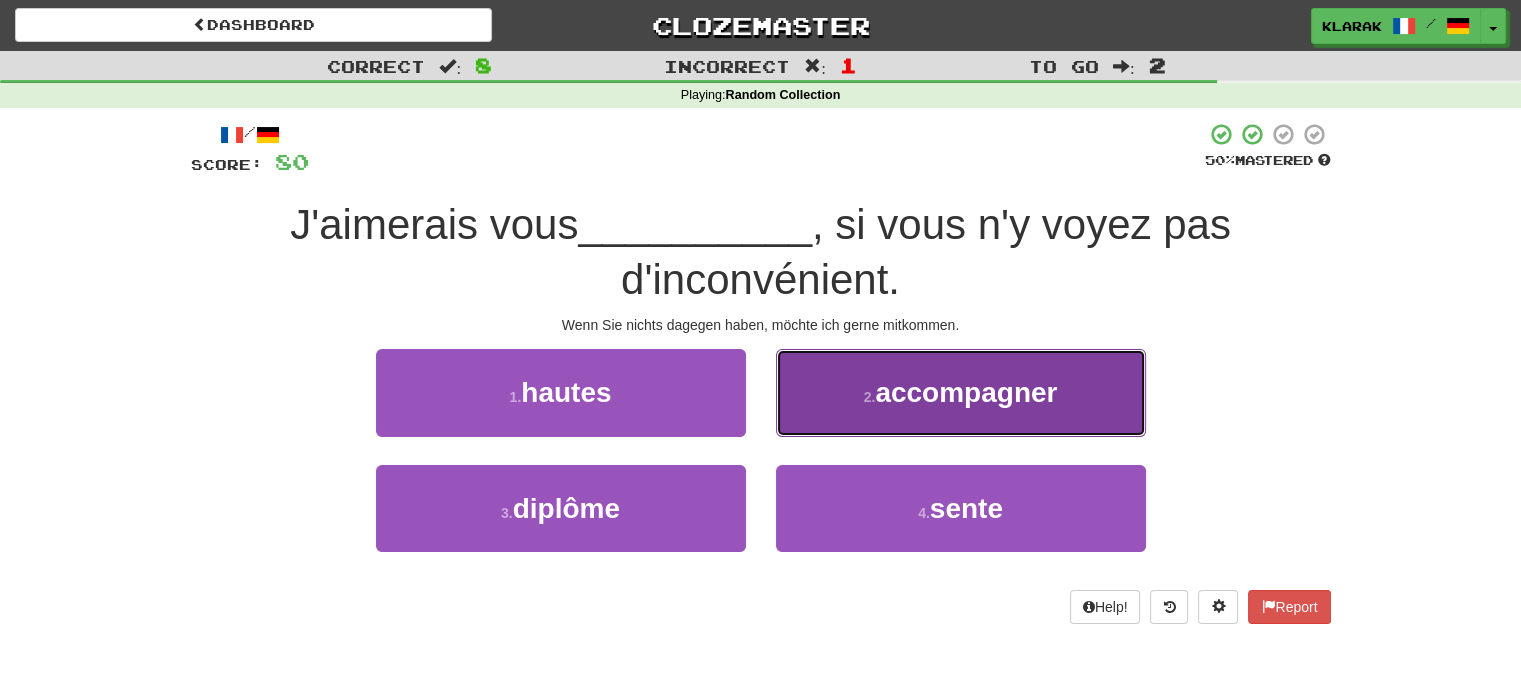 click on "2 ." at bounding box center [870, 397] 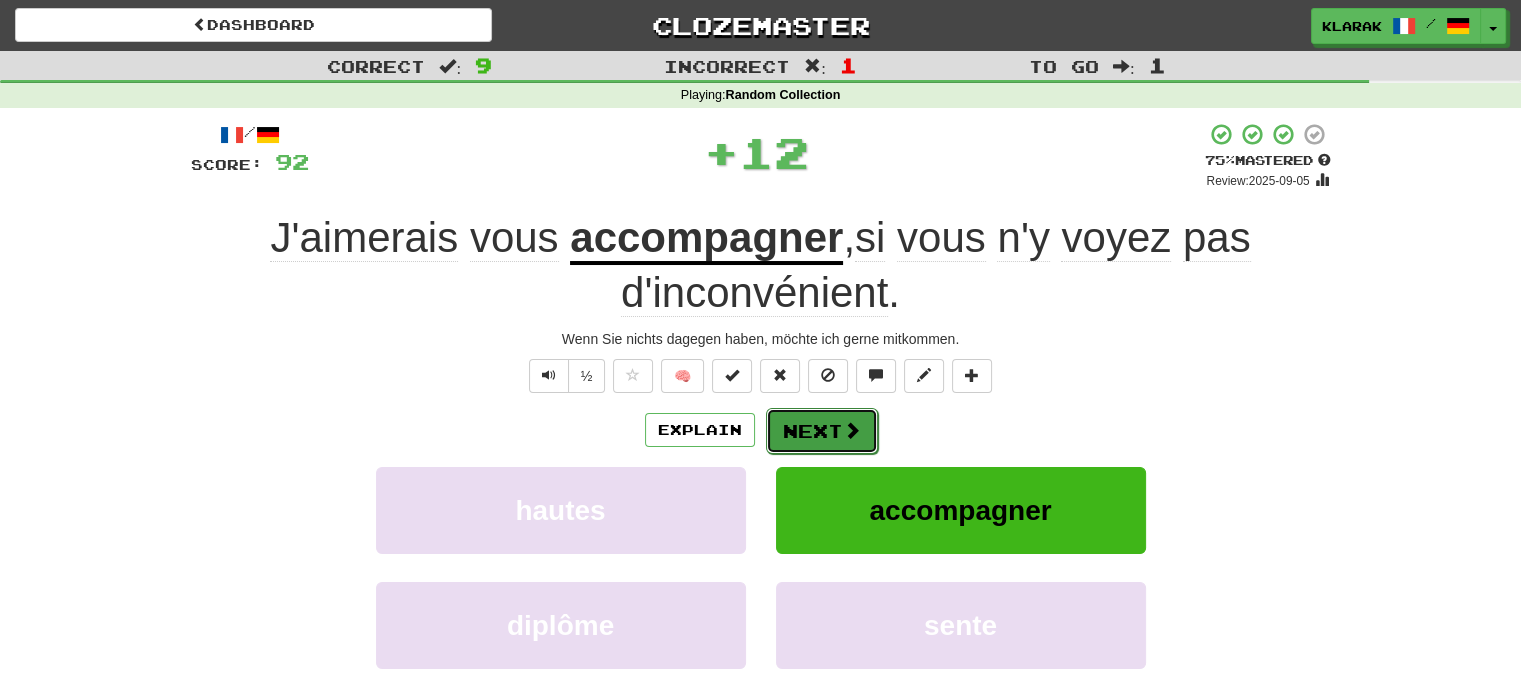 click on "Next" at bounding box center (822, 431) 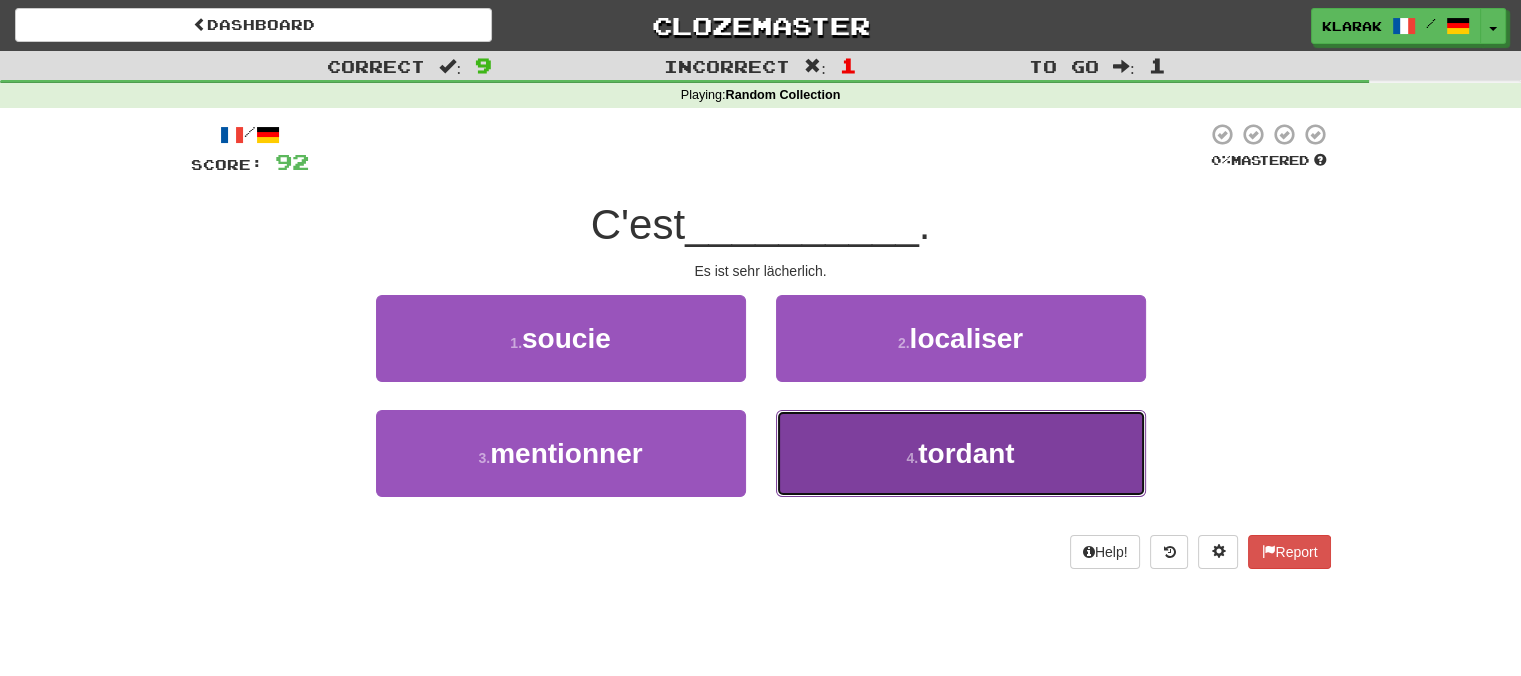 click on "4 .  tordant" at bounding box center (961, 453) 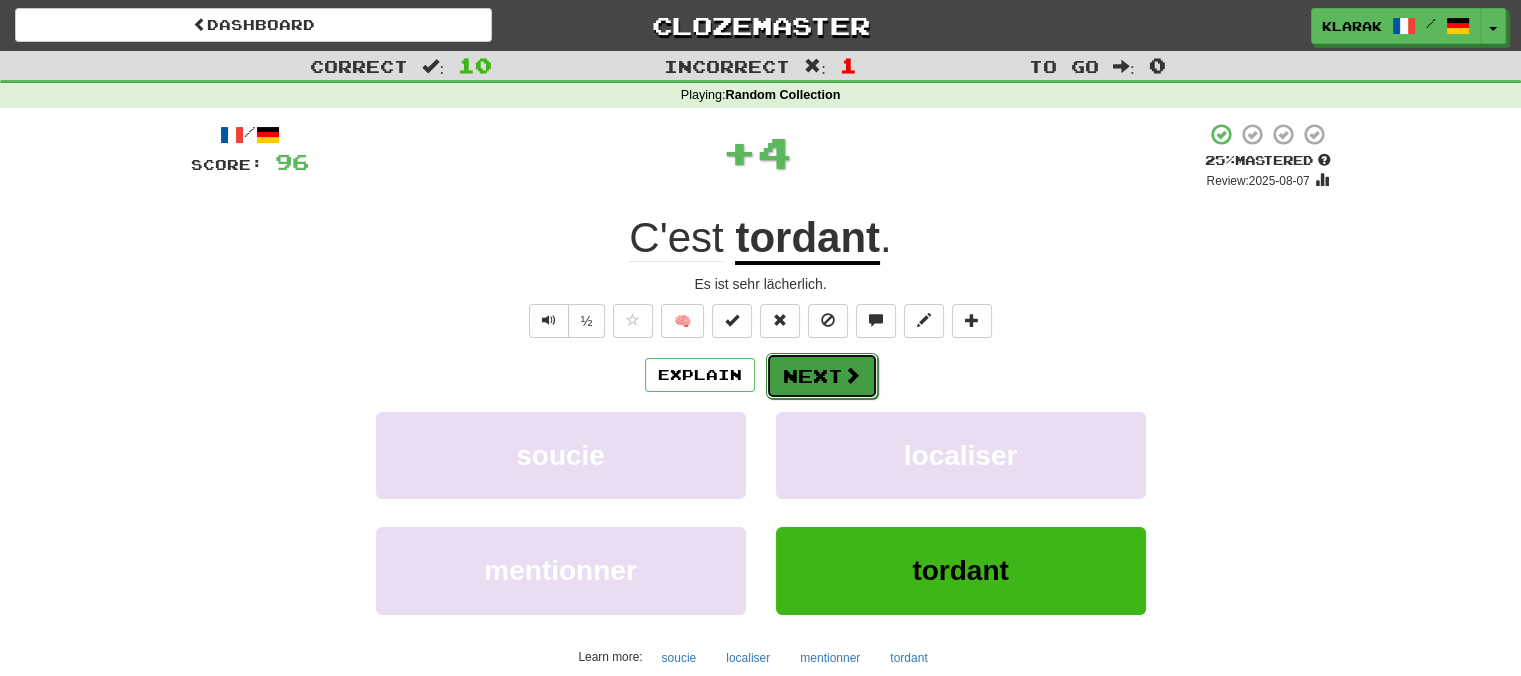 click on "Next" at bounding box center (822, 376) 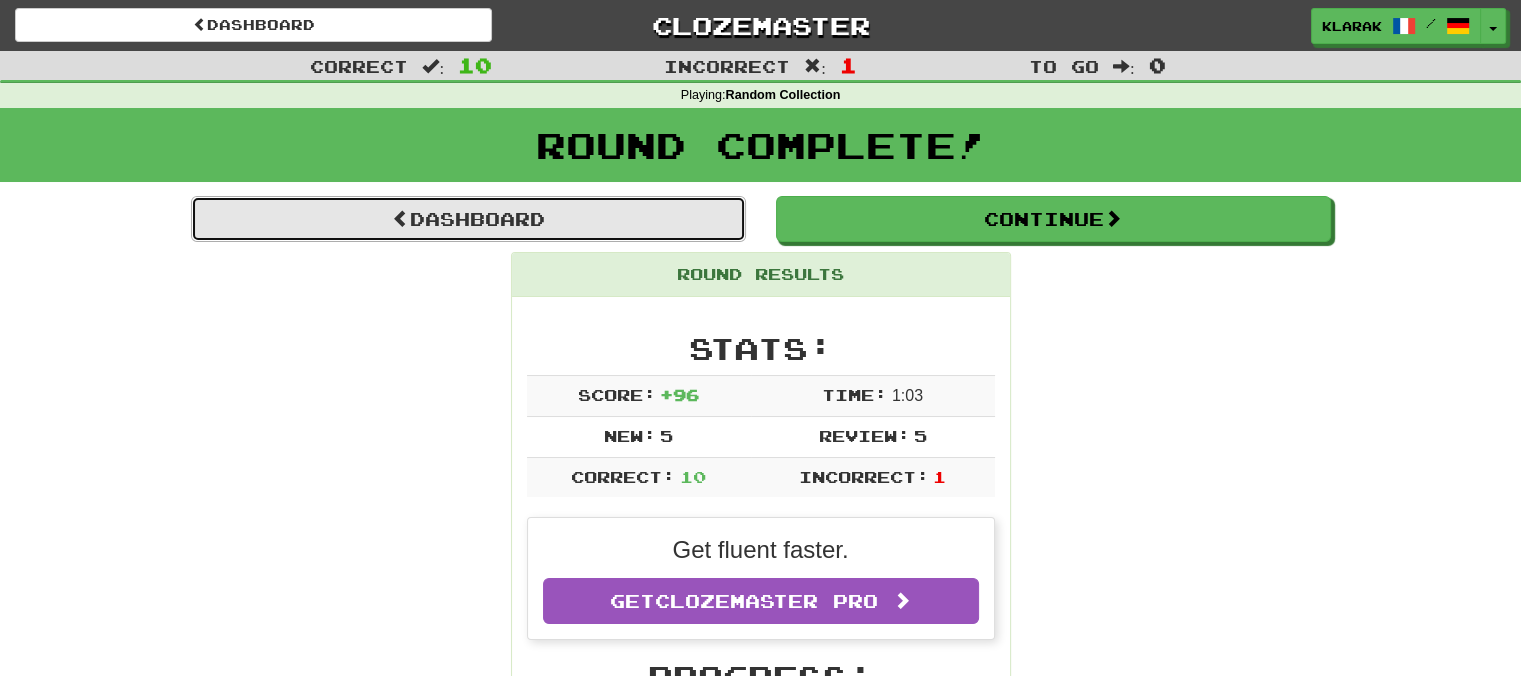 click on "Dashboard" at bounding box center [468, 219] 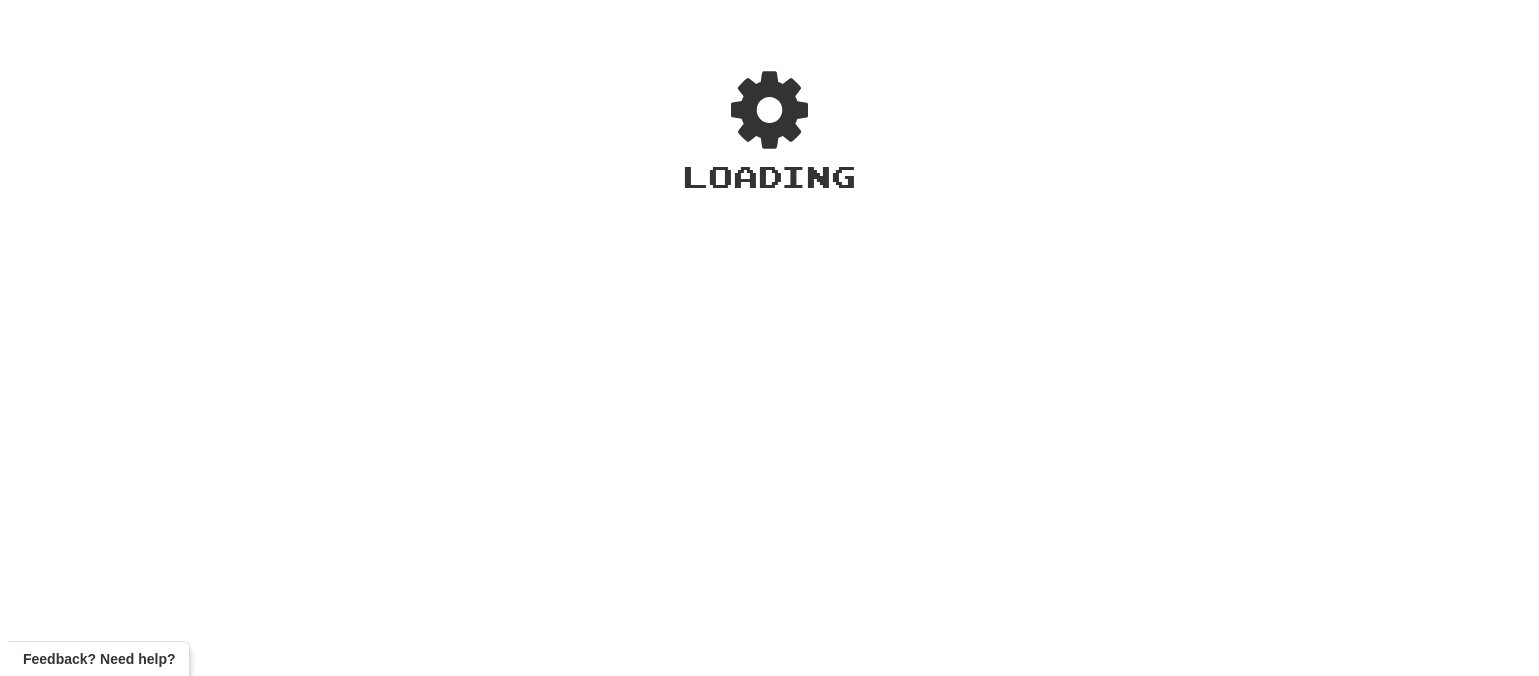 scroll, scrollTop: 0, scrollLeft: 0, axis: both 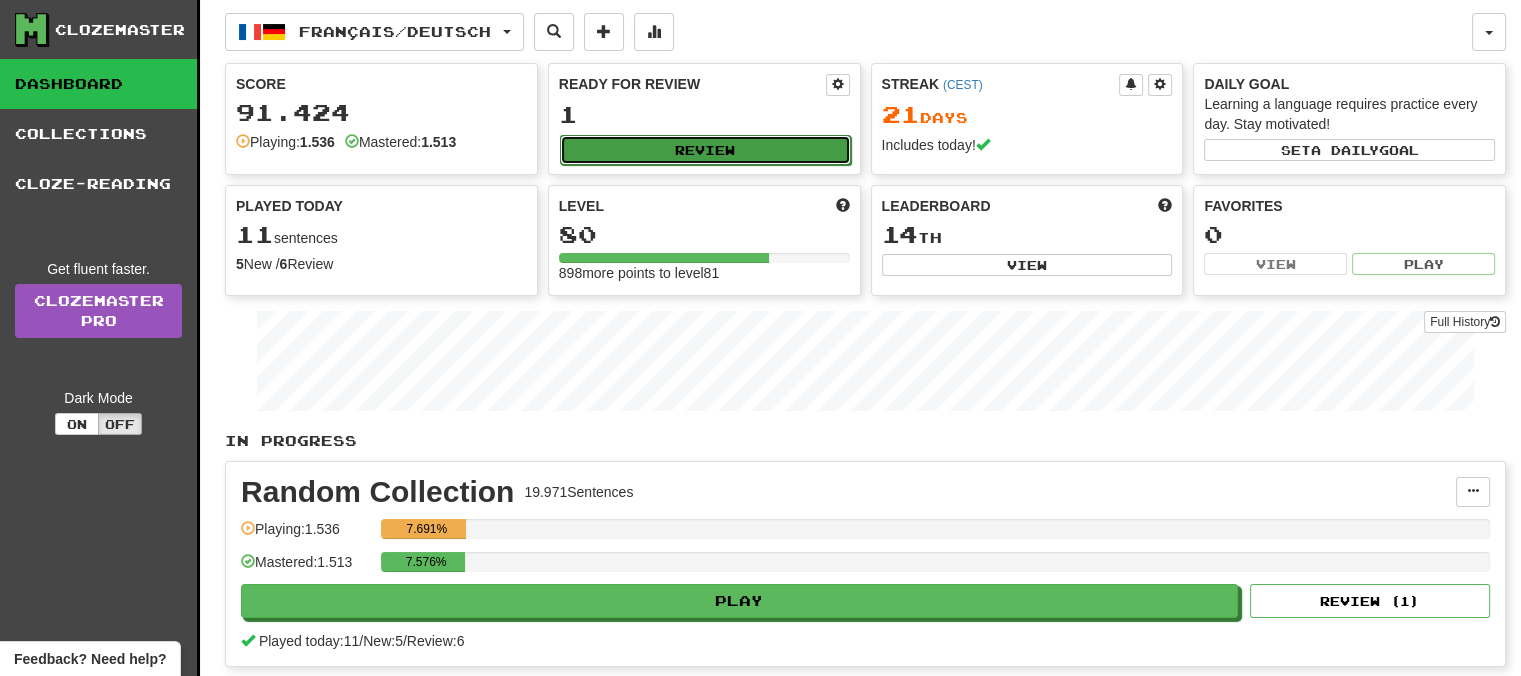 click on "Review" at bounding box center [705, 150] 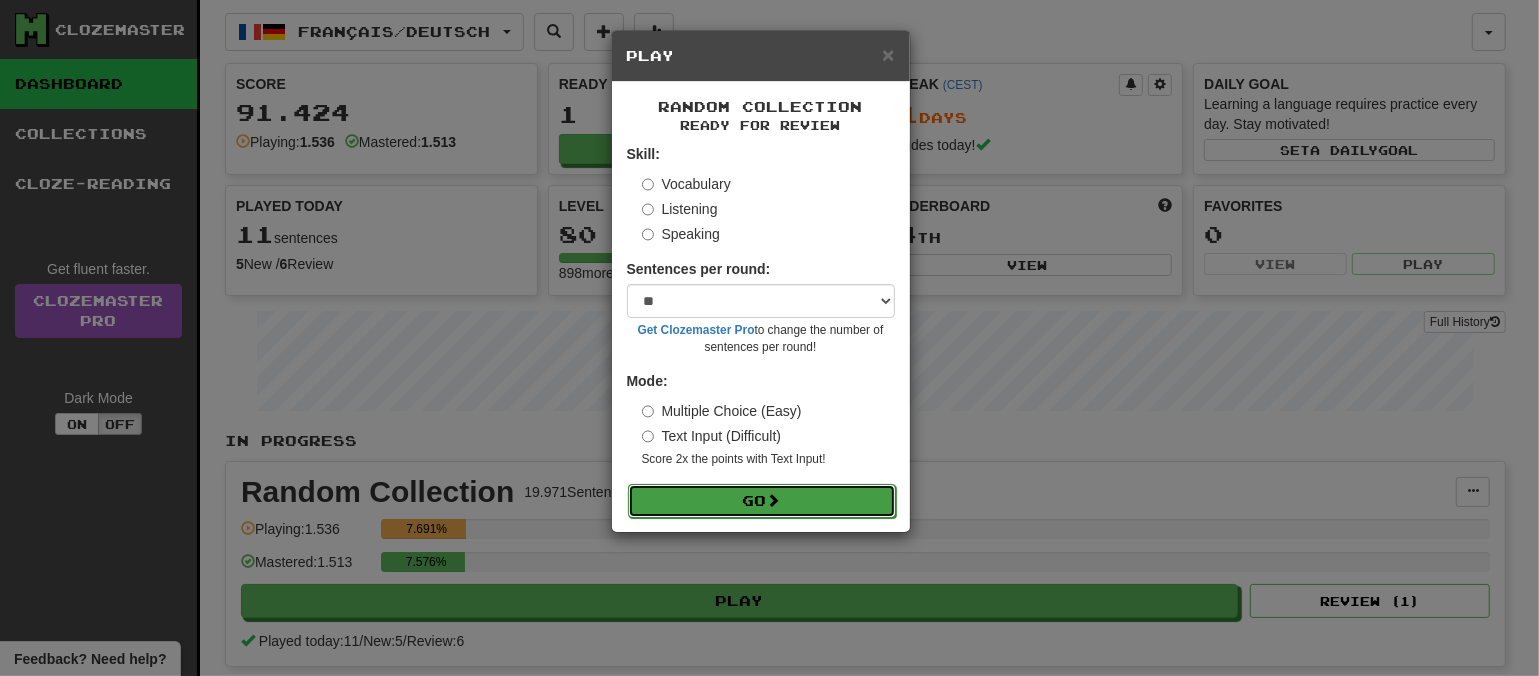 click on "Go" at bounding box center [762, 501] 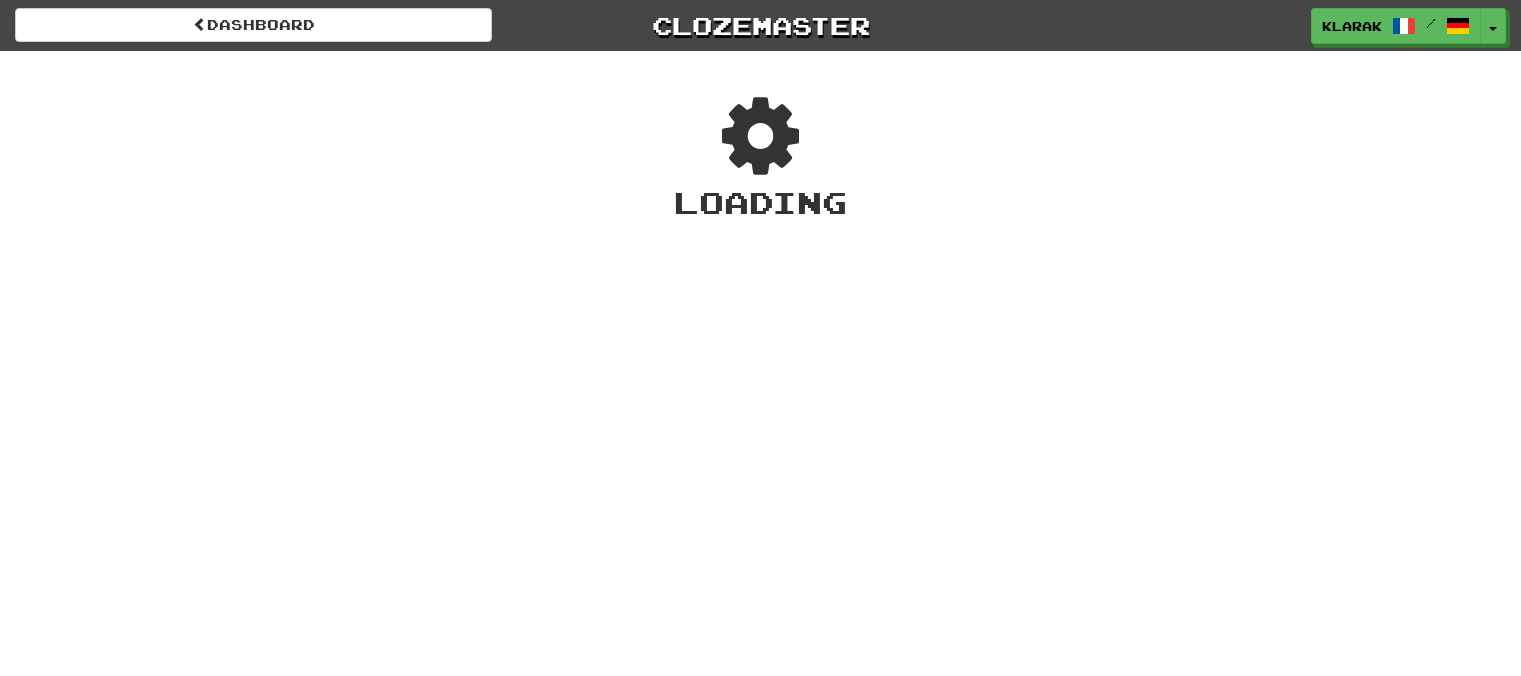 scroll, scrollTop: 0, scrollLeft: 0, axis: both 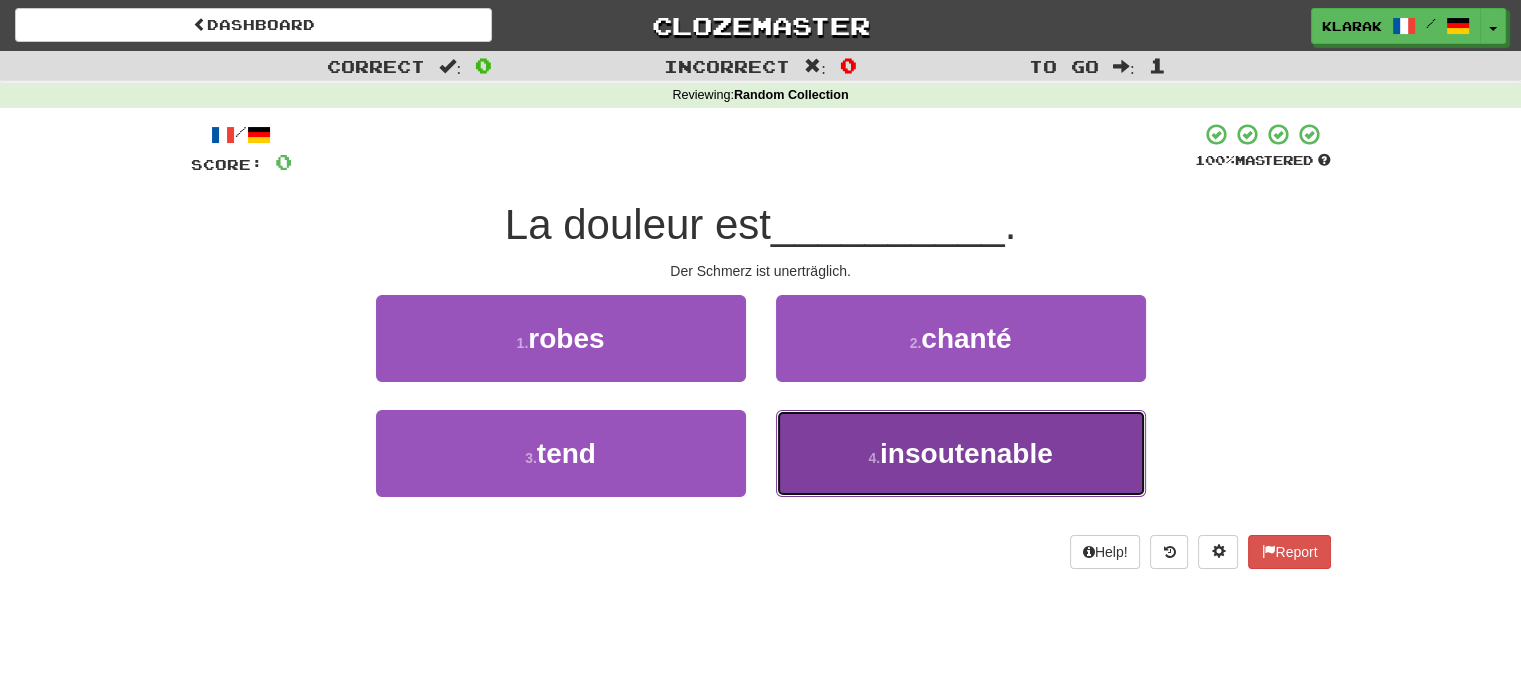 click on "4 .  insoutenable" at bounding box center [961, 453] 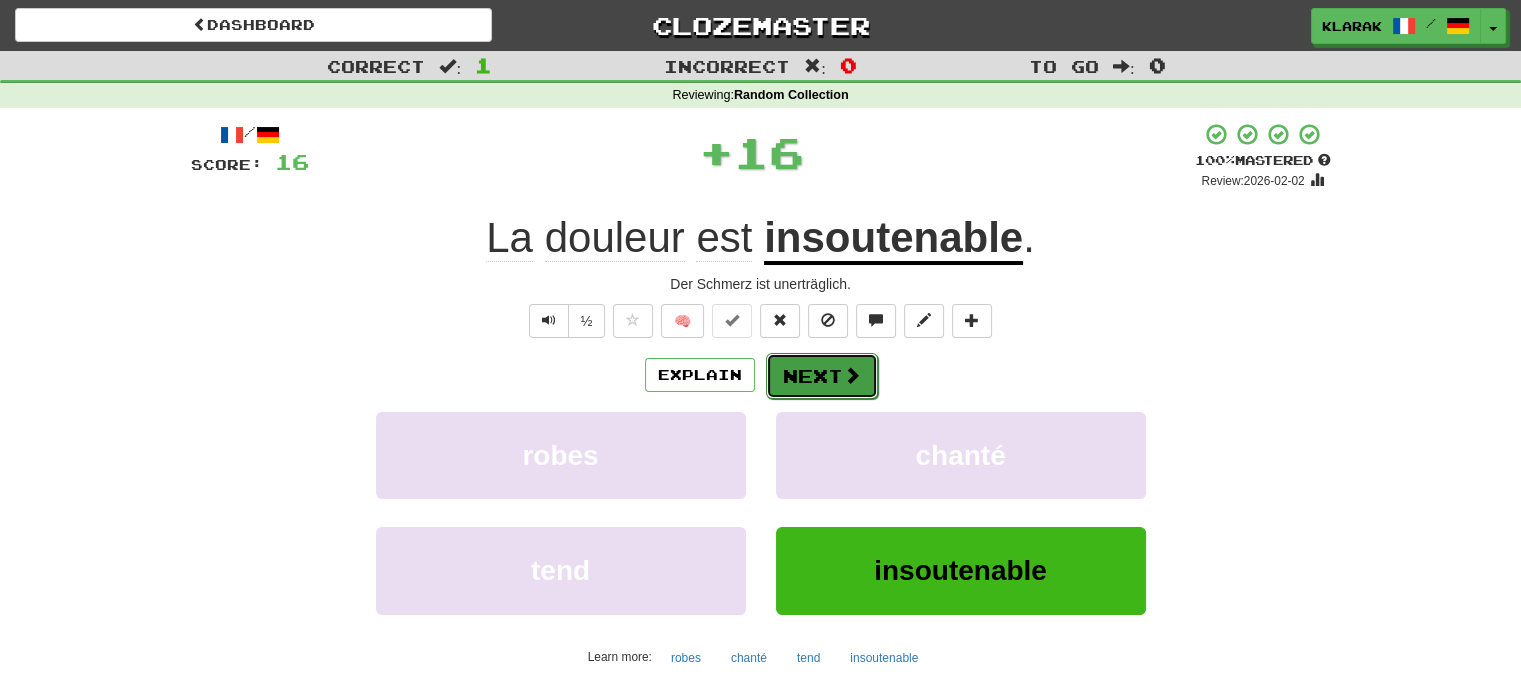 click on "Next" at bounding box center [822, 376] 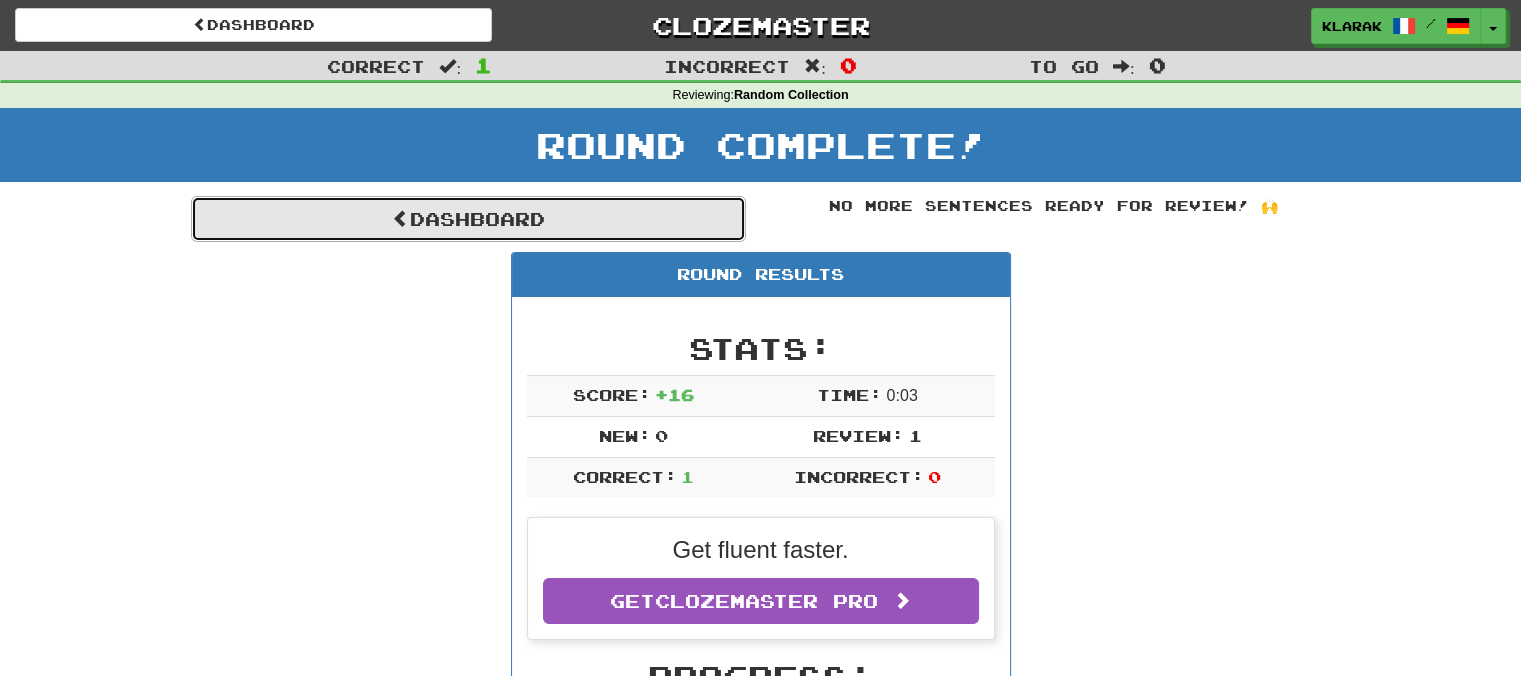 click on "Dashboard" at bounding box center [468, 219] 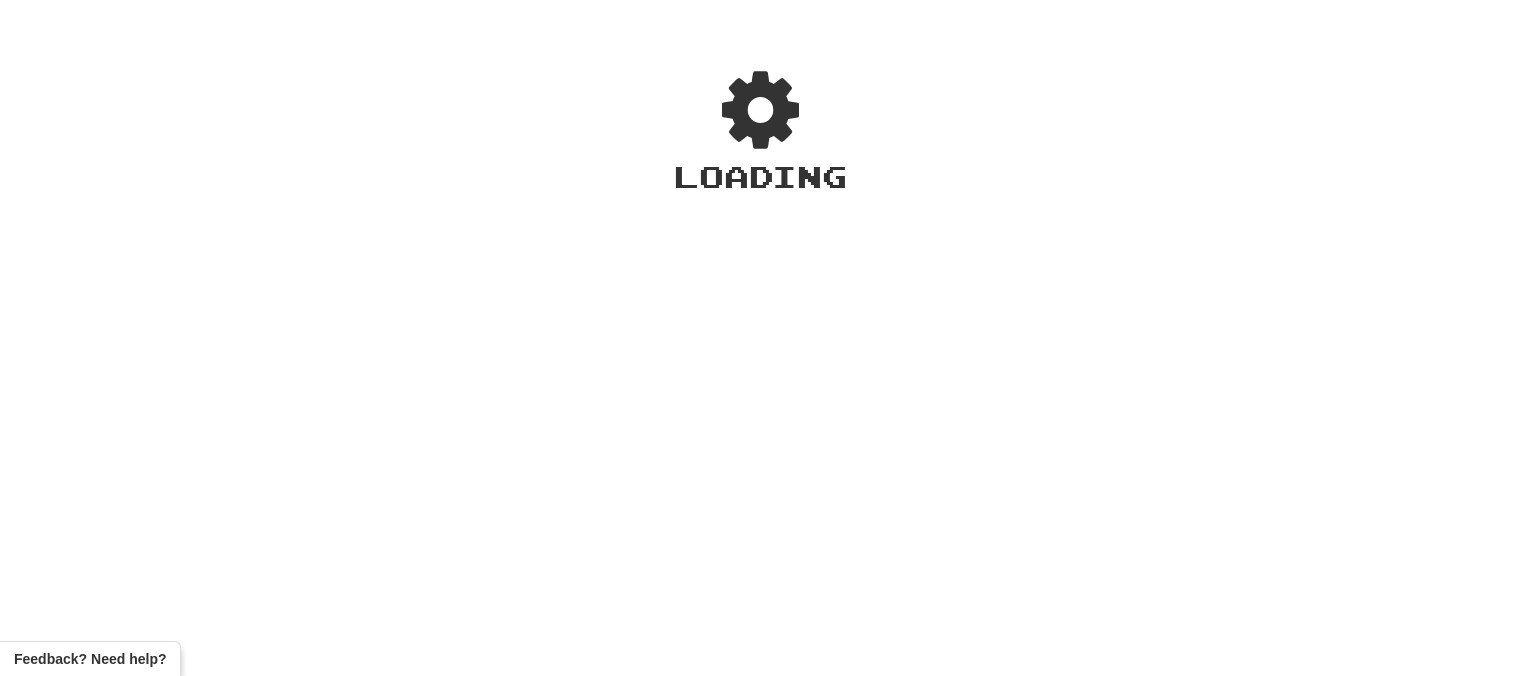 scroll, scrollTop: 0, scrollLeft: 0, axis: both 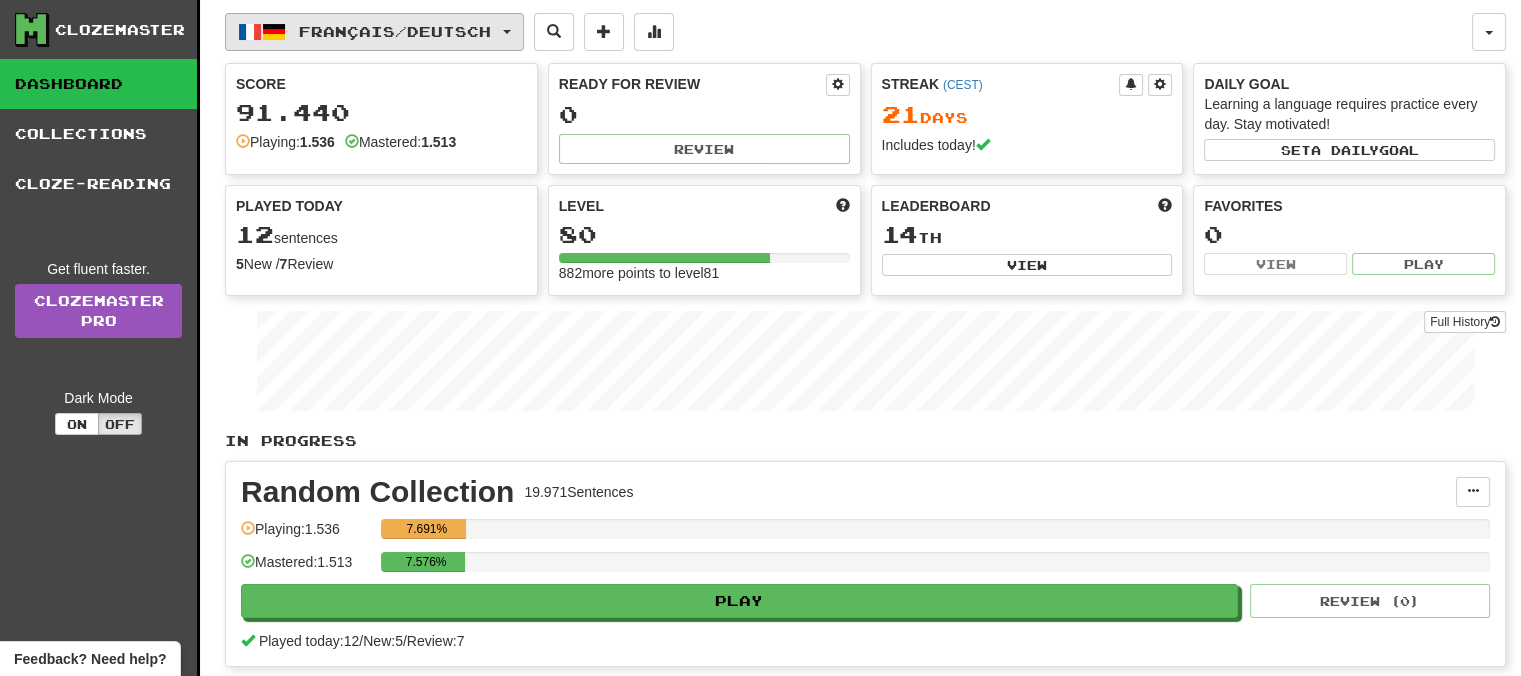 click at bounding box center (507, 32) 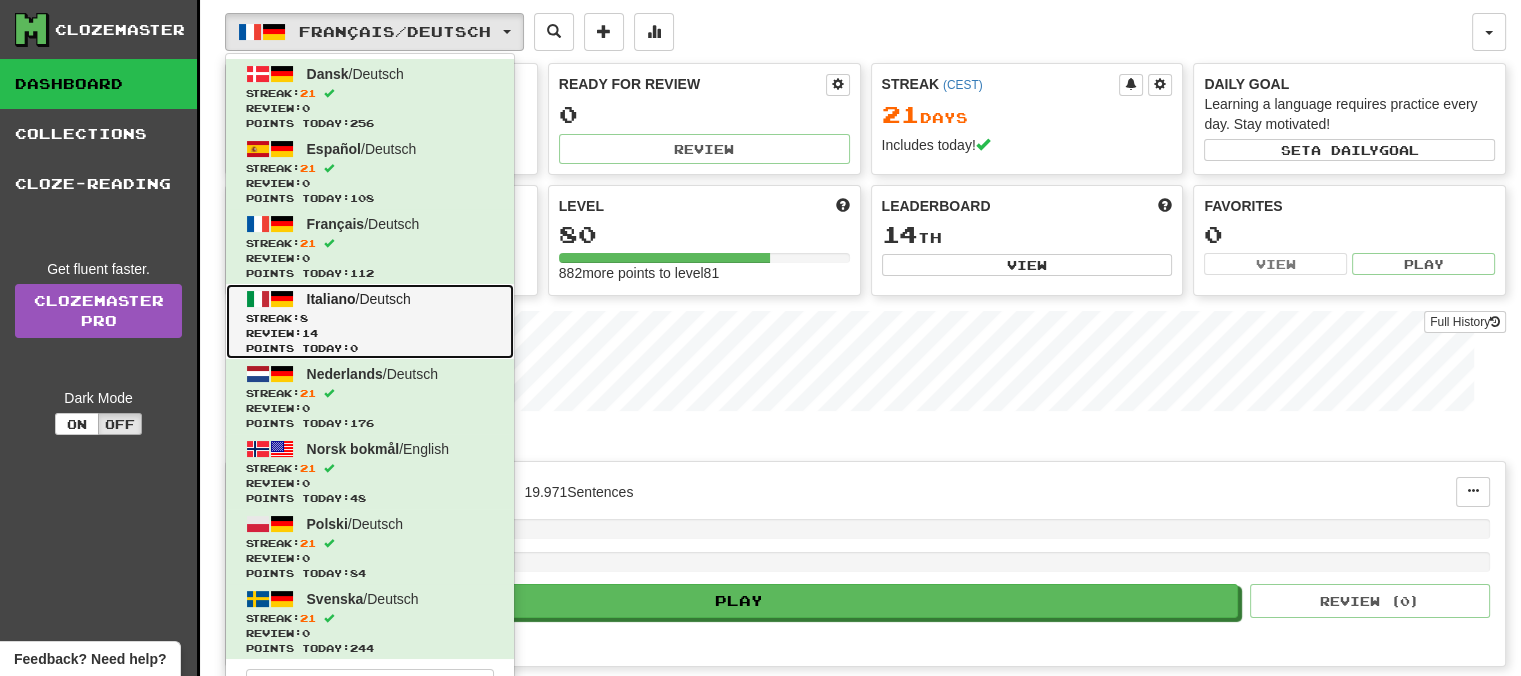 click on "Italiano" at bounding box center (331, 299) 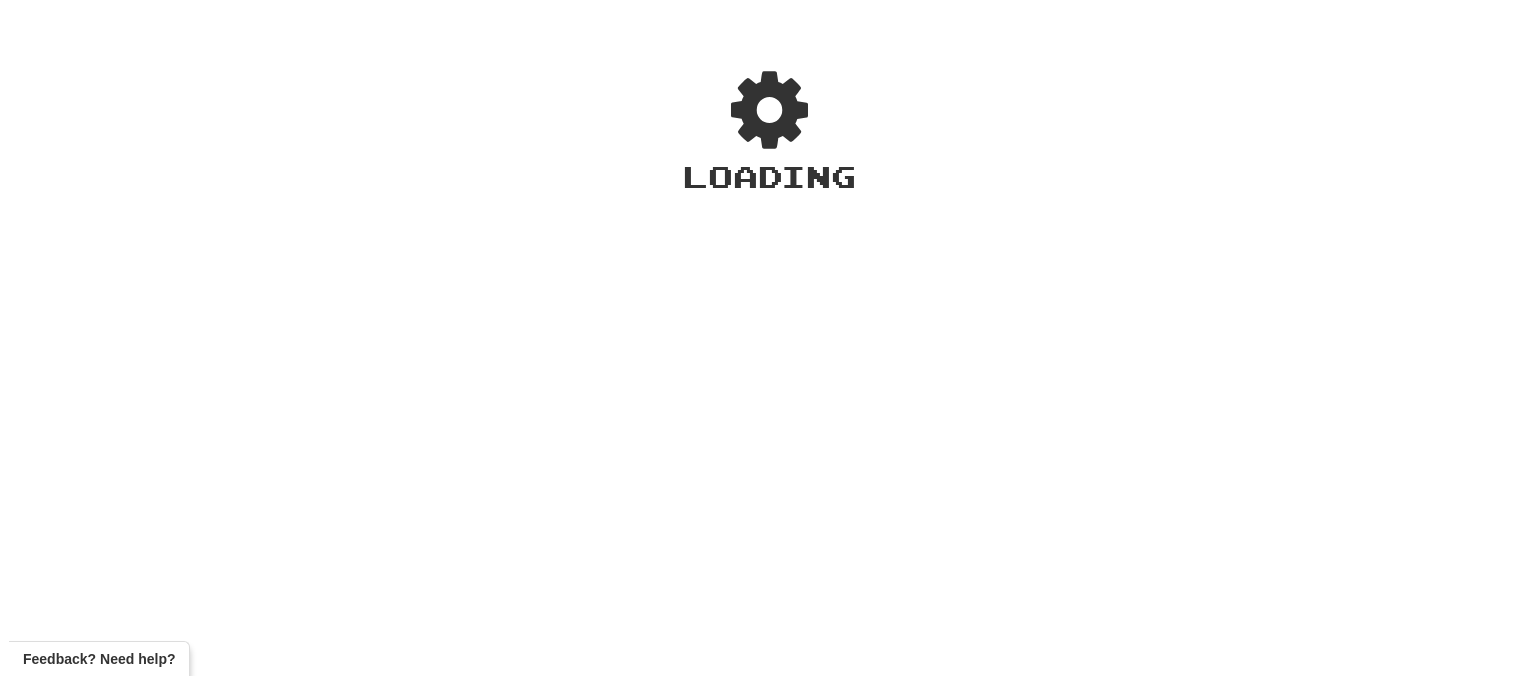 scroll, scrollTop: 0, scrollLeft: 0, axis: both 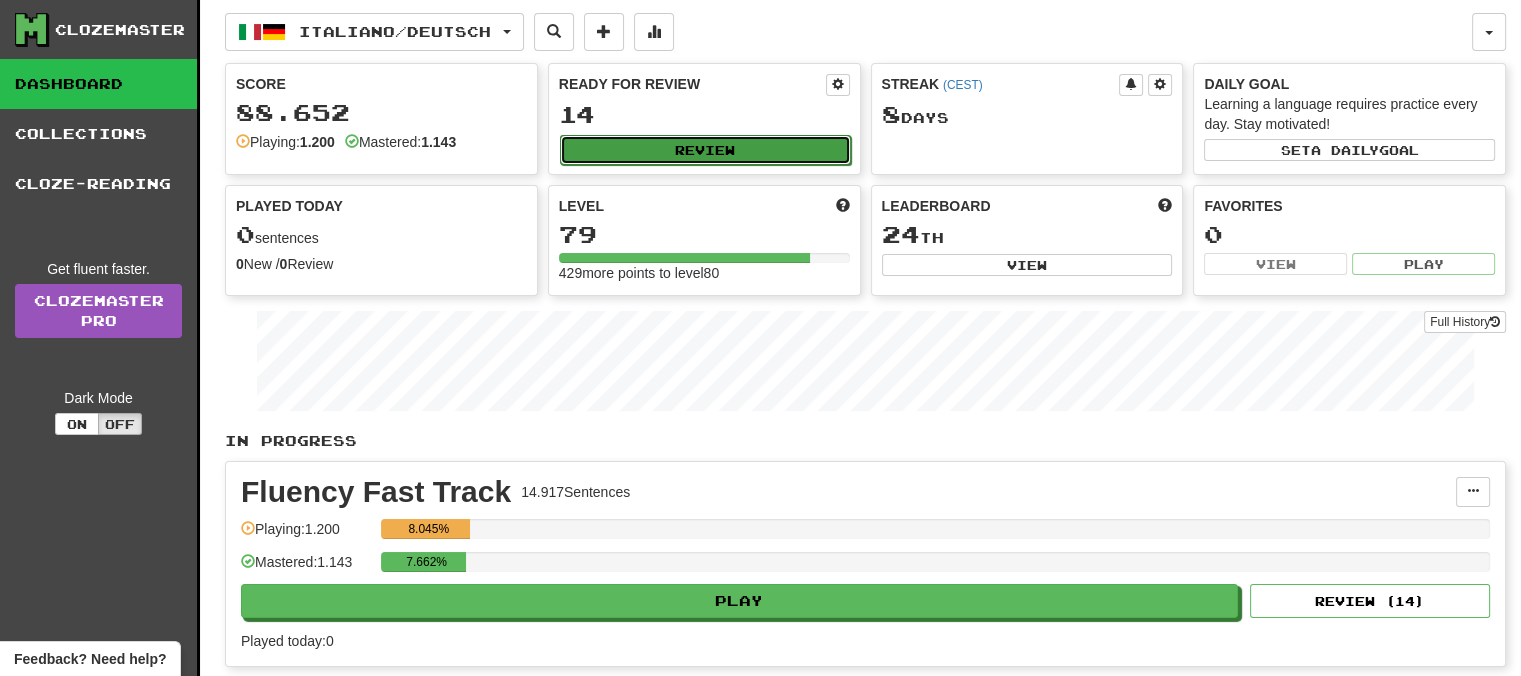 click on "Review" at bounding box center [705, 150] 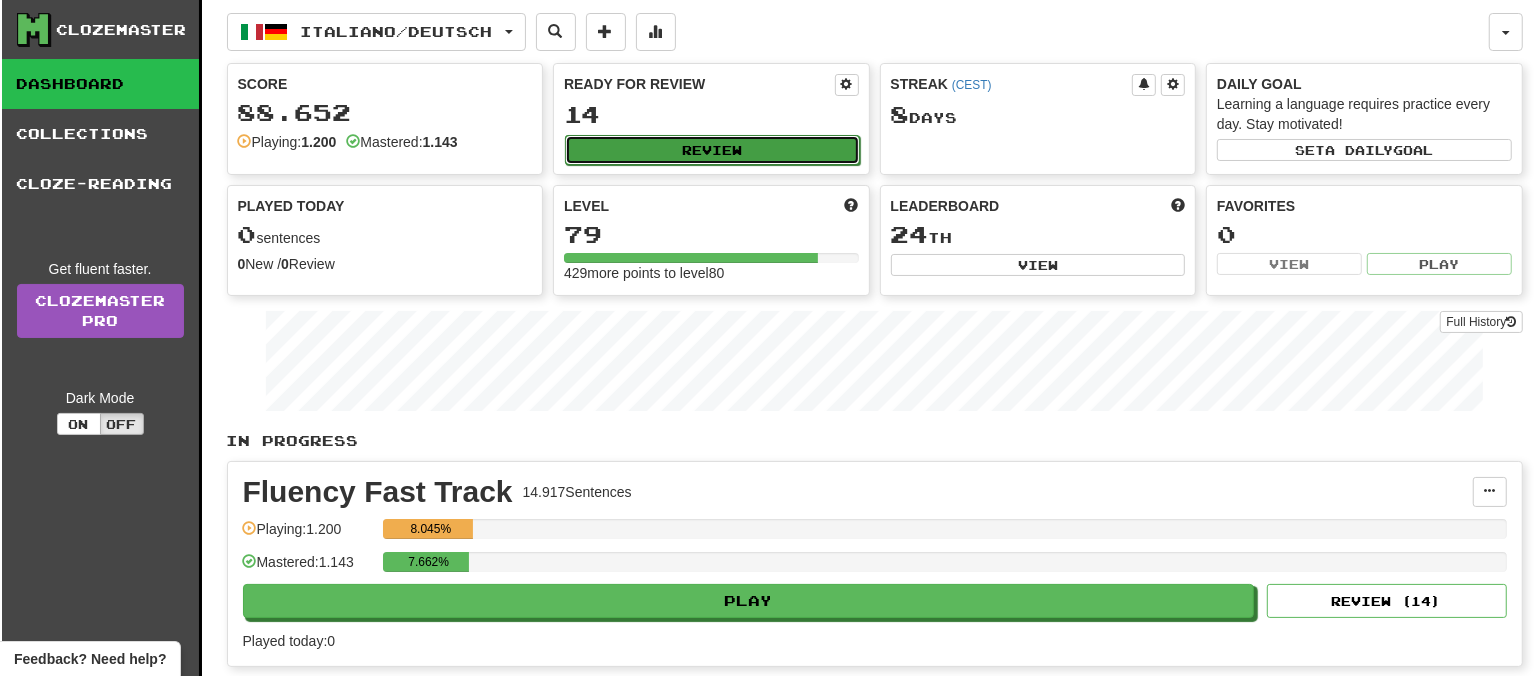 select on "**" 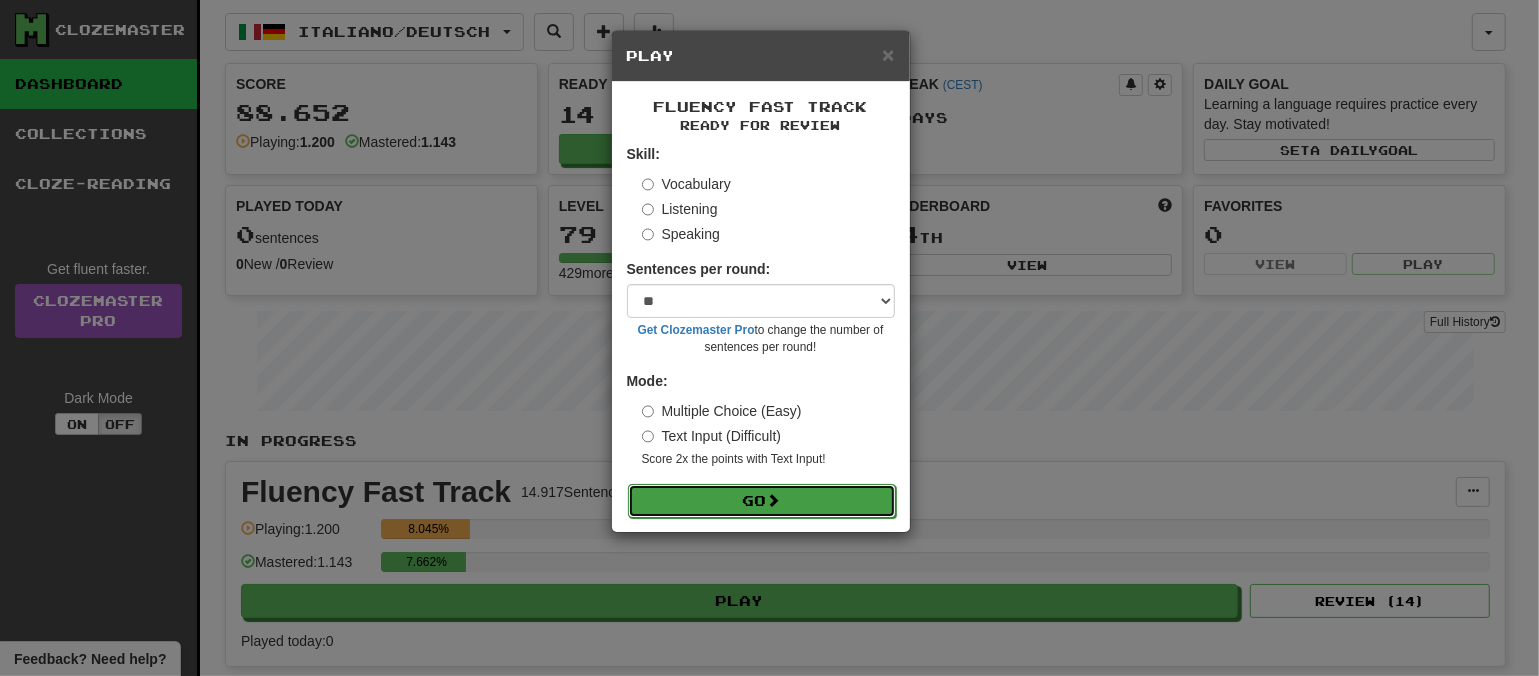 click on "Go" at bounding box center (762, 501) 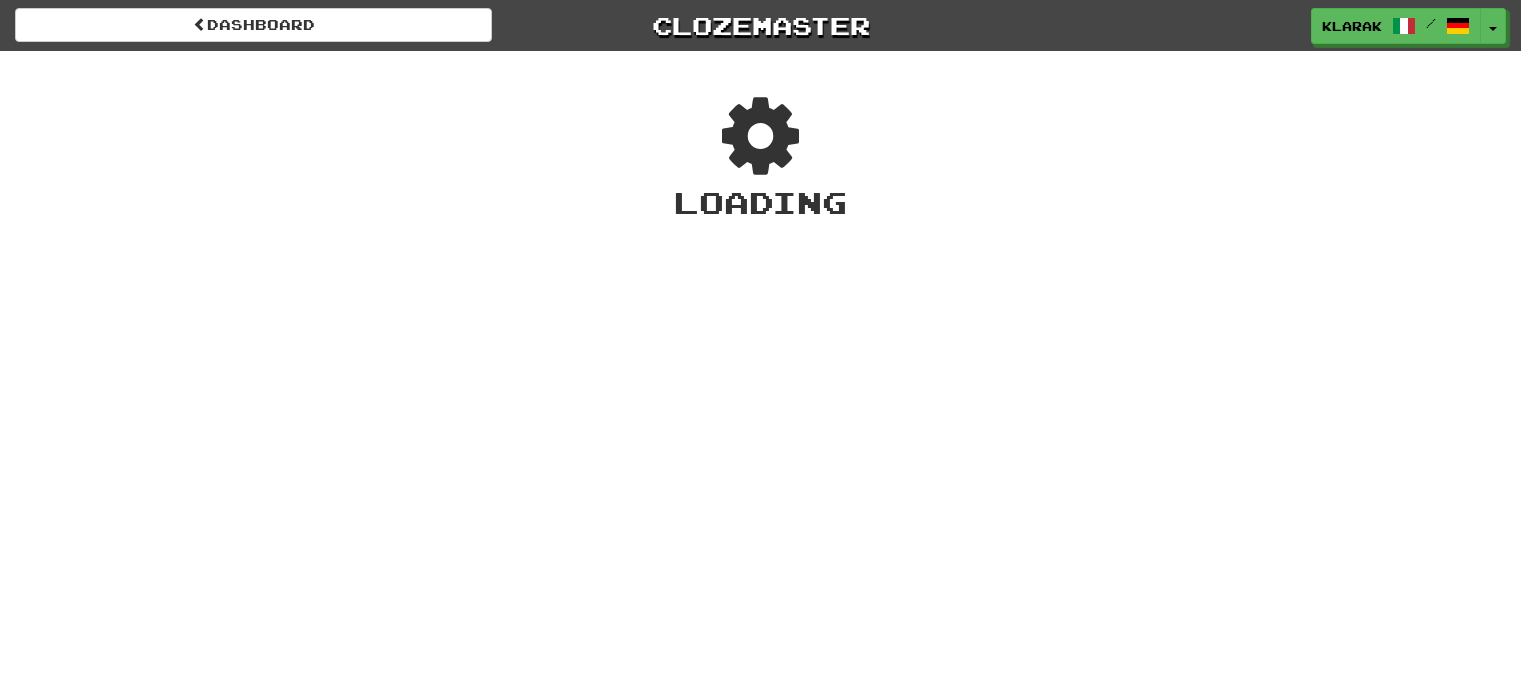 scroll, scrollTop: 0, scrollLeft: 0, axis: both 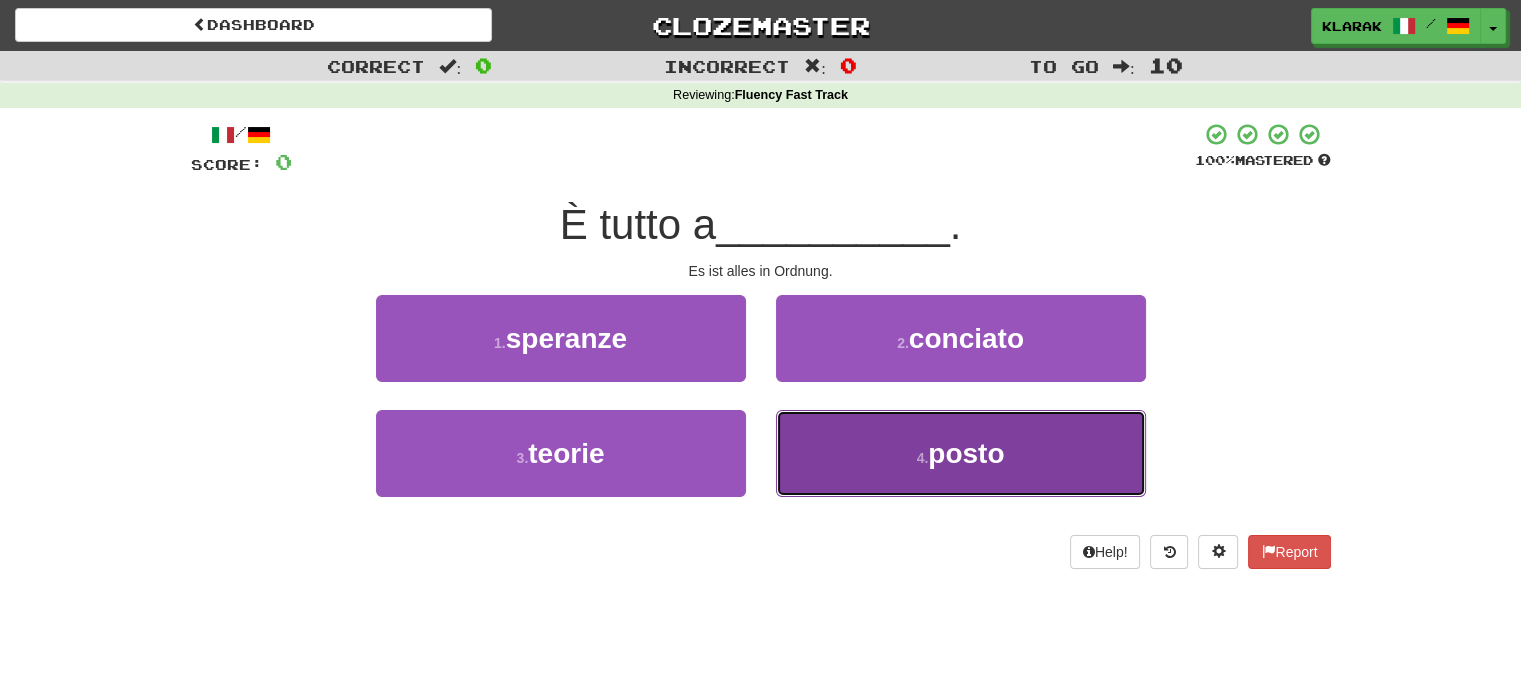 click on "4 .  posto" at bounding box center [961, 453] 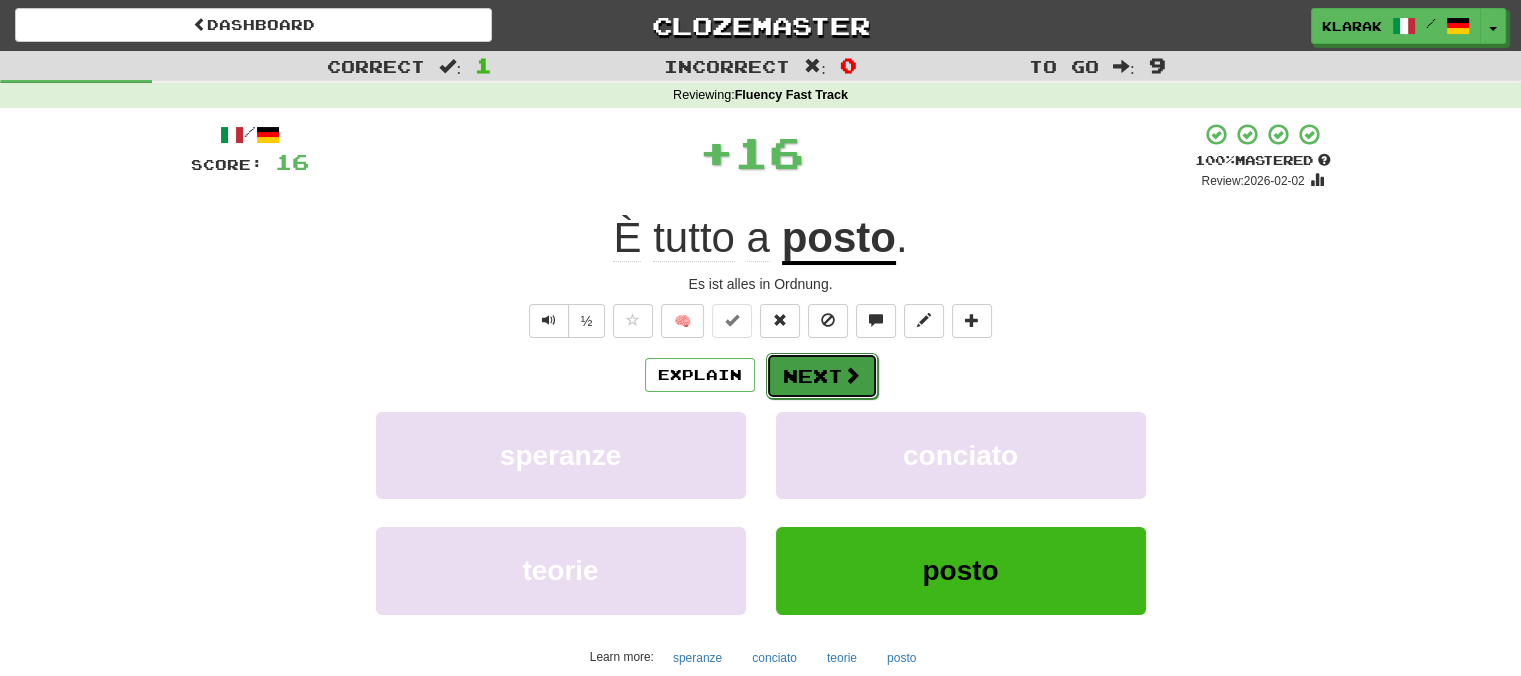 click on "Next" at bounding box center (822, 376) 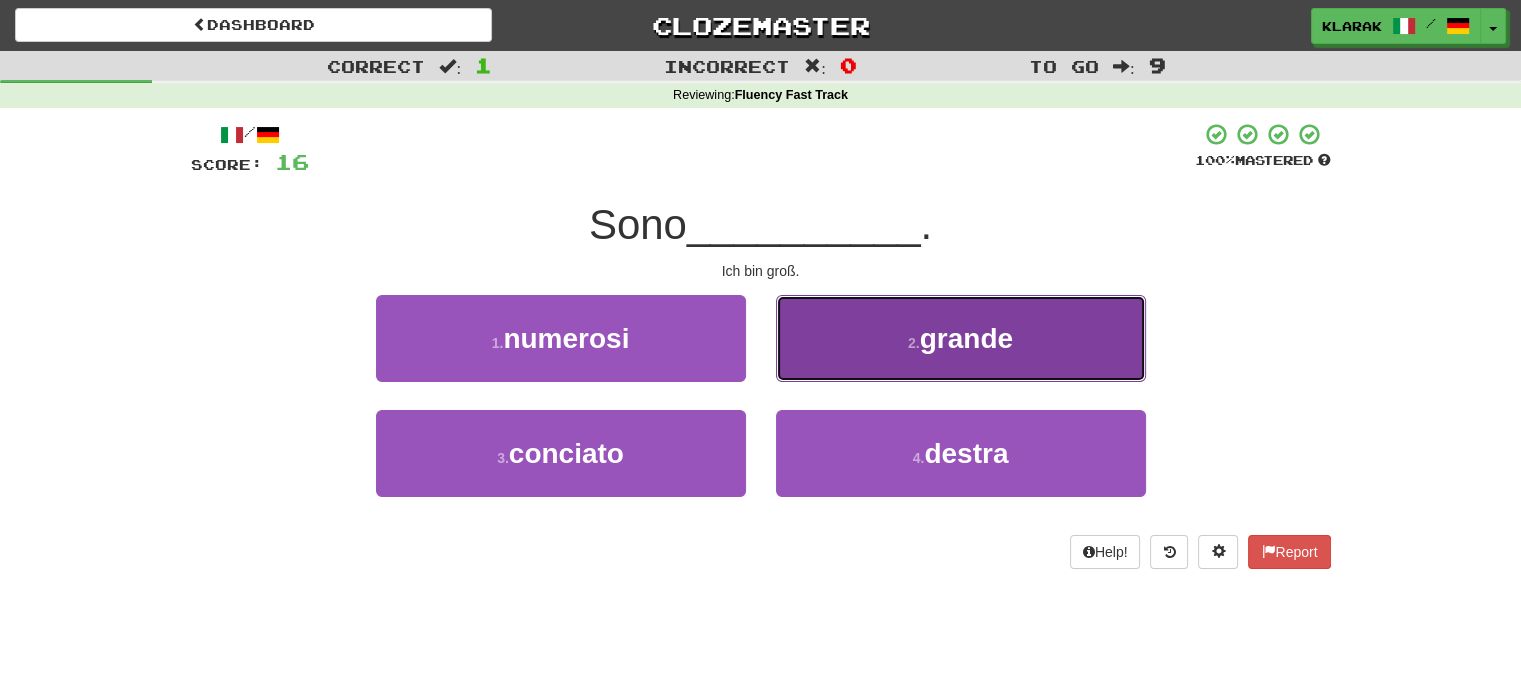 click on "2 .  grande" at bounding box center (961, 338) 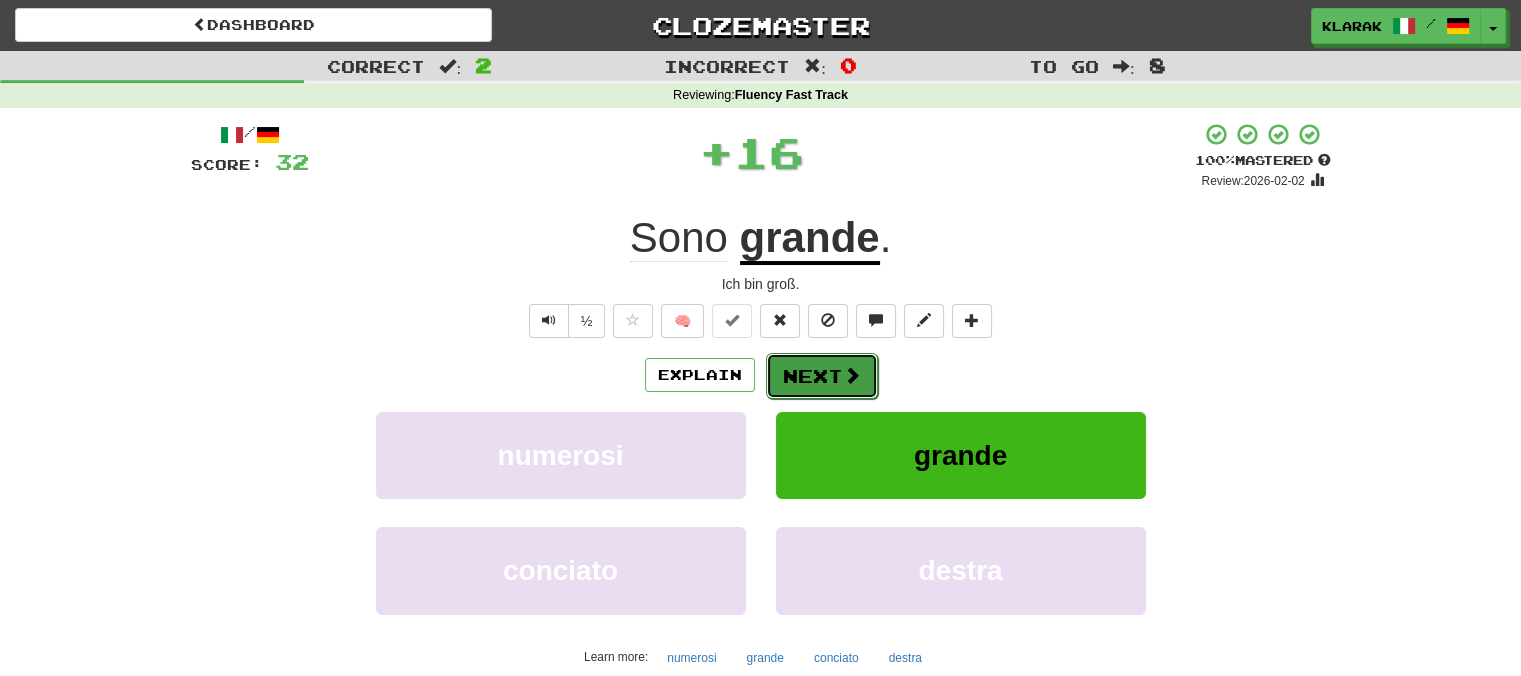 click on "Next" at bounding box center [822, 376] 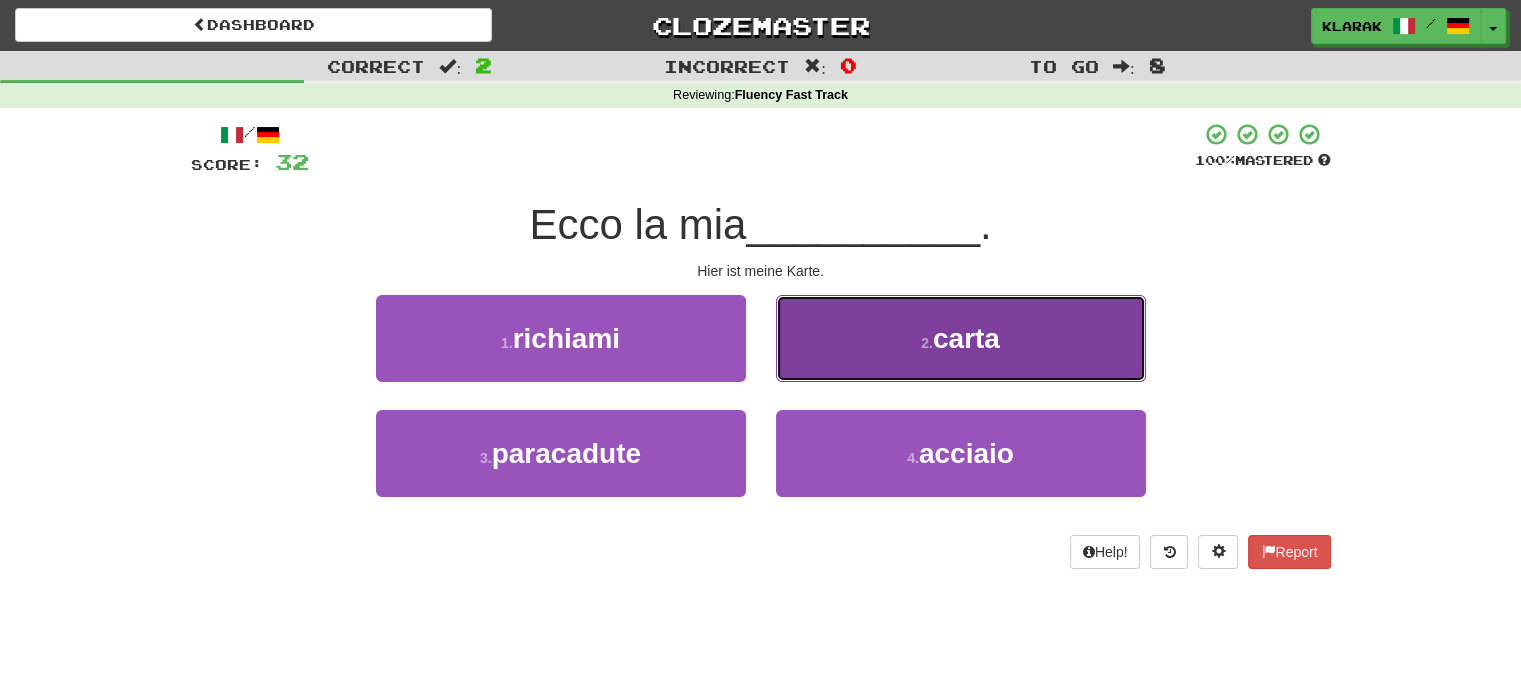 click on "2 .  carta" at bounding box center (961, 338) 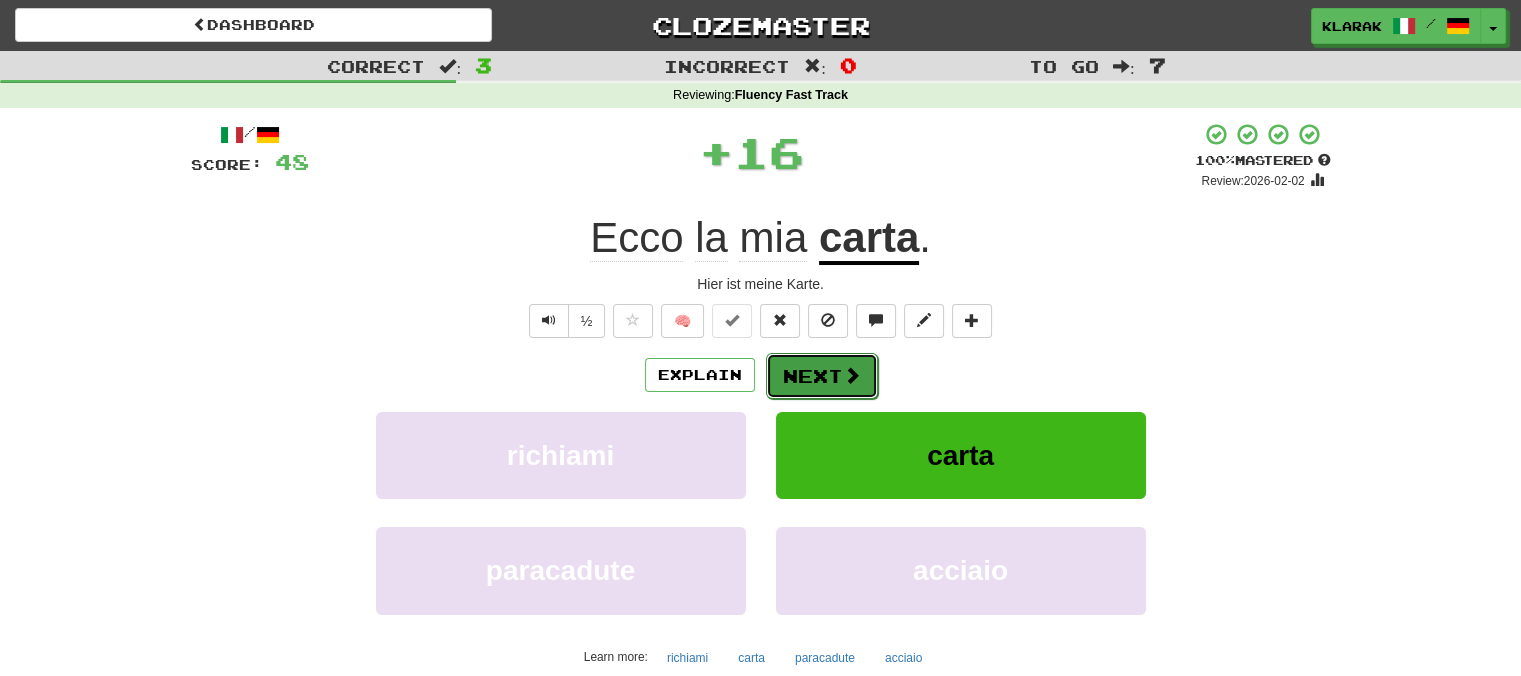 click on "Next" at bounding box center (822, 376) 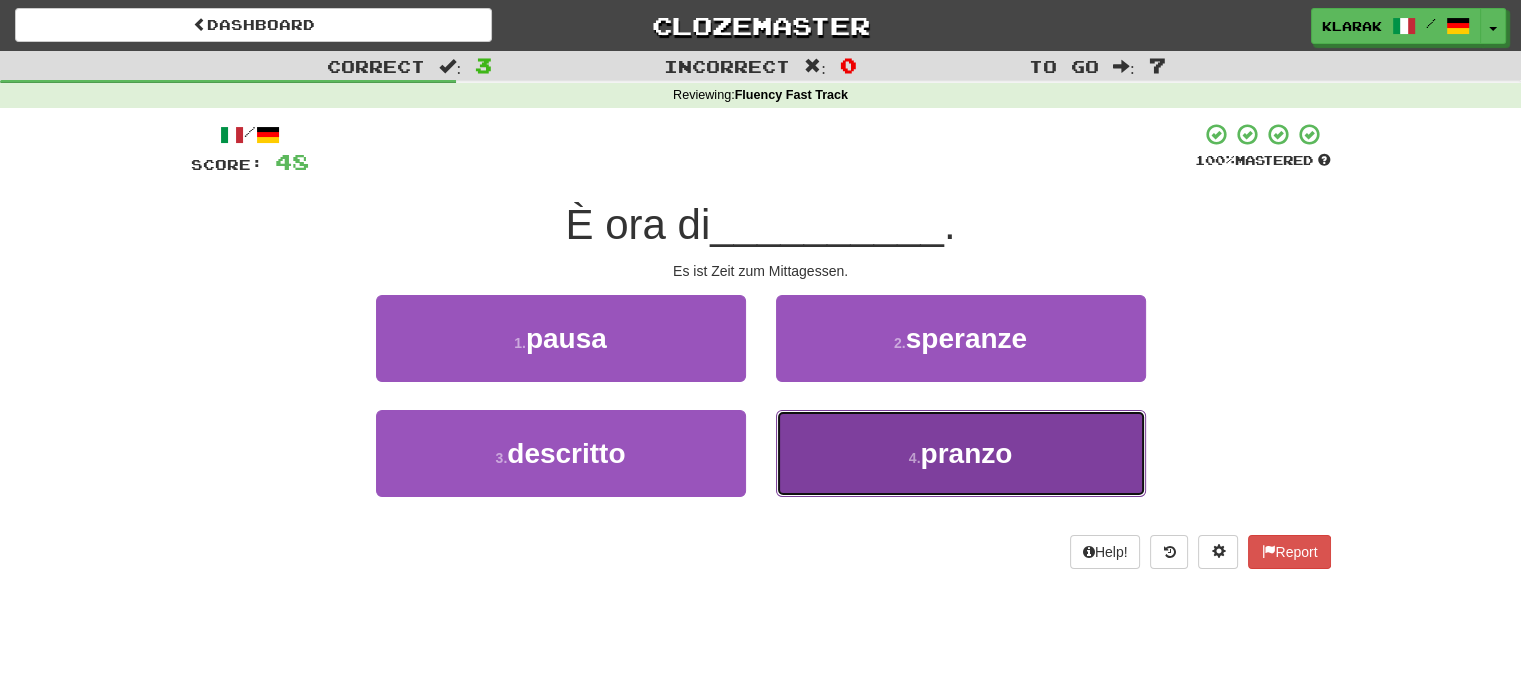click on "4 .  pranzo" at bounding box center (961, 453) 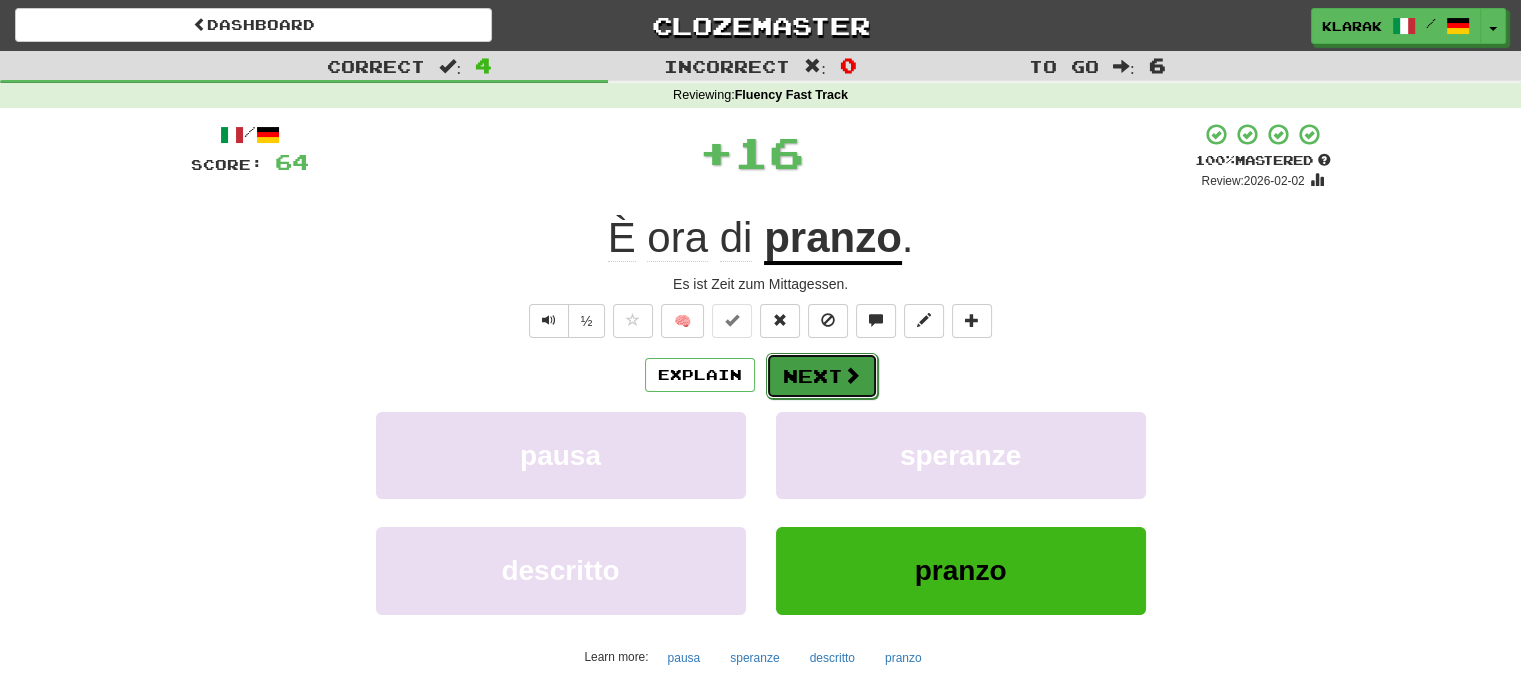 click on "Next" at bounding box center (822, 376) 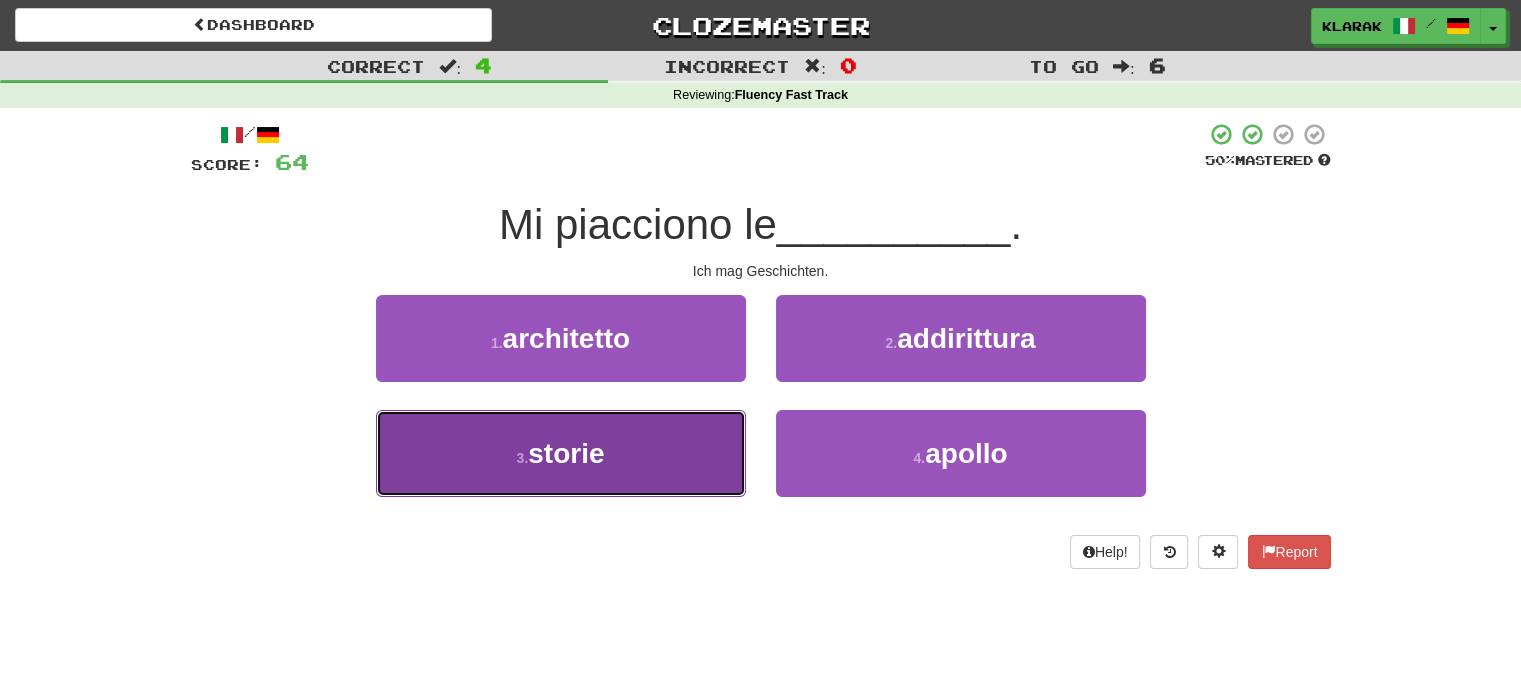 click on "3 .  storie" at bounding box center (561, 453) 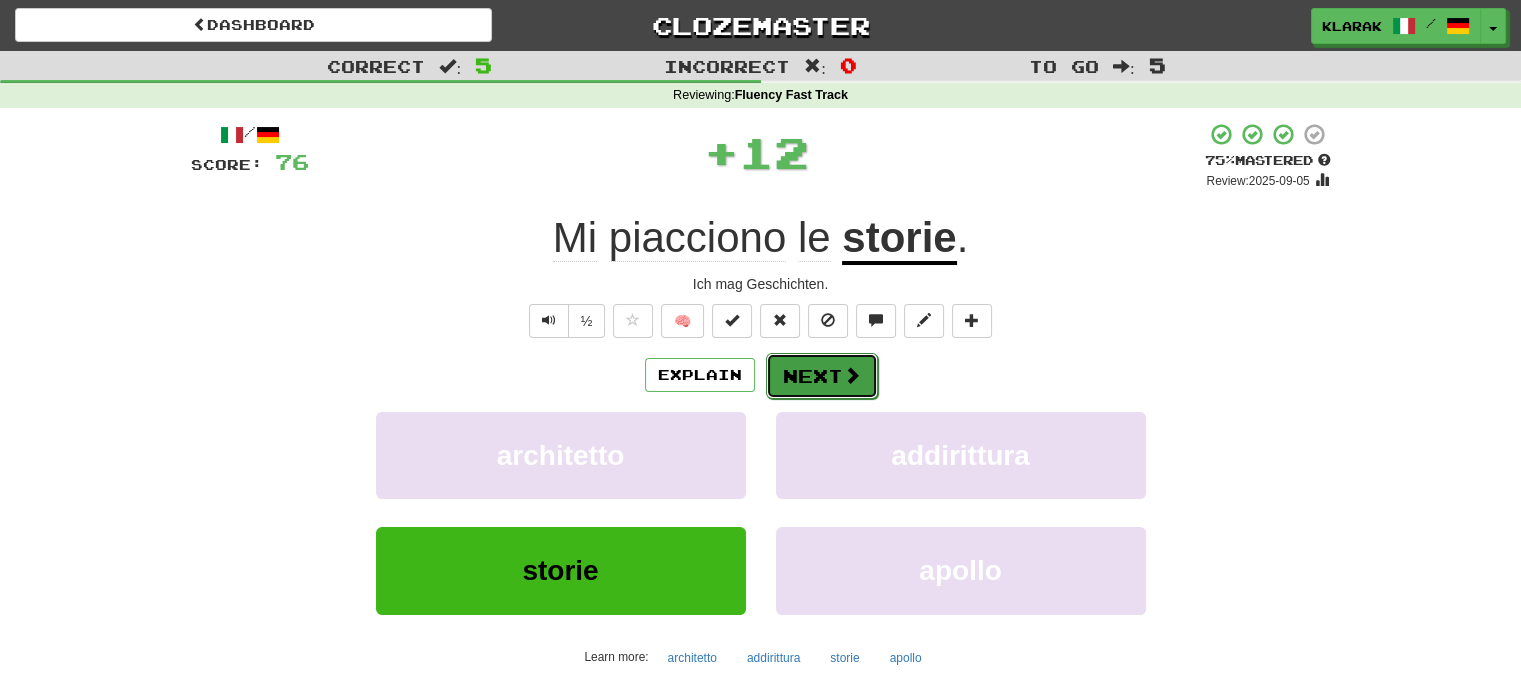 click on "Next" at bounding box center (822, 376) 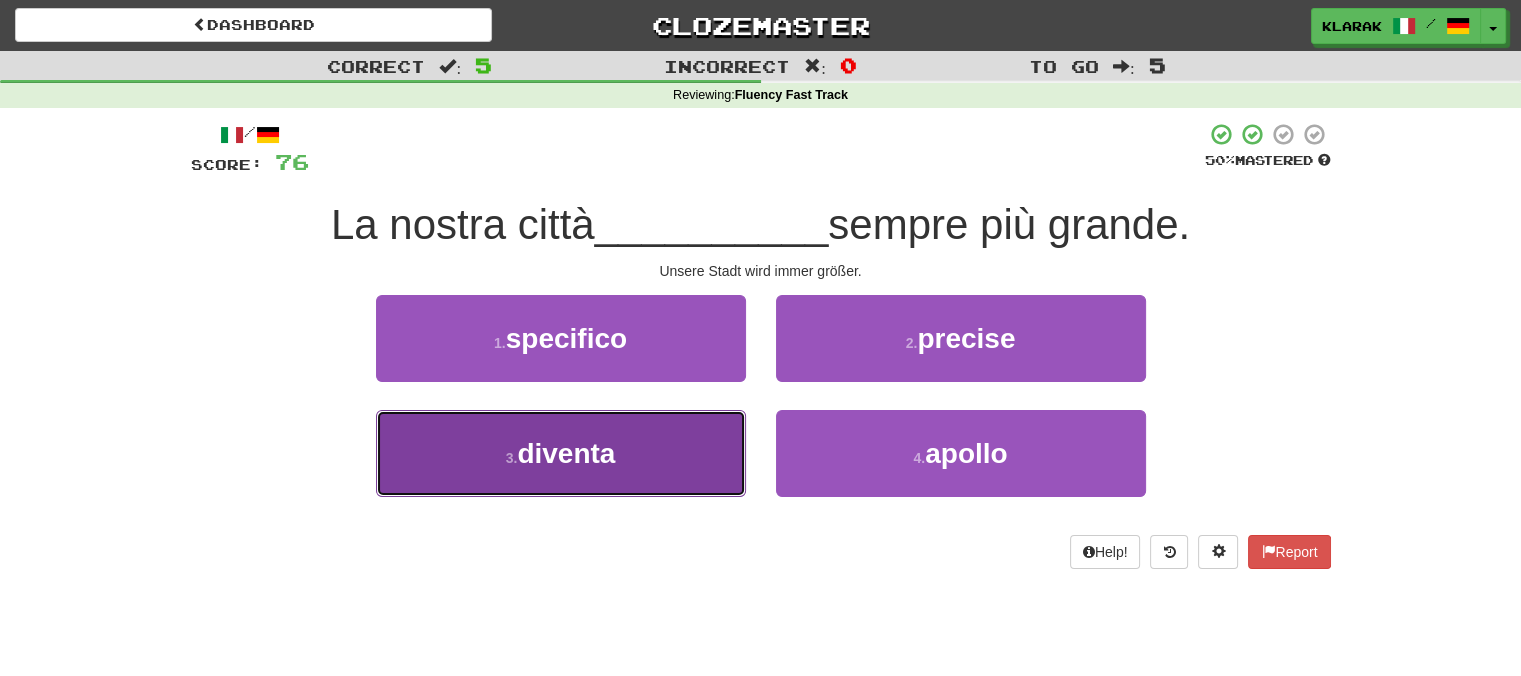 click on "3 .  diventa" at bounding box center [561, 453] 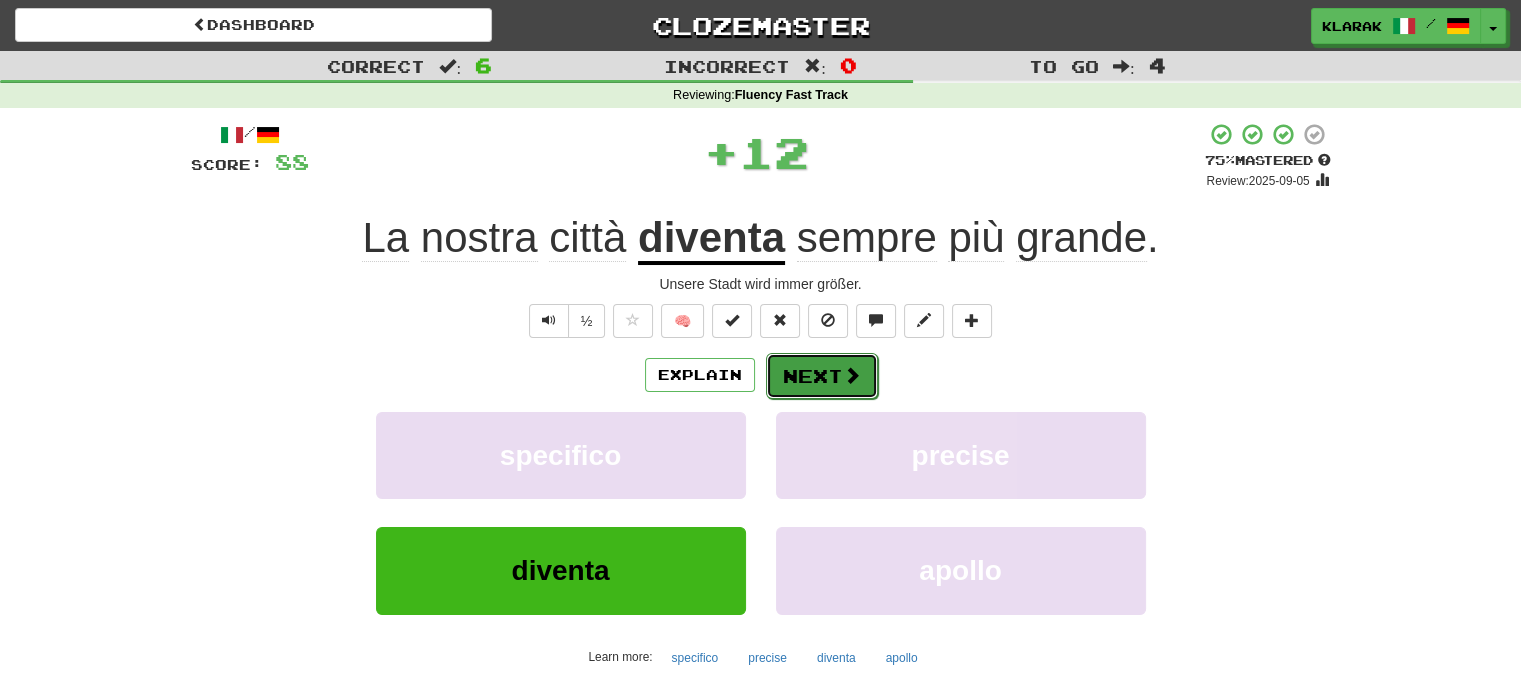 click on "Next" at bounding box center (822, 376) 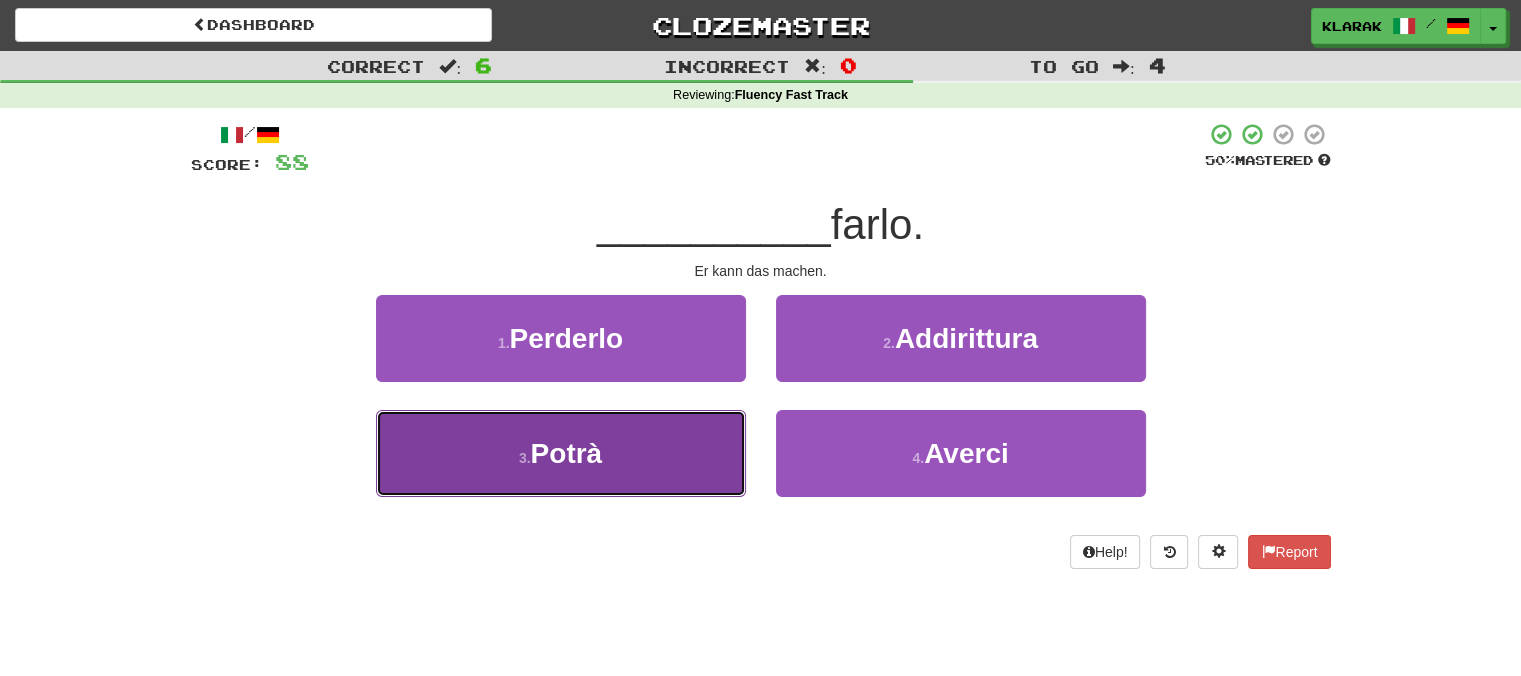 click on "3 .  Potrà" at bounding box center [561, 453] 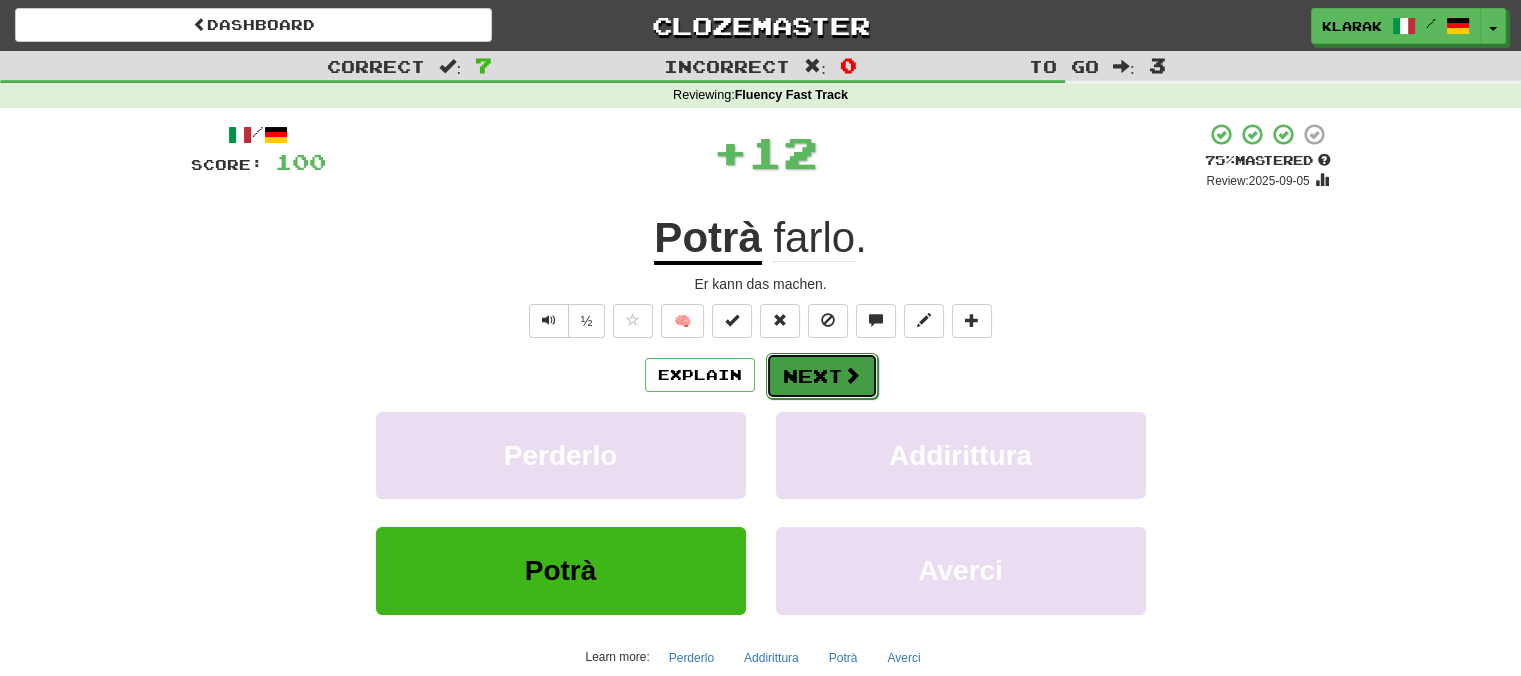 click on "Next" at bounding box center (822, 376) 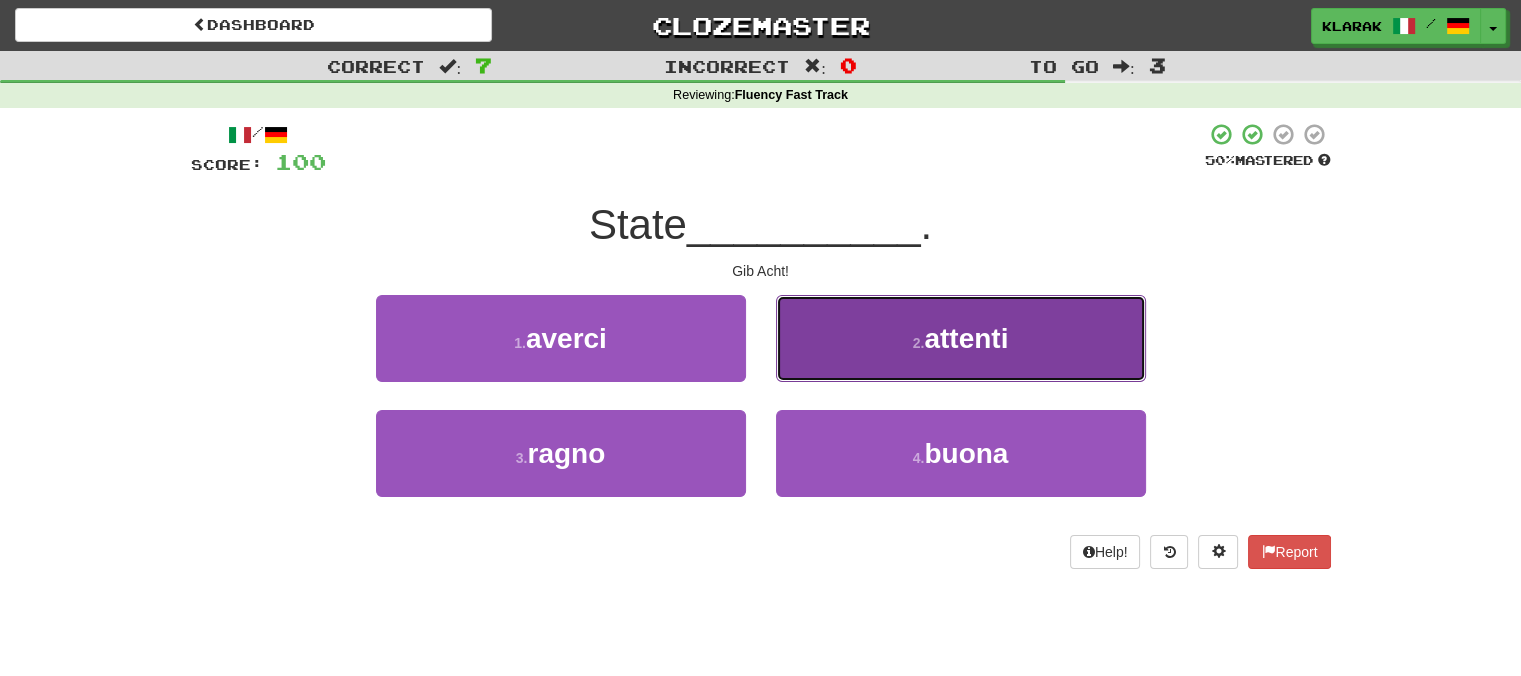 click on "2 .  attenti" at bounding box center [961, 338] 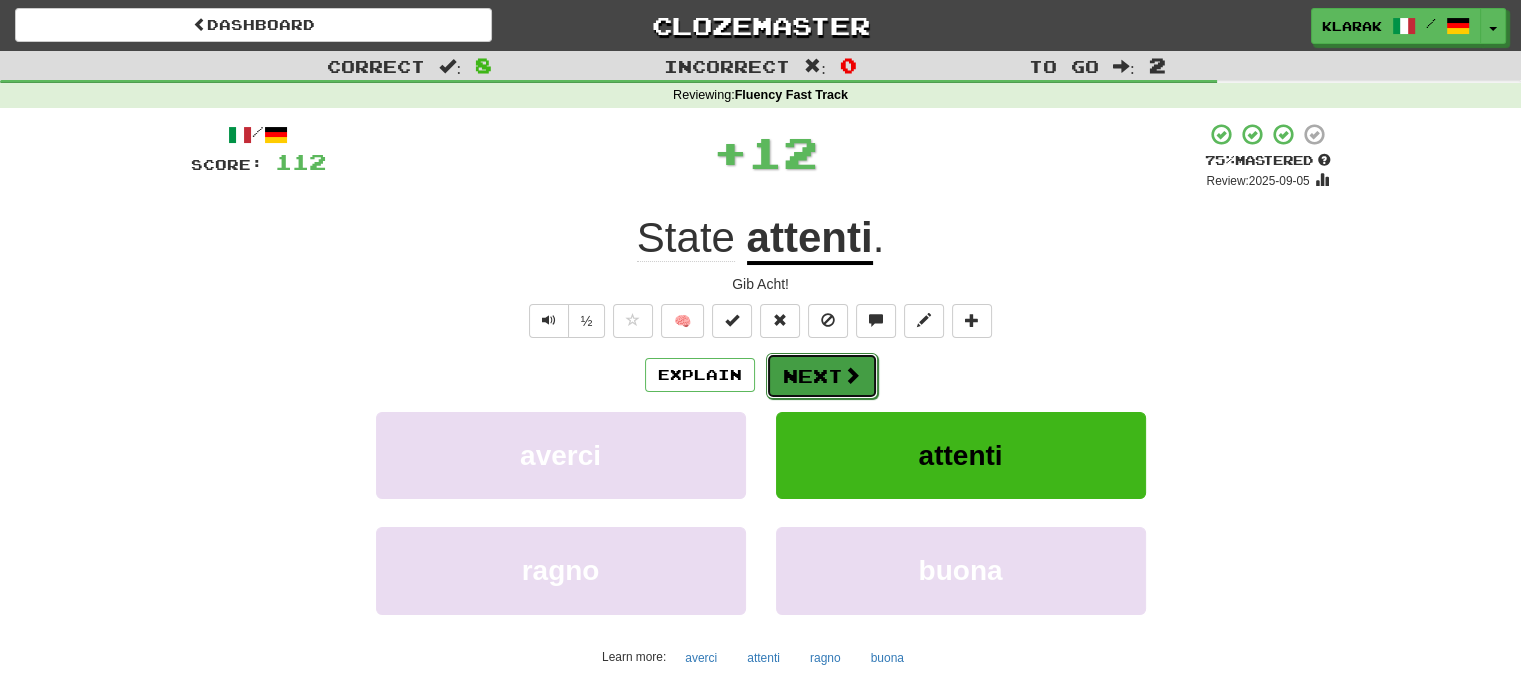 click on "Next" at bounding box center [822, 376] 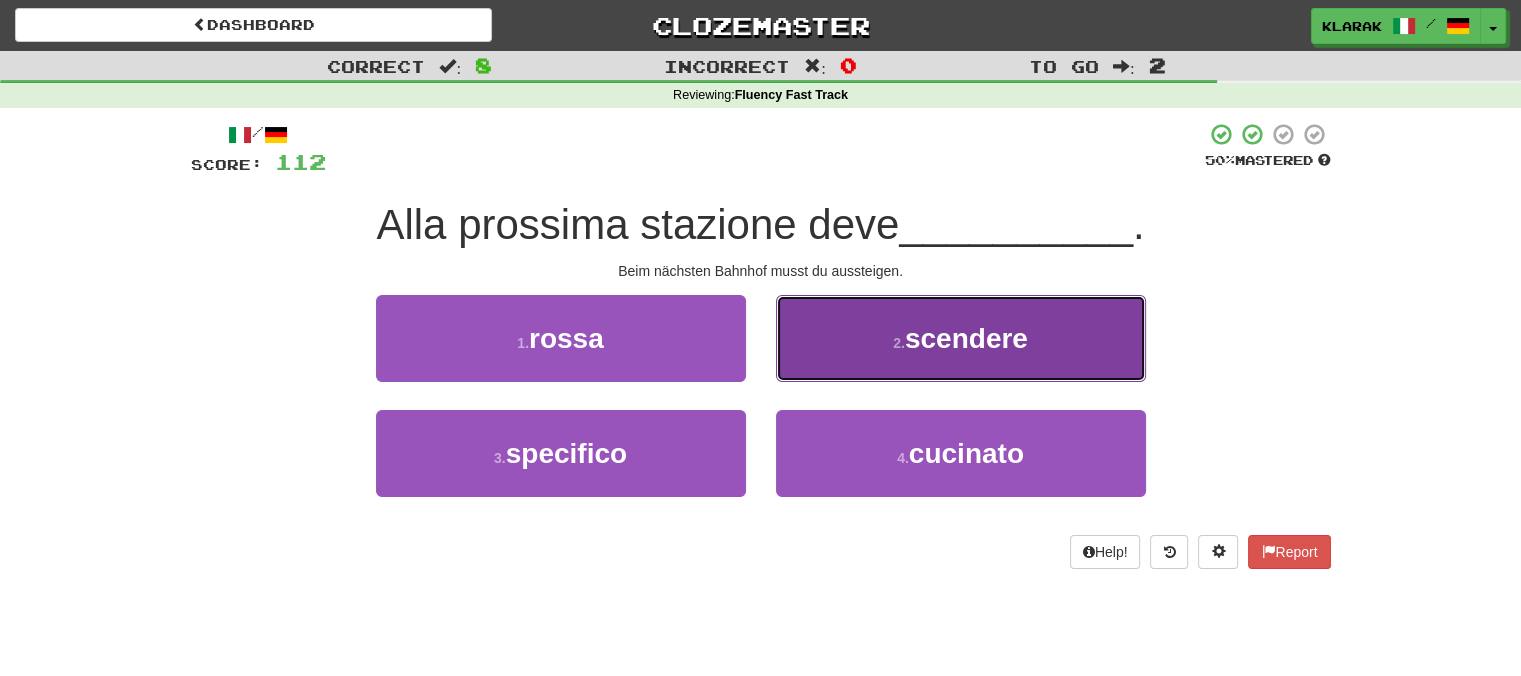 click on "2 .  scendere" at bounding box center [961, 338] 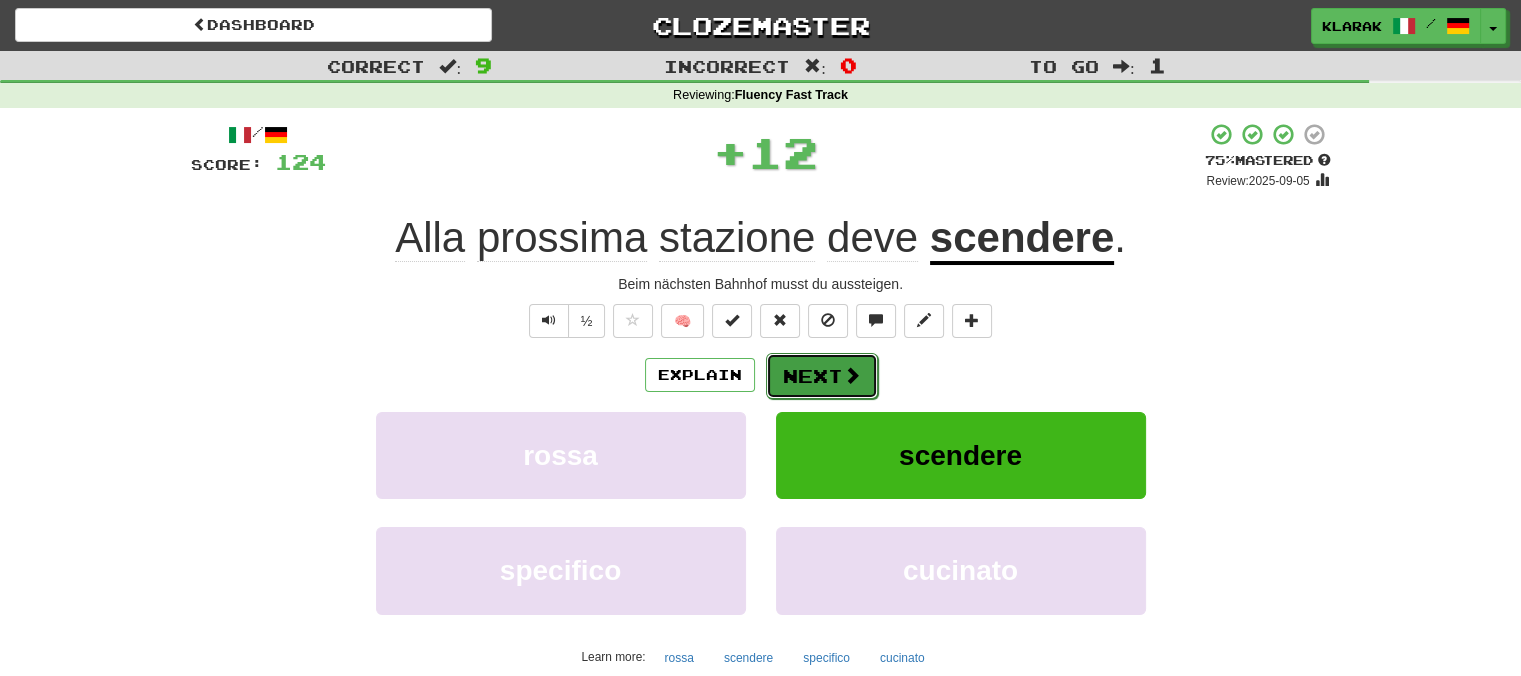 click on "Next" at bounding box center [822, 376] 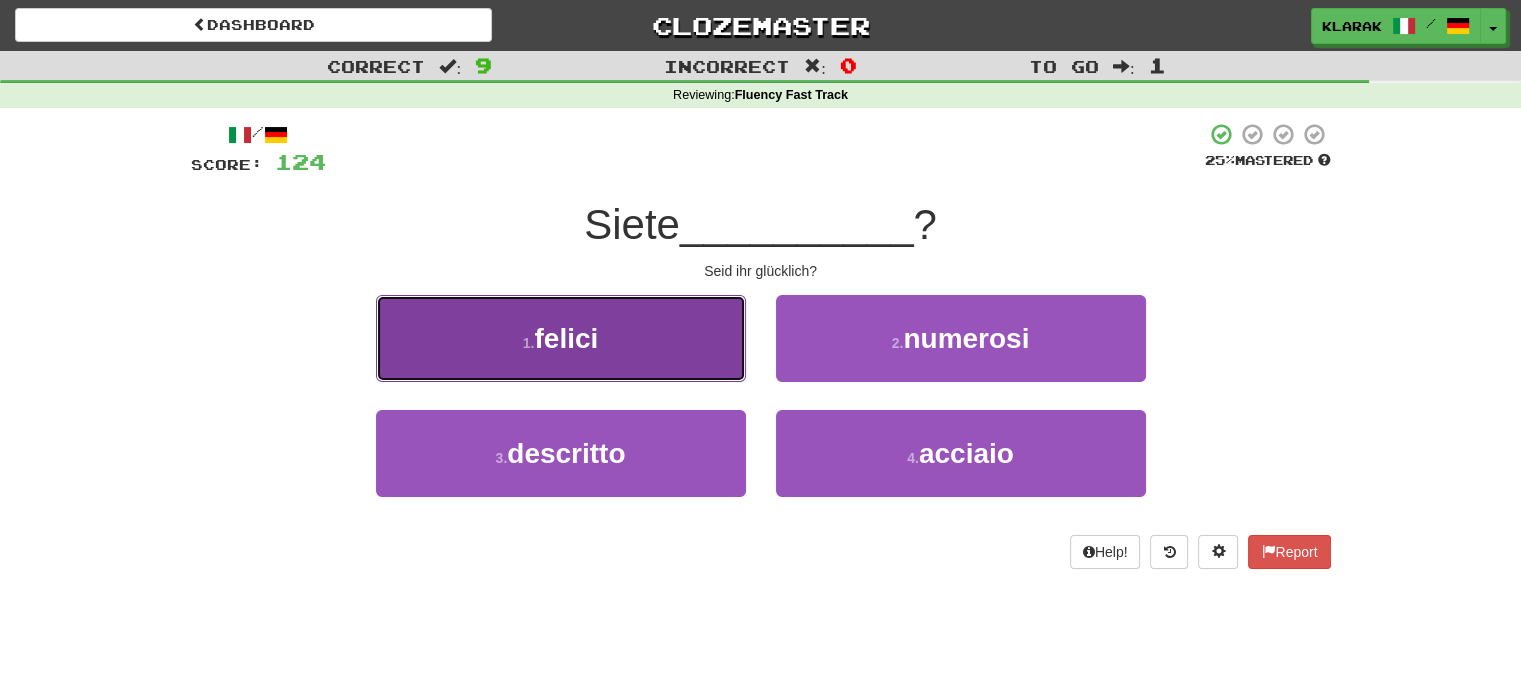 click on "1 .  felici" at bounding box center (561, 338) 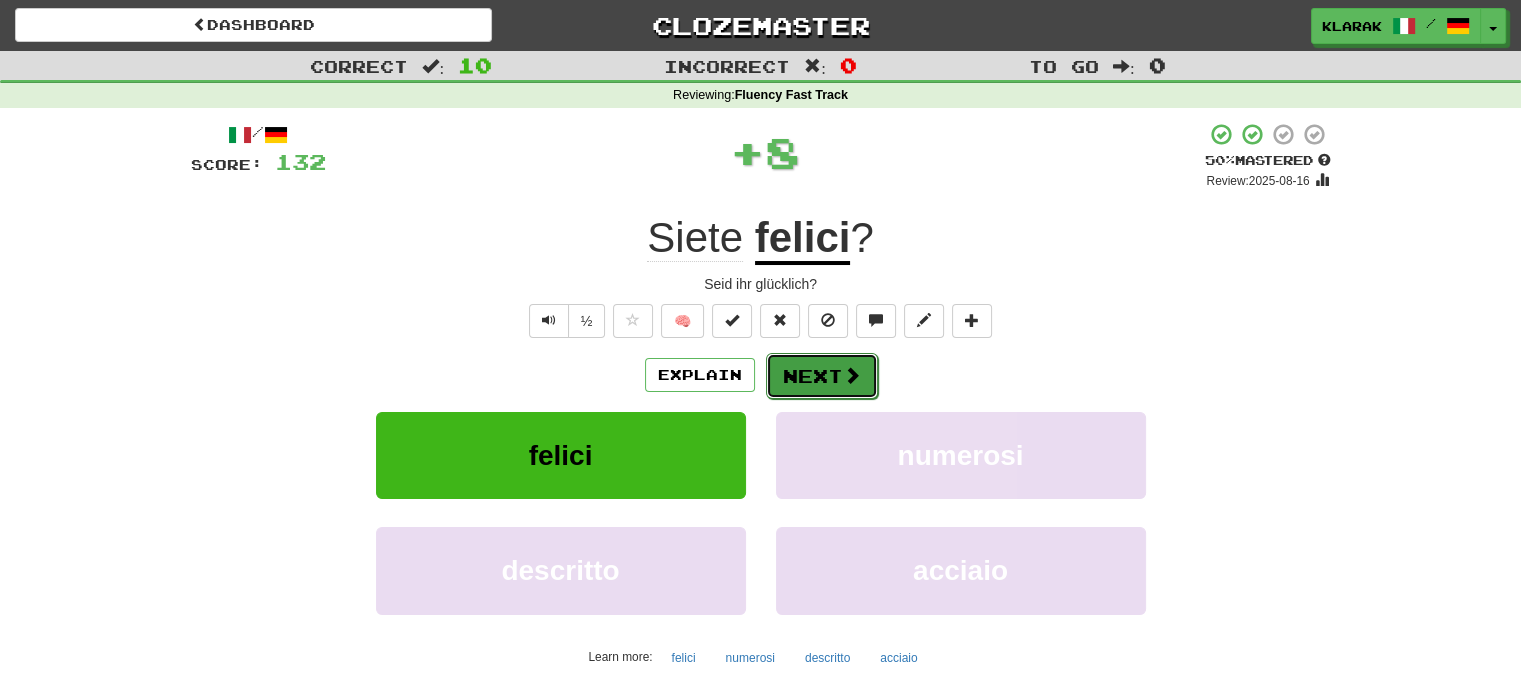 click on "Next" at bounding box center [822, 376] 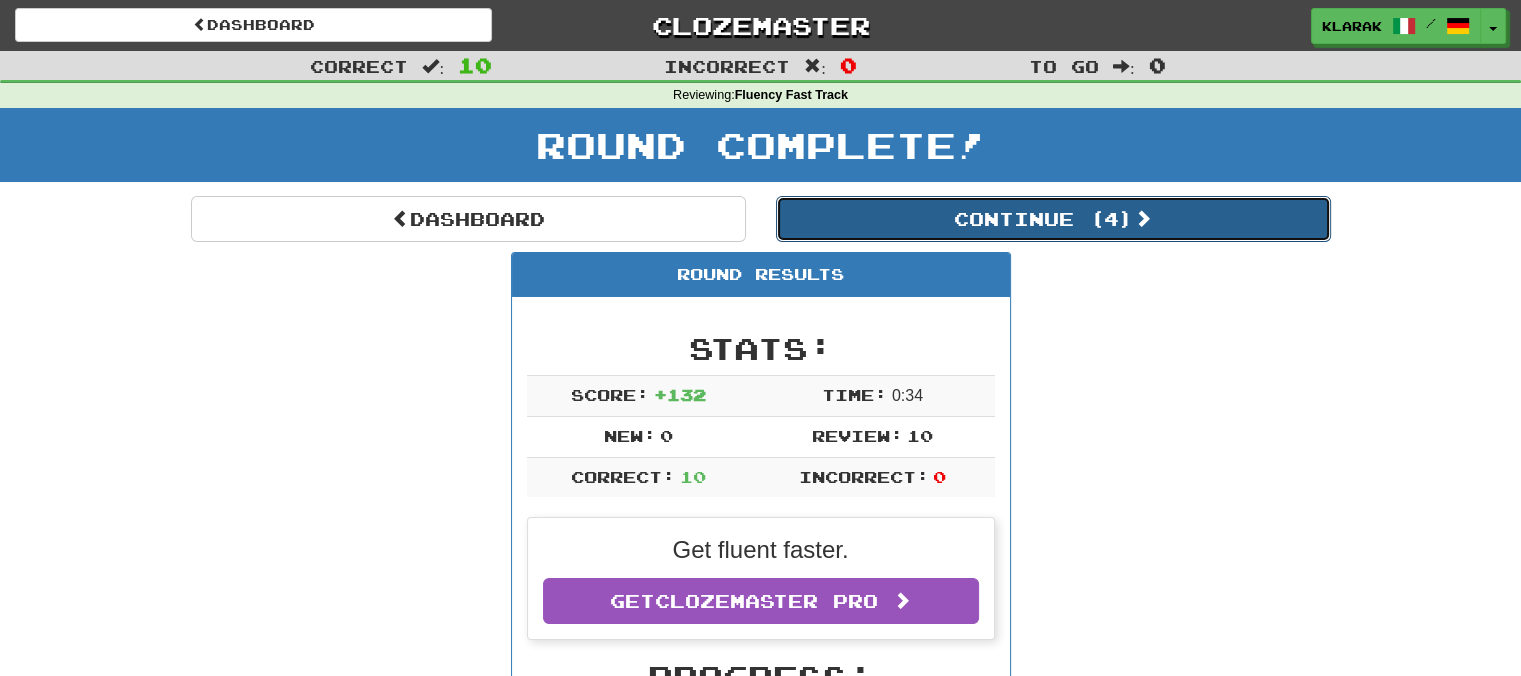 click on "Continue ( 4 )" at bounding box center [1053, 219] 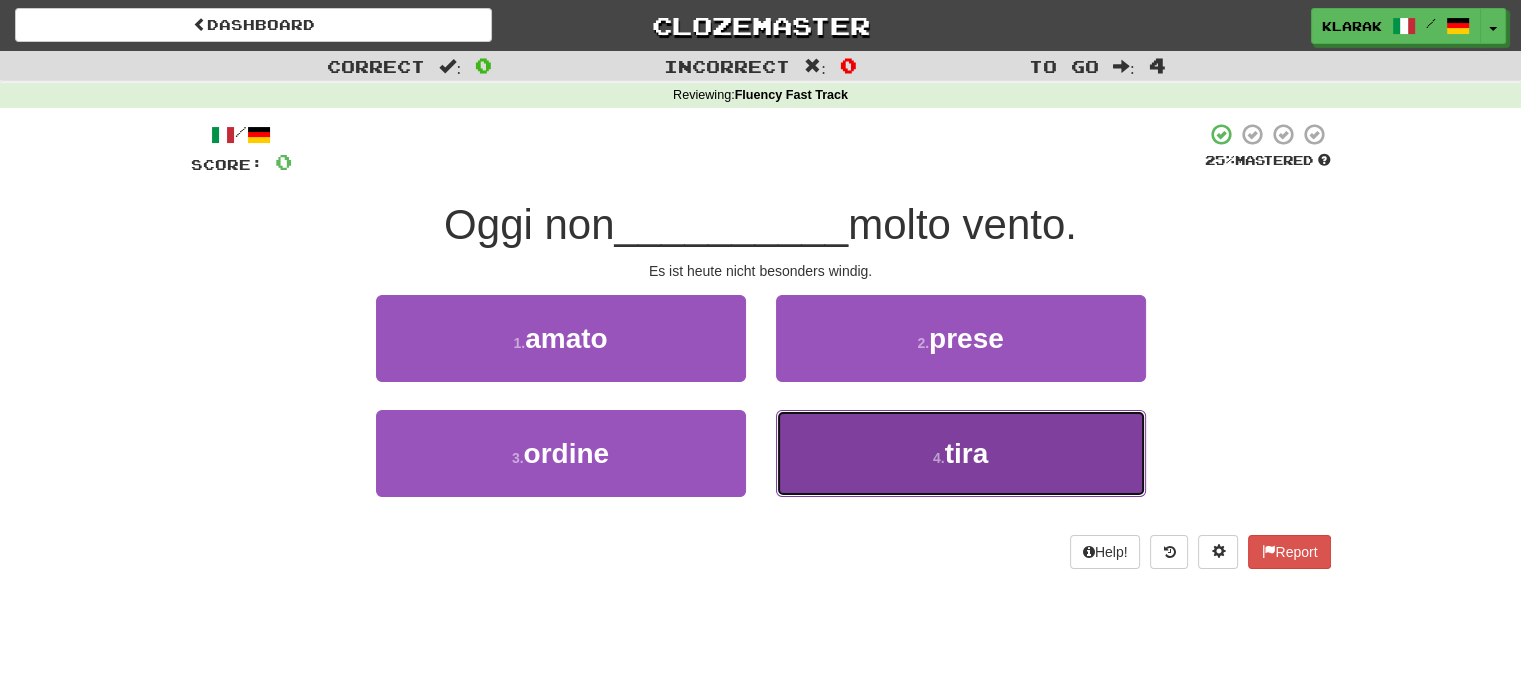 click on "4 .  tira" at bounding box center (961, 453) 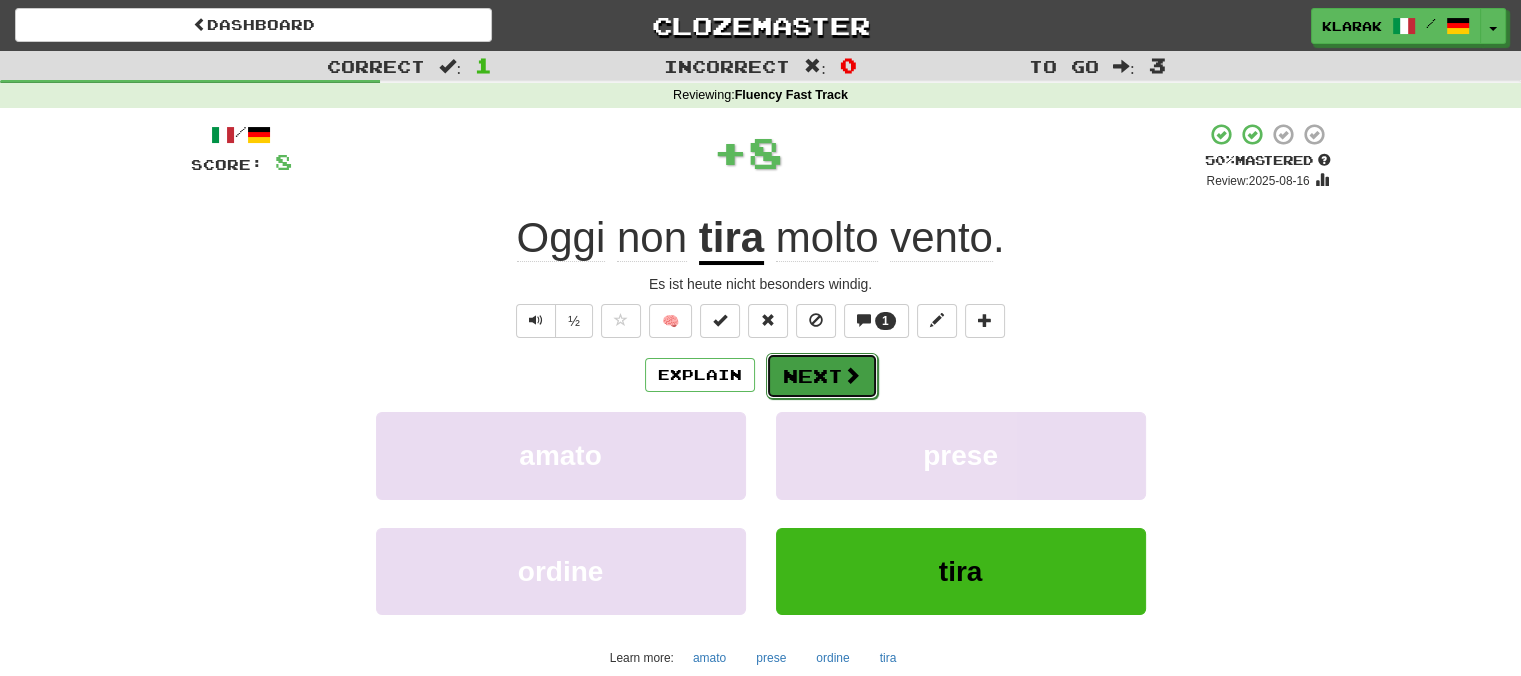 click on "Next" at bounding box center [822, 376] 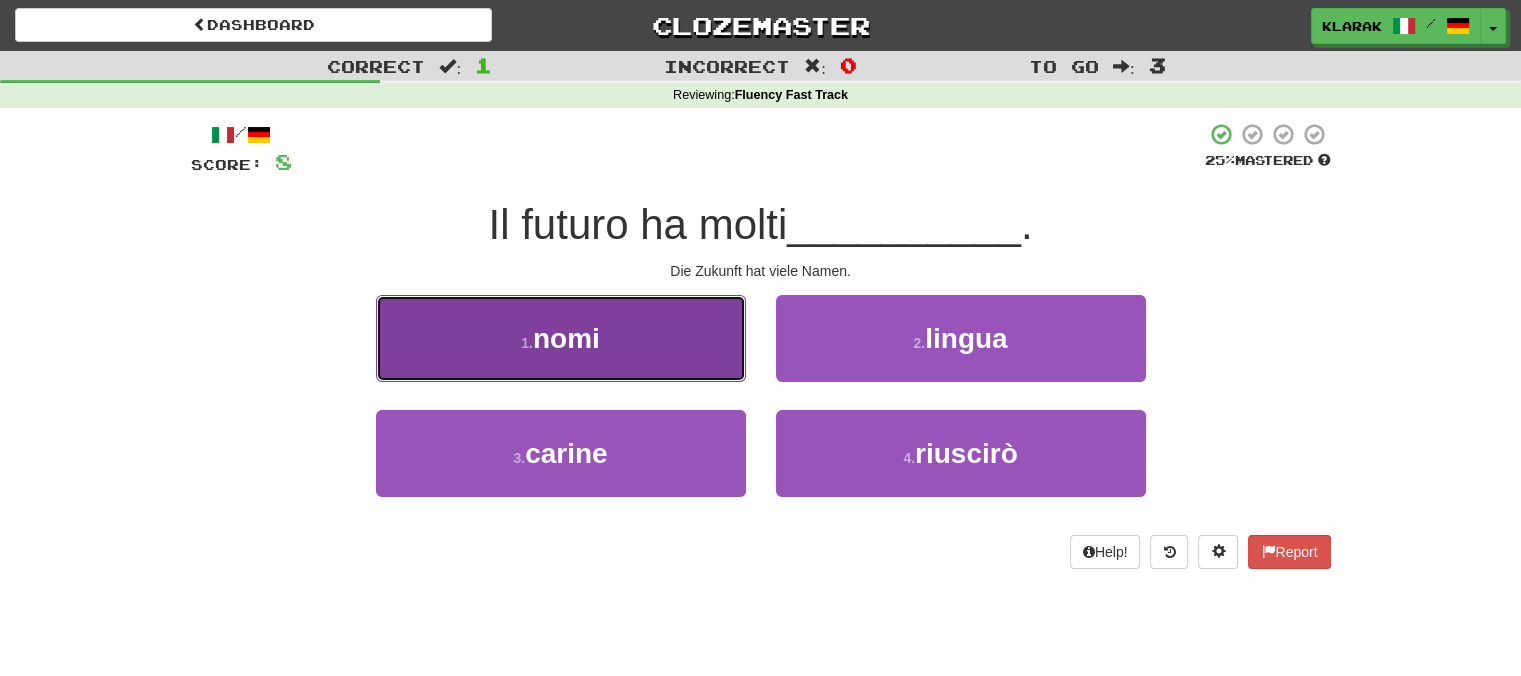 click on "1 .  nomi" at bounding box center [561, 338] 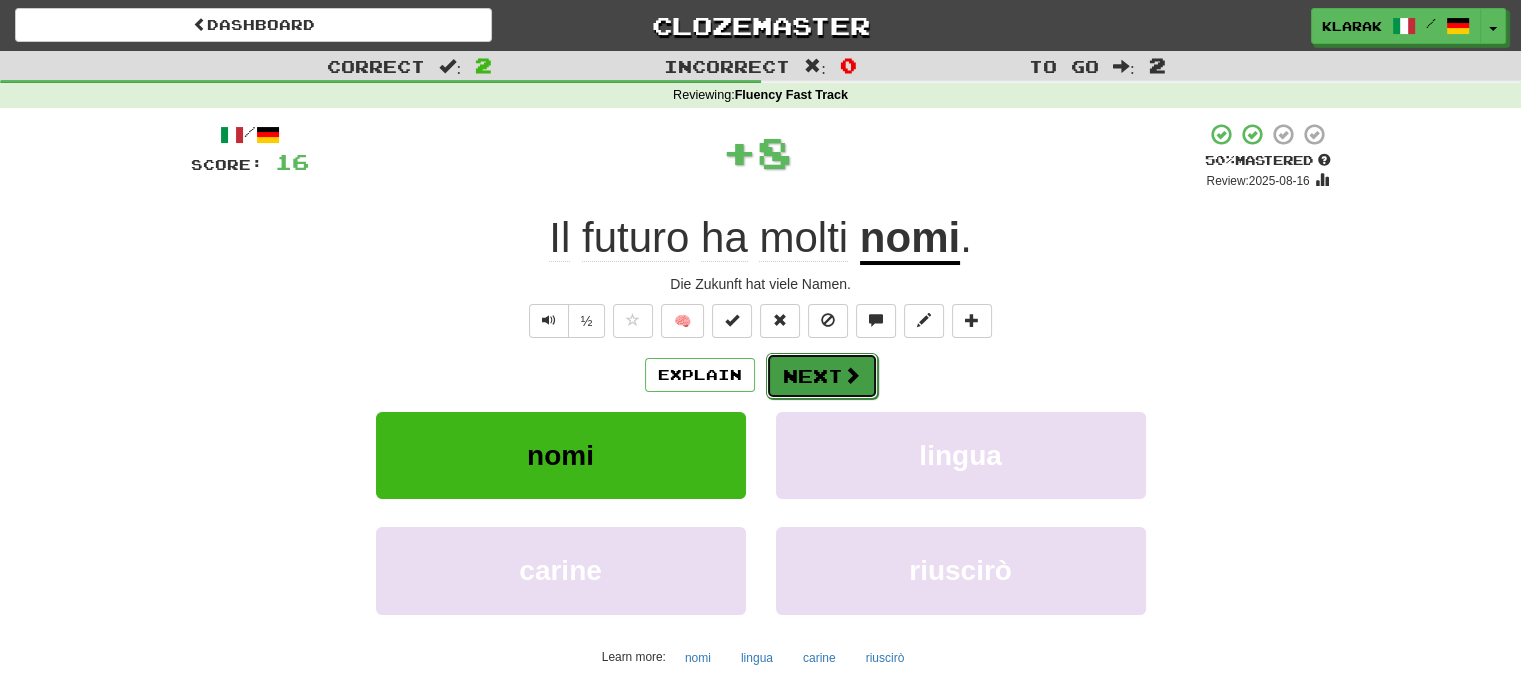 click on "Next" at bounding box center [822, 376] 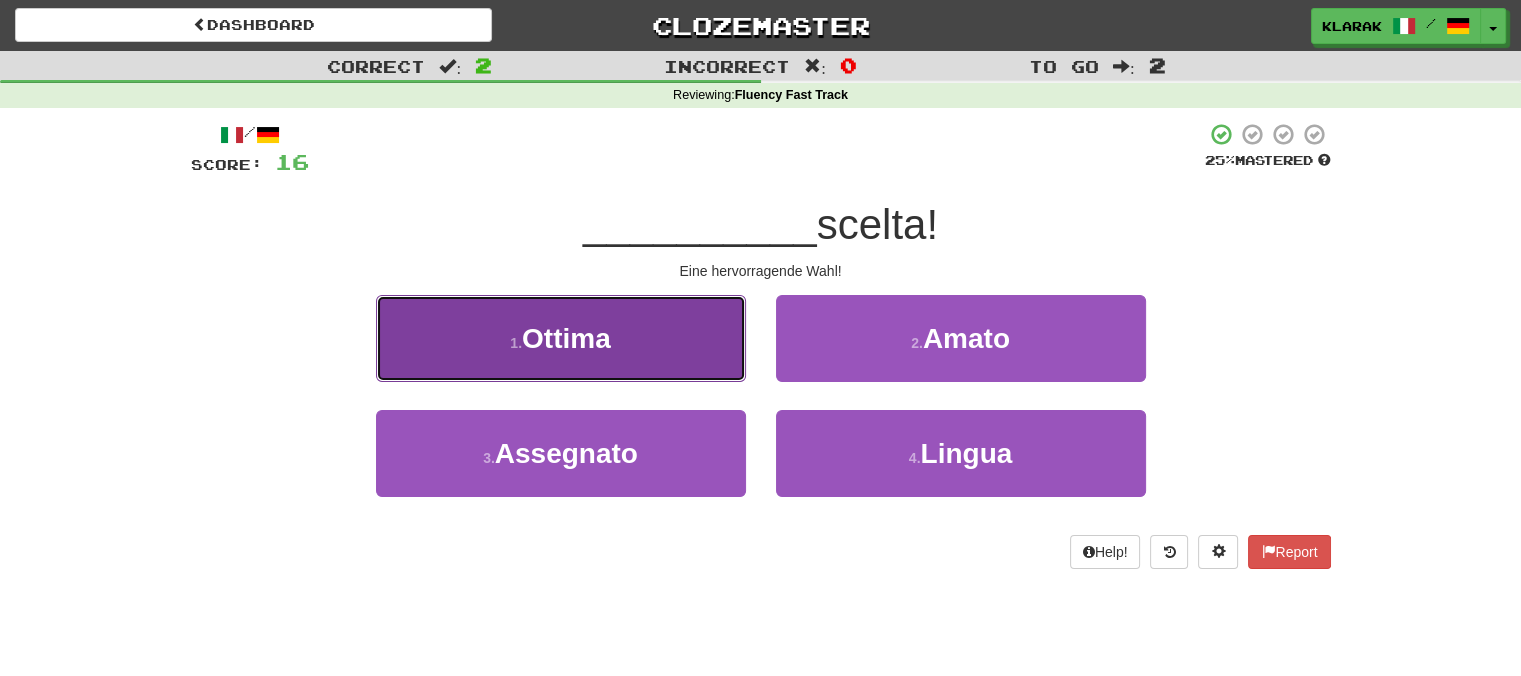 click on "1 .  Ottima" at bounding box center (561, 338) 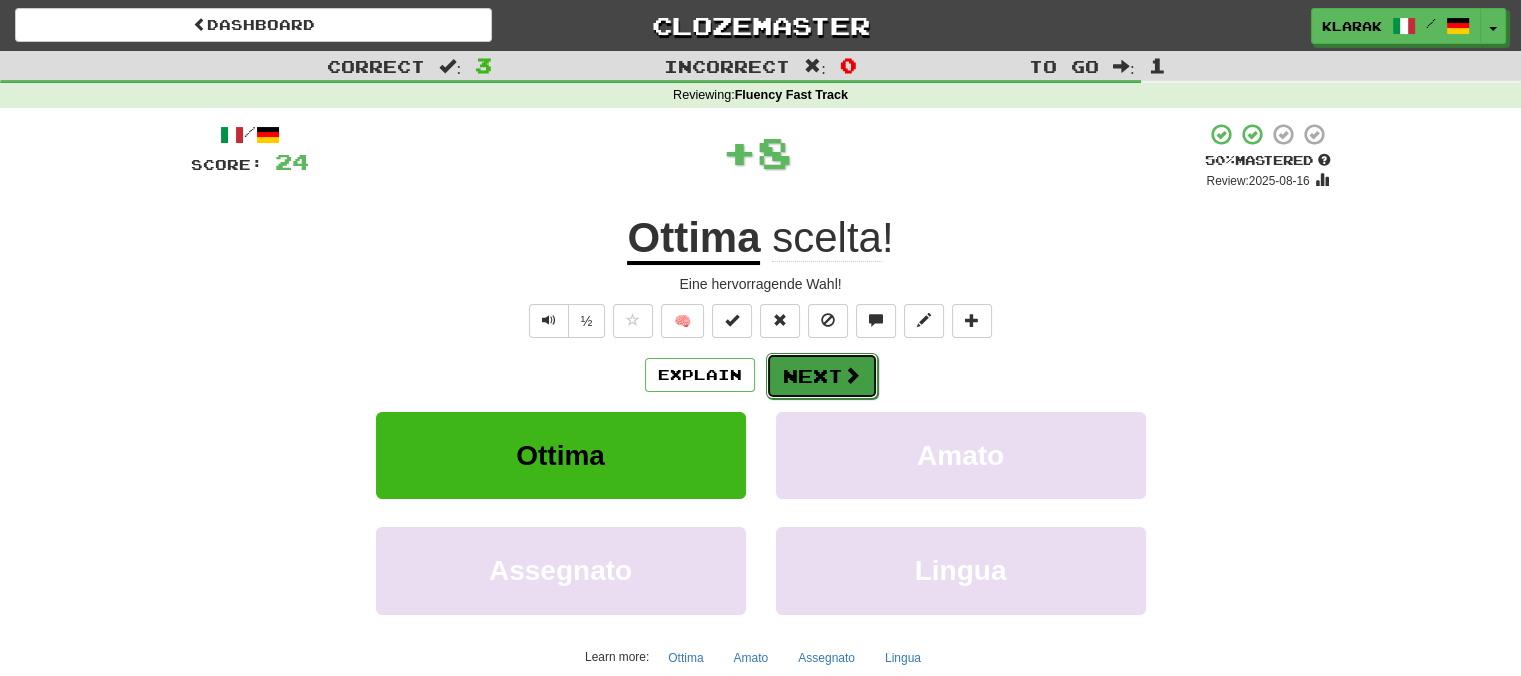 click on "Next" at bounding box center (822, 376) 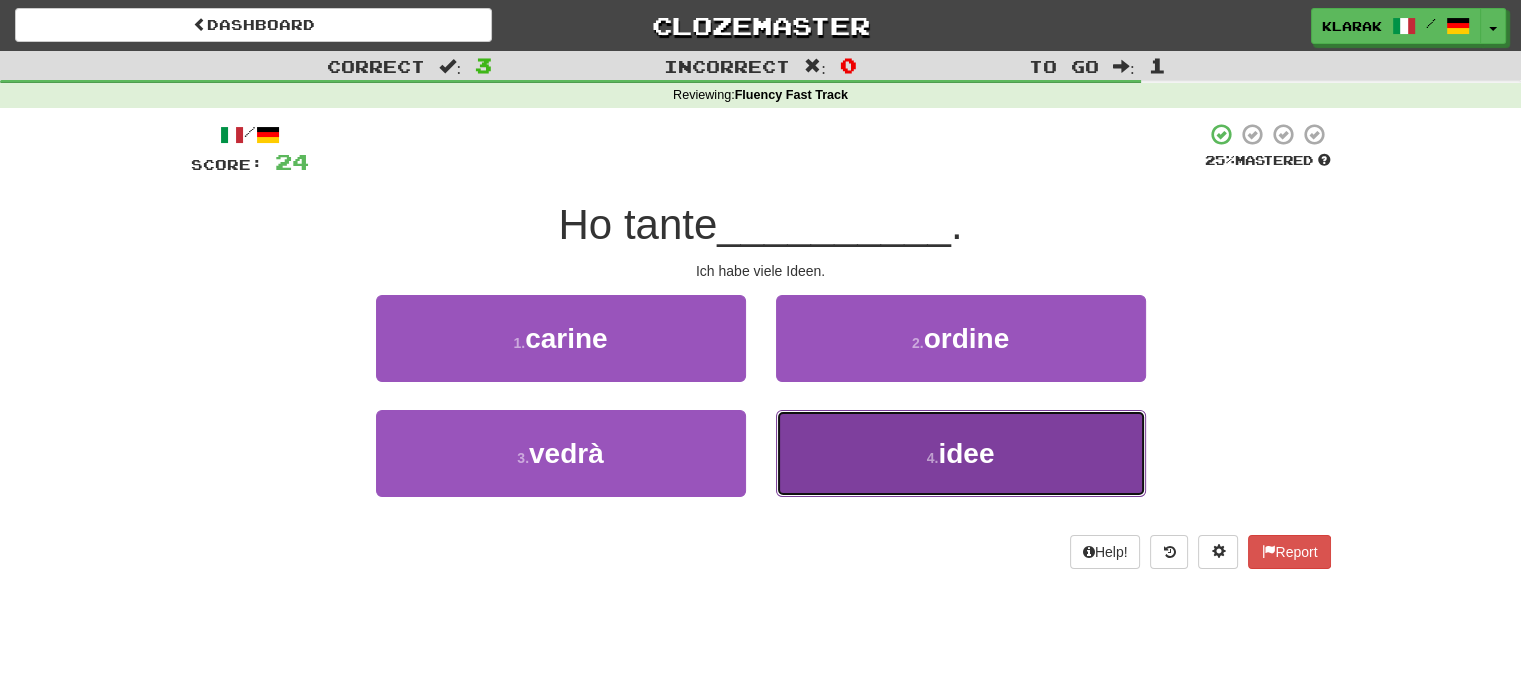 click on "4 .  idee" at bounding box center [961, 453] 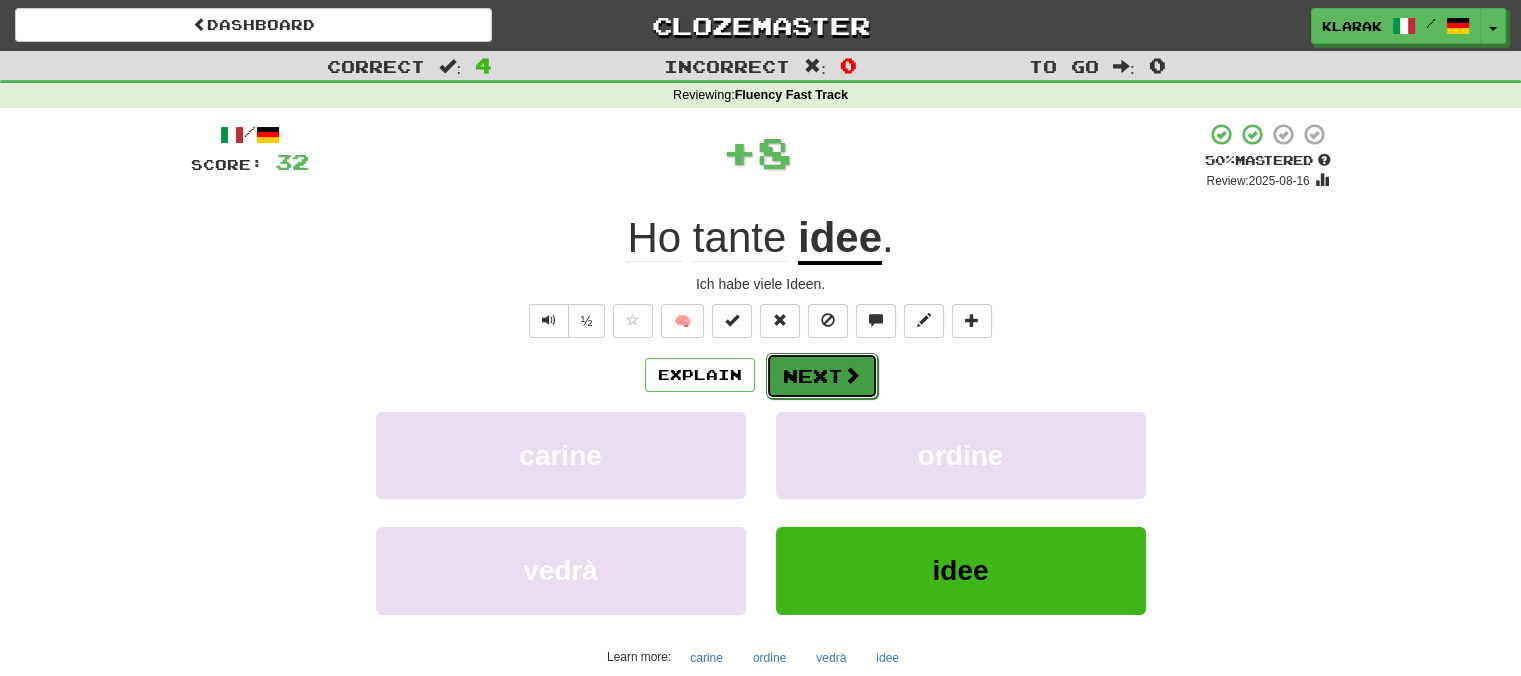 click on "Next" at bounding box center (822, 376) 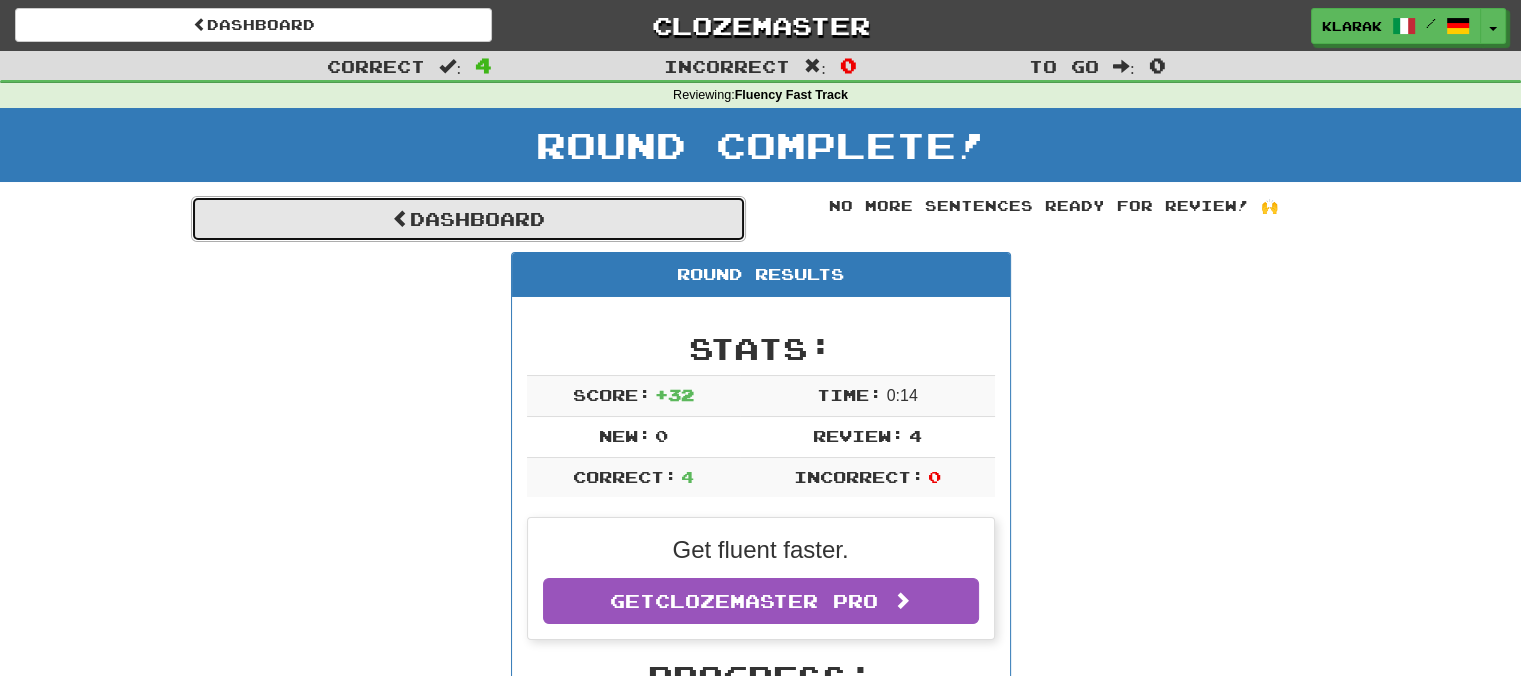 click on "Dashboard" at bounding box center (468, 219) 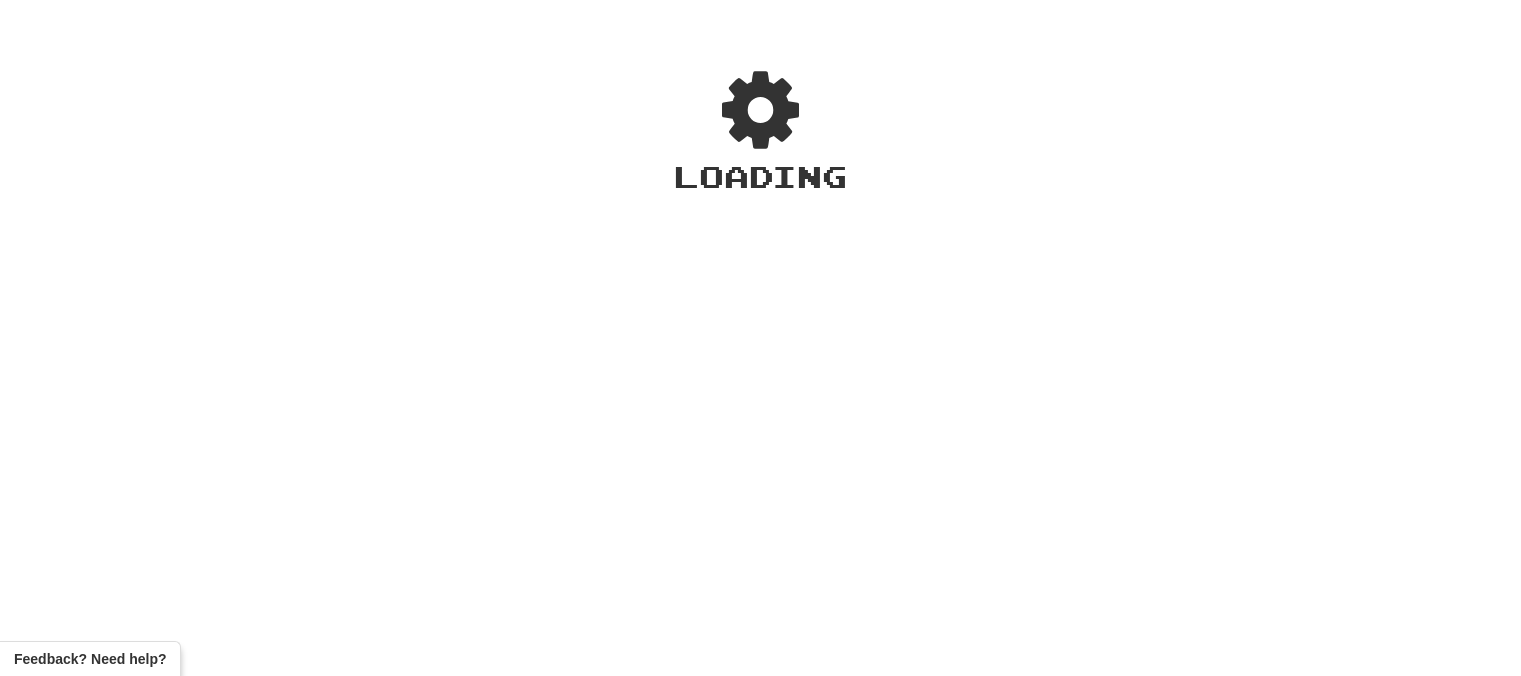 scroll, scrollTop: 0, scrollLeft: 0, axis: both 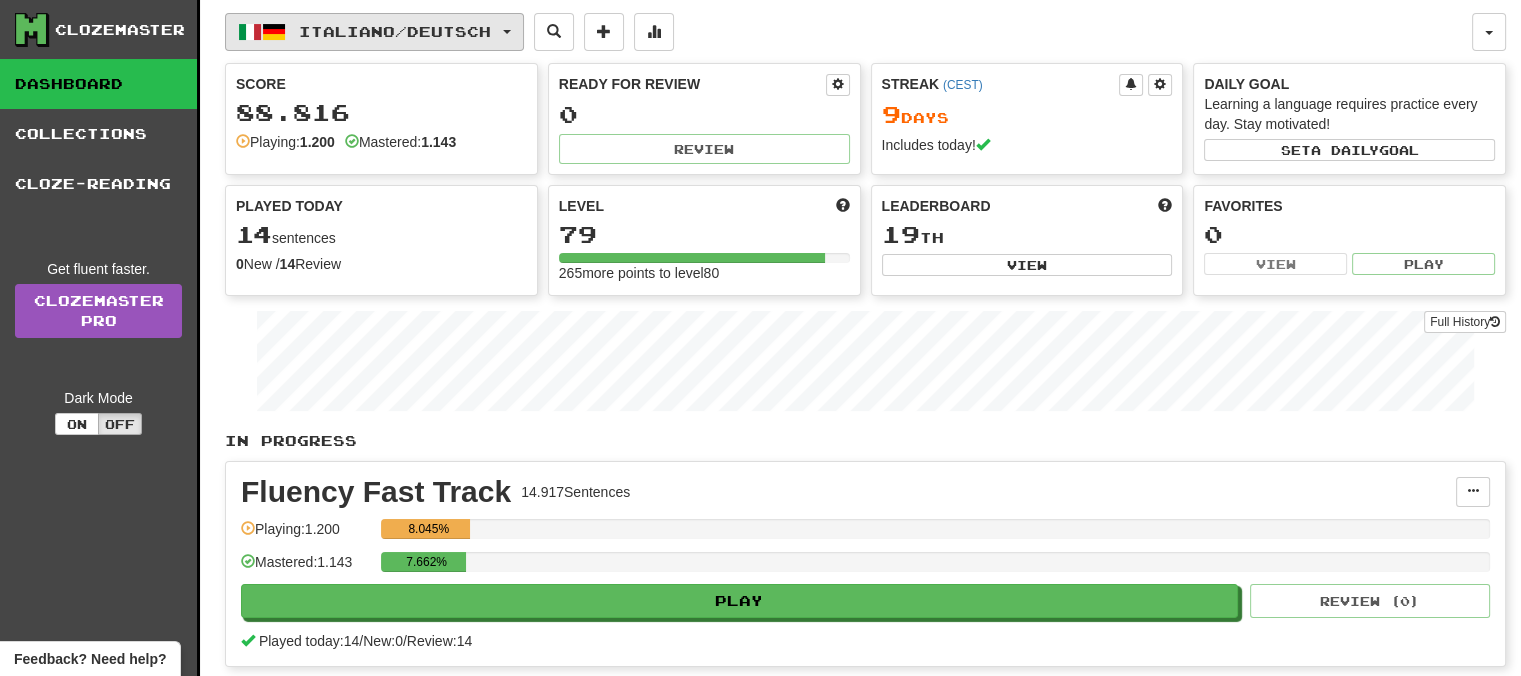 click on "Italiano  /  Deutsch" at bounding box center (374, 32) 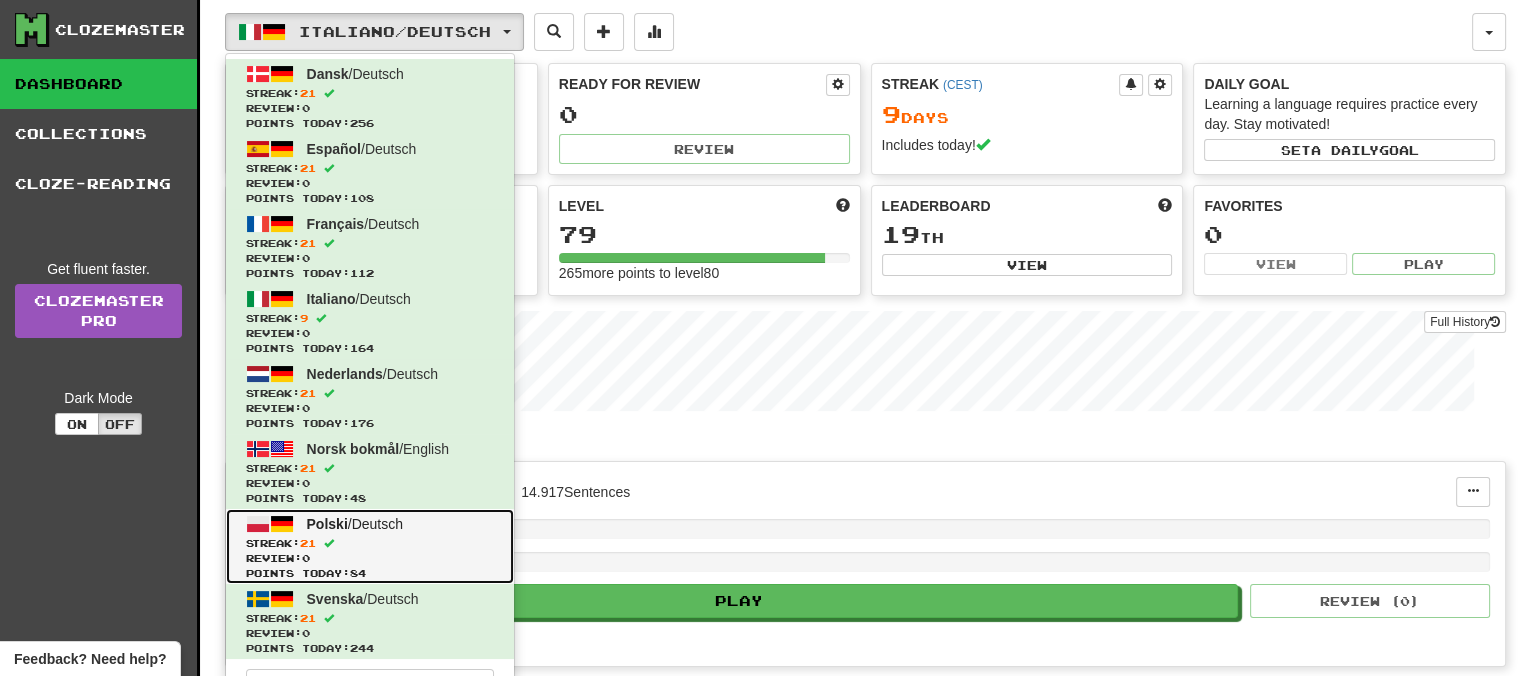 click on "Polski" at bounding box center [327, 524] 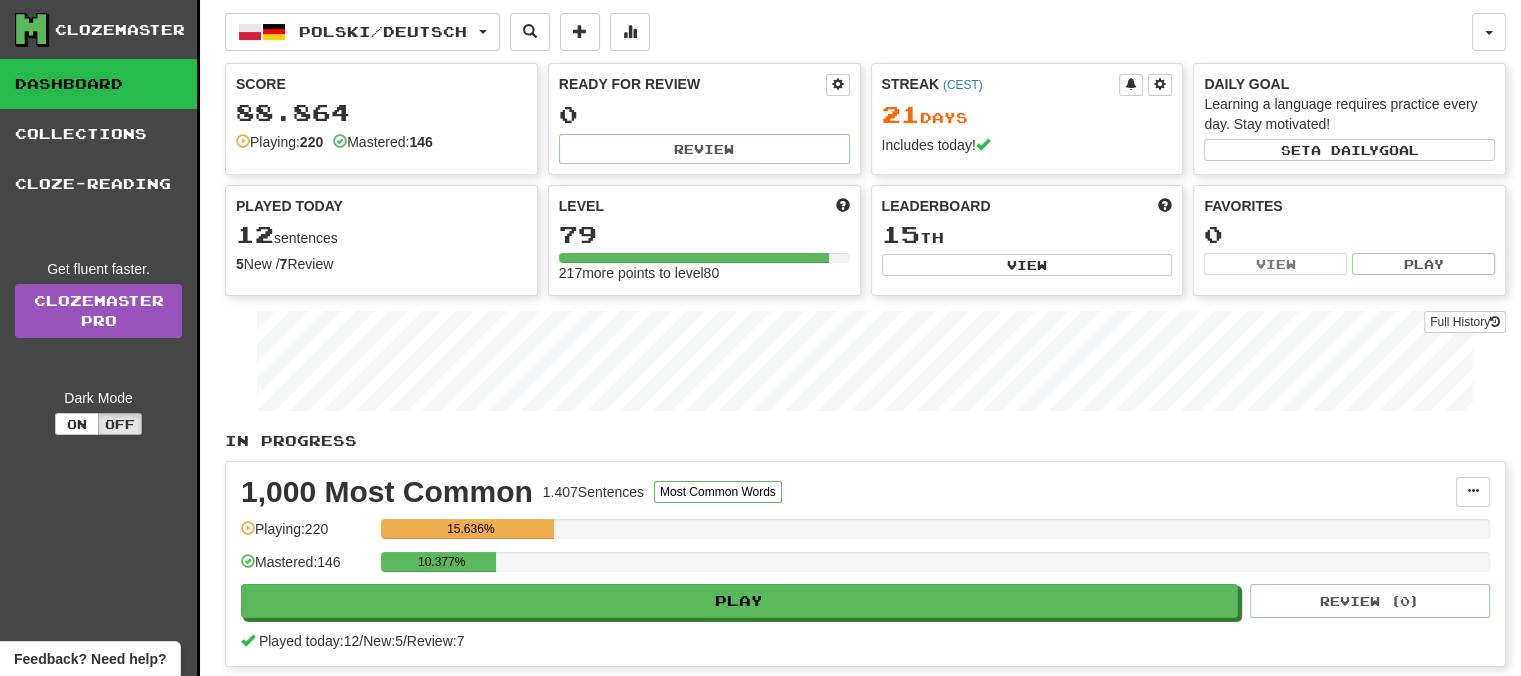 scroll, scrollTop: 0, scrollLeft: 0, axis: both 